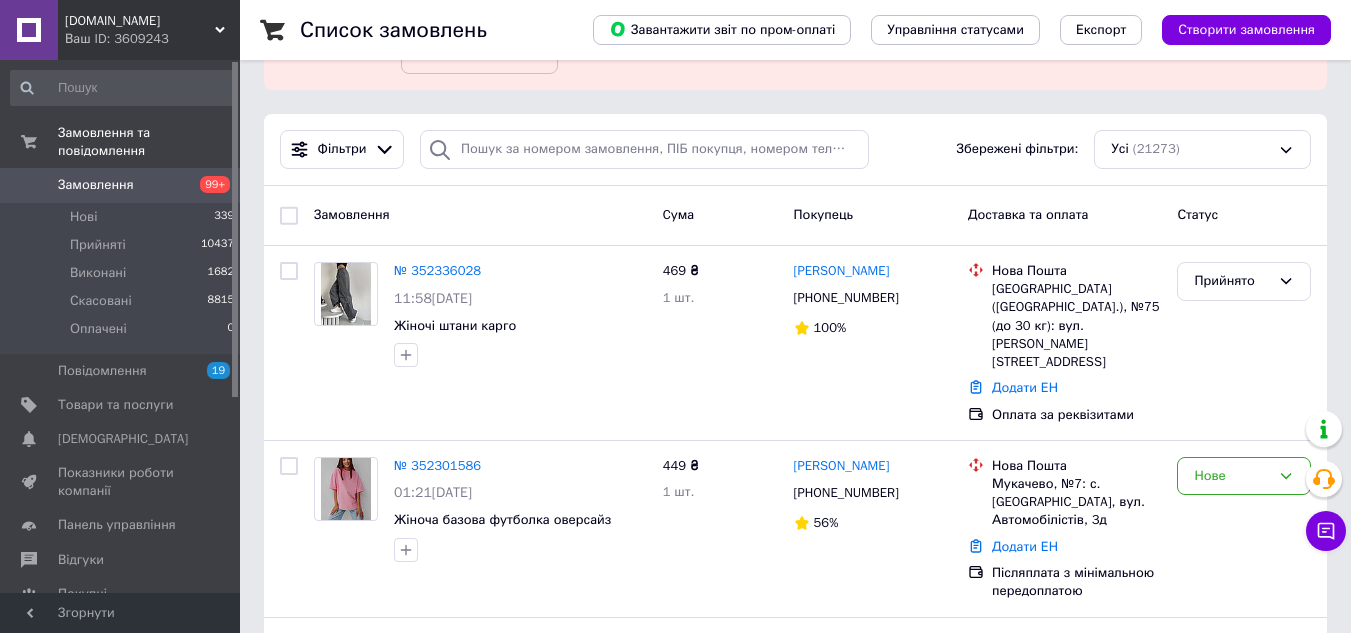 scroll, scrollTop: 200, scrollLeft: 0, axis: vertical 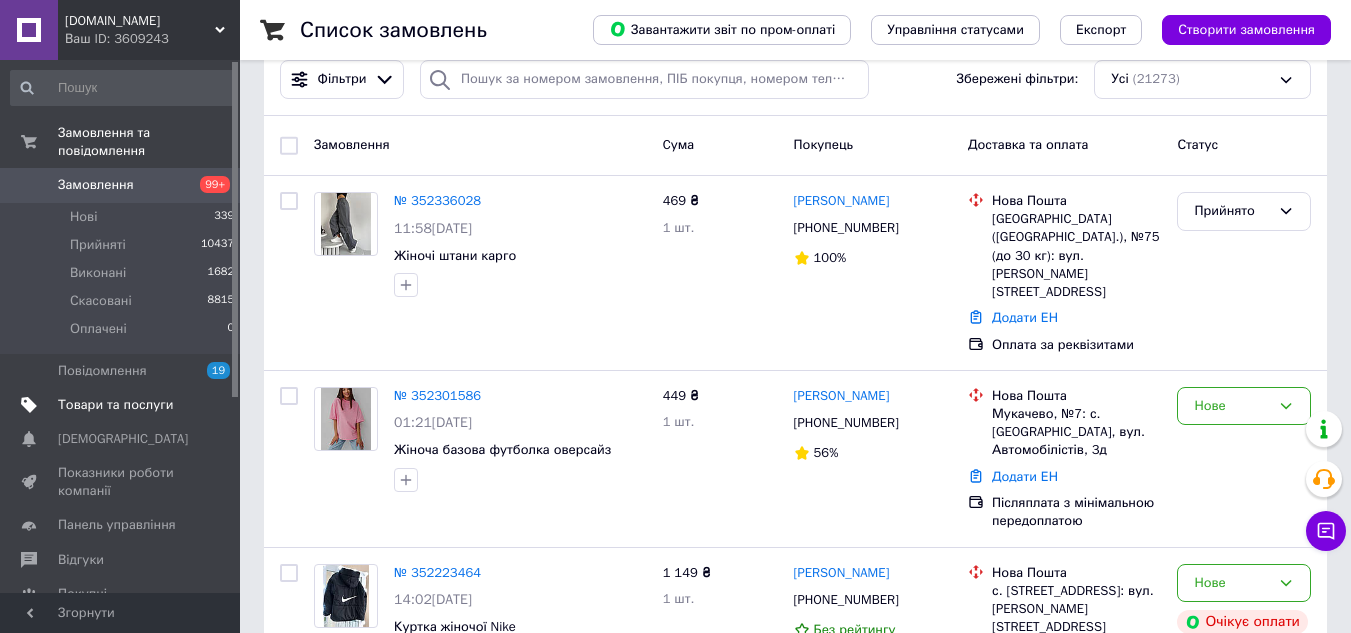 click on "Товари та послуги" at bounding box center (115, 405) 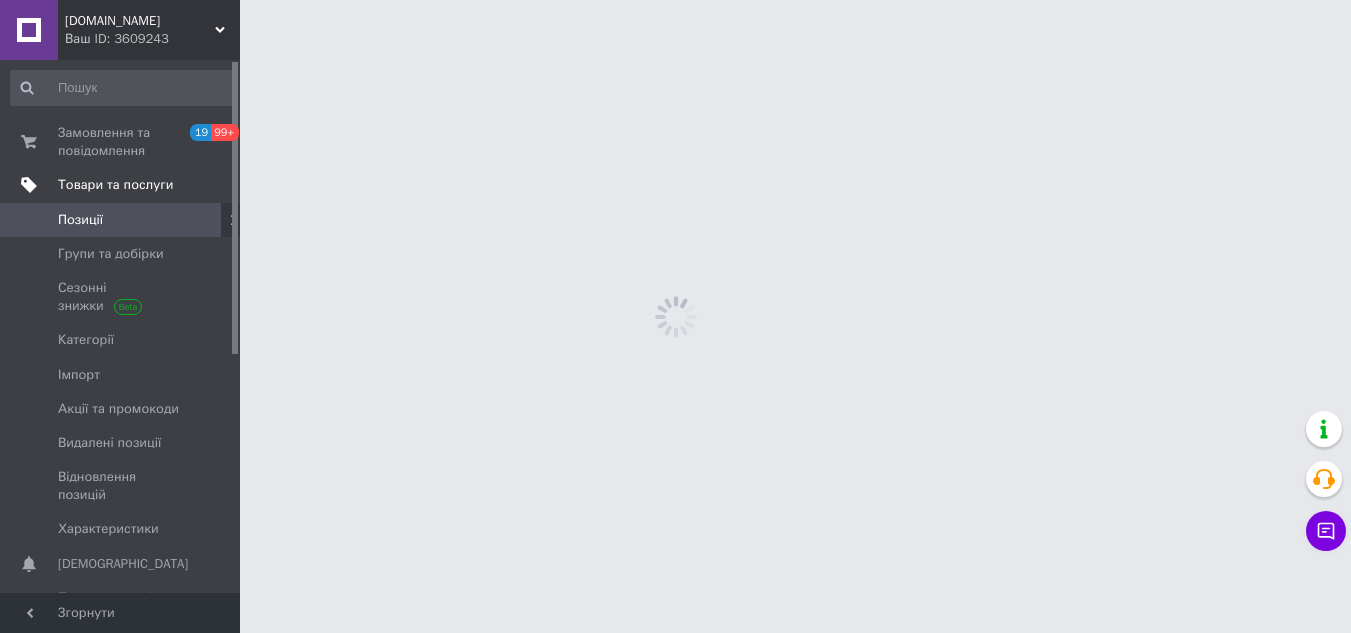 scroll, scrollTop: 0, scrollLeft: 0, axis: both 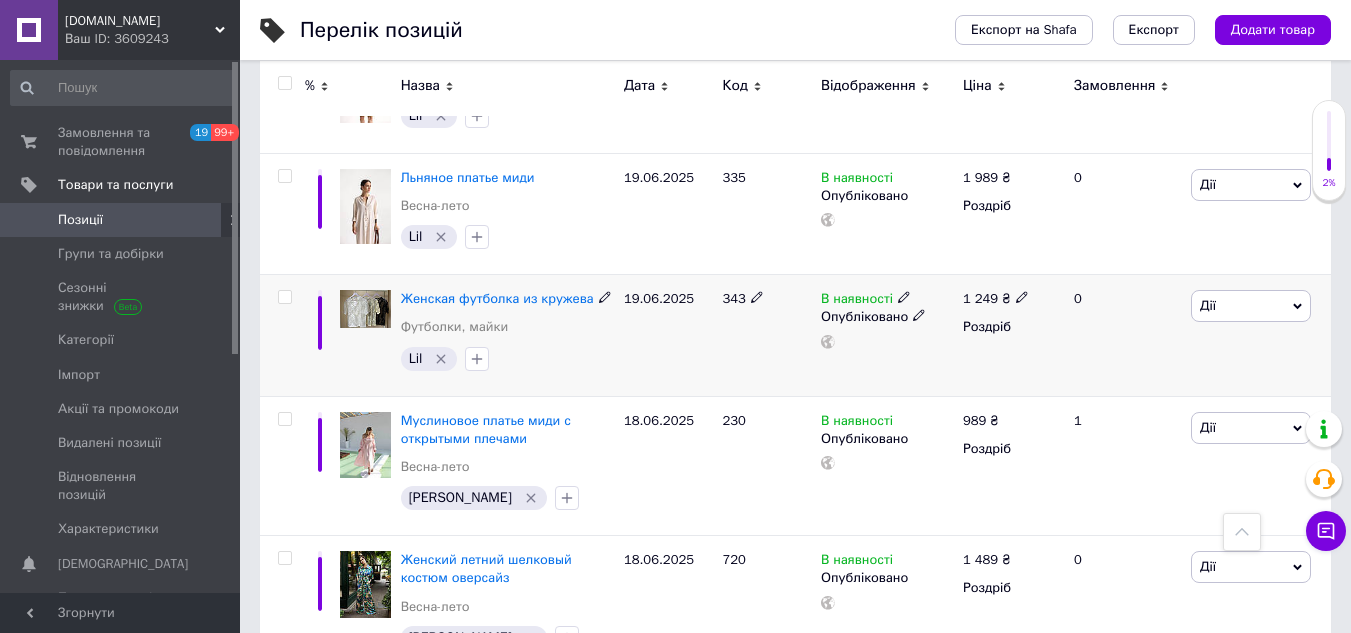 click at bounding box center (365, 309) 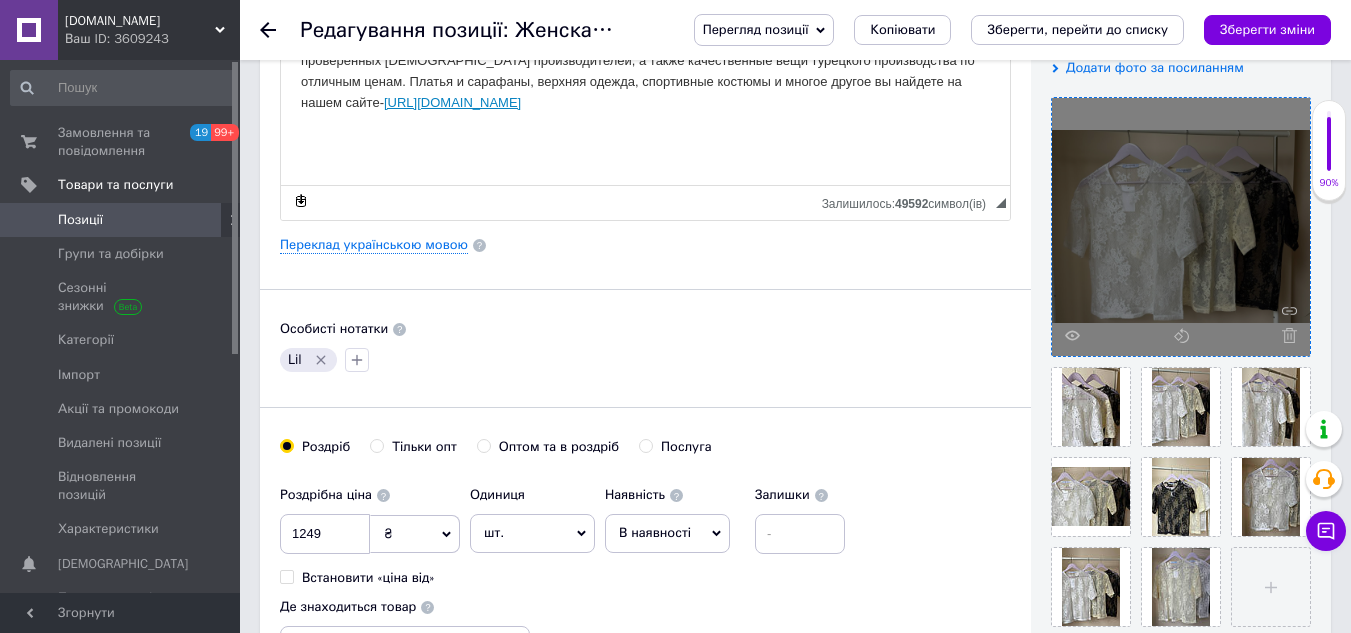 scroll, scrollTop: 0, scrollLeft: 0, axis: both 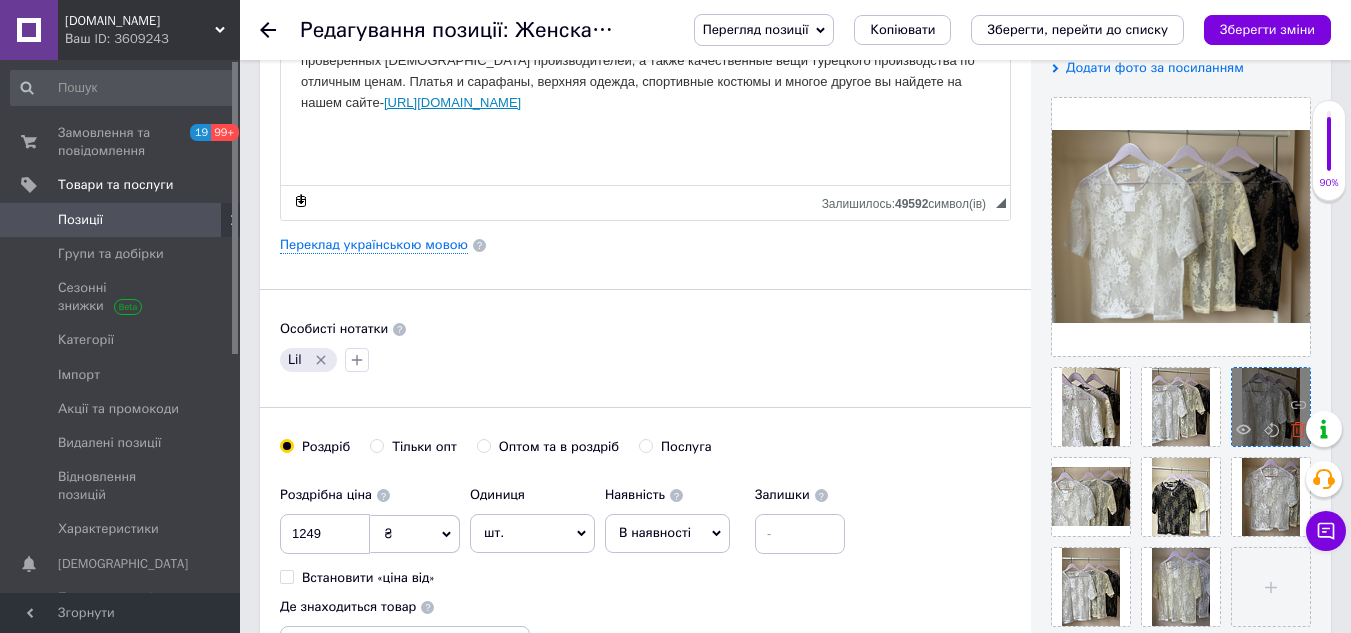 click at bounding box center [1293, 432] 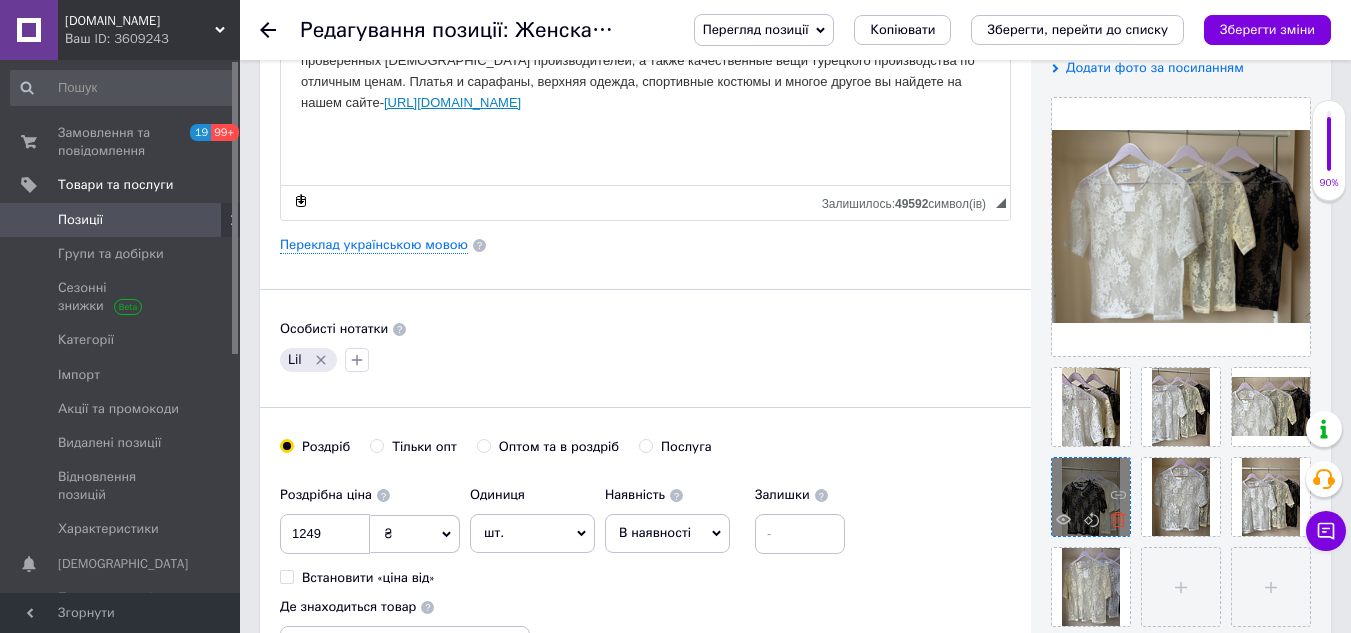 click 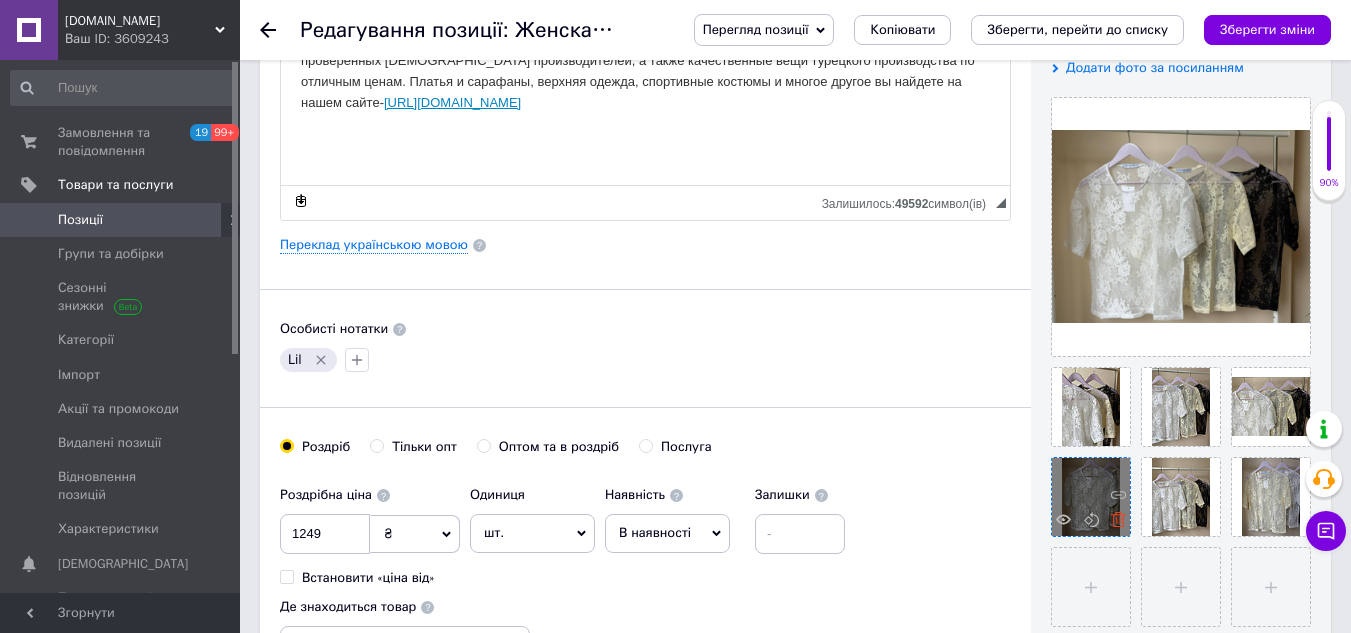 click 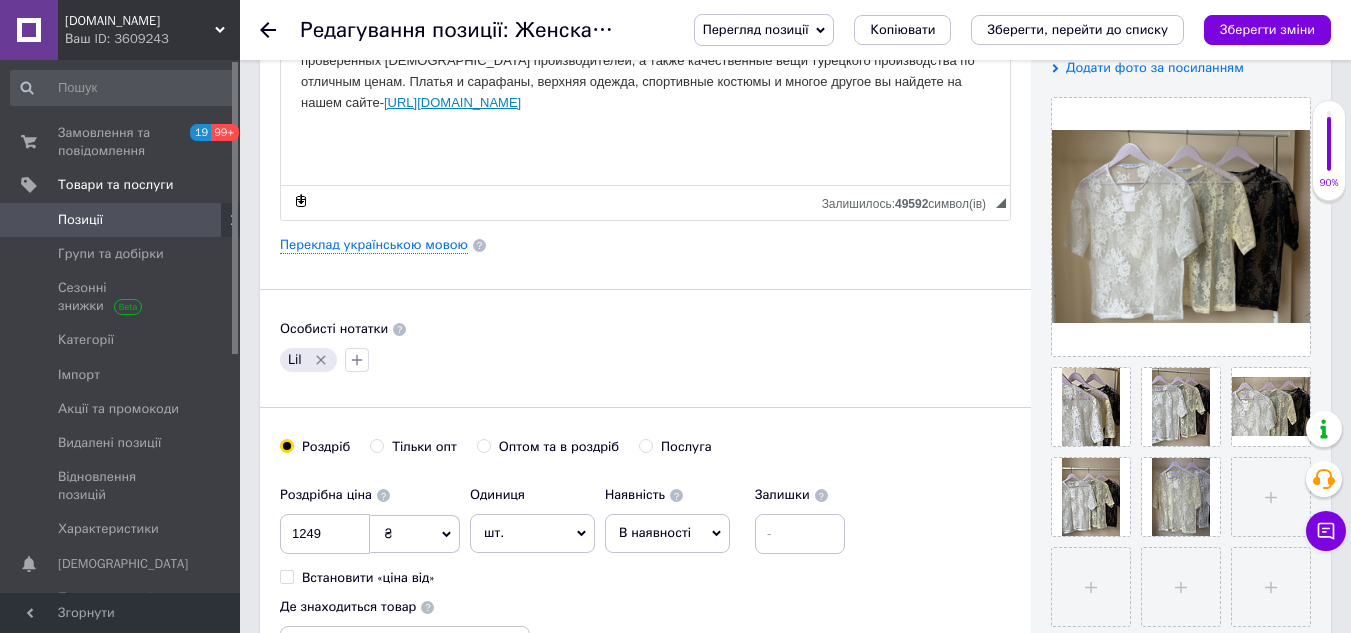 click 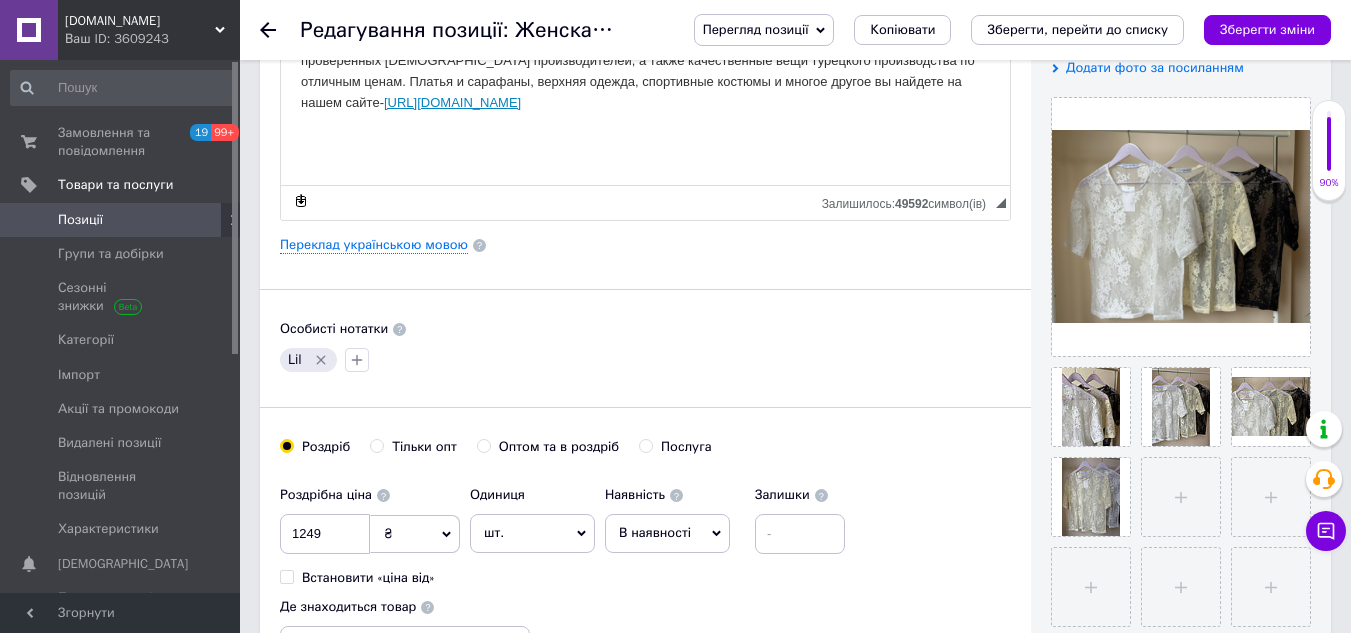 click 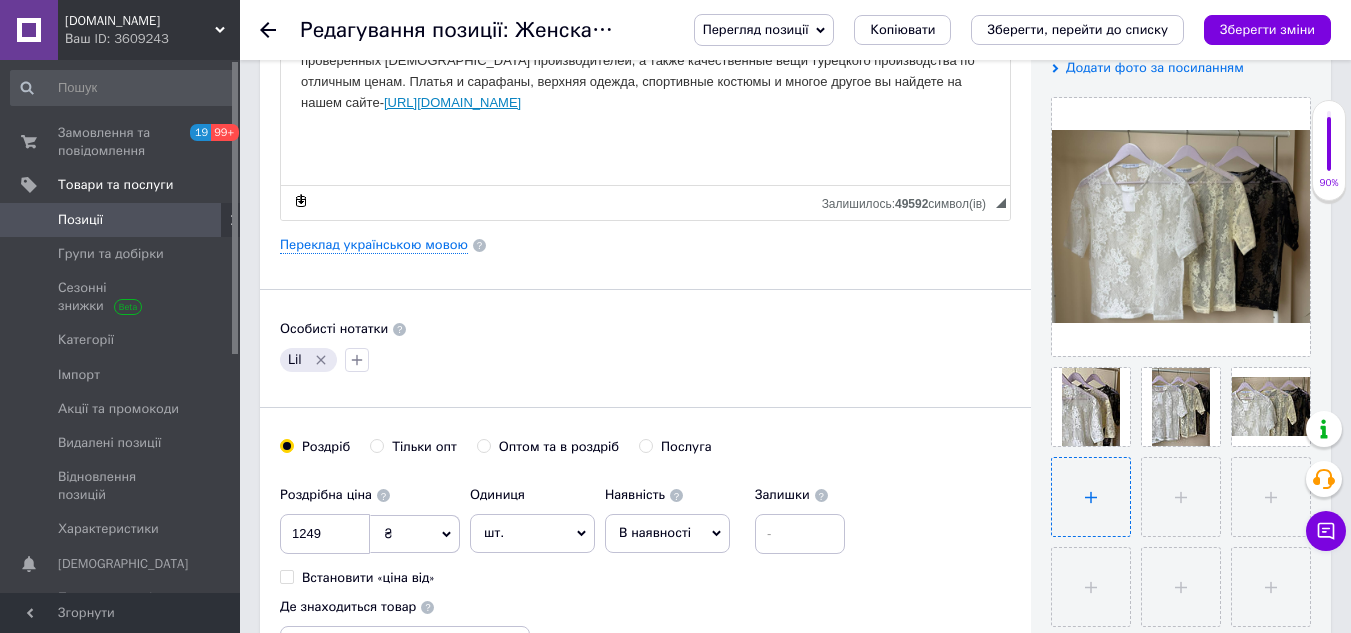 click at bounding box center [1091, 497] 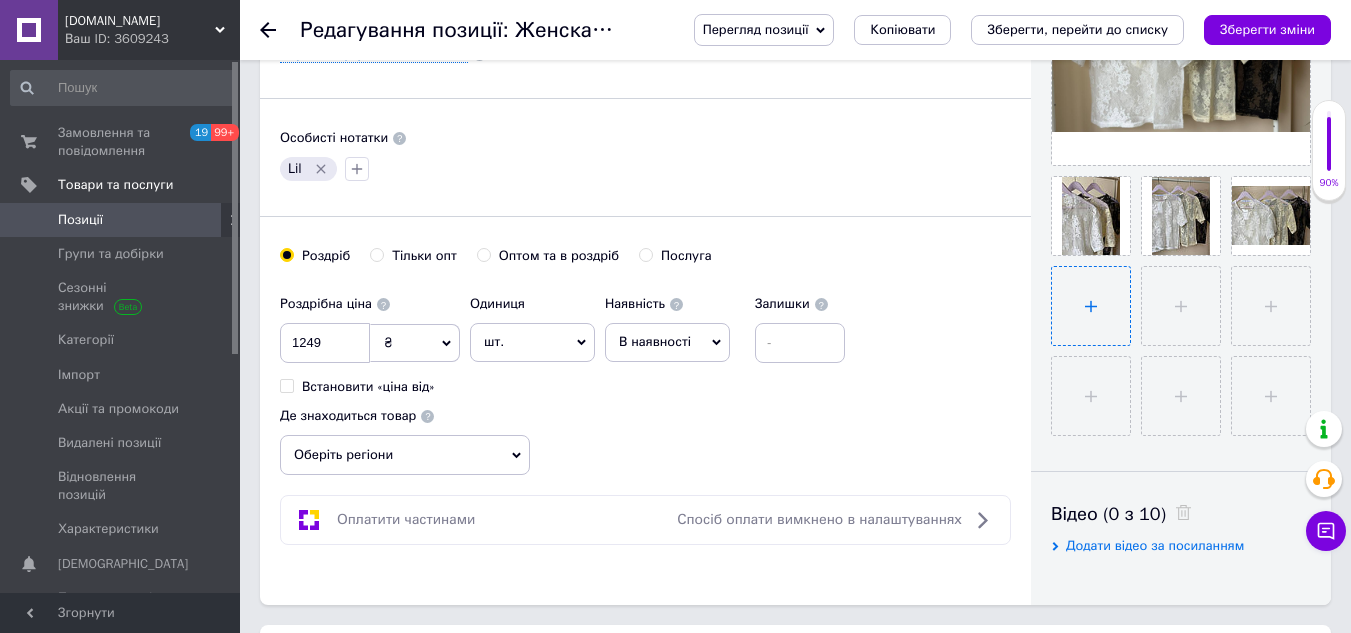 scroll, scrollTop: 600, scrollLeft: 0, axis: vertical 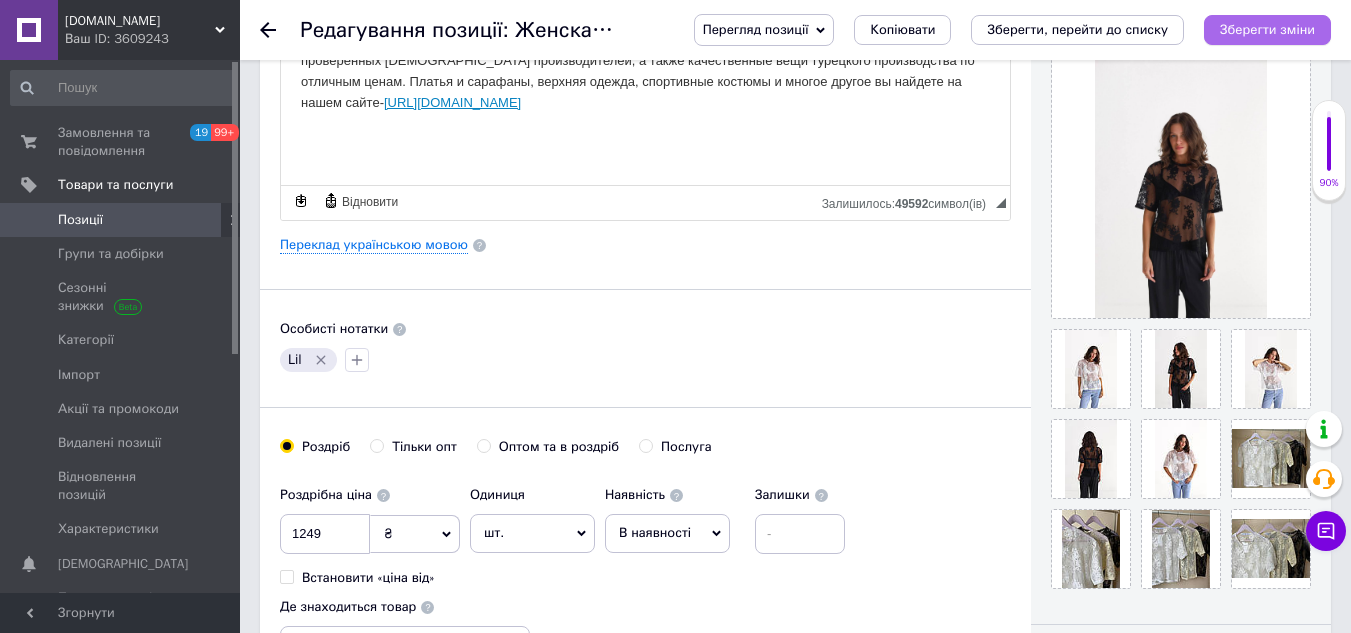 click on "Зберегти зміни" at bounding box center [1267, 29] 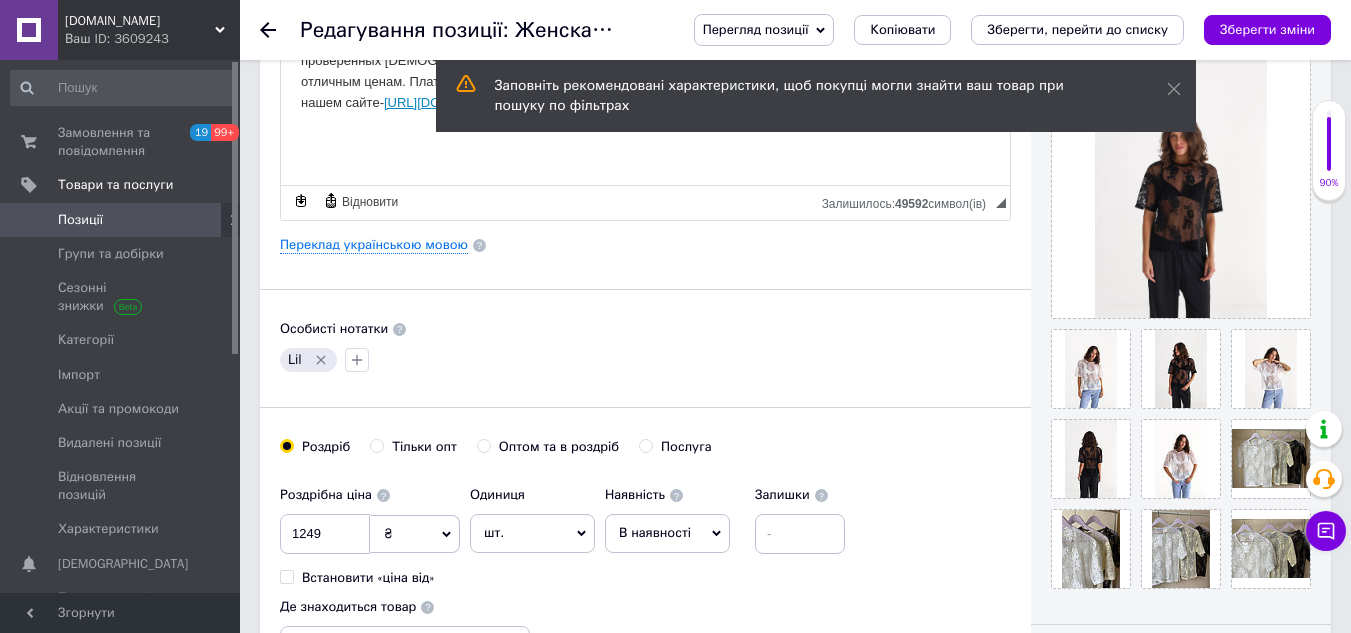 click on "Позиції" at bounding box center [121, 220] 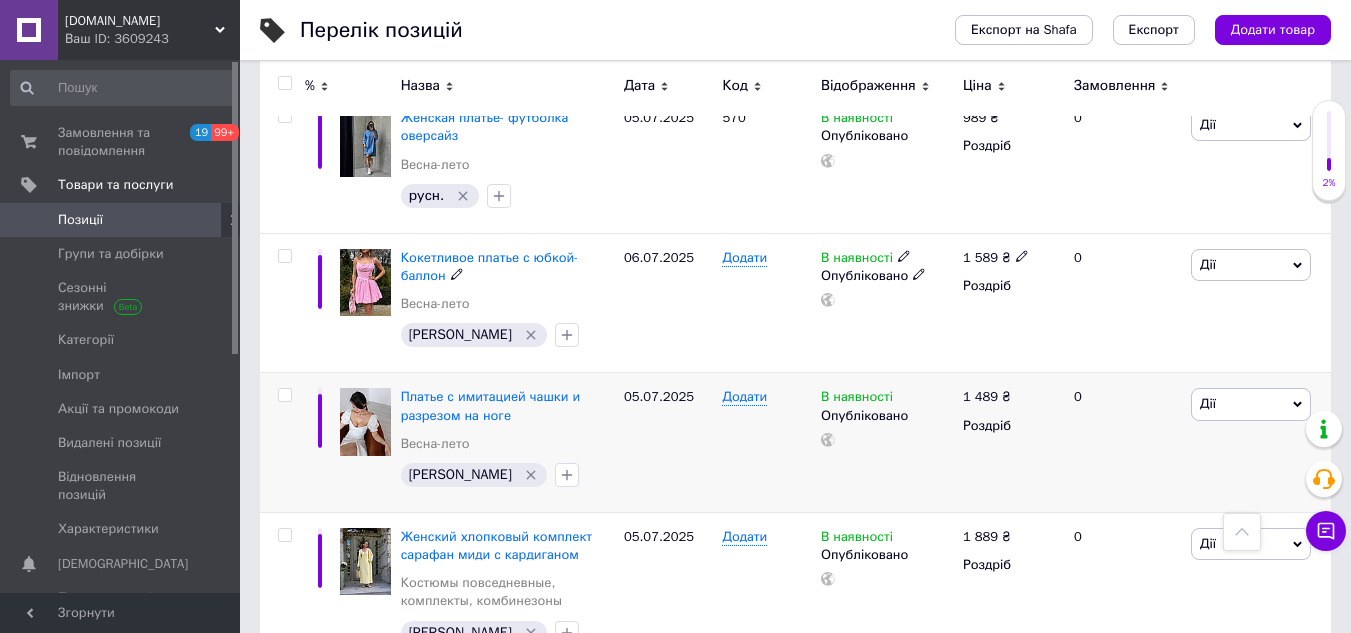 scroll, scrollTop: 500, scrollLeft: 0, axis: vertical 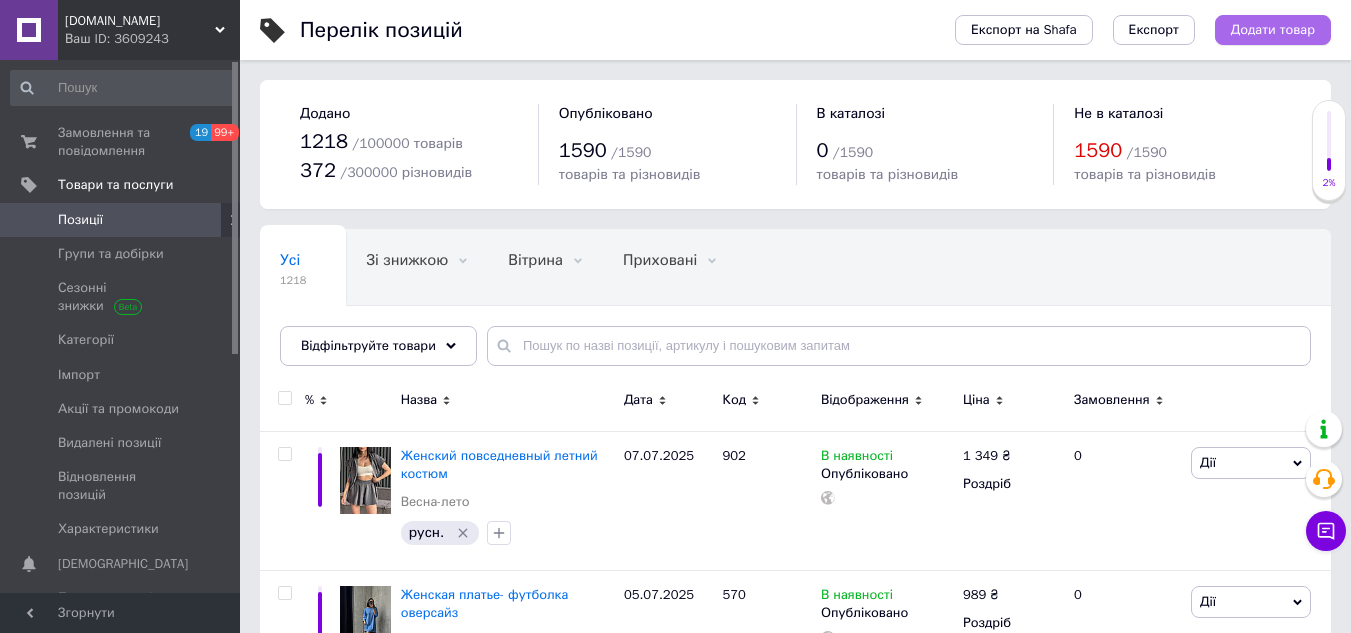 click on "Додати товар" at bounding box center (1273, 30) 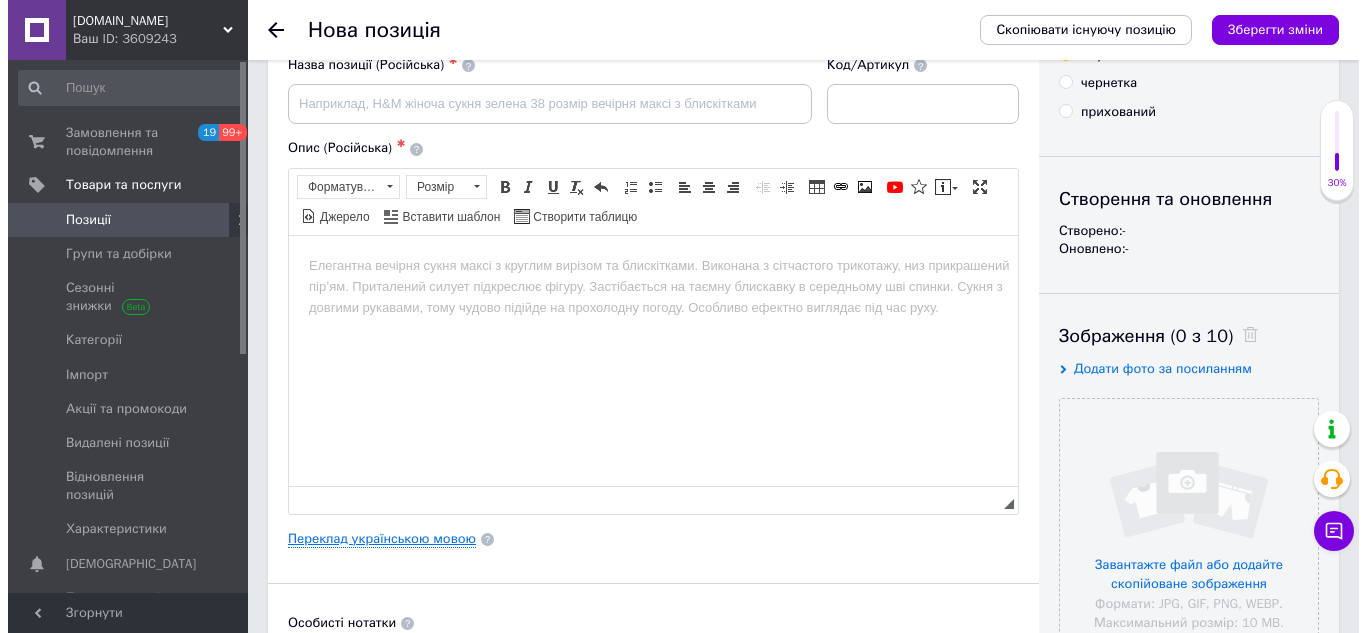 scroll, scrollTop: 100, scrollLeft: 0, axis: vertical 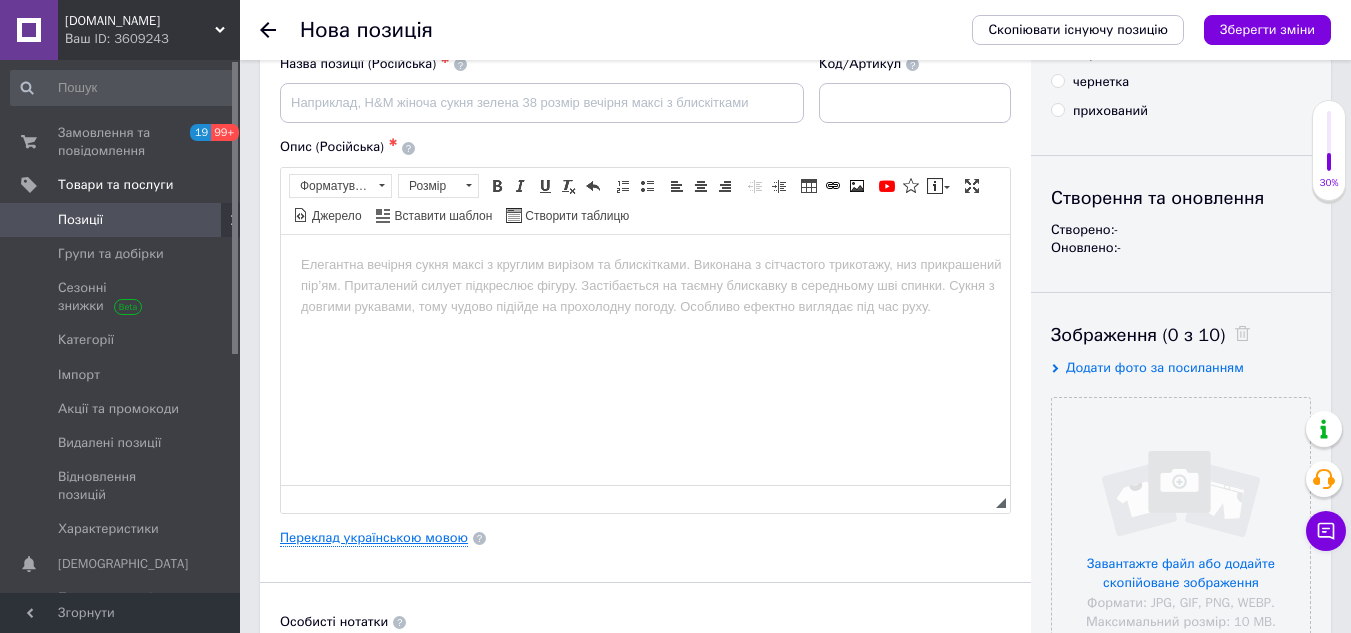 click on "Переклад українською мовою" at bounding box center (374, 538) 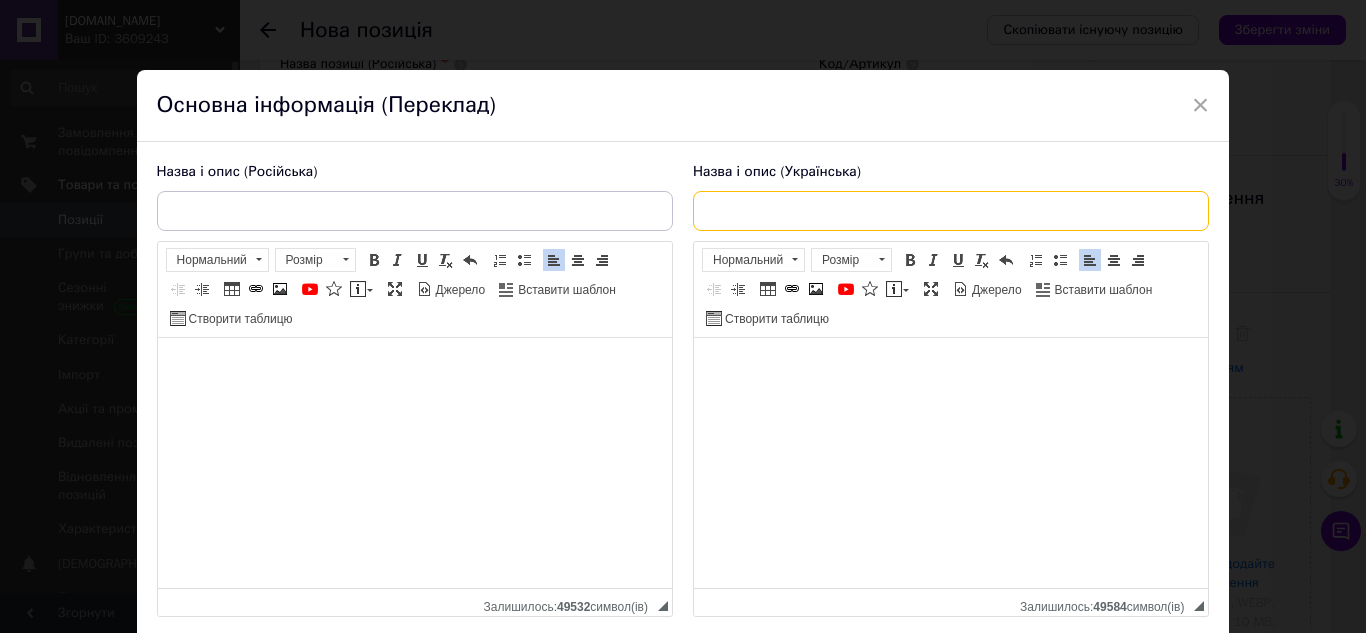 click at bounding box center [951, 211] 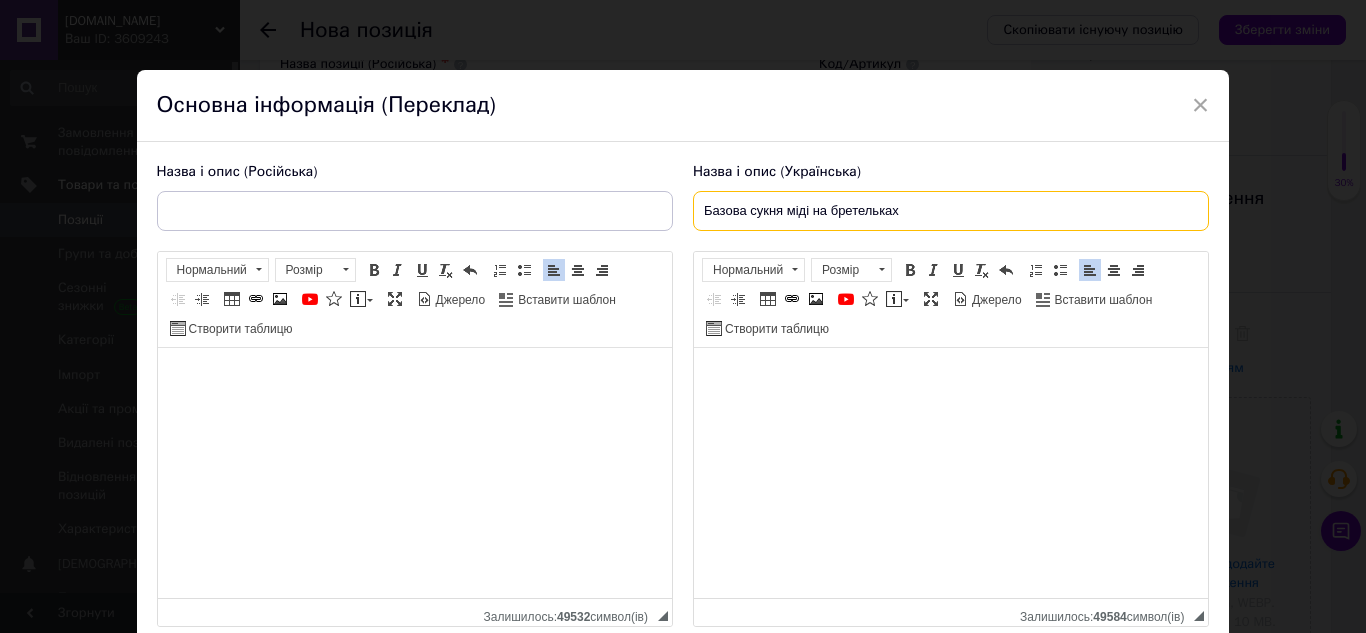 type on "Базова сукня міді на бретельках" 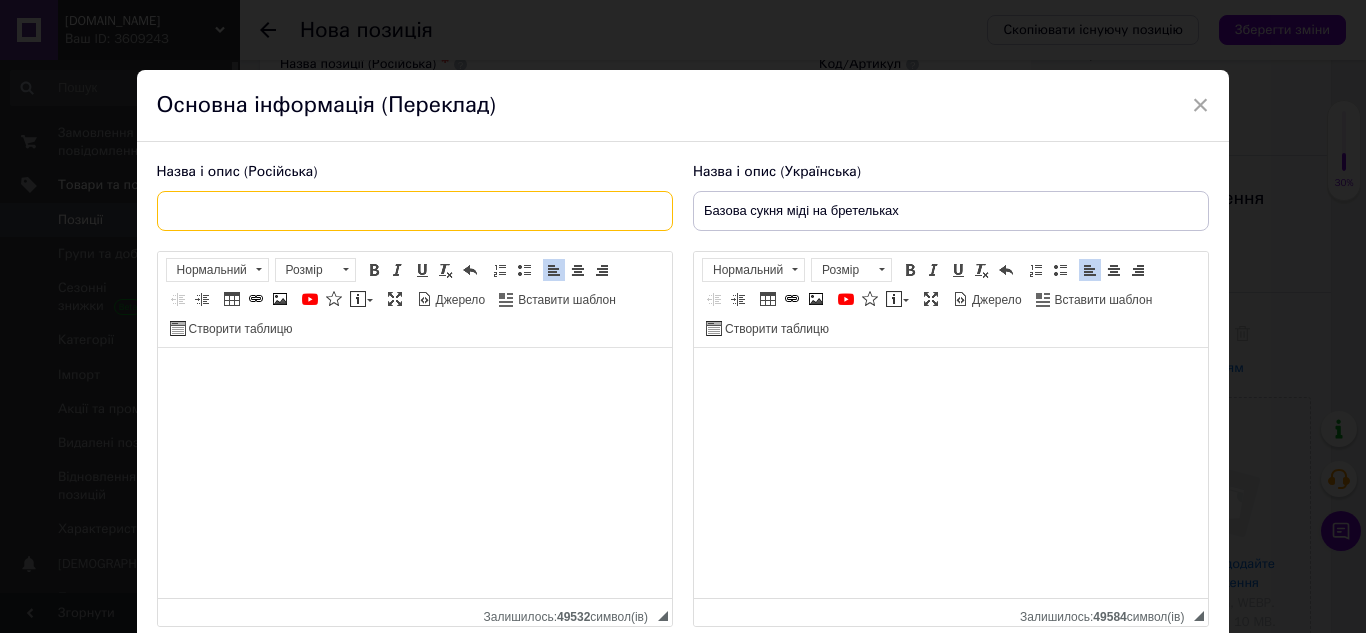 drag, startPoint x: 479, startPoint y: 223, endPoint x: 470, endPoint y: 230, distance: 11.401754 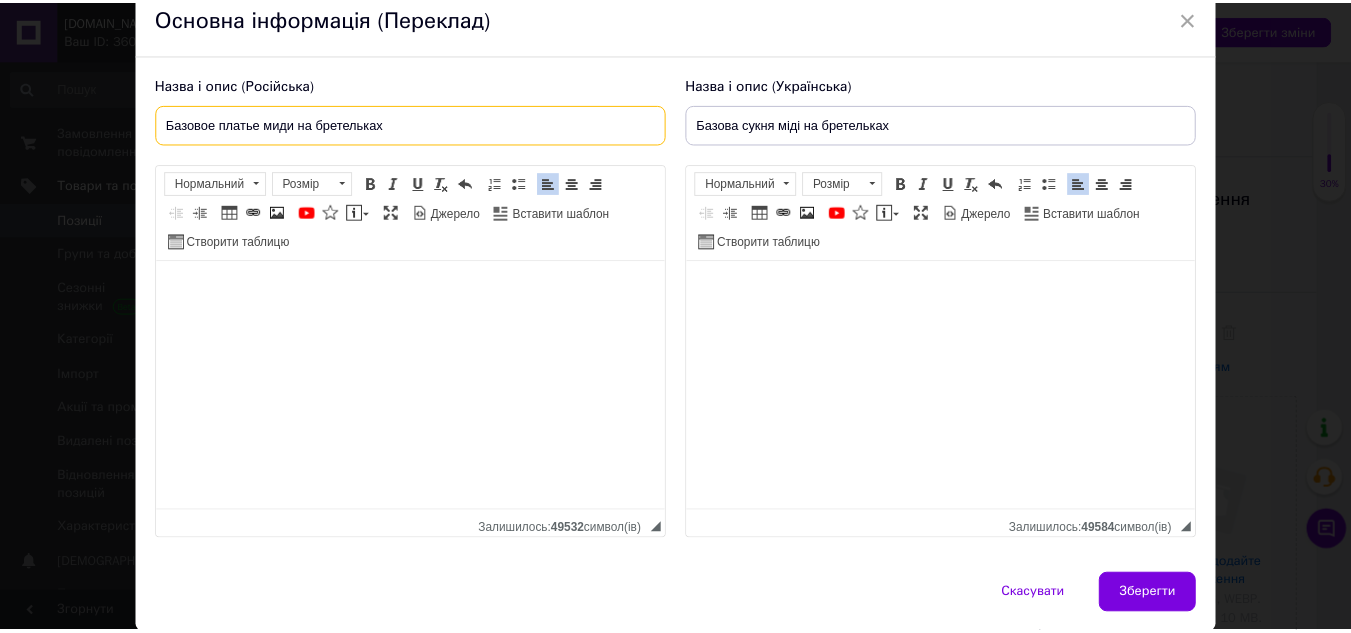 scroll, scrollTop: 100, scrollLeft: 0, axis: vertical 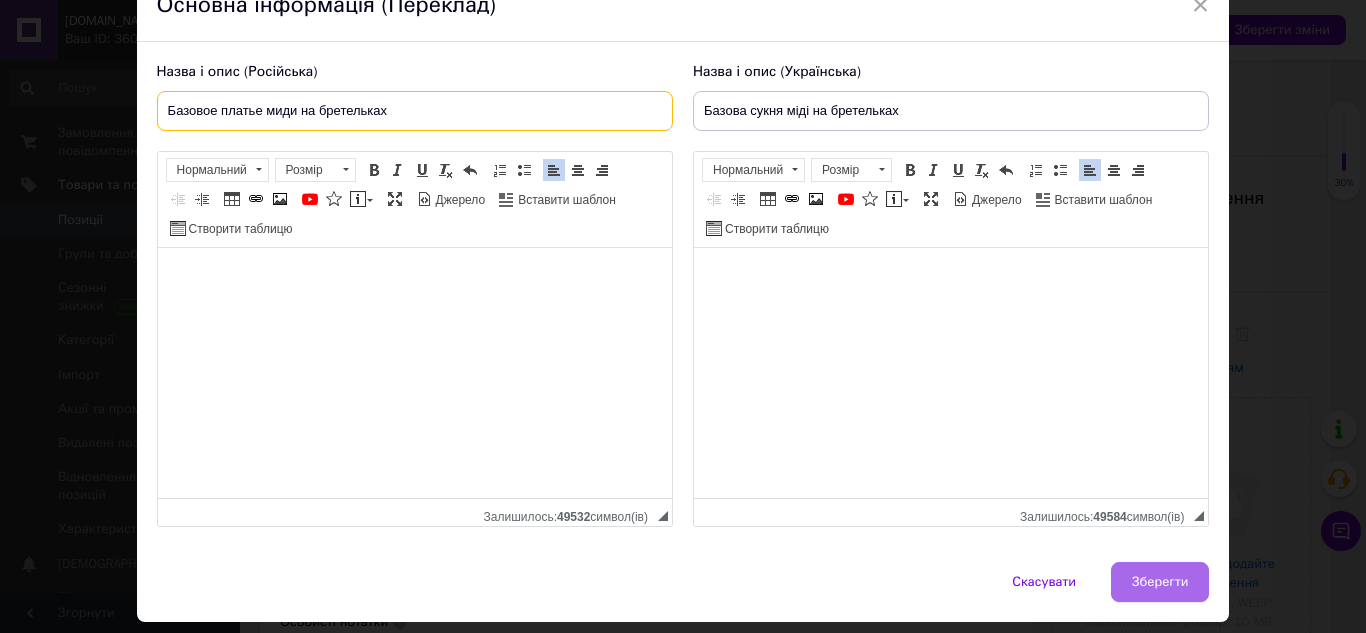 type on "Базовое платье миди на бретельках" 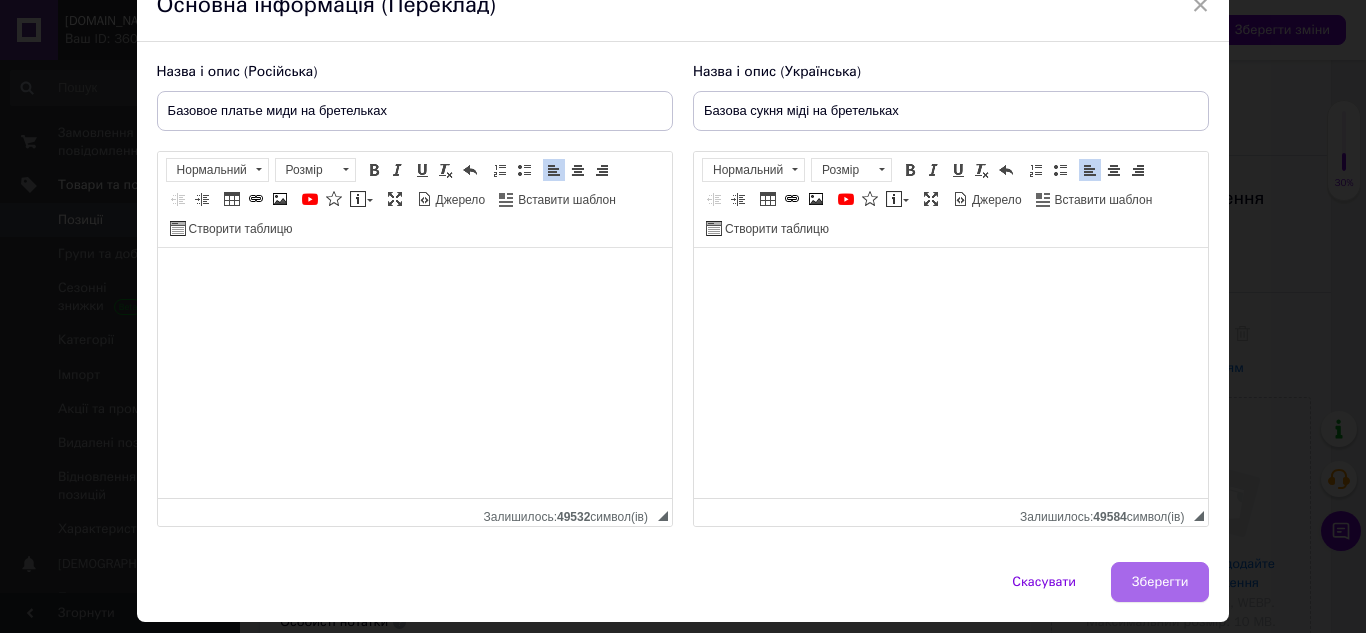 click on "Зберегти" at bounding box center [1160, 582] 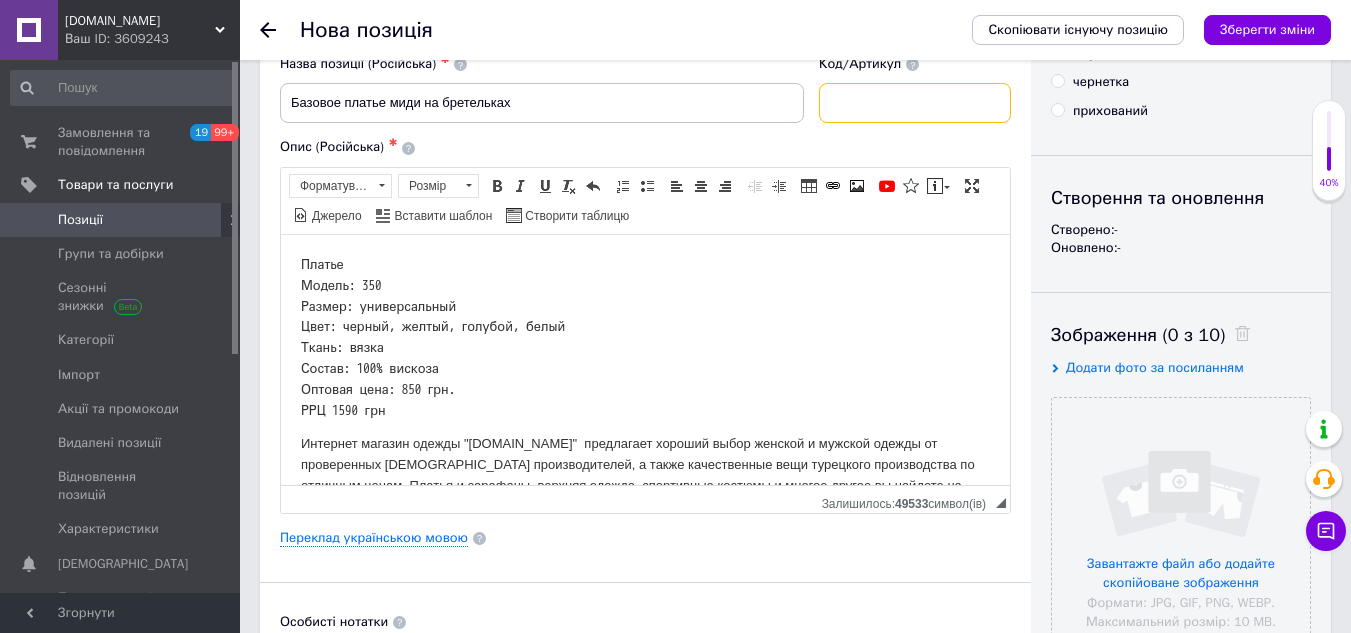 click at bounding box center [915, 103] 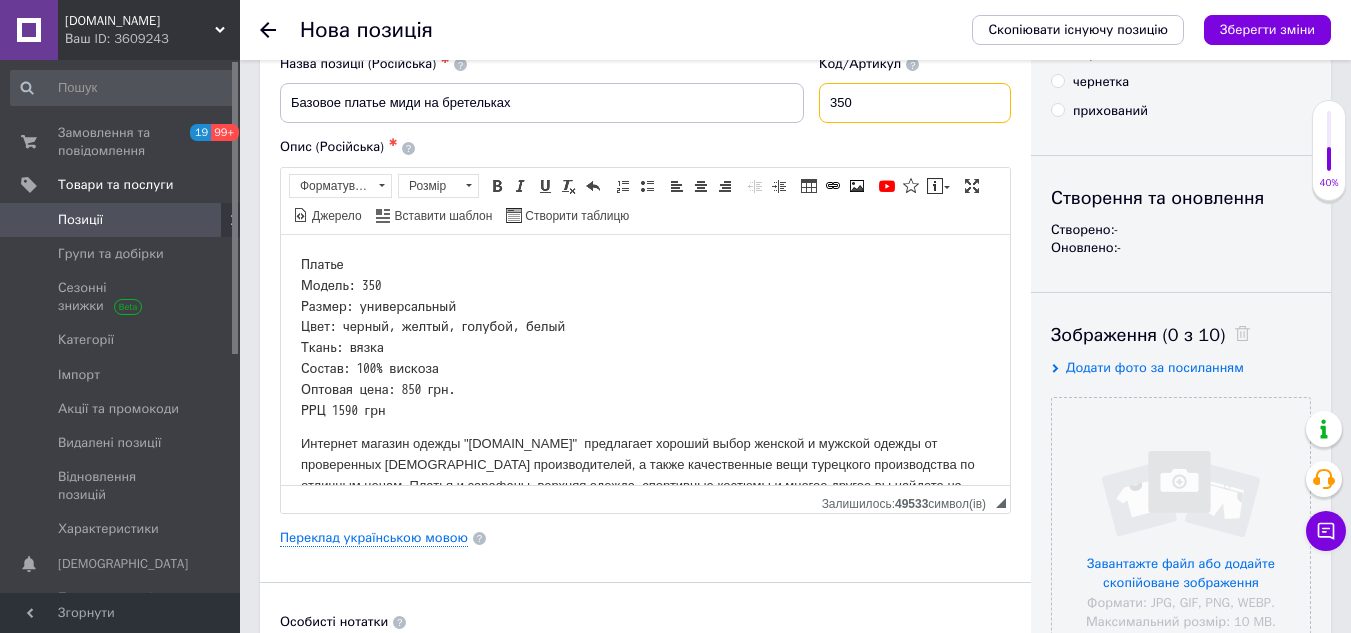 type on "350" 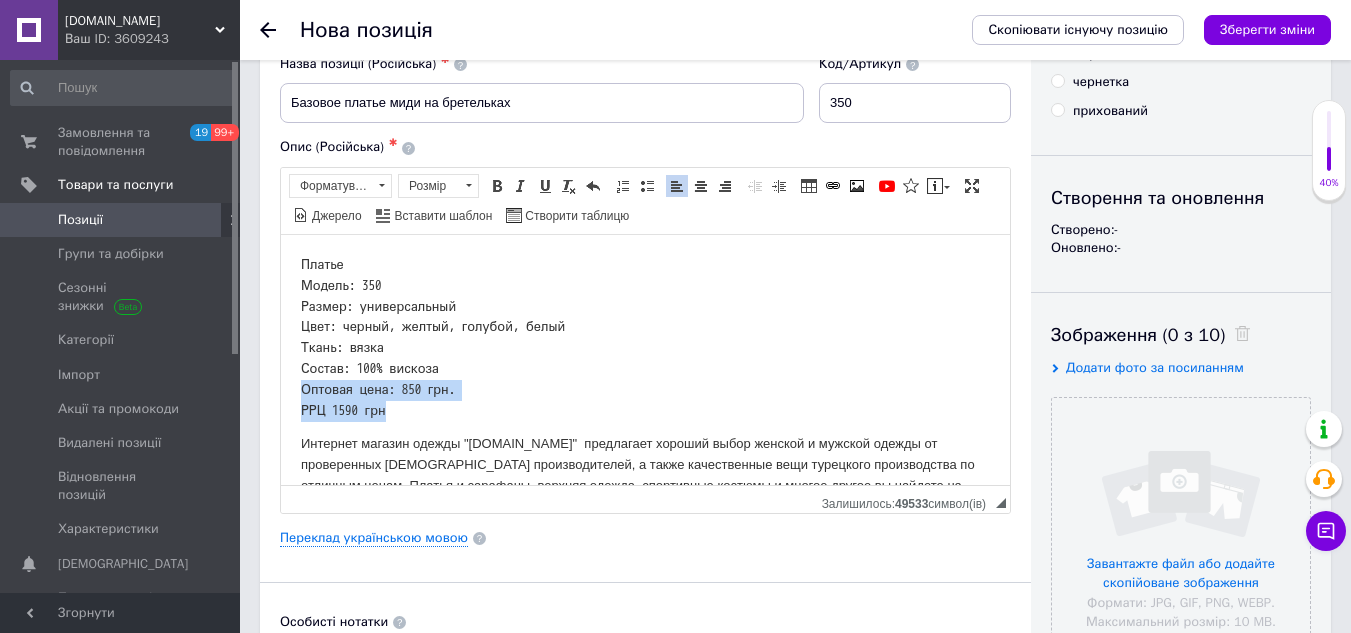 drag, startPoint x: 397, startPoint y: 415, endPoint x: 276, endPoint y: 395, distance: 122.641754 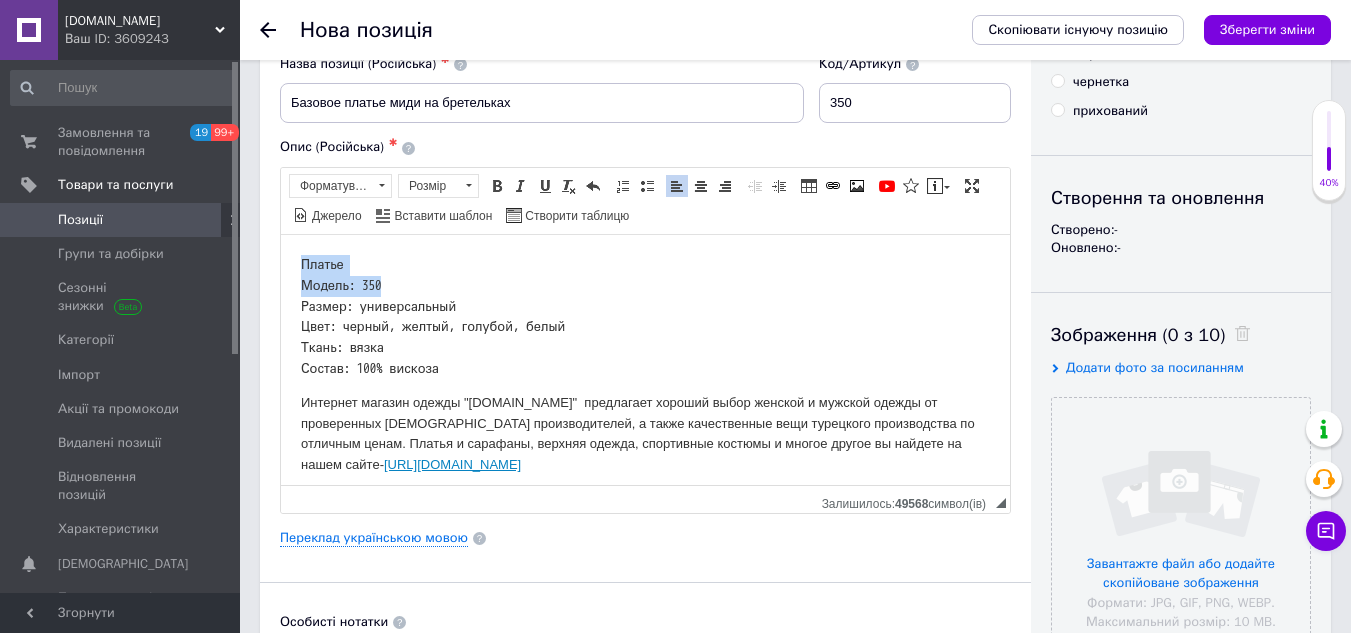 drag, startPoint x: 362, startPoint y: 284, endPoint x: 301, endPoint y: 253, distance: 68.42514 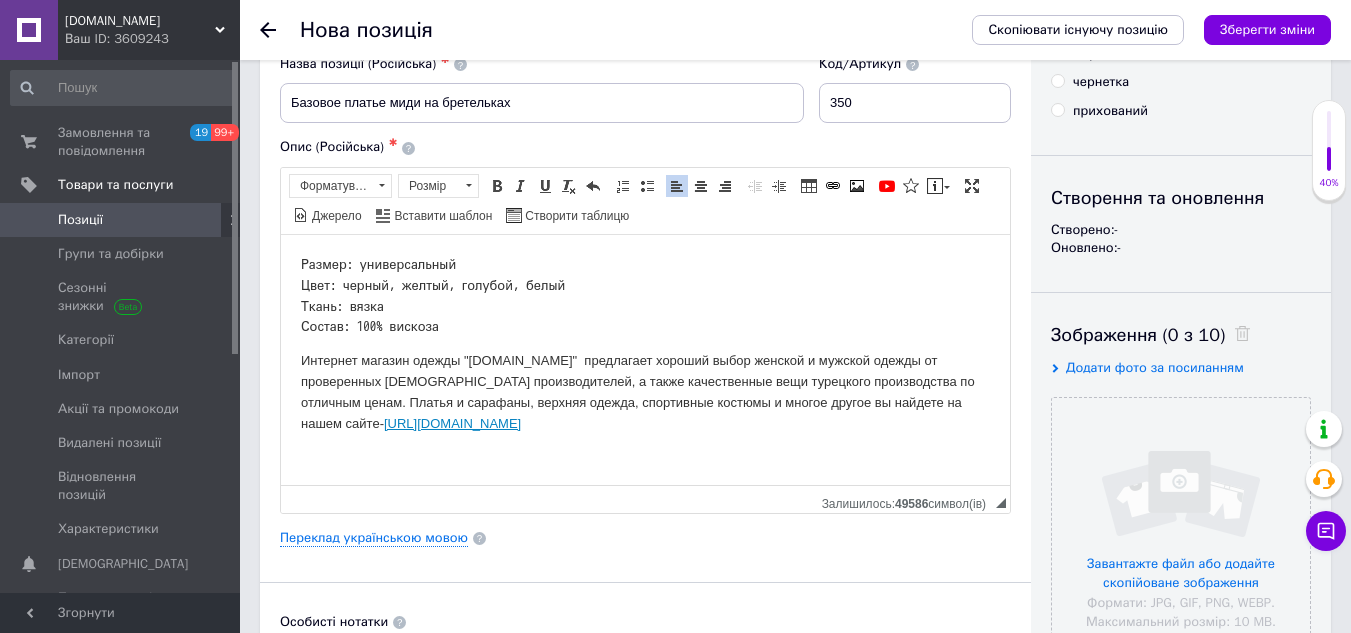 click on "Размер: универсальный
Цвет: черный, желтый, голубой, белый
Ткань: вязка
Состав: 100% вискоза" at bounding box center (645, 295) 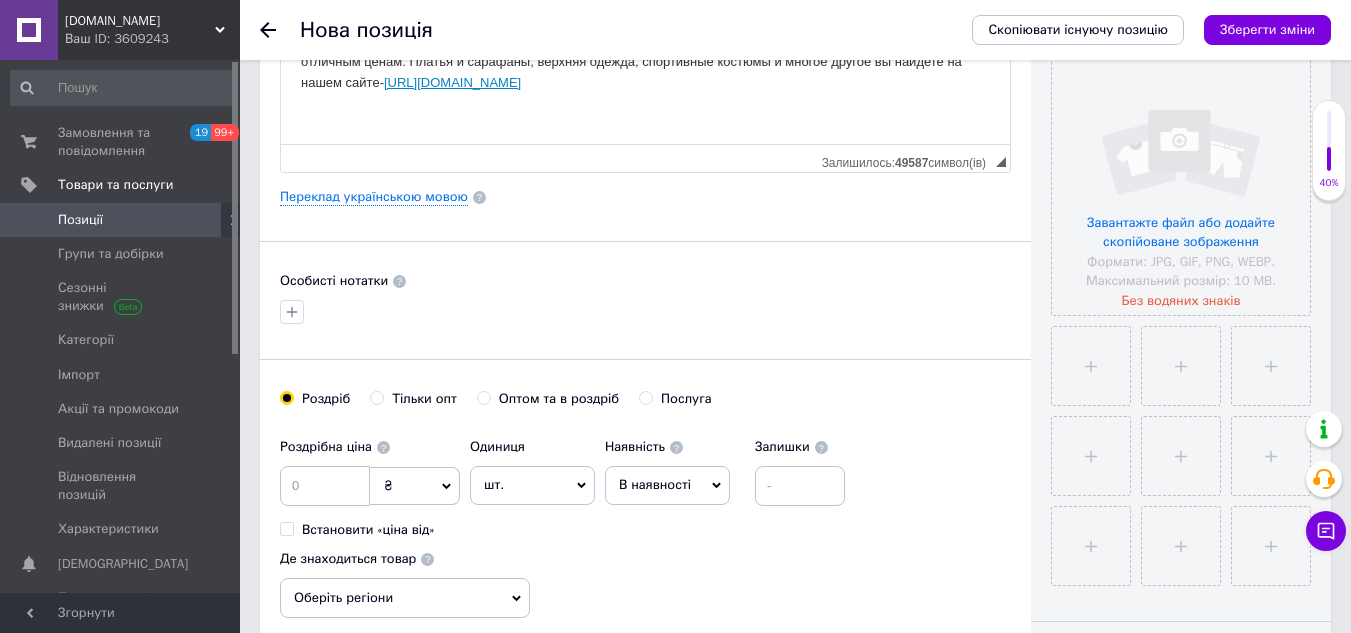 scroll, scrollTop: 500, scrollLeft: 0, axis: vertical 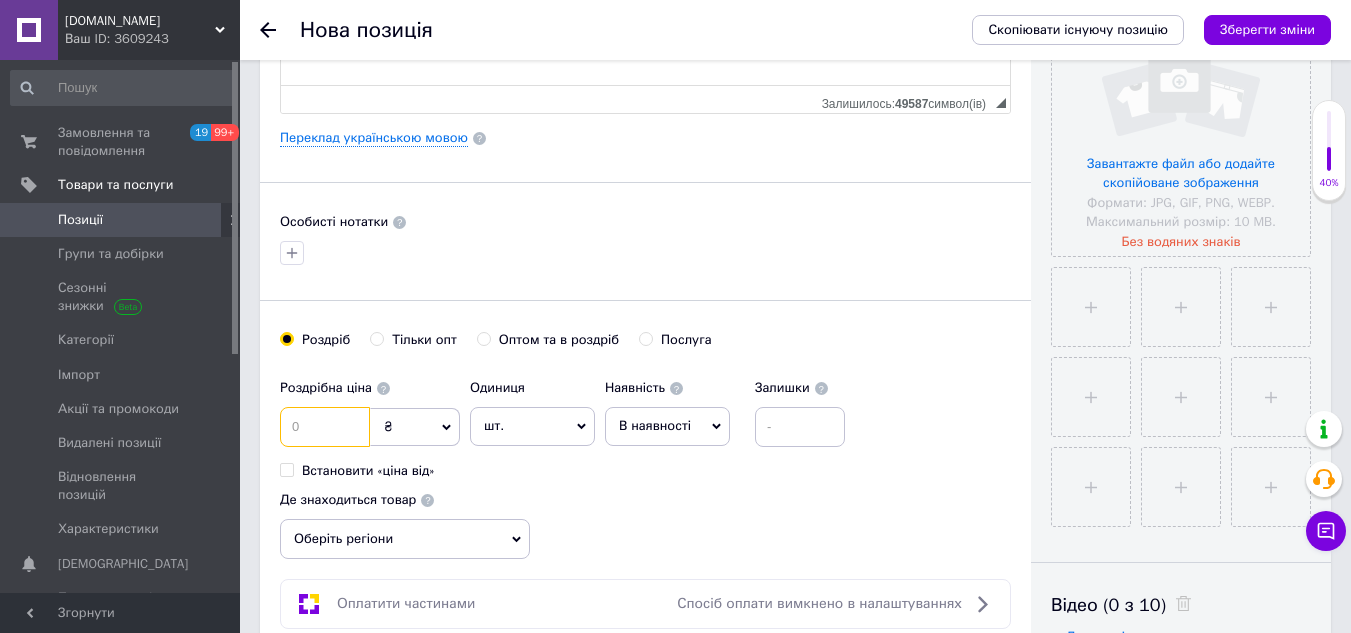 click at bounding box center (325, 427) 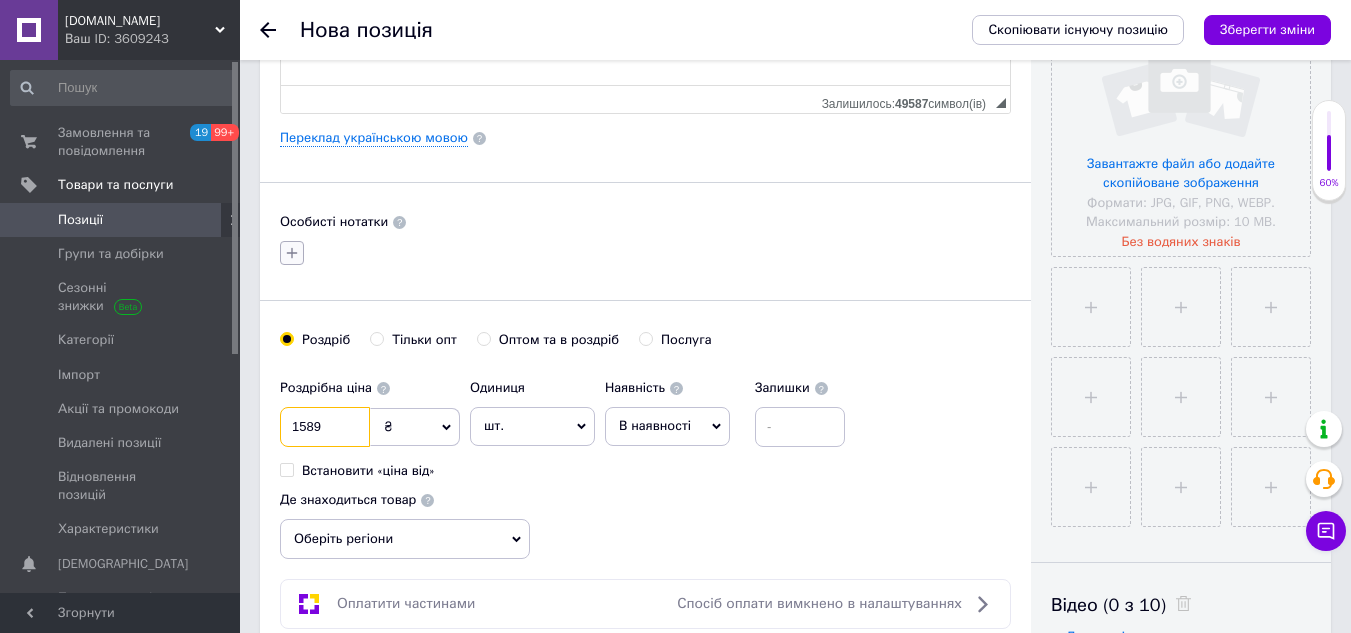 type on "1589" 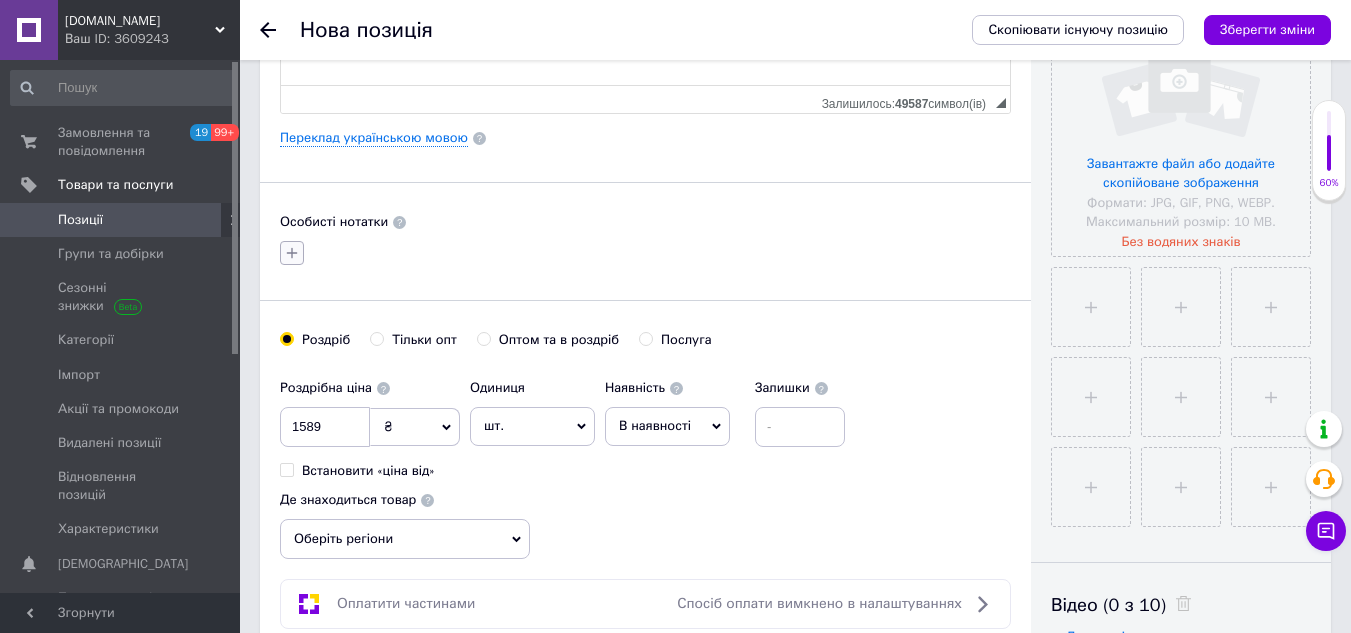 click 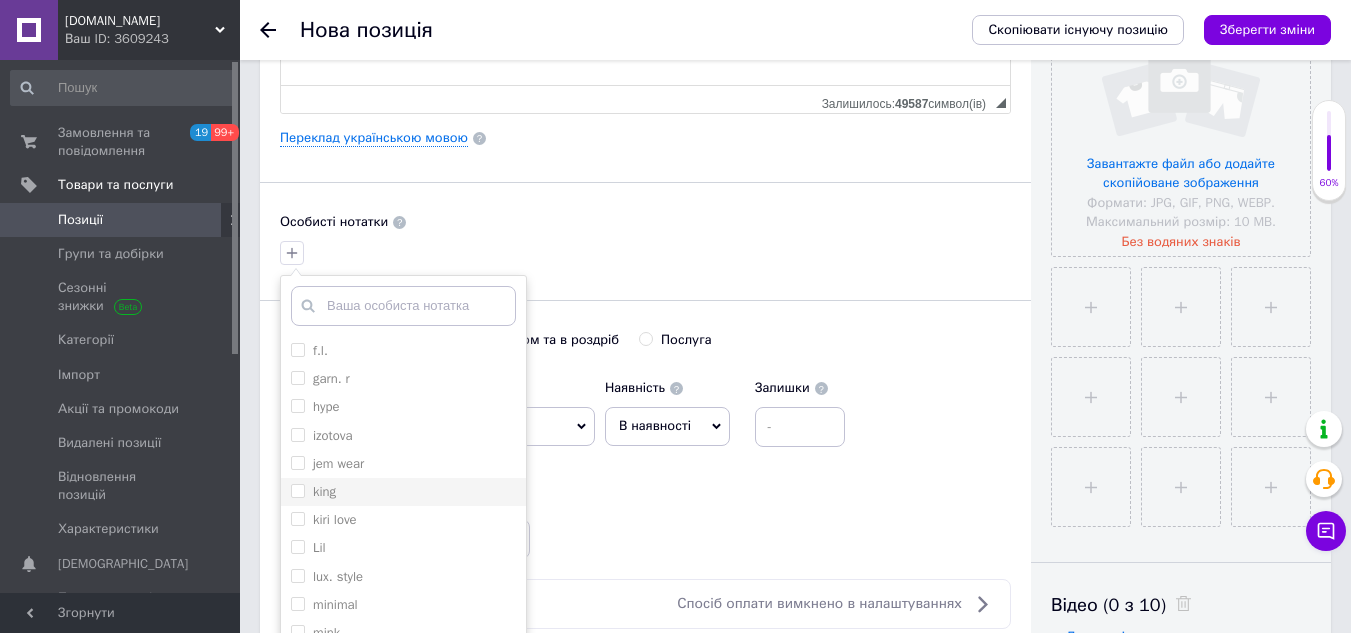 scroll, scrollTop: 200, scrollLeft: 0, axis: vertical 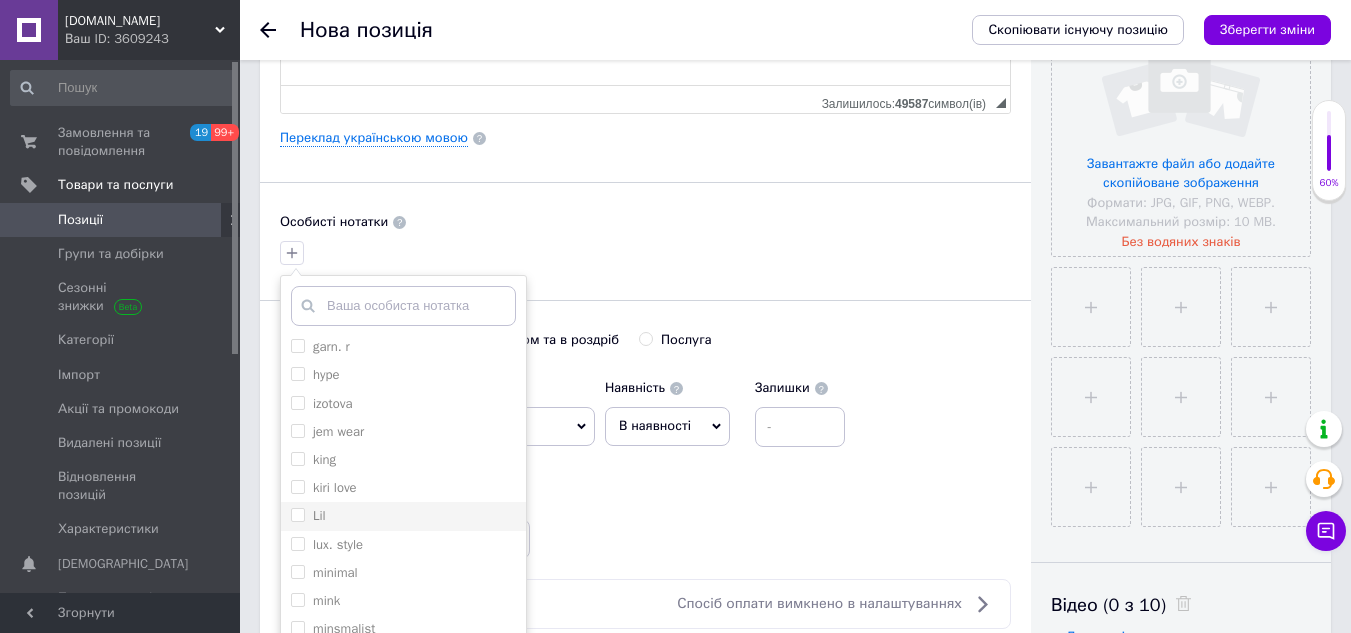click on "Lil" at bounding box center [403, 516] 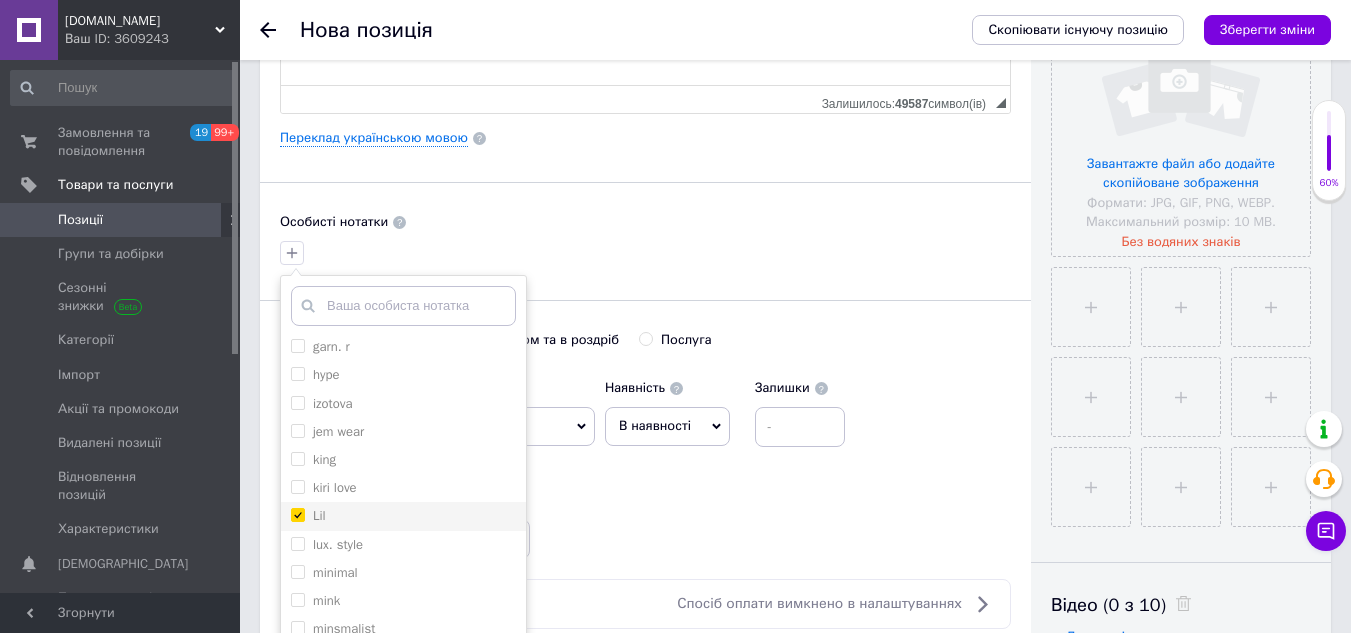 checkbox on "true" 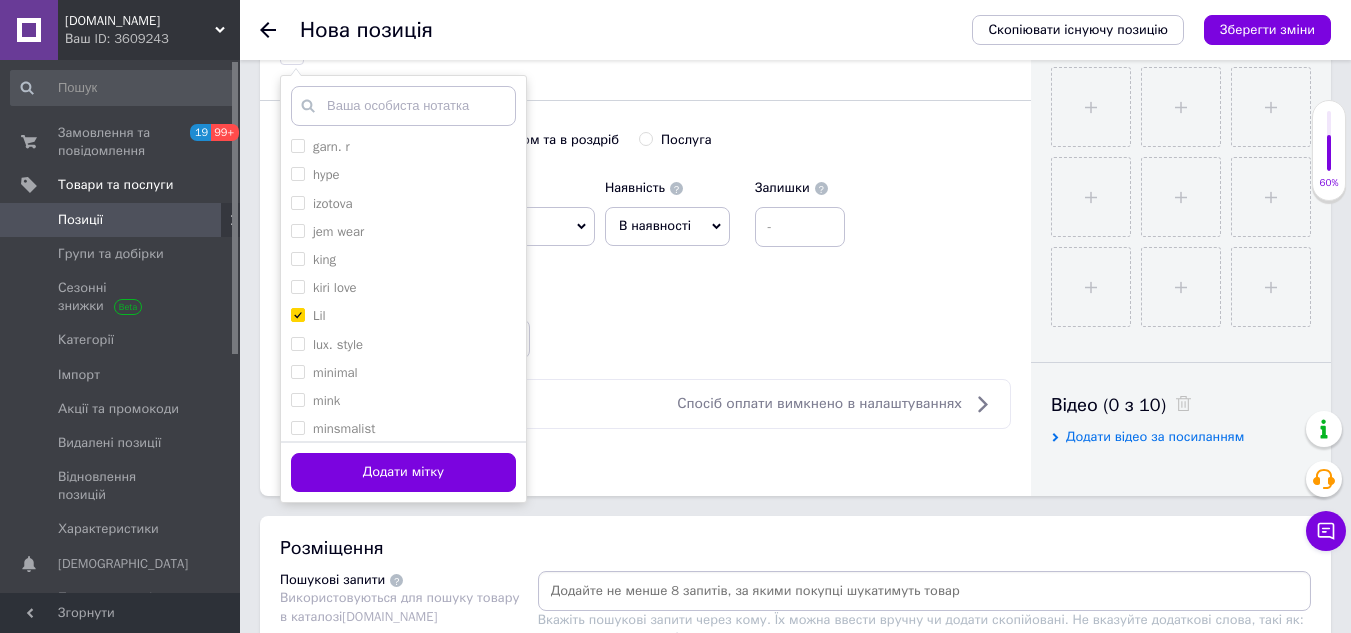 drag, startPoint x: 491, startPoint y: 473, endPoint x: 507, endPoint y: 468, distance: 16.763054 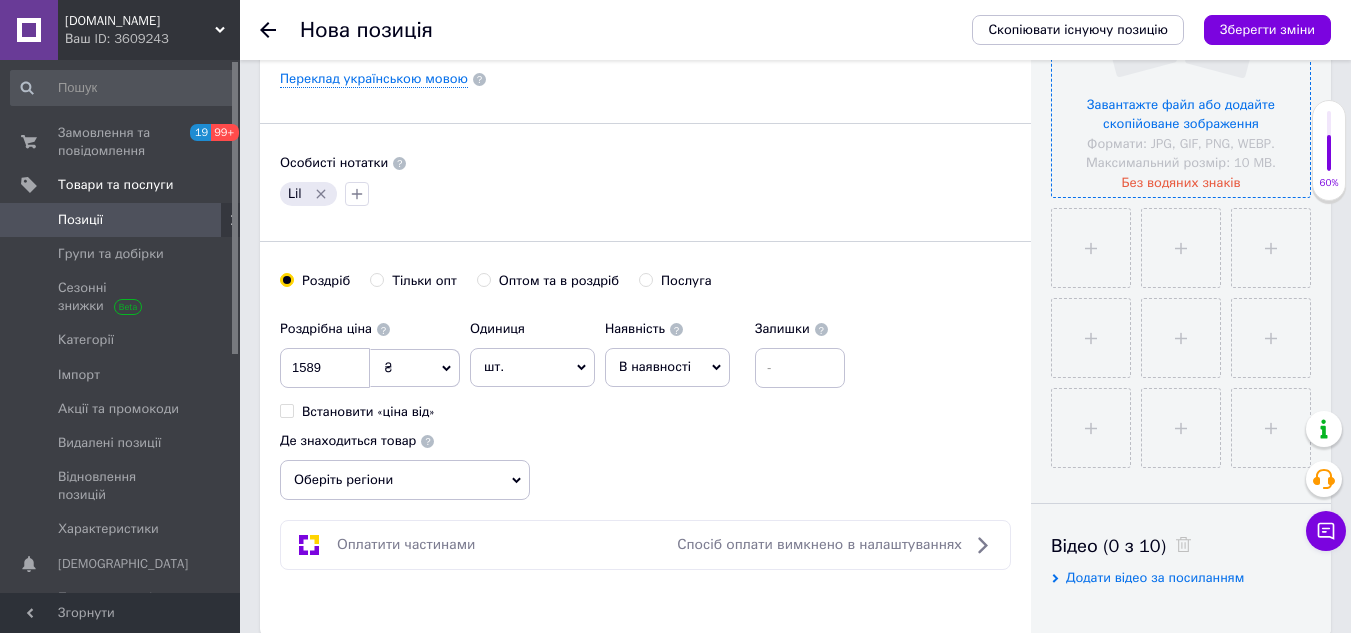 scroll, scrollTop: 300, scrollLeft: 0, axis: vertical 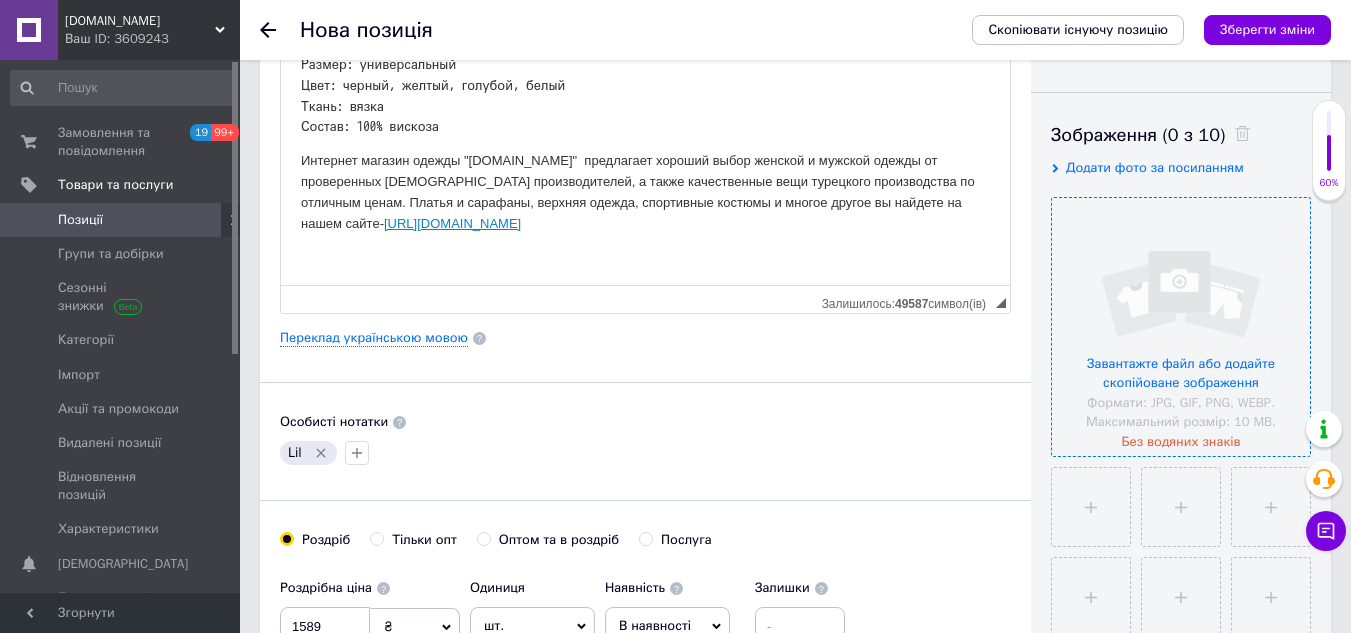 click at bounding box center (1181, 327) 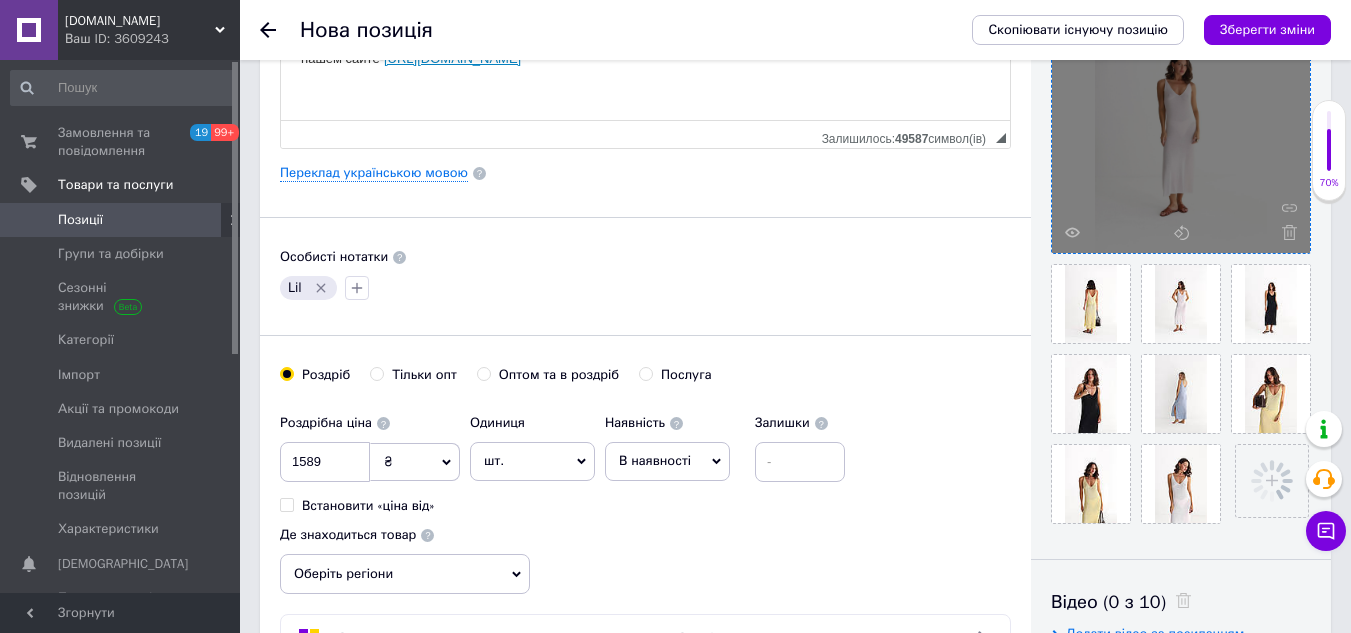scroll, scrollTop: 500, scrollLeft: 0, axis: vertical 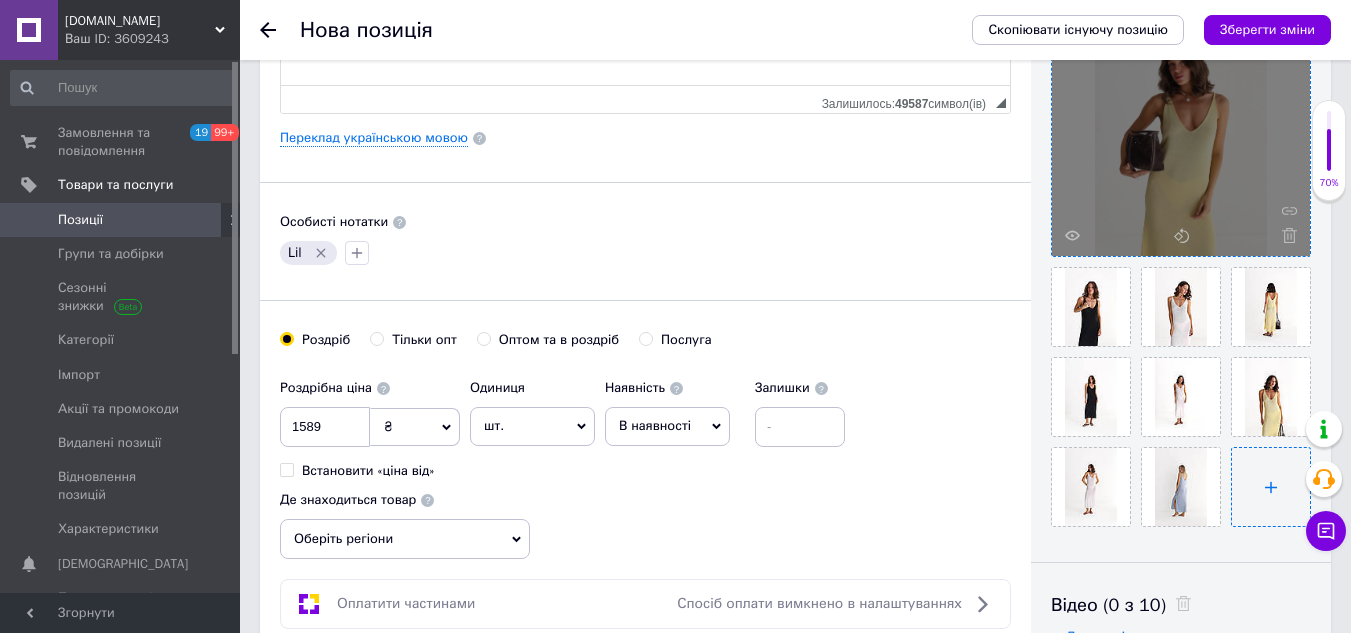 click at bounding box center [1271, 487] 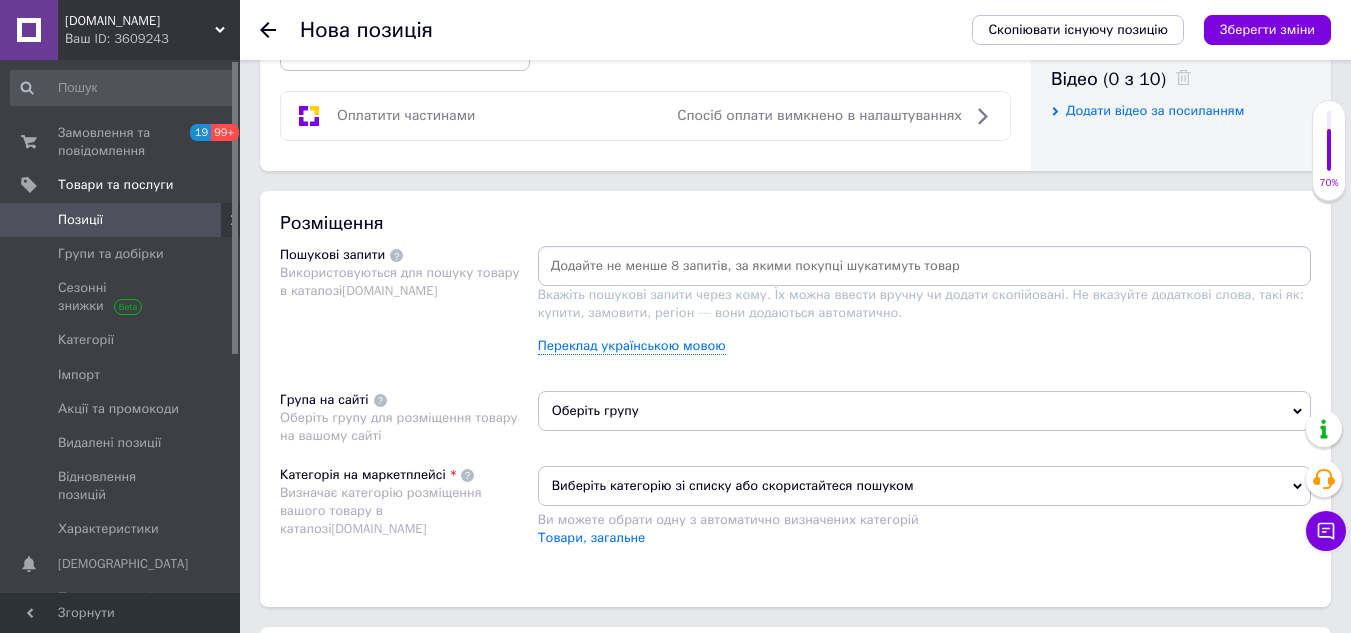 scroll, scrollTop: 1100, scrollLeft: 0, axis: vertical 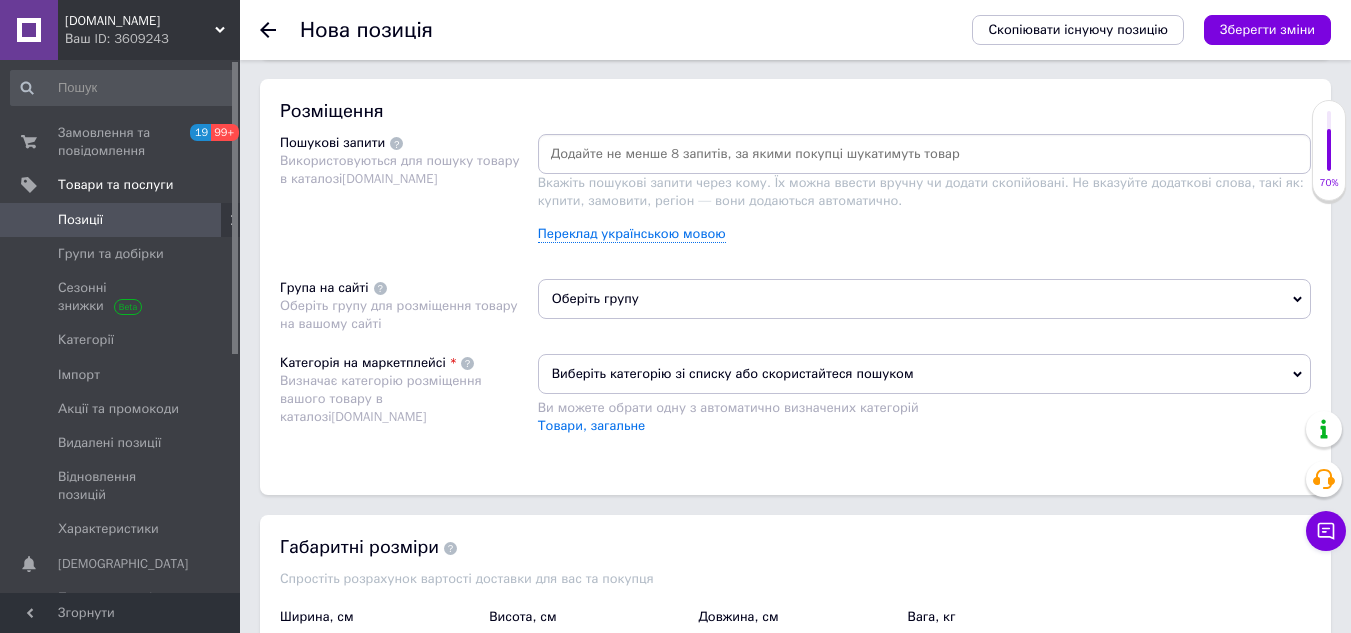 click on "Оберіть групу" at bounding box center (924, 299) 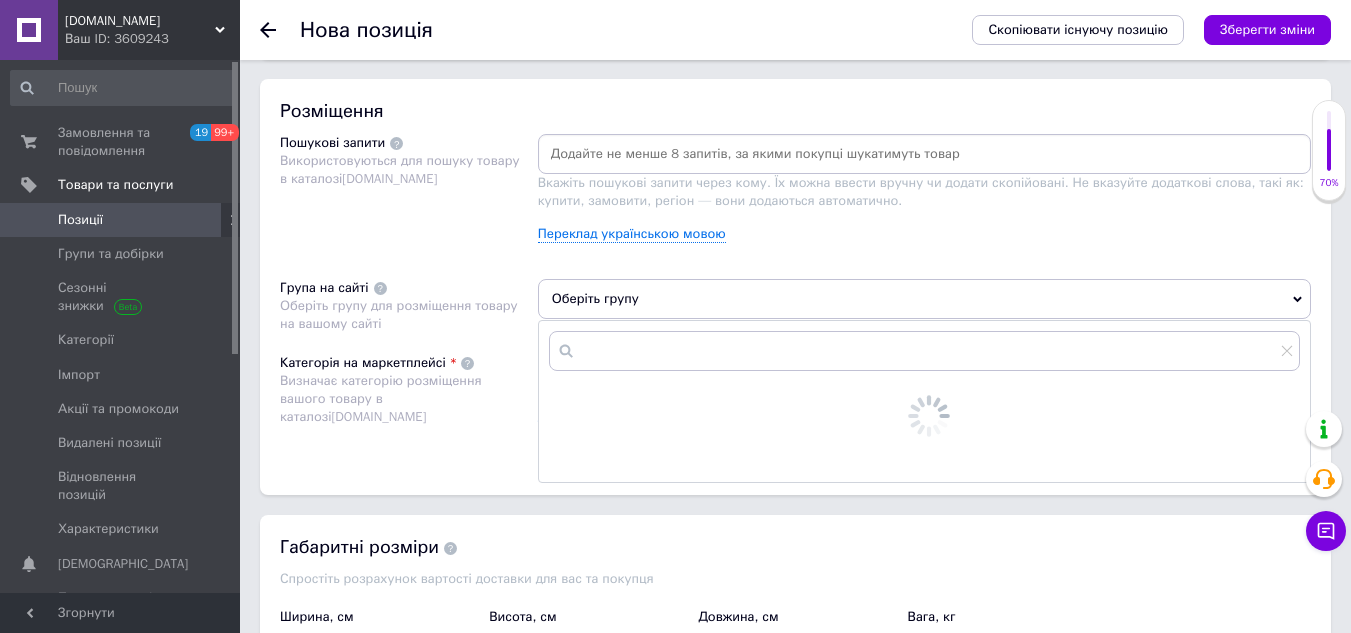 scroll, scrollTop: 1200, scrollLeft: 0, axis: vertical 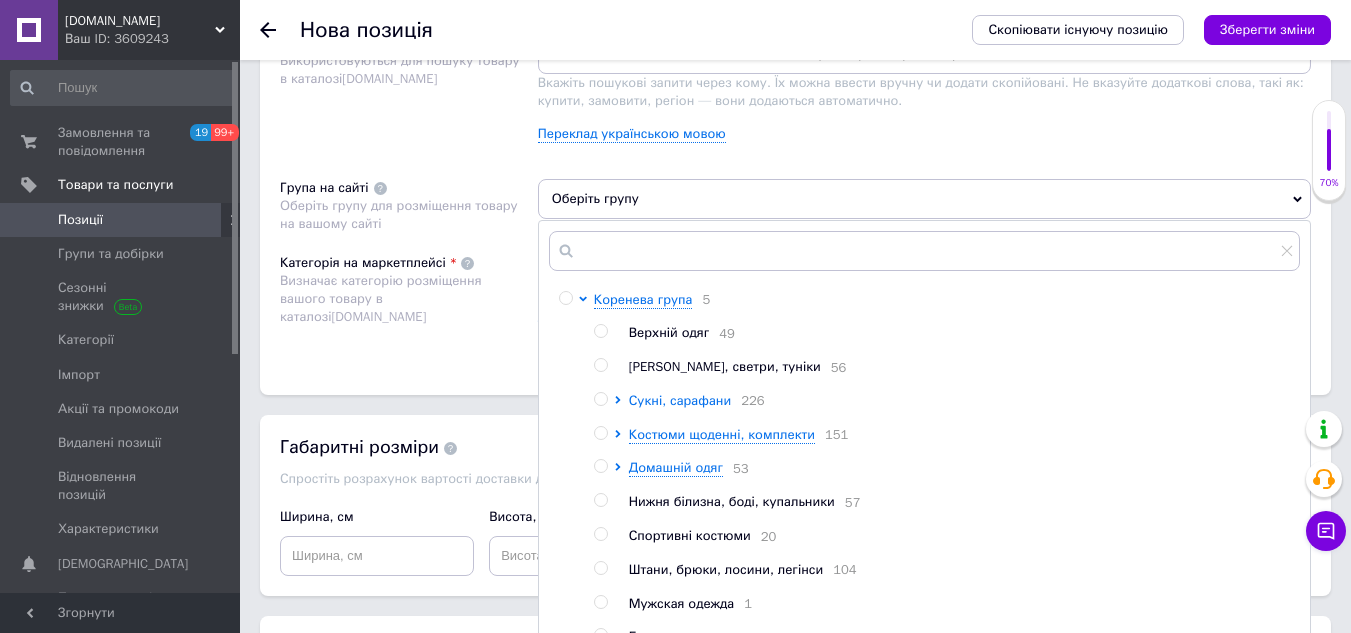 click on "Сукні, сарафани" at bounding box center [680, 400] 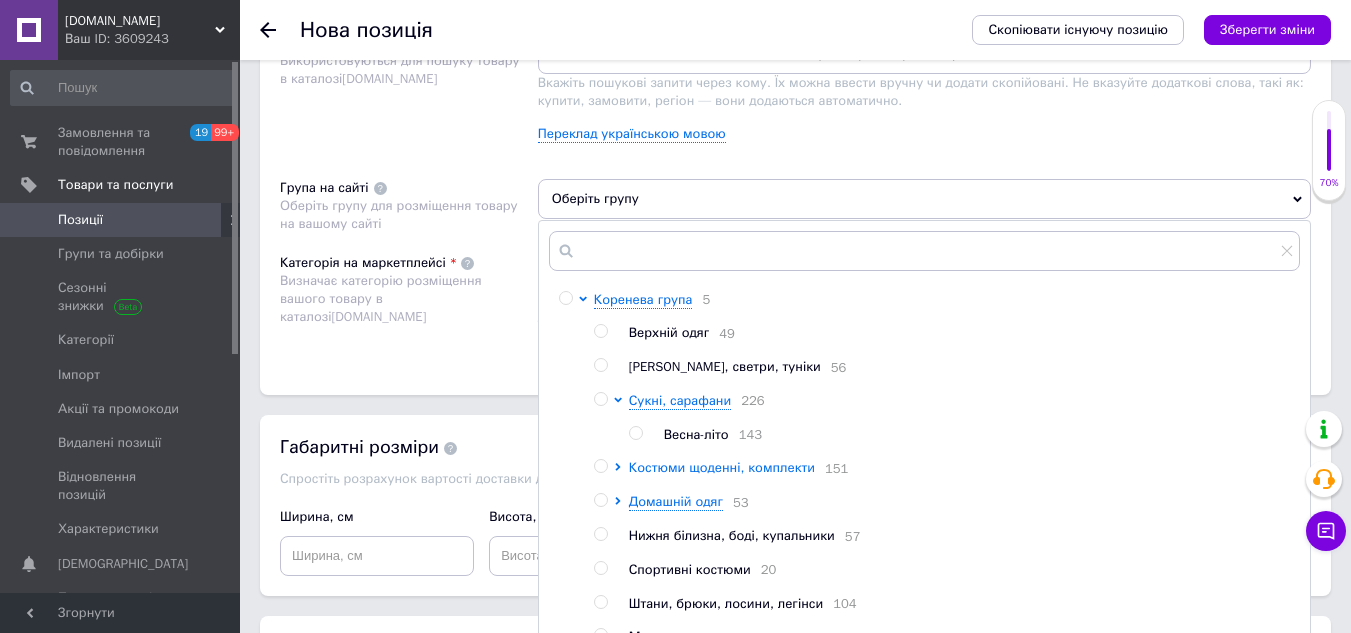 click on "Весна-літо" at bounding box center [696, 434] 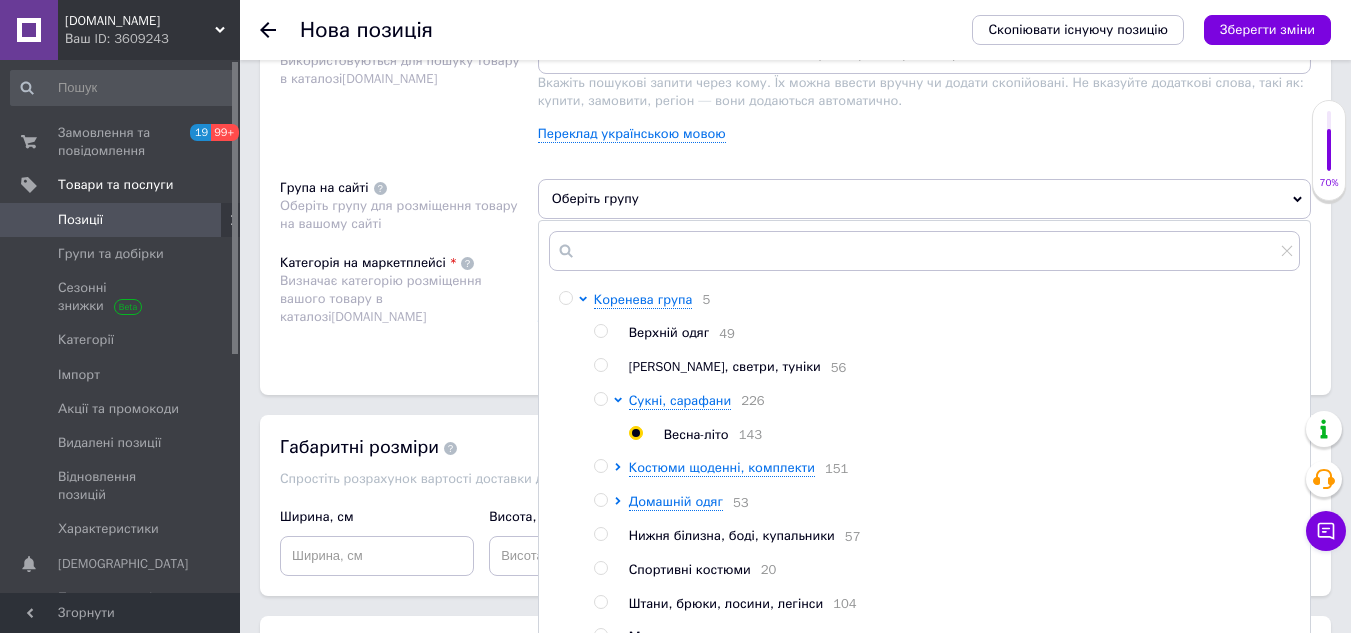 radio on "true" 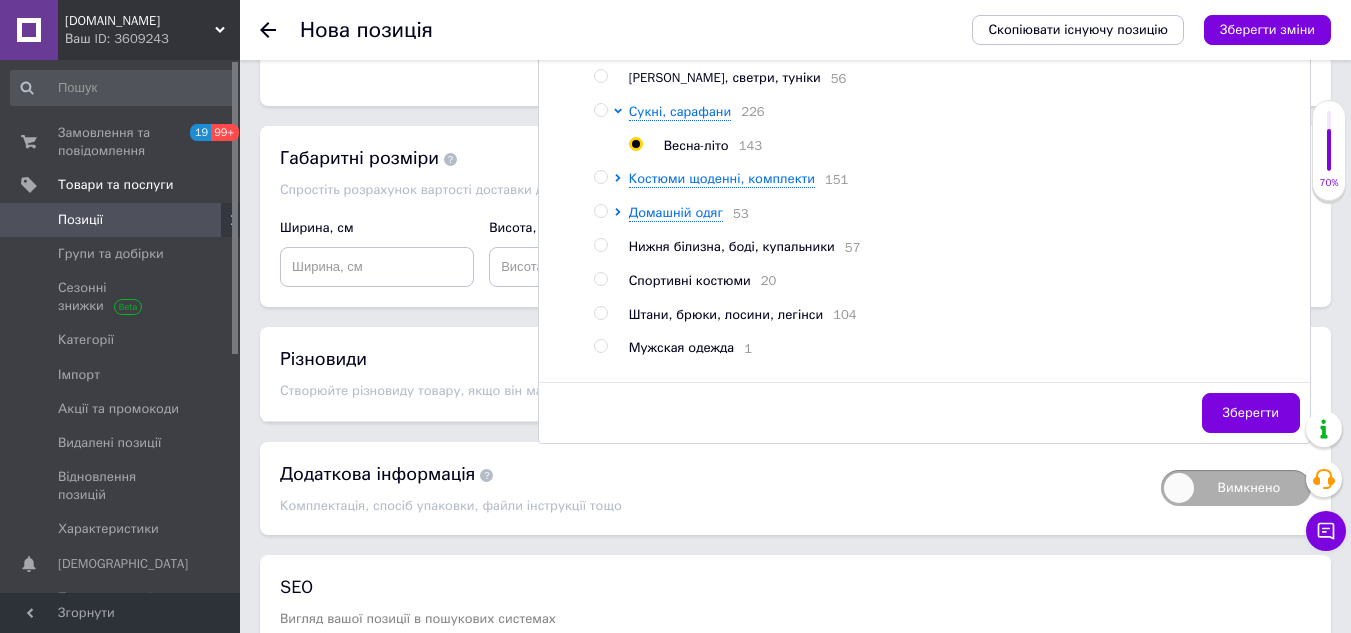 scroll, scrollTop: 1500, scrollLeft: 0, axis: vertical 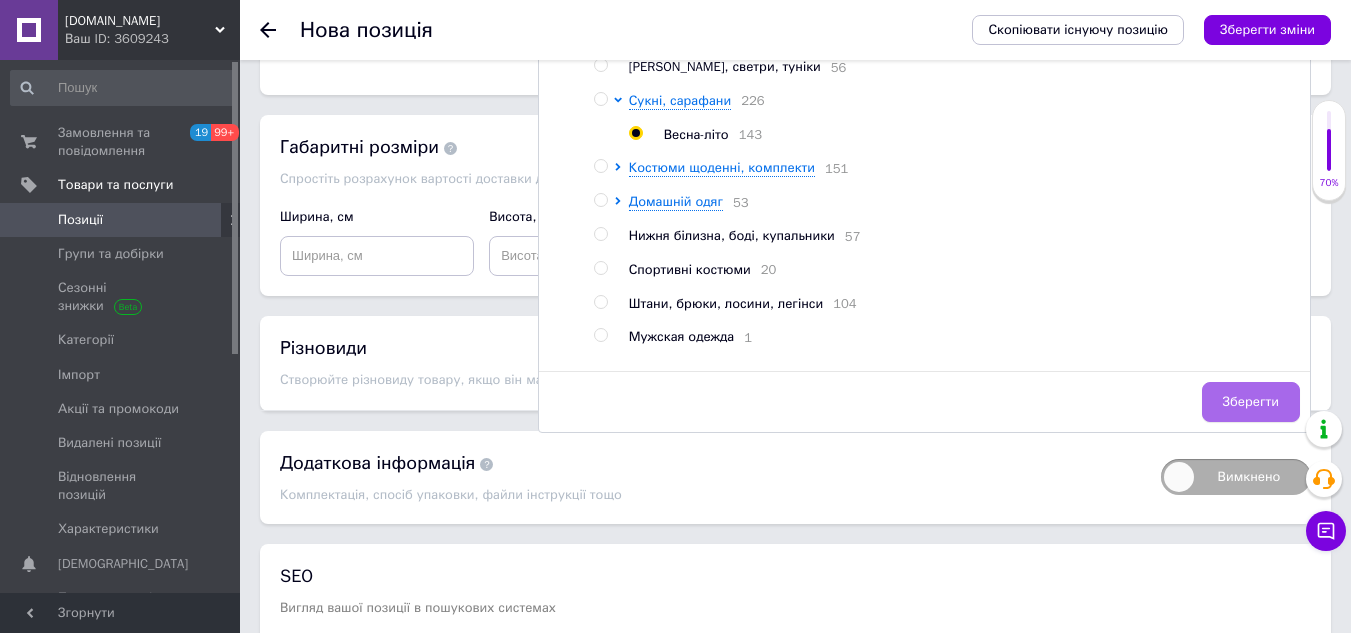 click on "Зберегти" at bounding box center (1251, 402) 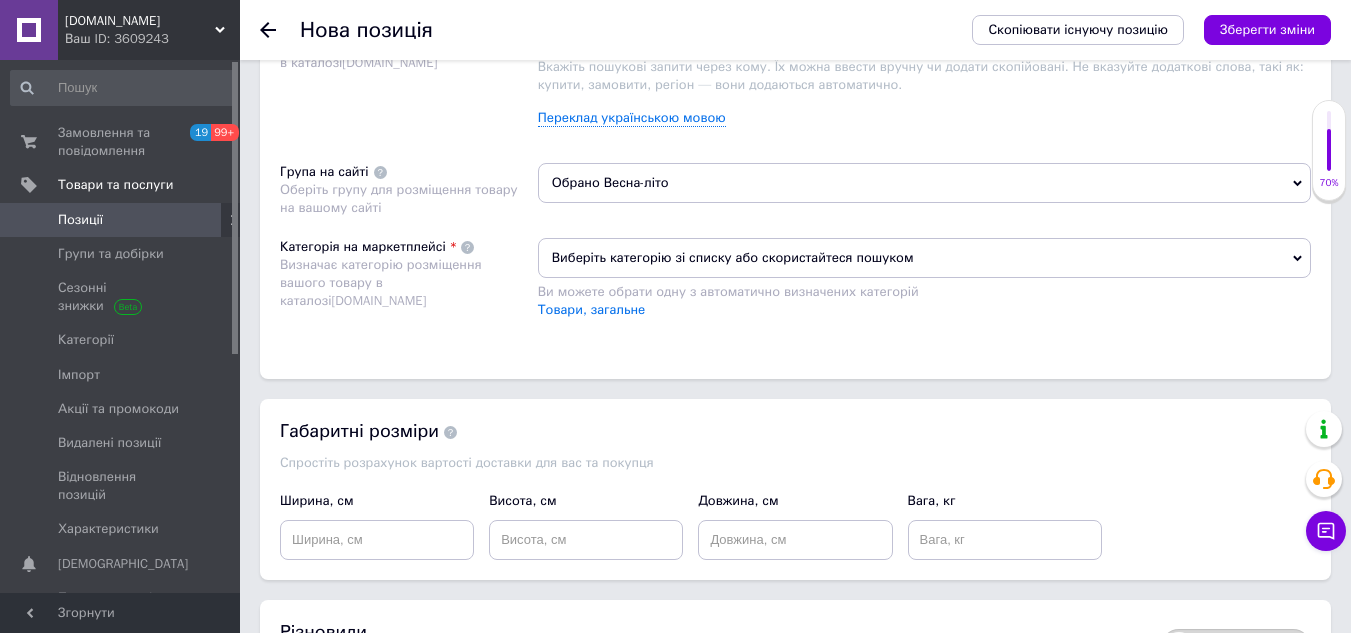 scroll, scrollTop: 1200, scrollLeft: 0, axis: vertical 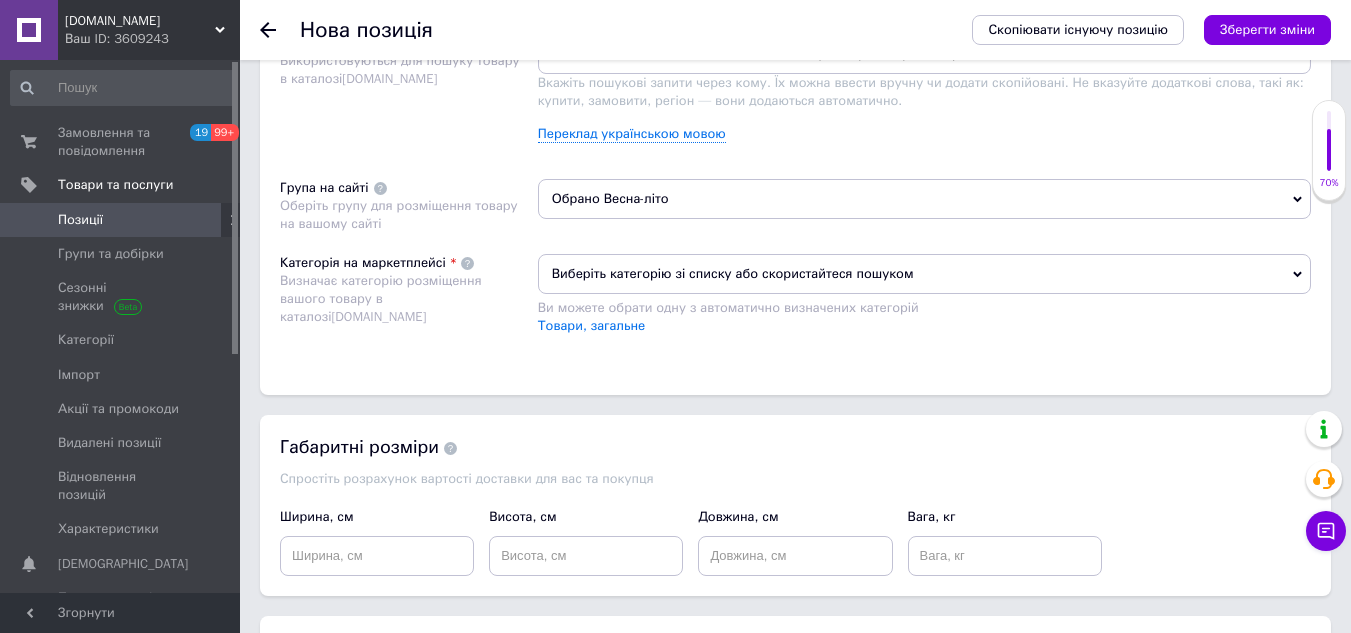 click on "Виберіть категорію зі списку або скористайтеся пошуком" at bounding box center [924, 274] 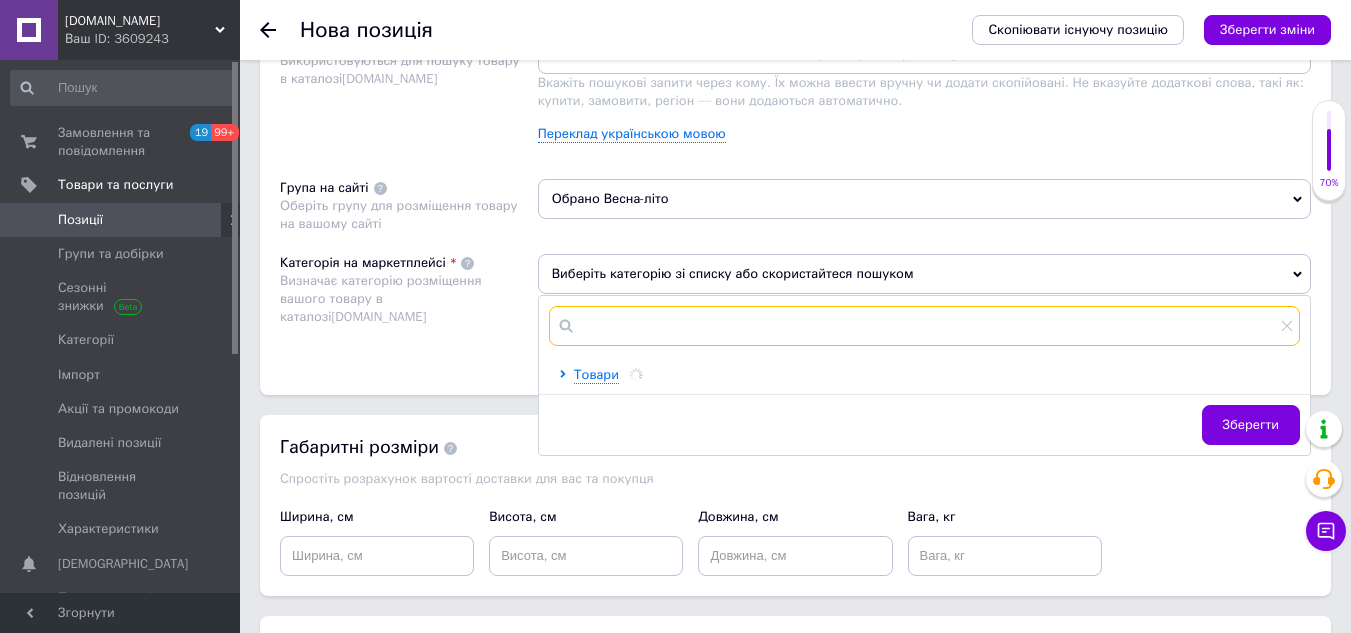 click at bounding box center [924, 326] 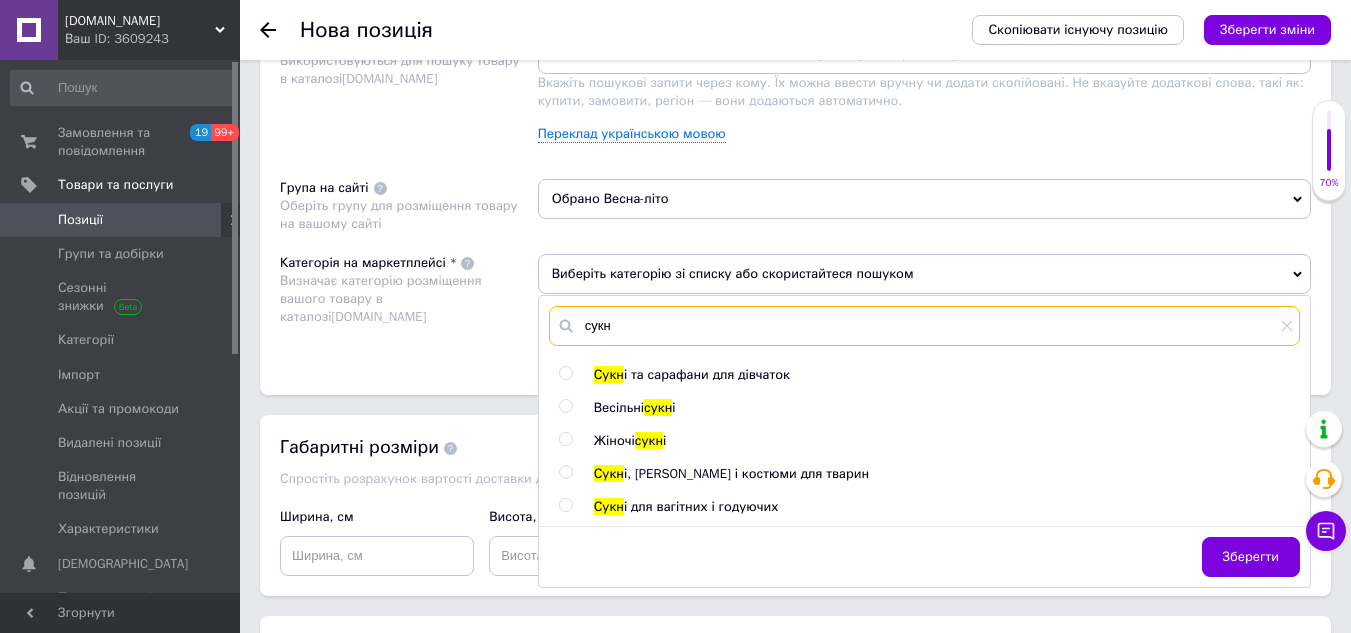 type on "сукн" 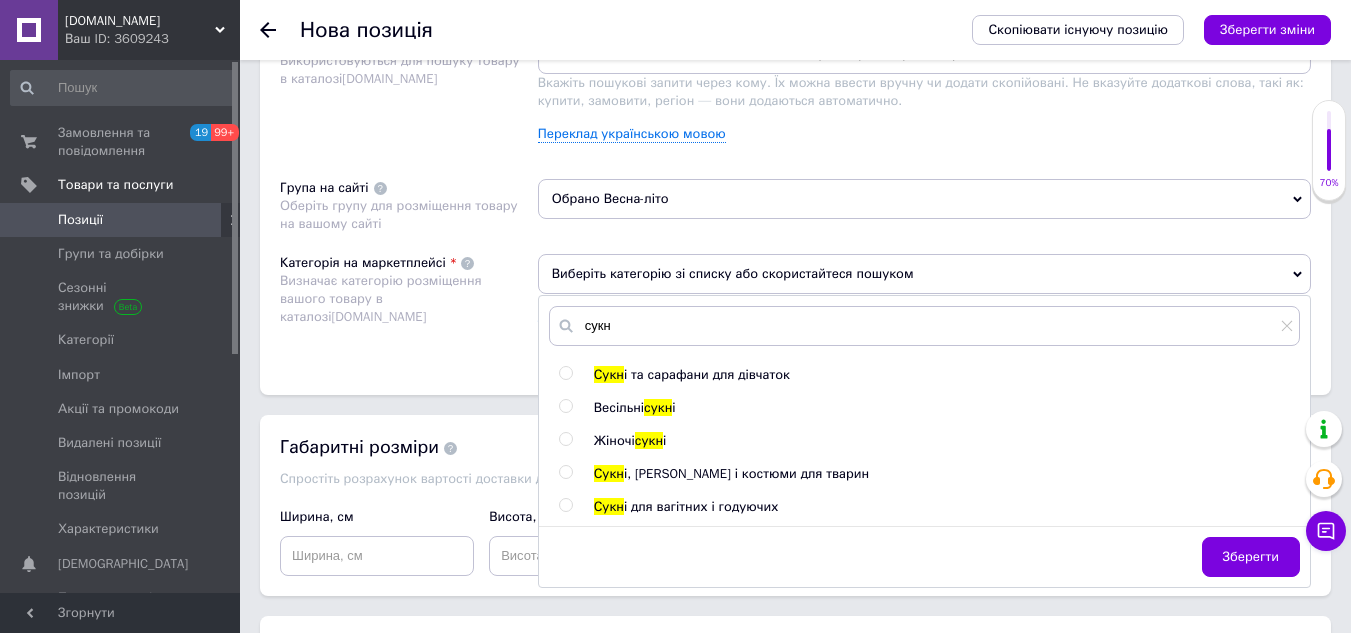 click on "Жіночі" at bounding box center (614, 440) 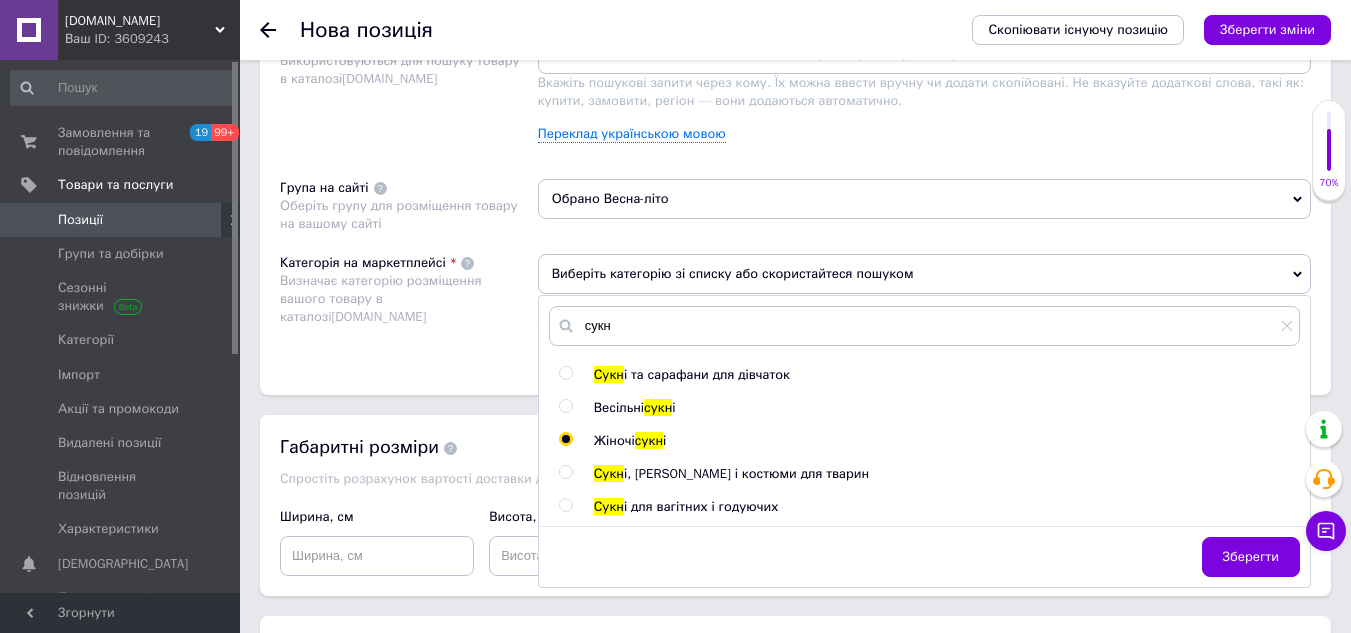 radio on "true" 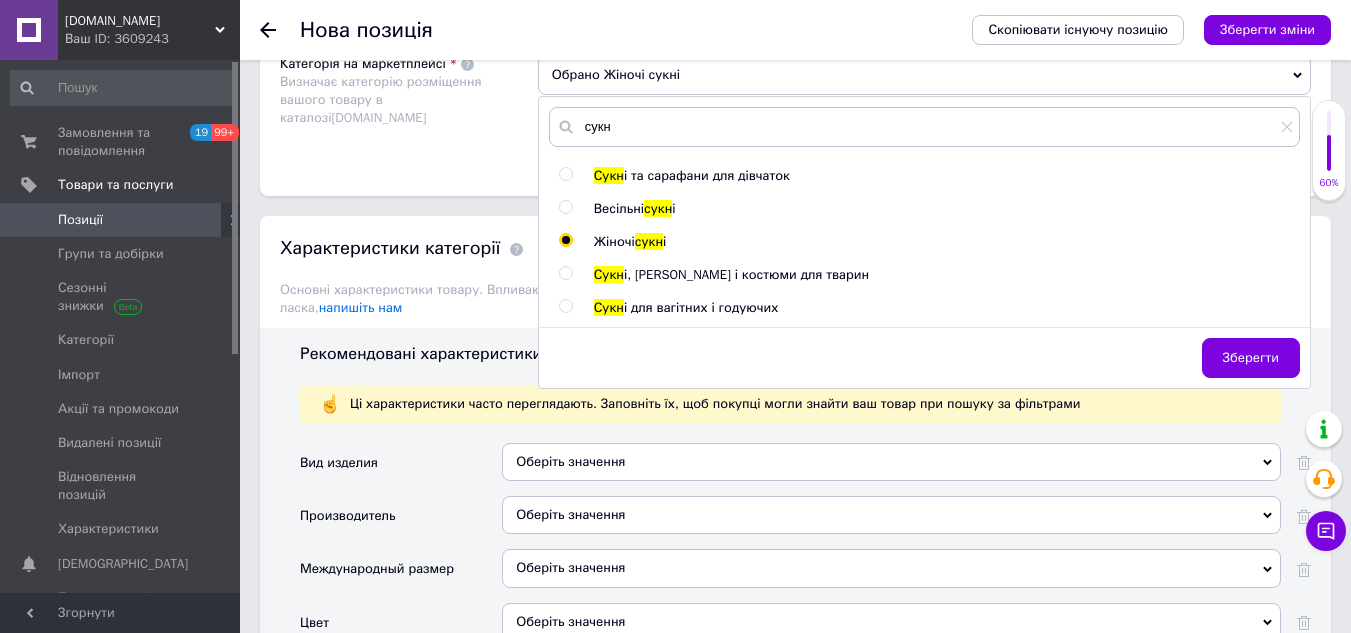 scroll, scrollTop: 1400, scrollLeft: 0, axis: vertical 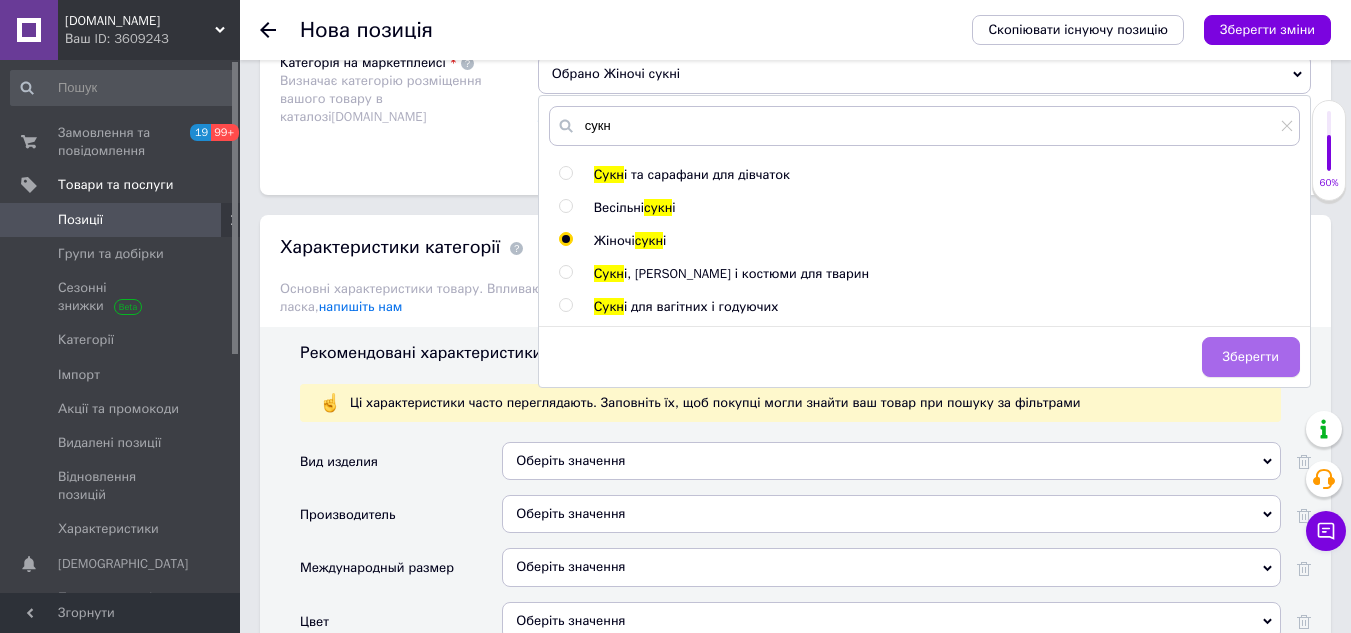 click on "Зберегти" at bounding box center (1251, 357) 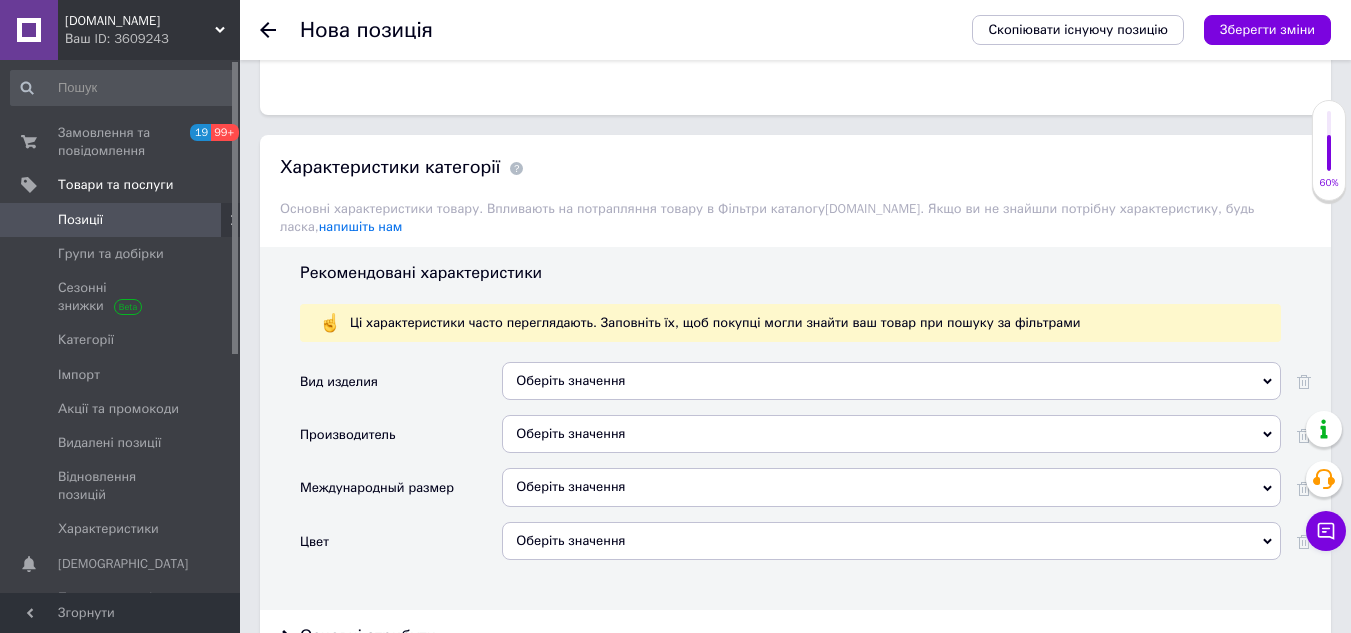 scroll, scrollTop: 1700, scrollLeft: 0, axis: vertical 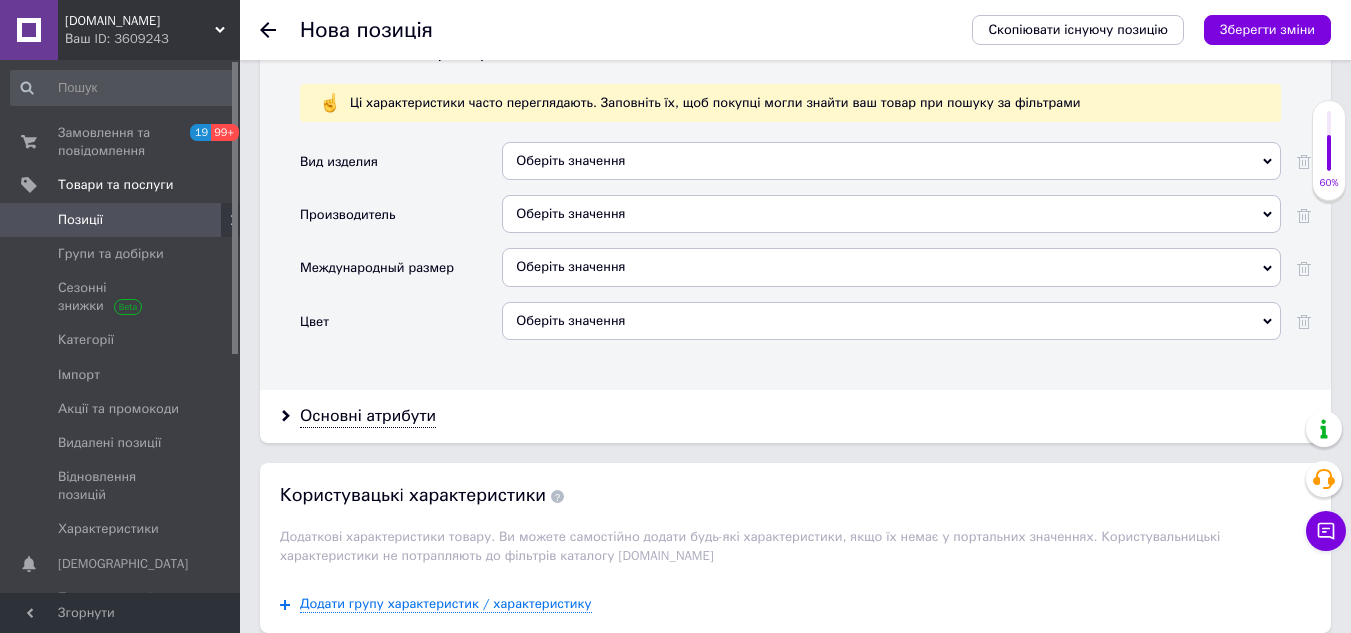 click on "Оберіть значення" at bounding box center [891, 214] 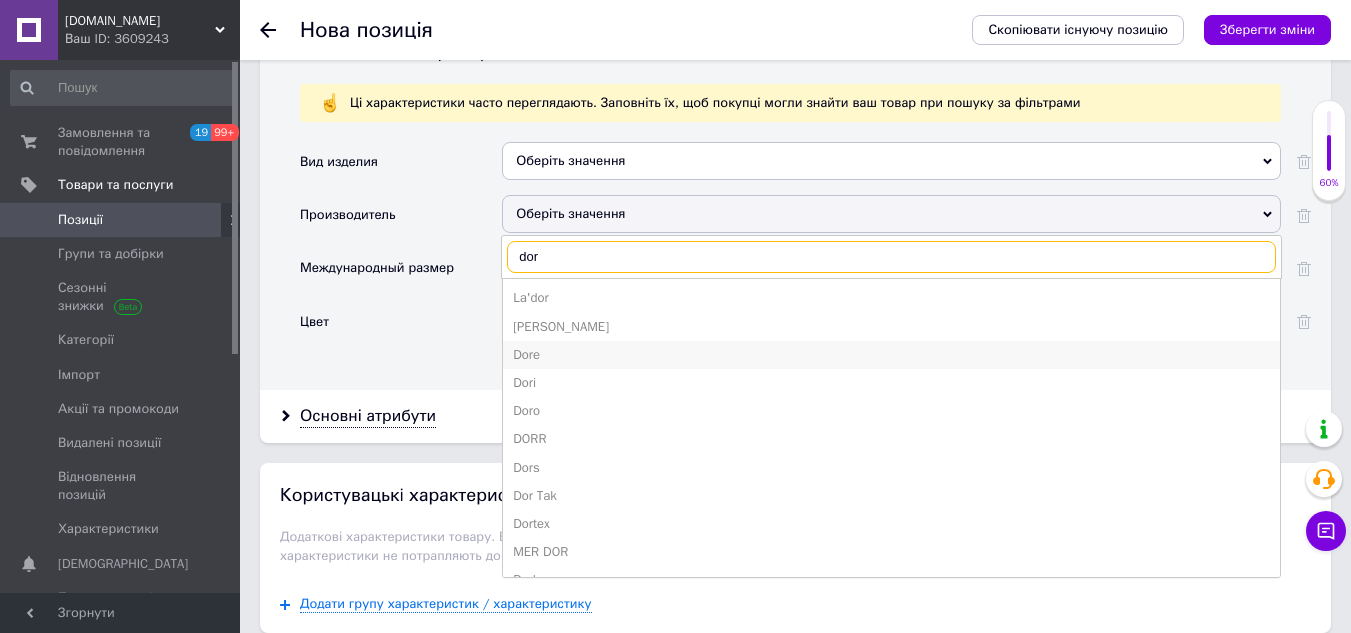 type on "dor" 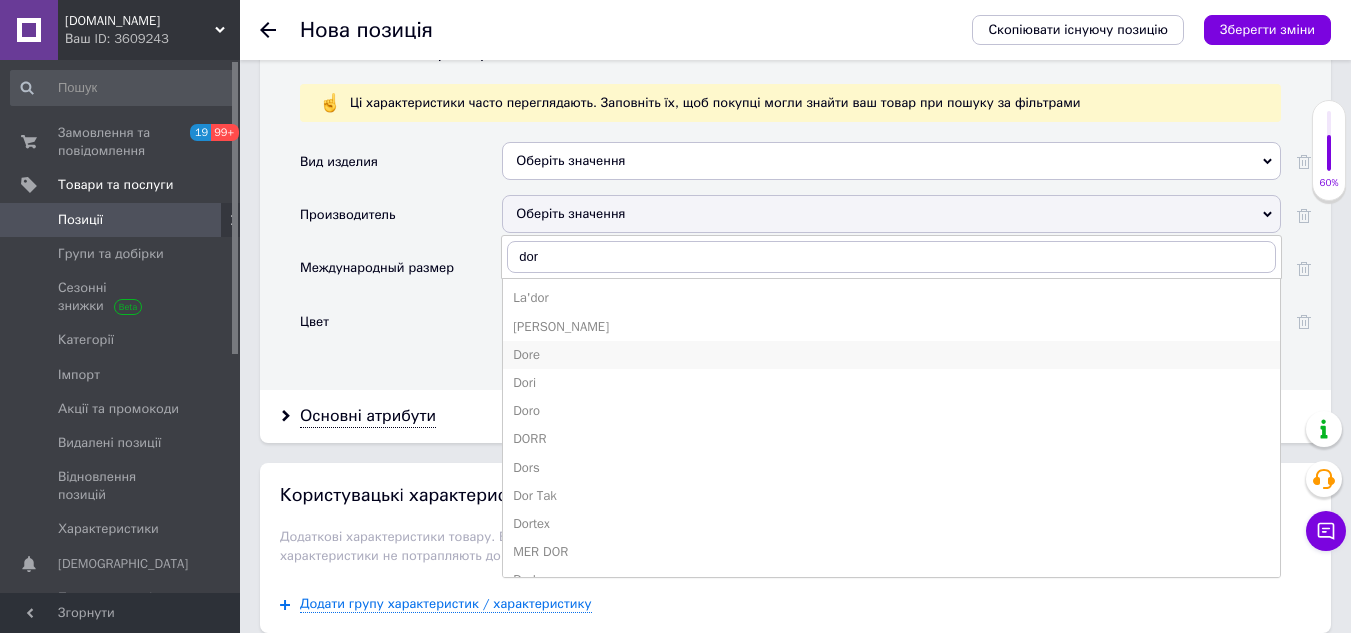 click on "Dore" at bounding box center [891, 355] 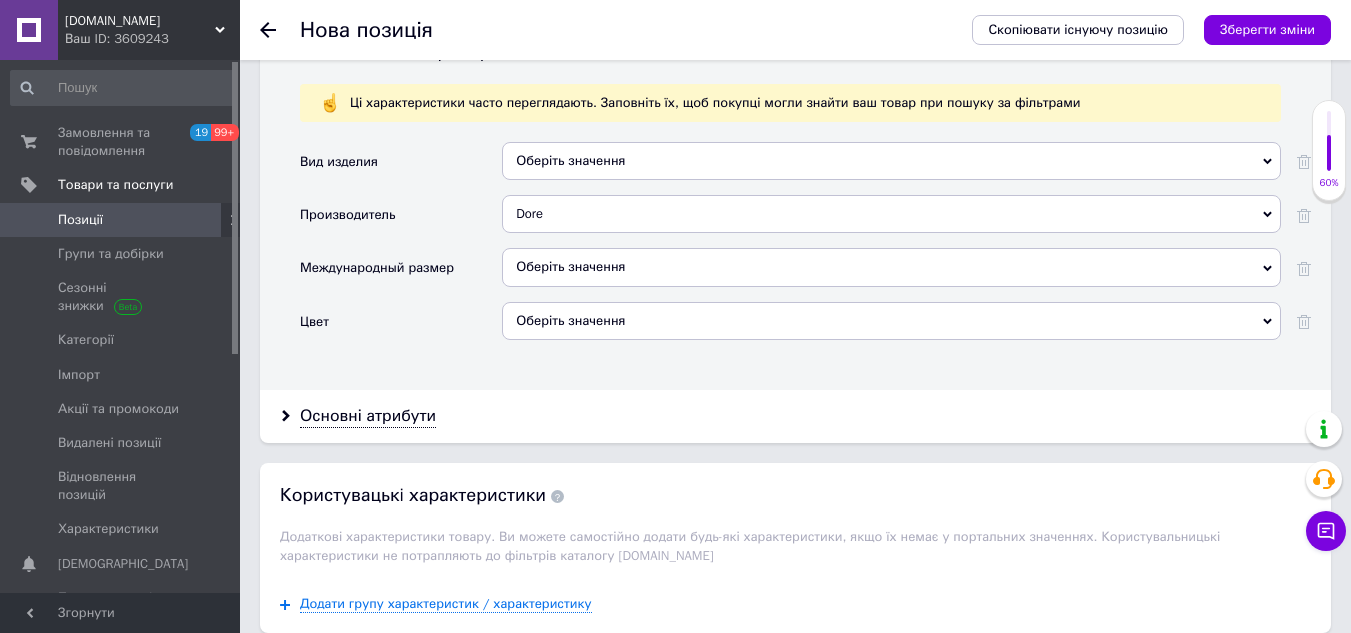 click on "Оберіть значення" at bounding box center (891, 267) 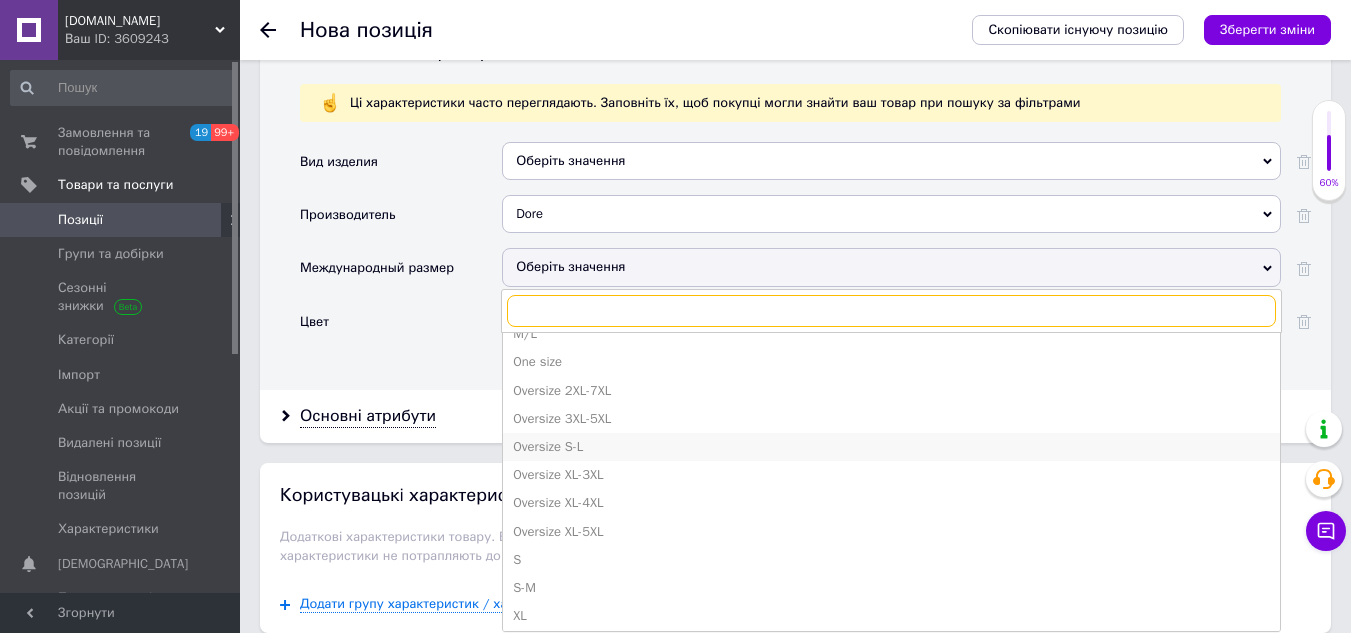 scroll, scrollTop: 600, scrollLeft: 0, axis: vertical 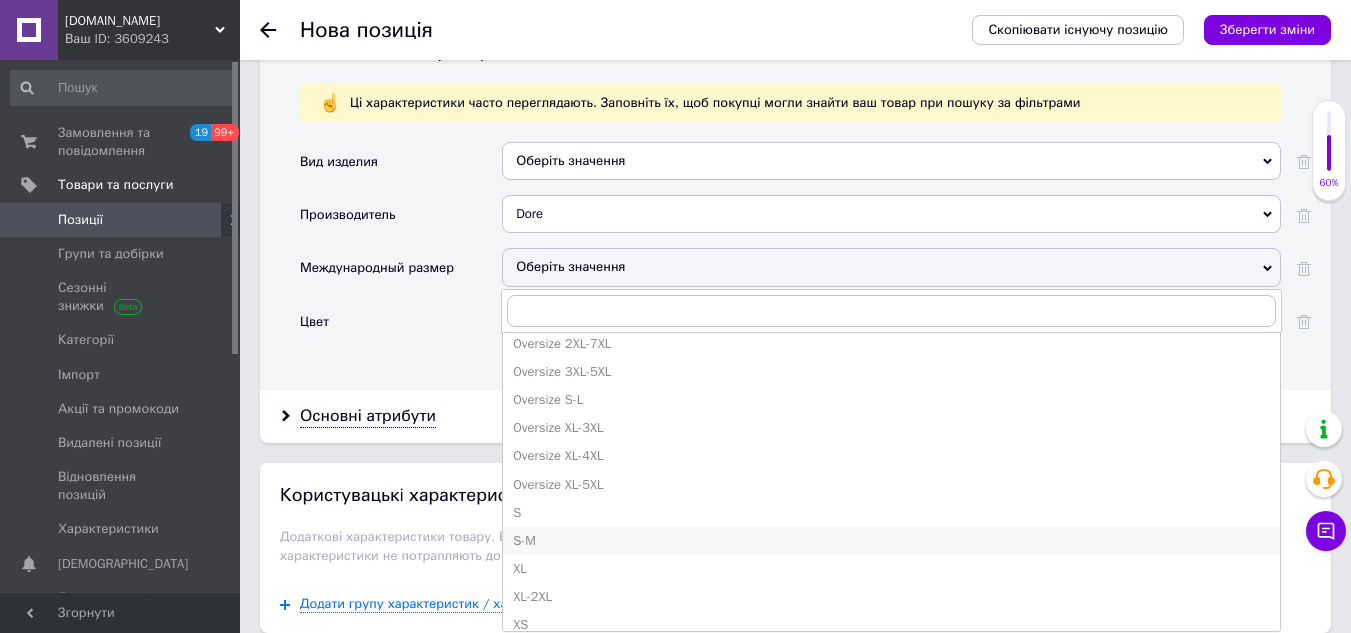 click on "S-M" at bounding box center (891, 541) 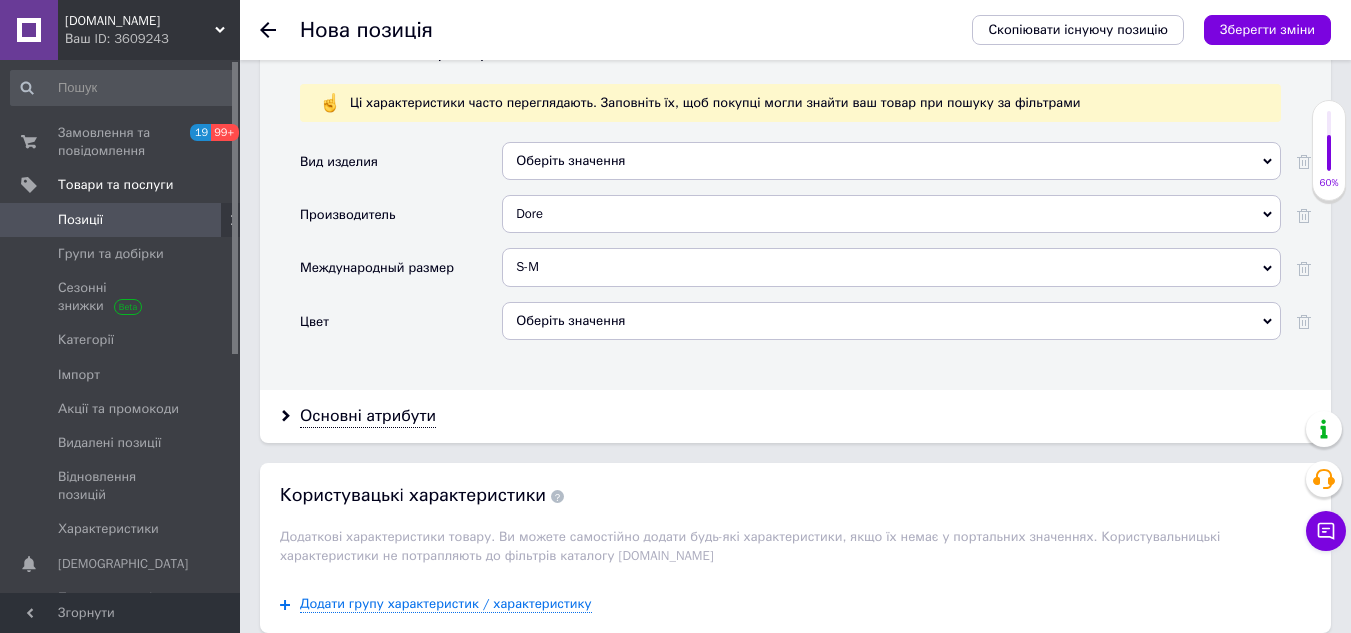 click on "Оберіть значення" at bounding box center [891, 321] 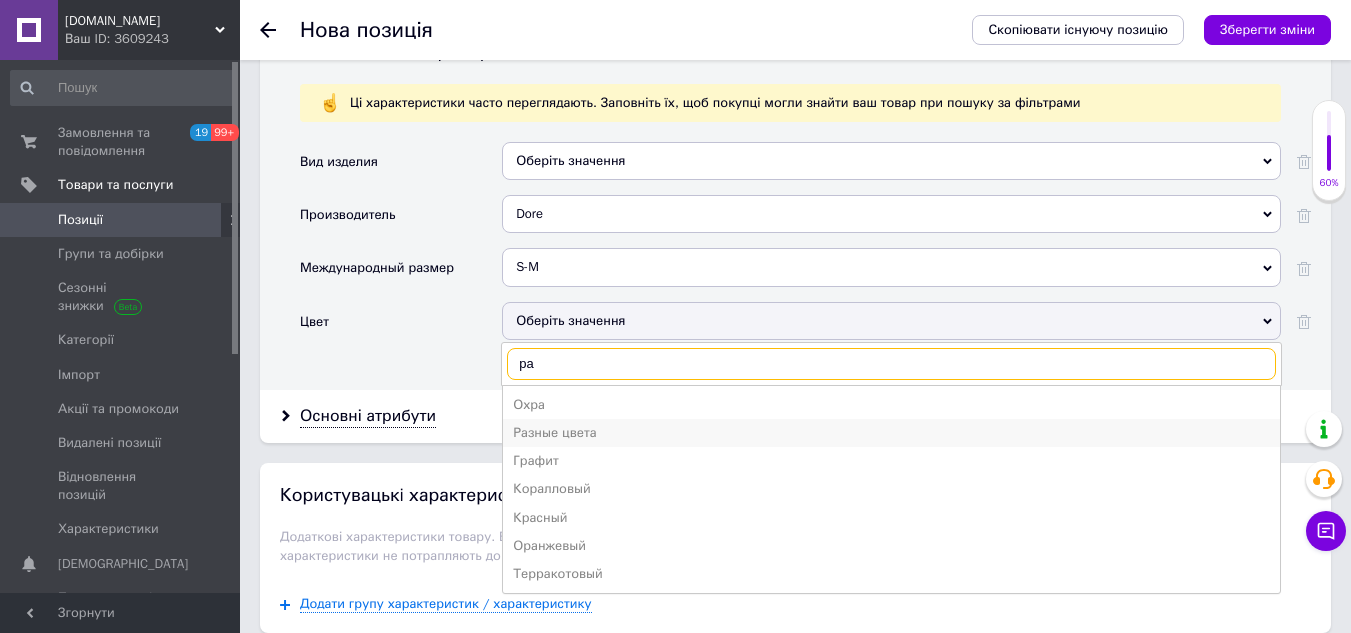type on "ра" 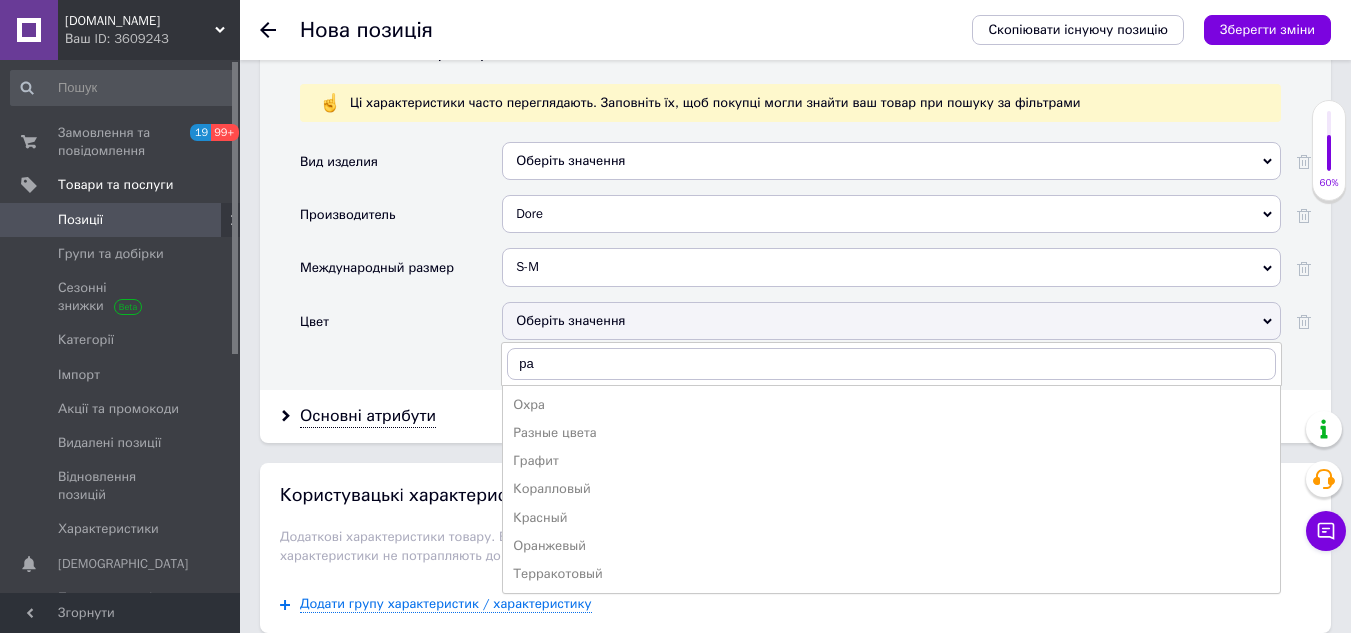 drag, startPoint x: 556, startPoint y: 412, endPoint x: 534, endPoint y: 412, distance: 22 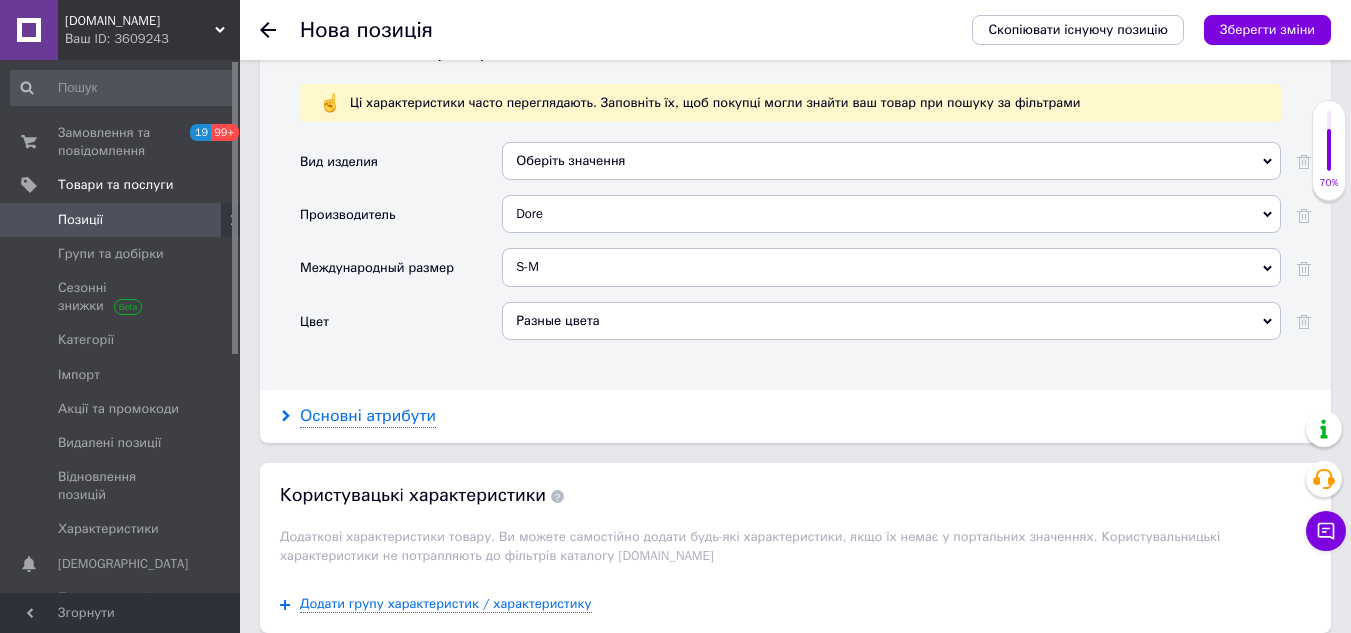 click on "Основні атрибути" at bounding box center (368, 416) 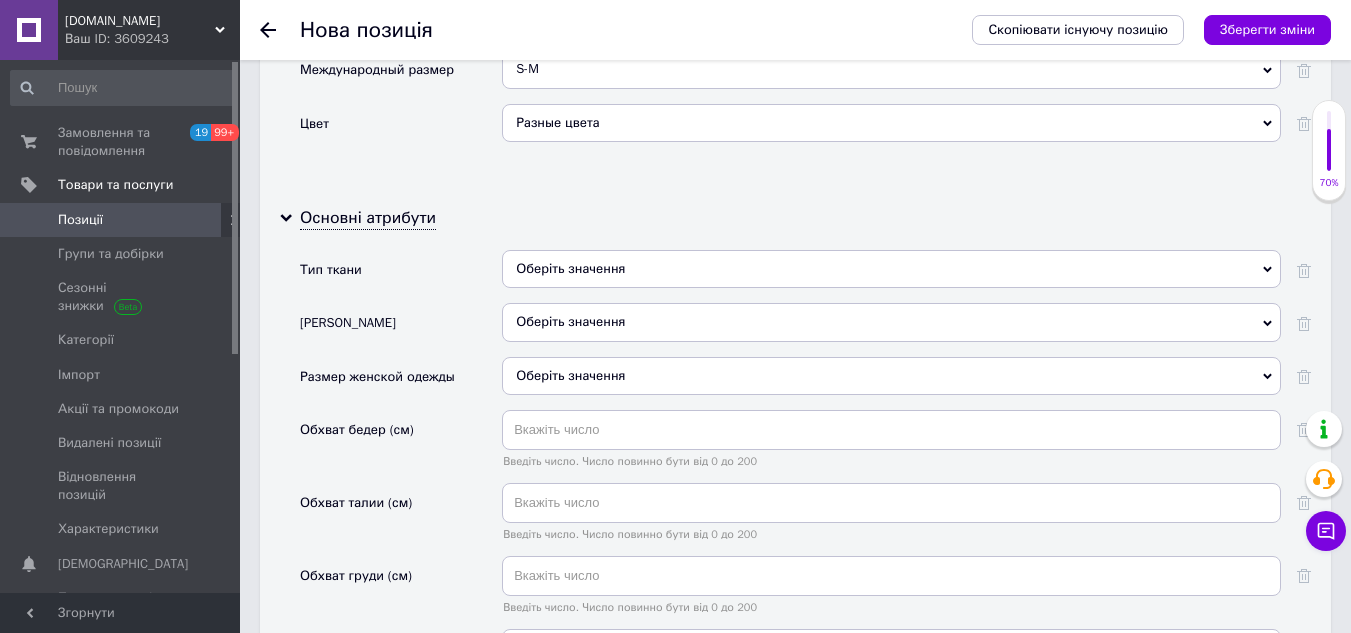 scroll, scrollTop: 2000, scrollLeft: 0, axis: vertical 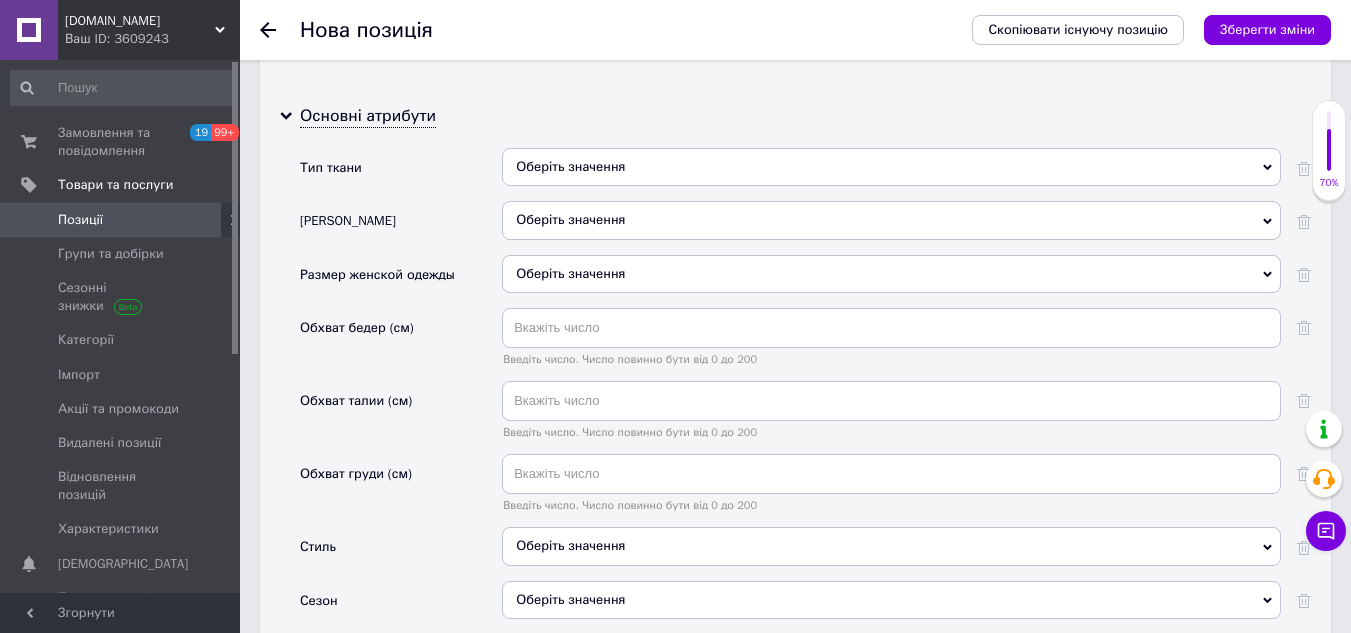 click on "Оберіть значення" at bounding box center (891, 174) 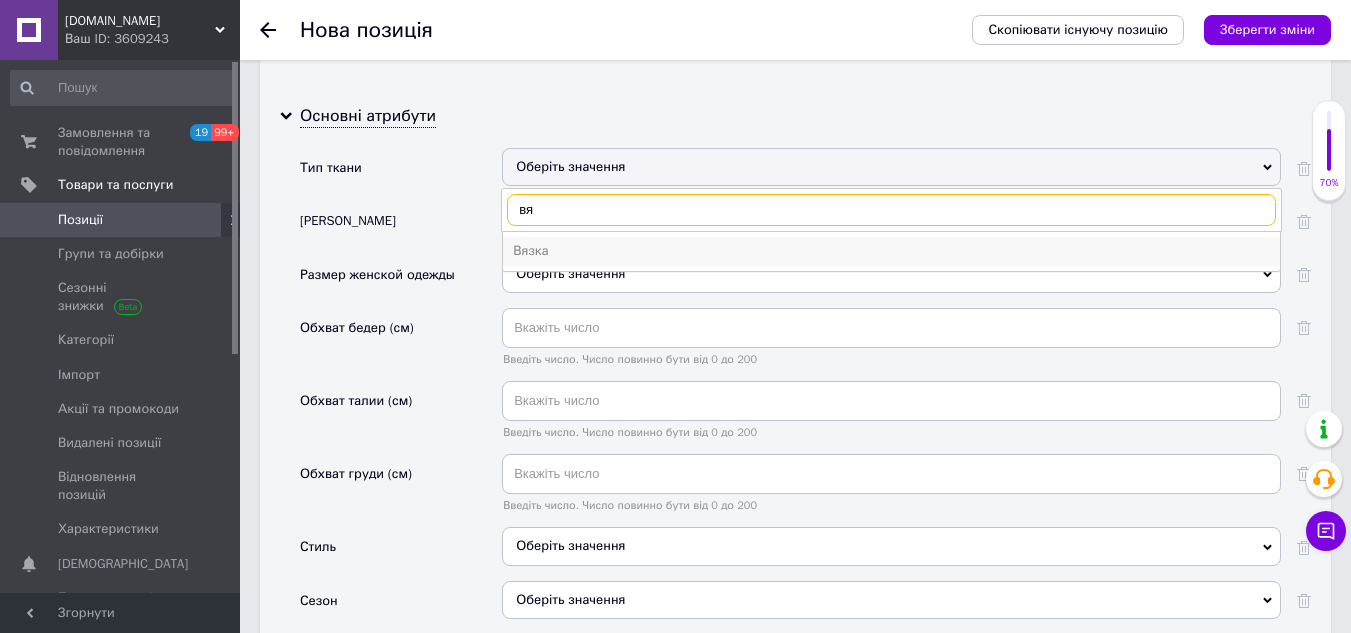 type on "вя" 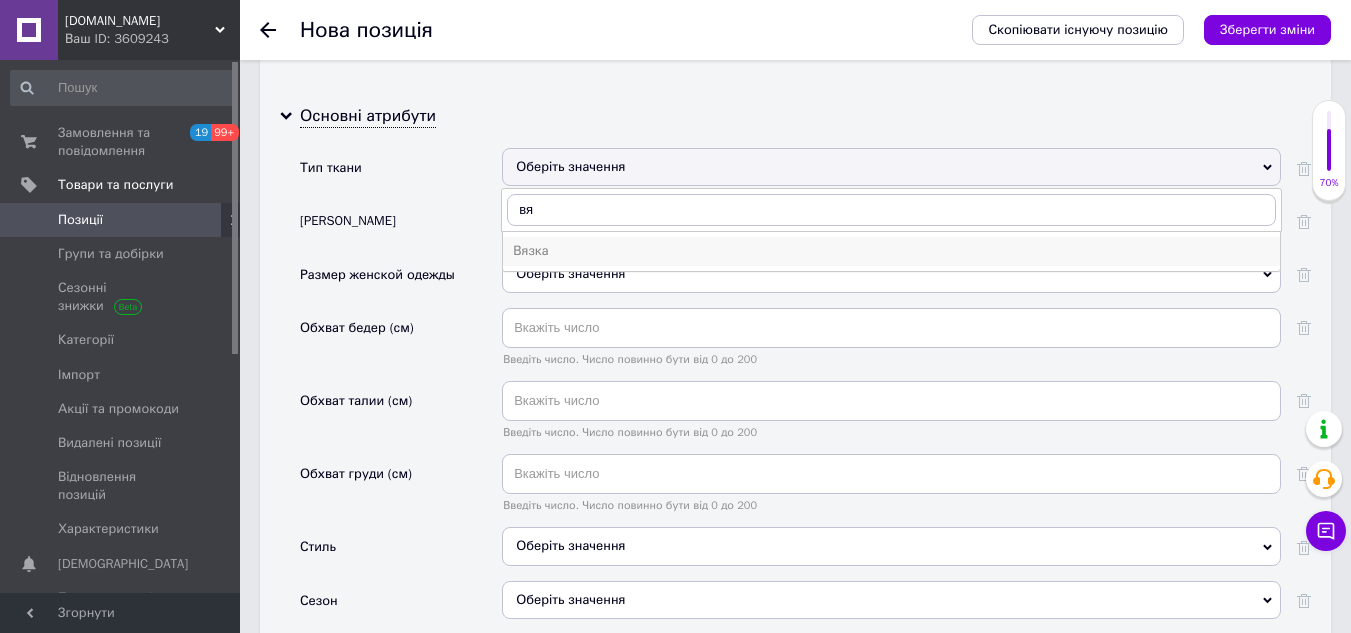 click on "Вязка" at bounding box center [891, 251] 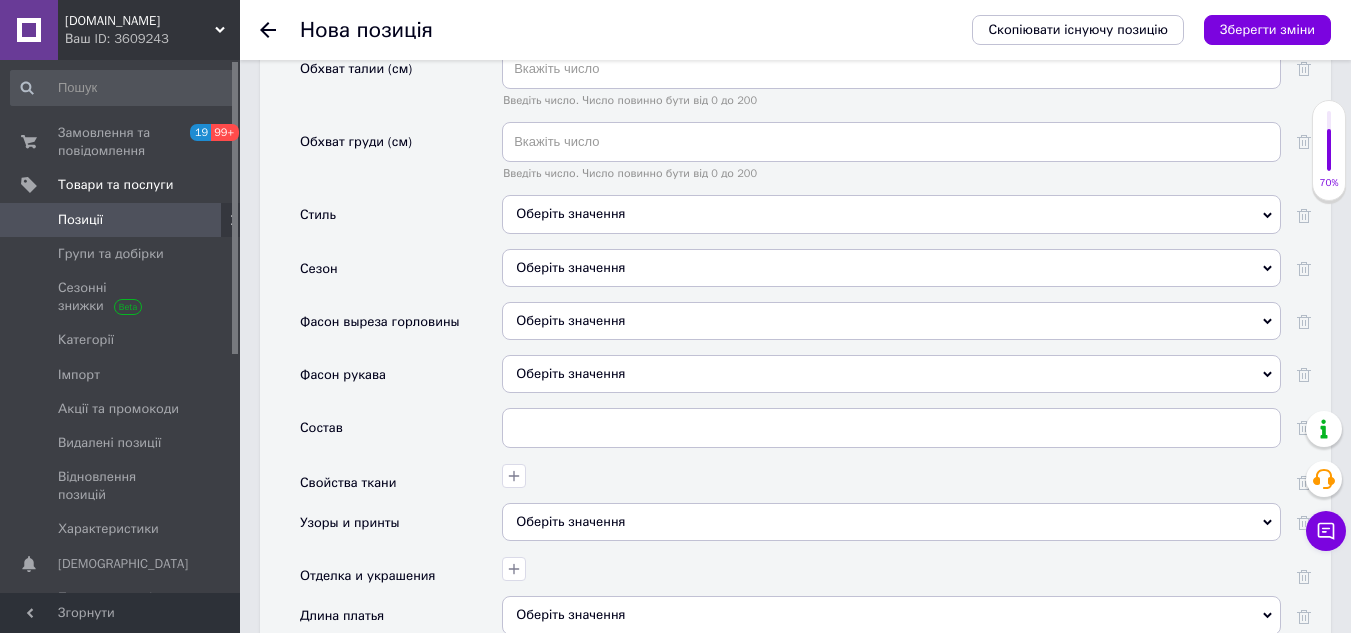 scroll, scrollTop: 2400, scrollLeft: 0, axis: vertical 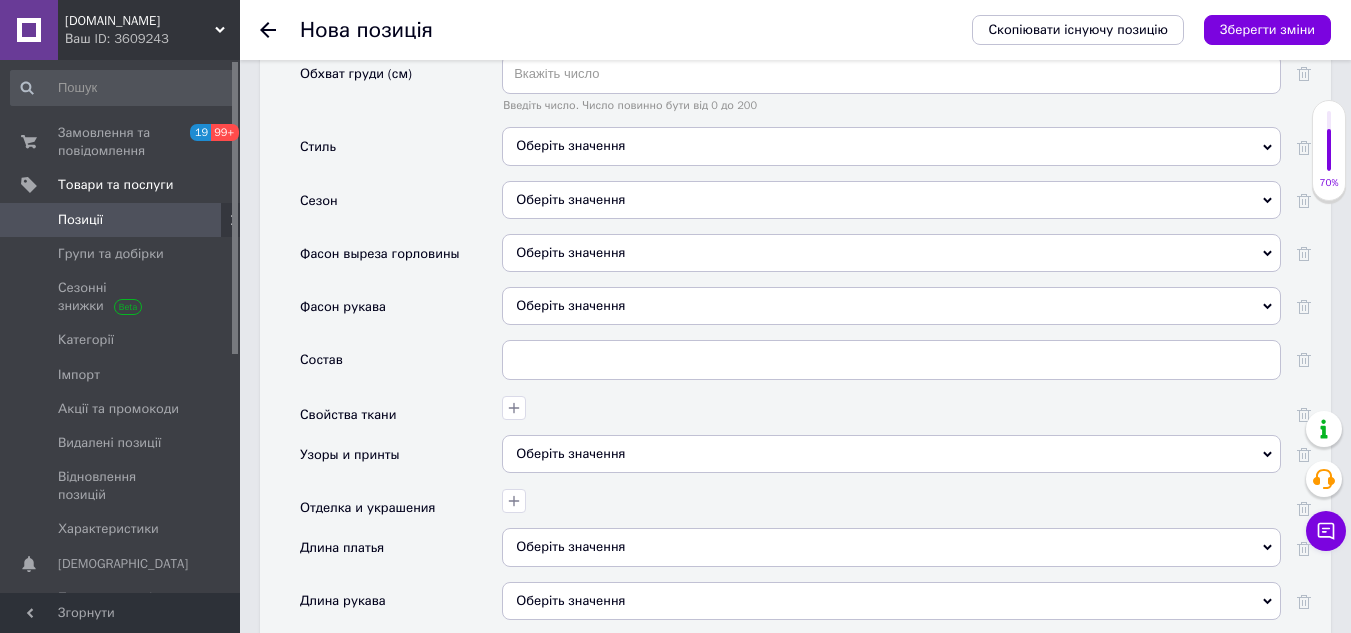 click on "Оберіть значення" at bounding box center (891, 200) 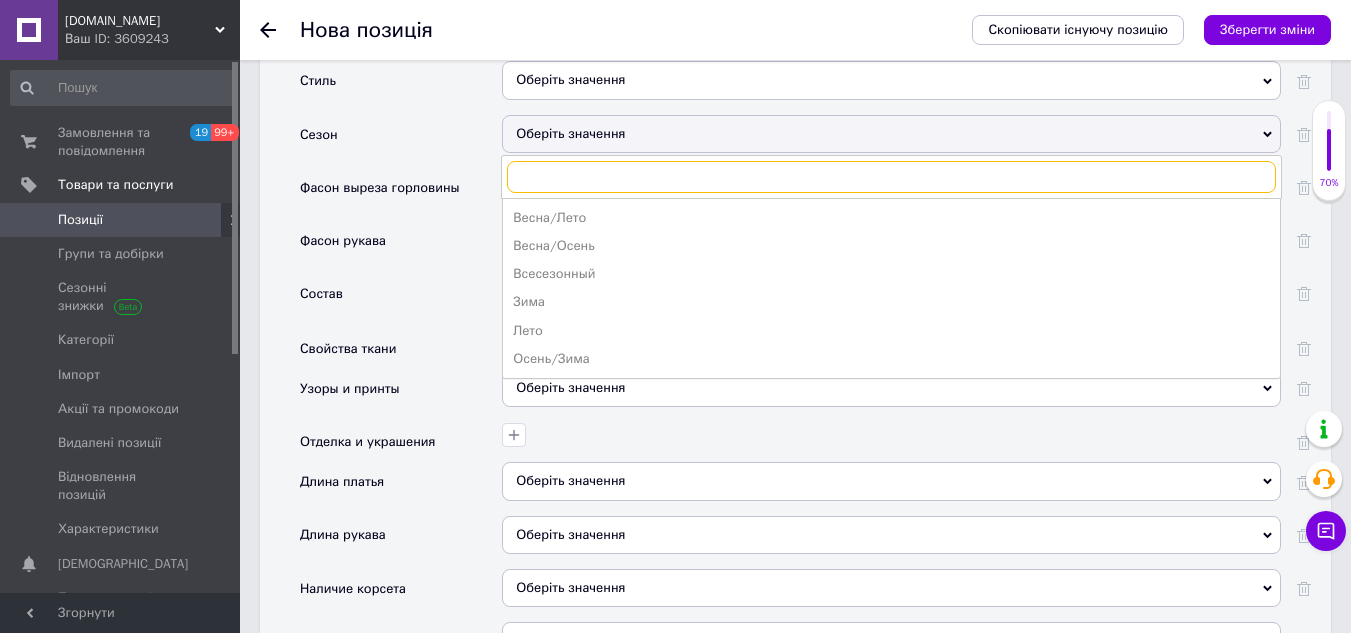 scroll, scrollTop: 2500, scrollLeft: 0, axis: vertical 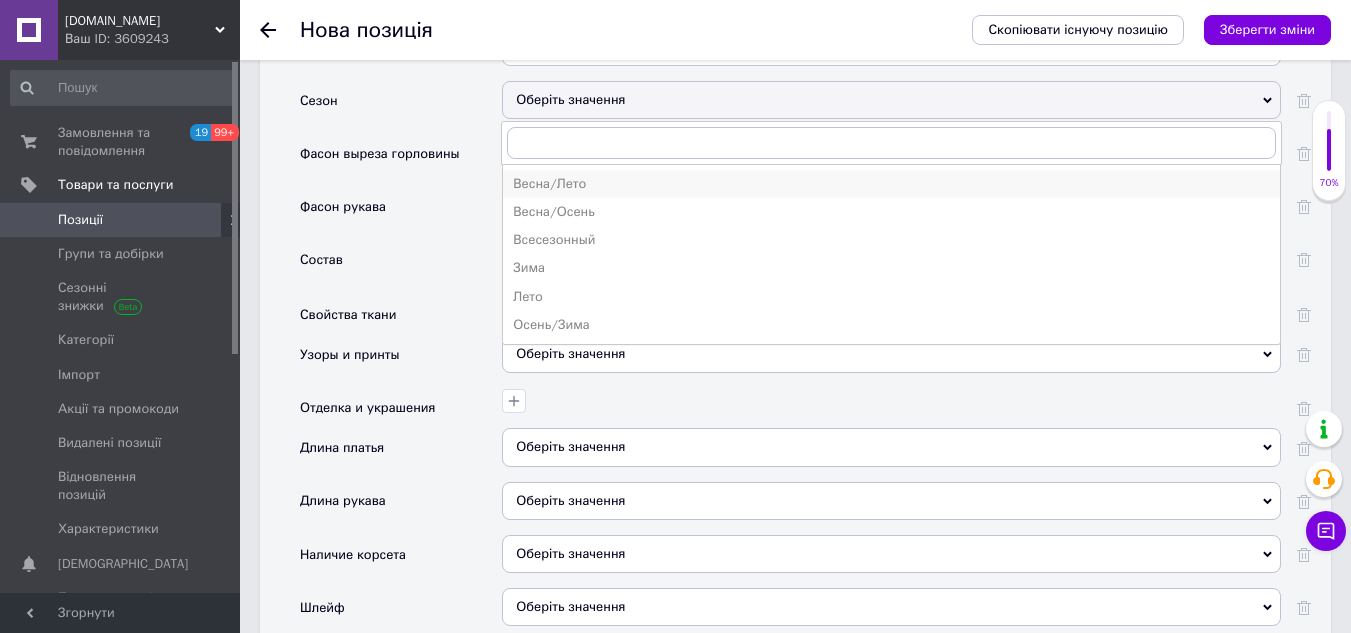 click on "Весна/Лето" at bounding box center (891, 184) 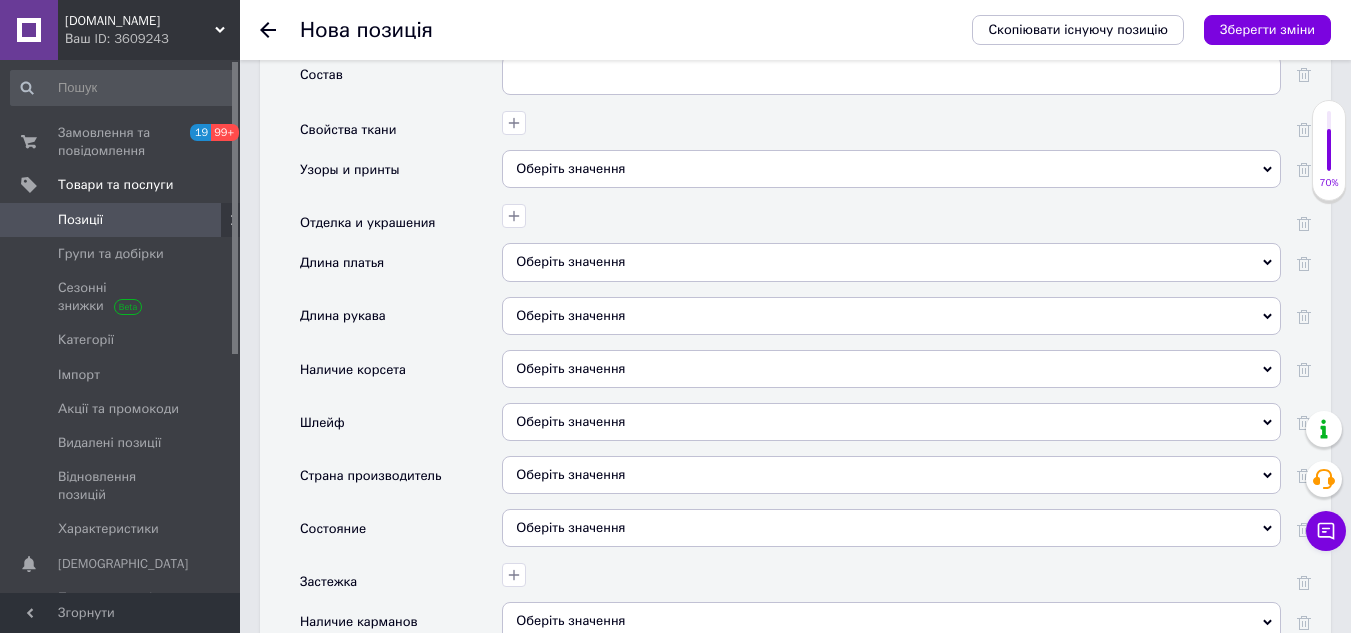 scroll, scrollTop: 2700, scrollLeft: 0, axis: vertical 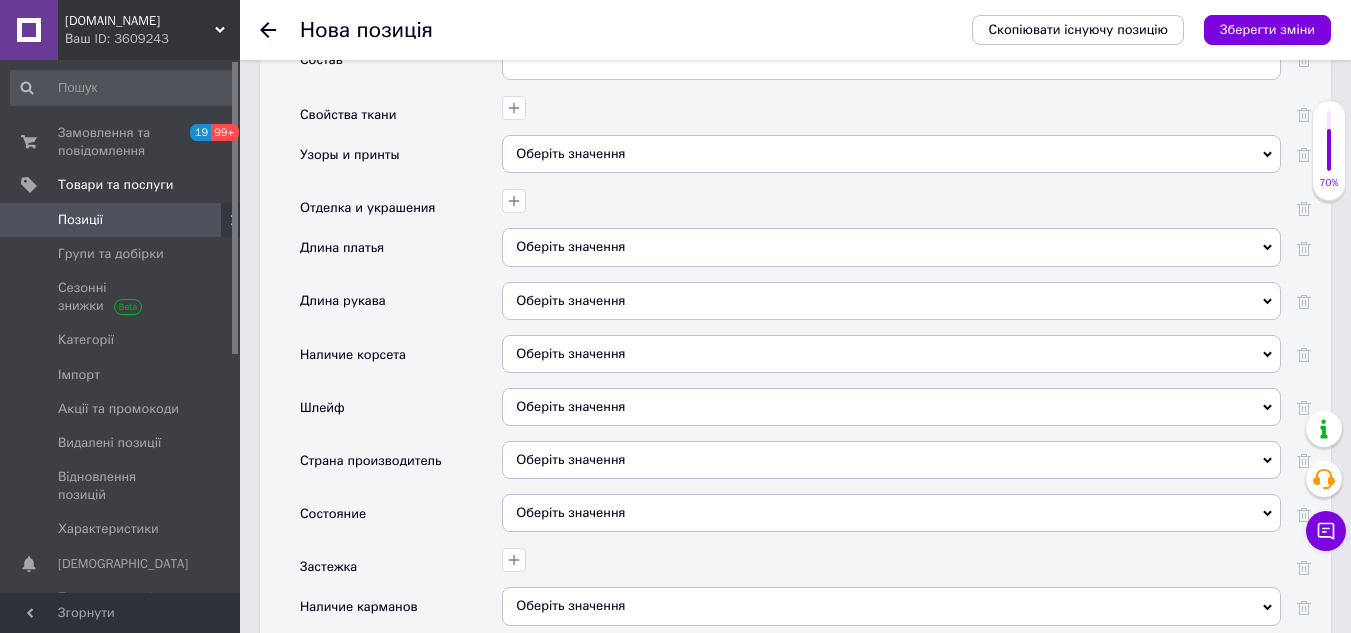 click on "Оберіть значення" at bounding box center (891, 154) 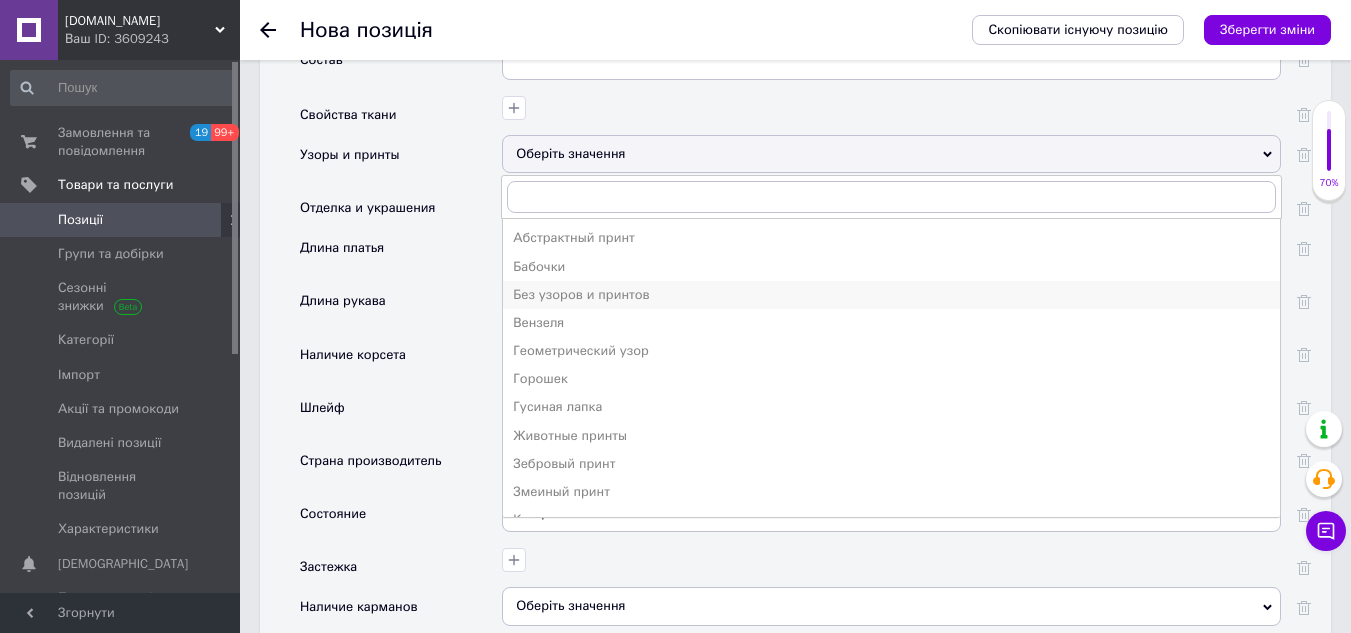 click on "Без узоров и принтов" at bounding box center [891, 295] 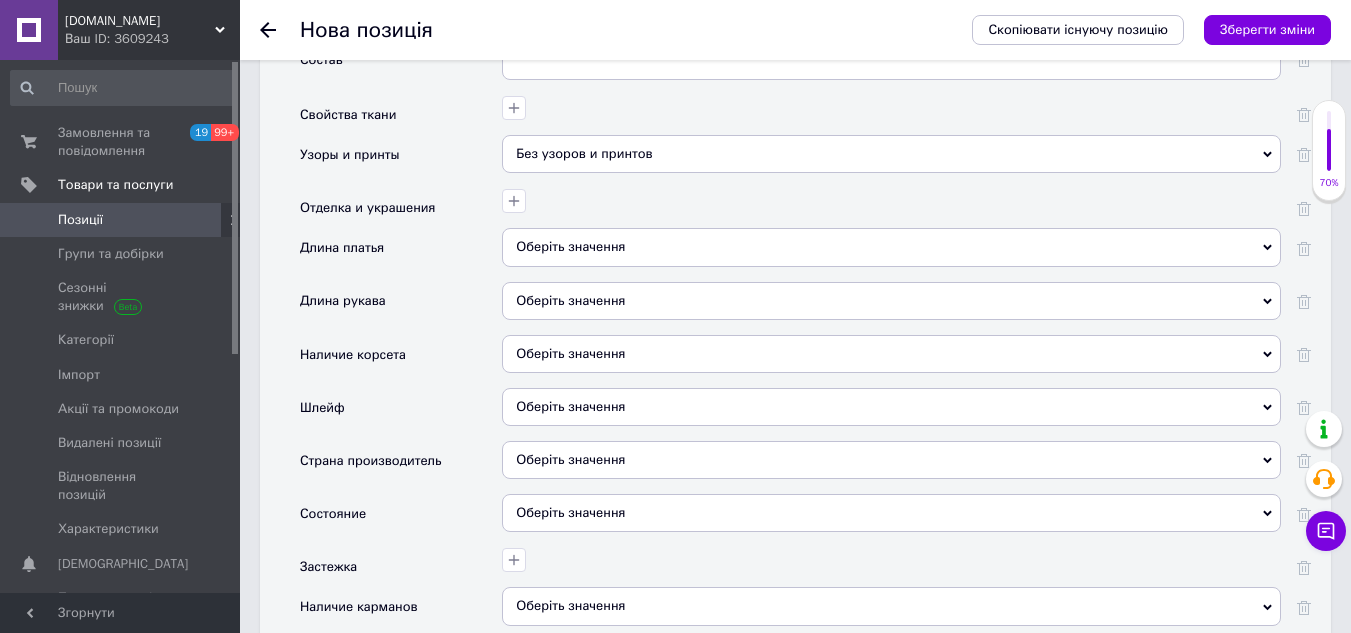 click on "Оберіть значення" at bounding box center (891, 301) 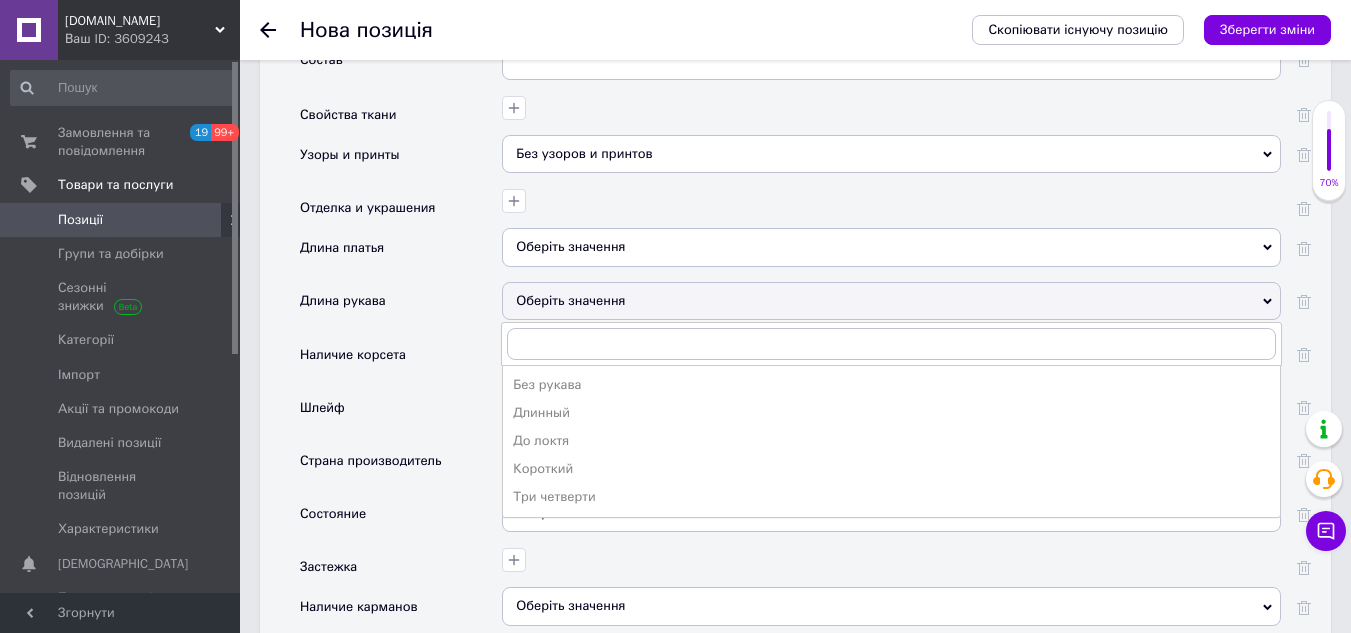 click on "Без узоров и принтов Абстрактный принт Бабочки Без узоров и принтов Вензеля Геометрический узор Горошек Гусиная лапка Животные принты Зебровый принт Змеиный принт Клетка Леопардовый принт Перо Полоска Рисунок Сердечки Сердца Цветочный принт Цветочный принт и растительные узоры Этнические принты" at bounding box center [891, 161] 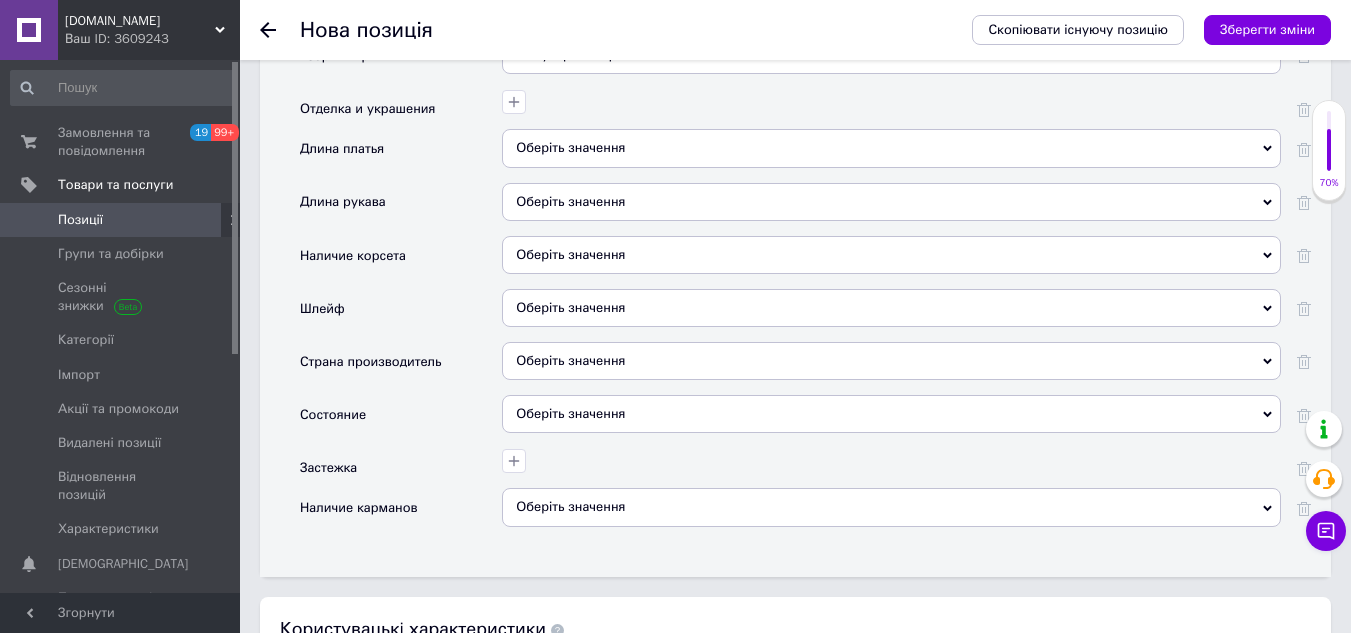 scroll, scrollTop: 2800, scrollLeft: 0, axis: vertical 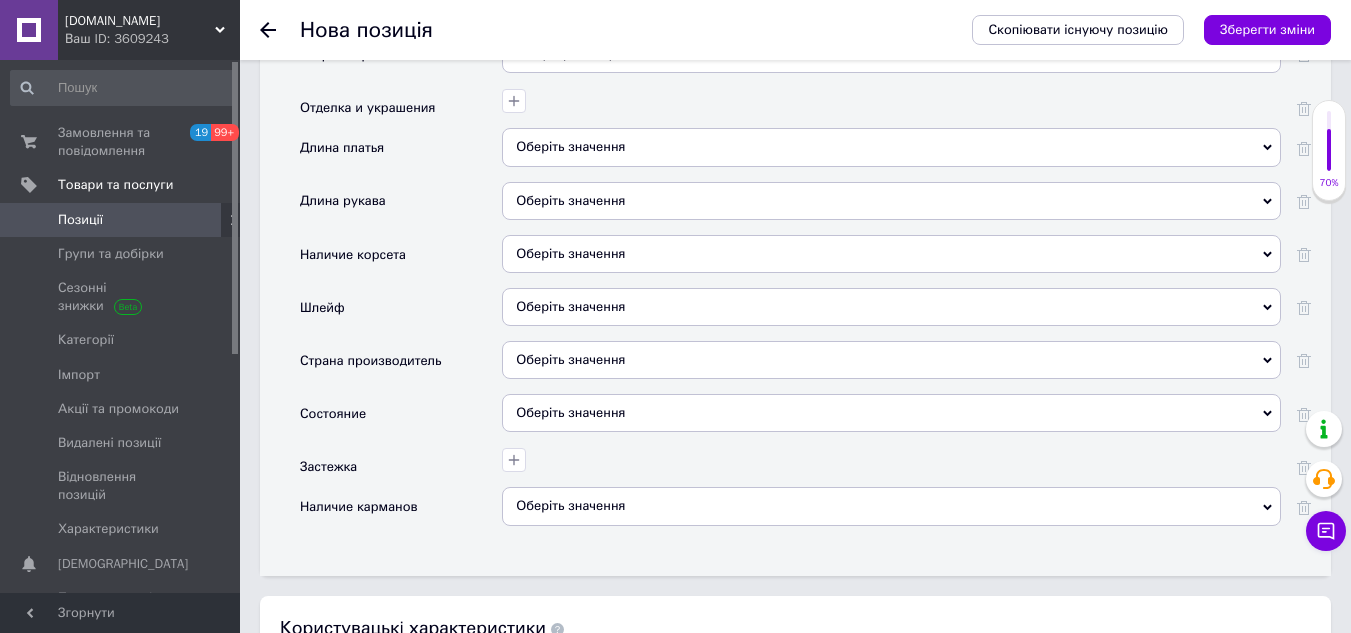 click on "Оберіть значення" at bounding box center (891, 360) 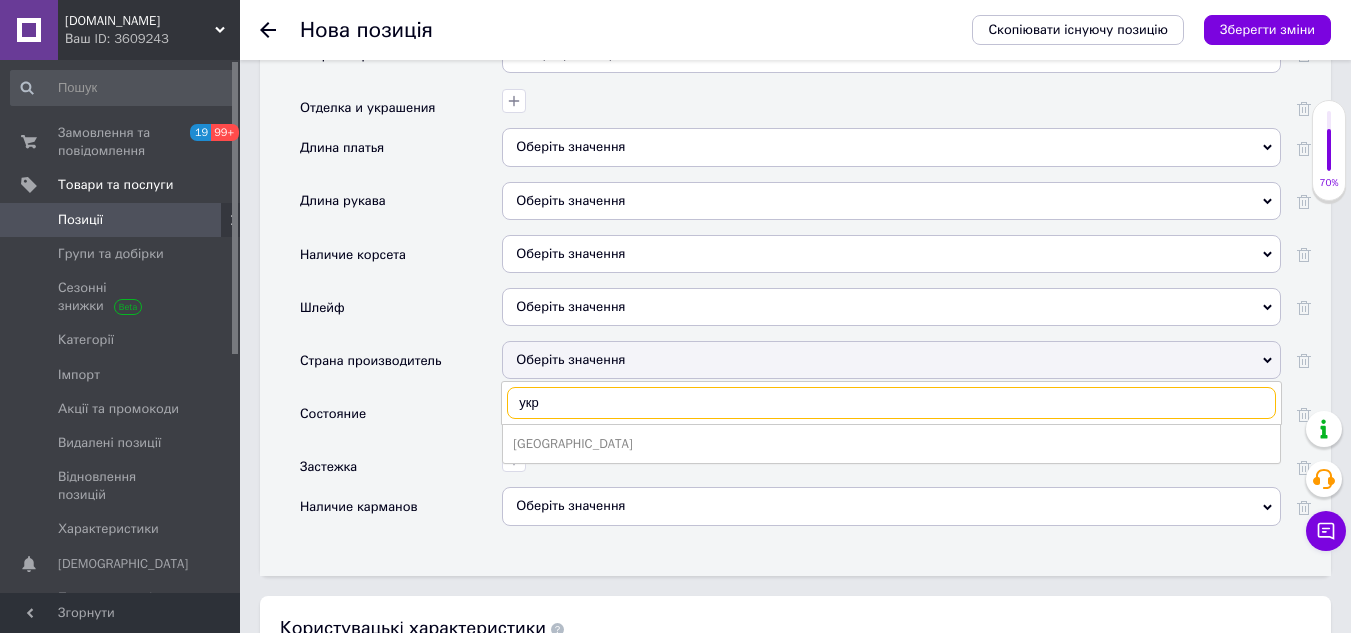 type on "укр" 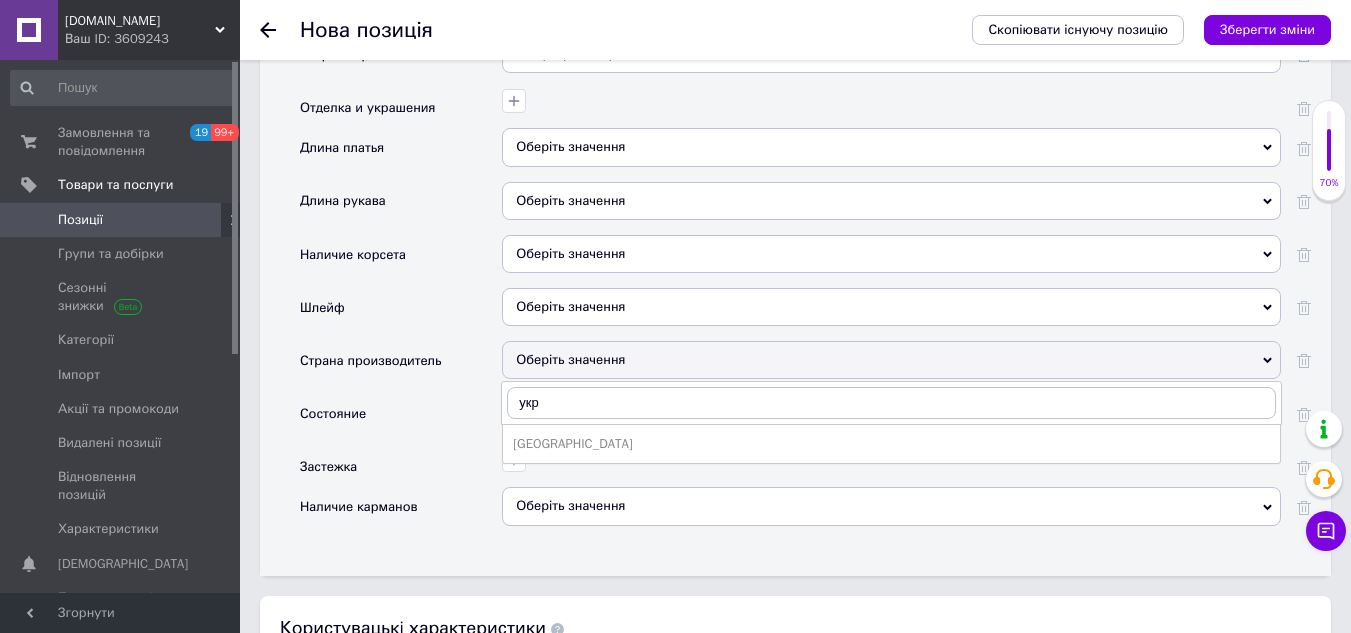 click on "[GEOGRAPHIC_DATA]" at bounding box center (891, 444) 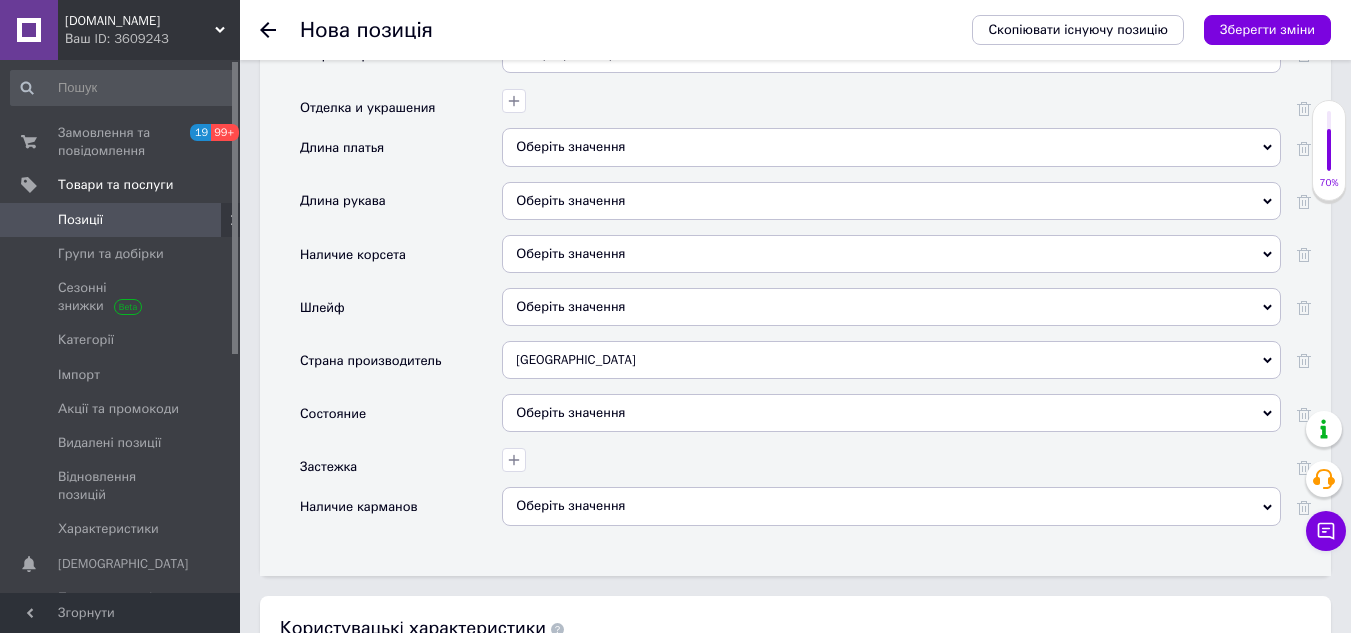 click on "Оберіть значення" at bounding box center [891, 413] 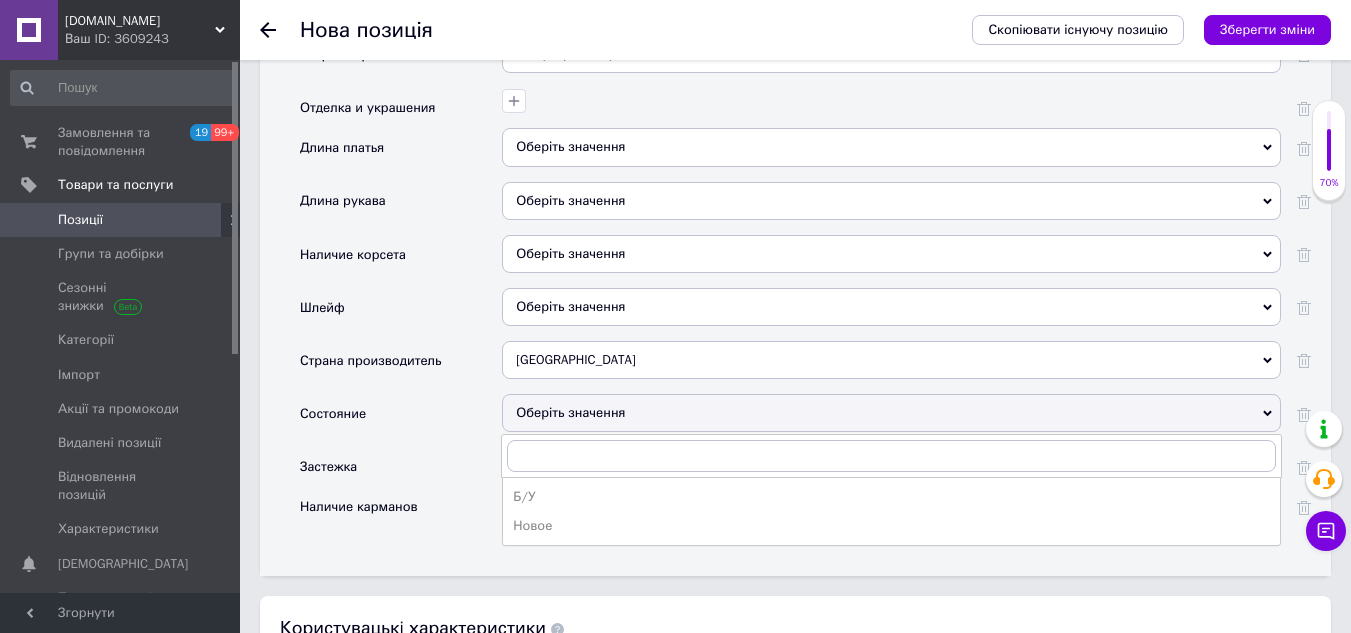 click on "Новое" at bounding box center (891, 526) 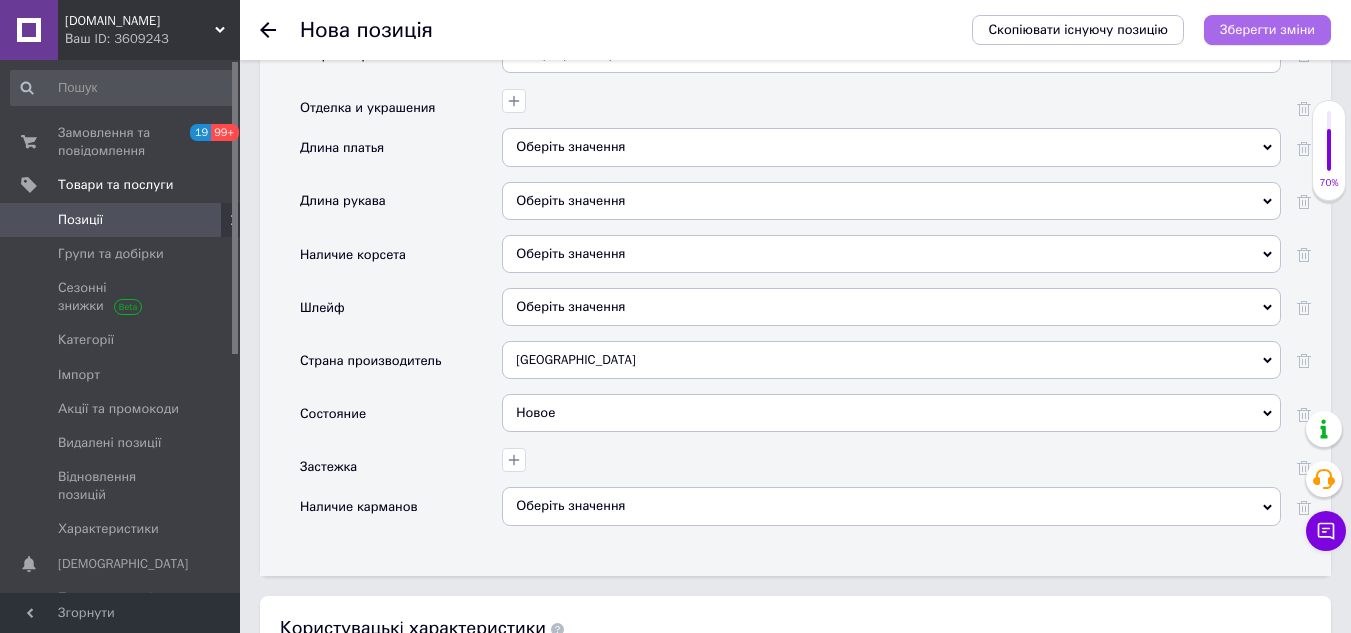 click on "Зберегти зміни" at bounding box center [1267, 30] 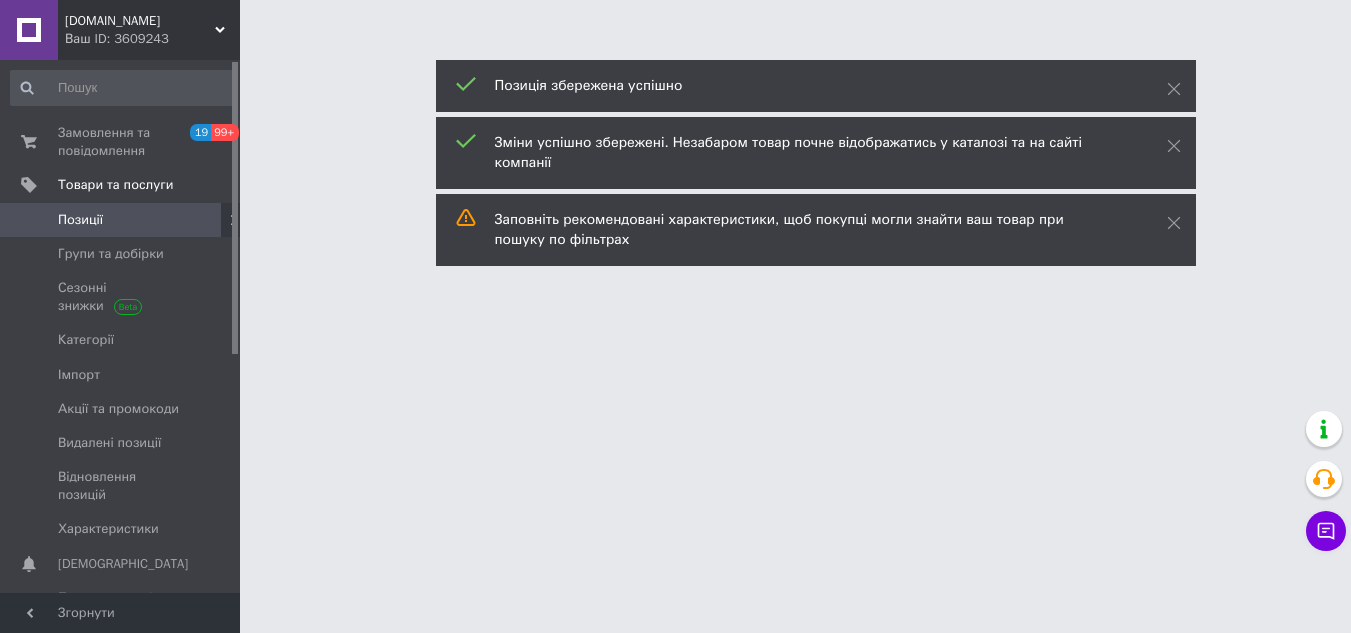 scroll, scrollTop: 0, scrollLeft: 0, axis: both 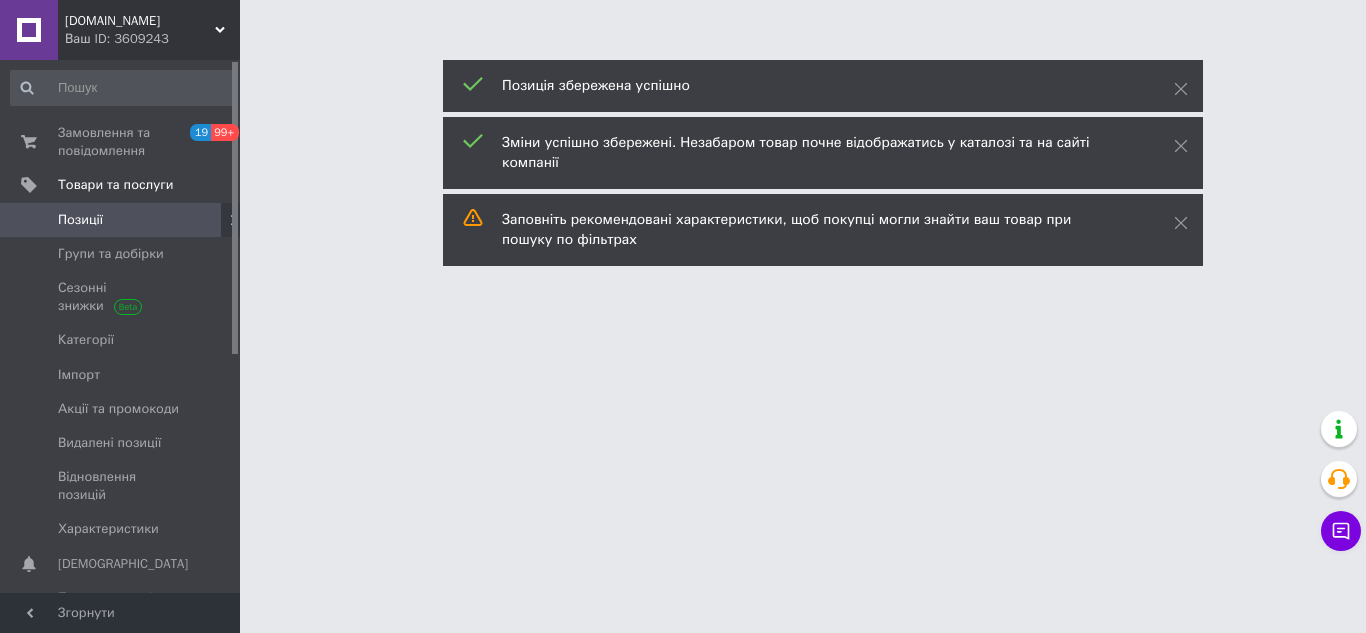 click on "Позиції" at bounding box center (121, 220) 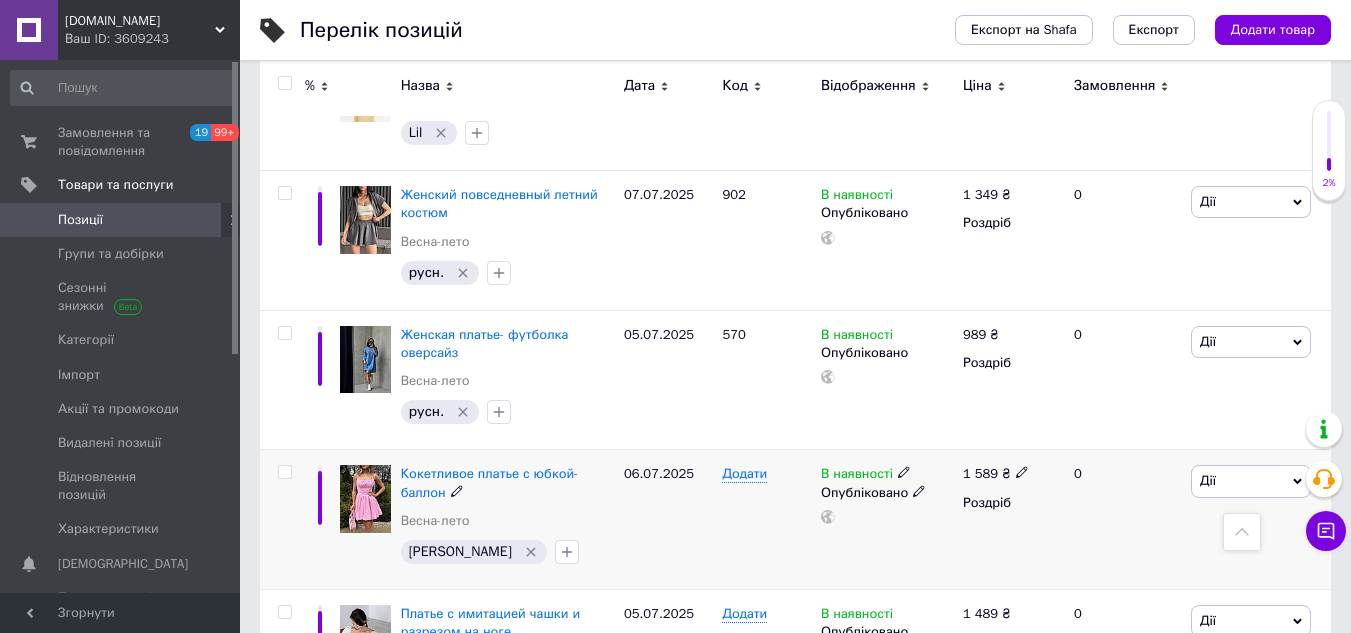 scroll, scrollTop: 500, scrollLeft: 0, axis: vertical 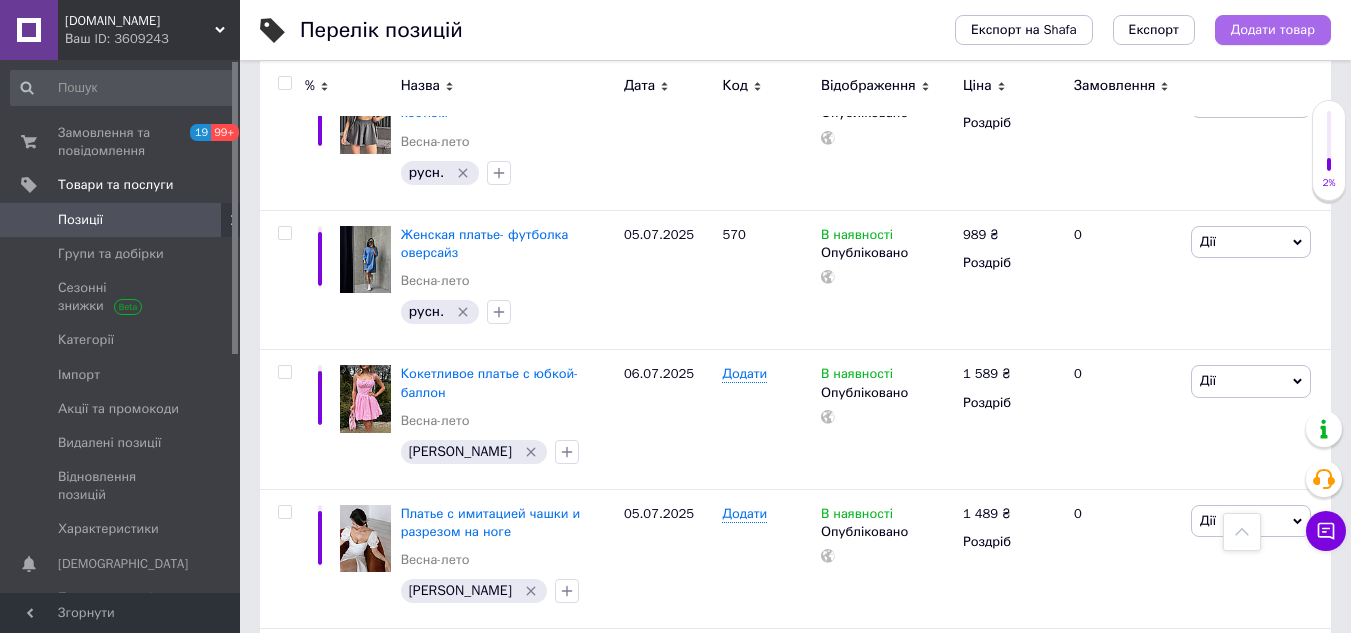 click on "Додати товар" at bounding box center (1273, 30) 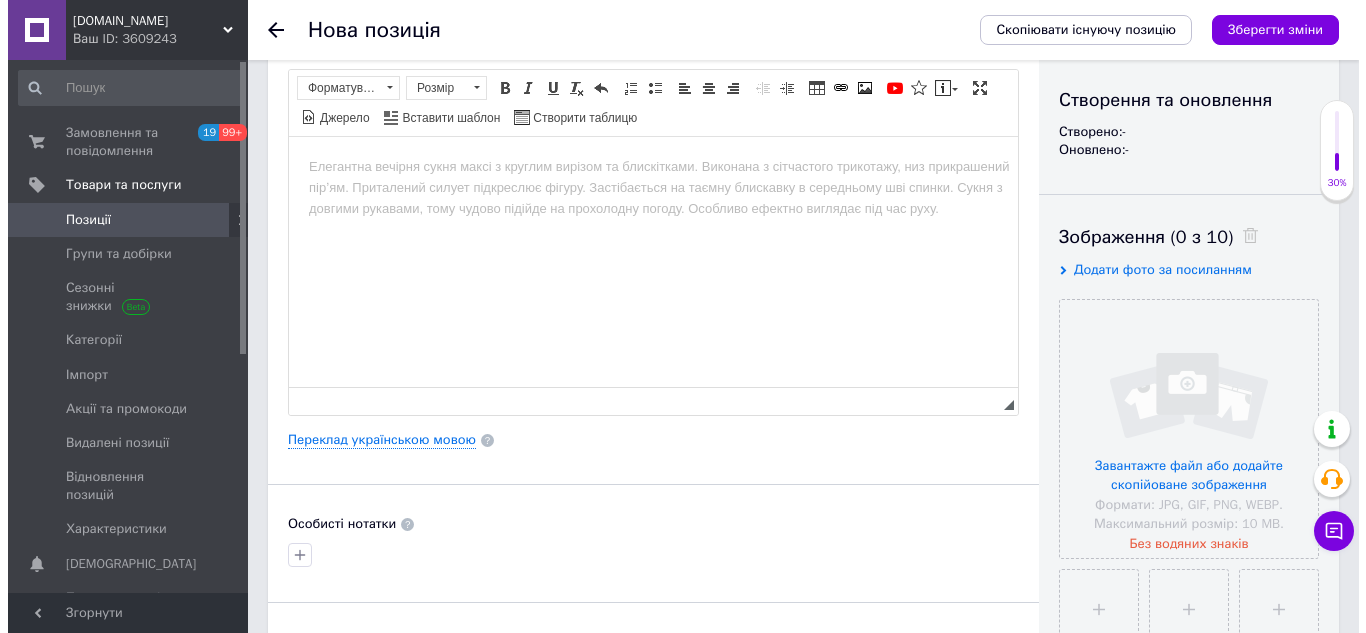 scroll, scrollTop: 0, scrollLeft: 0, axis: both 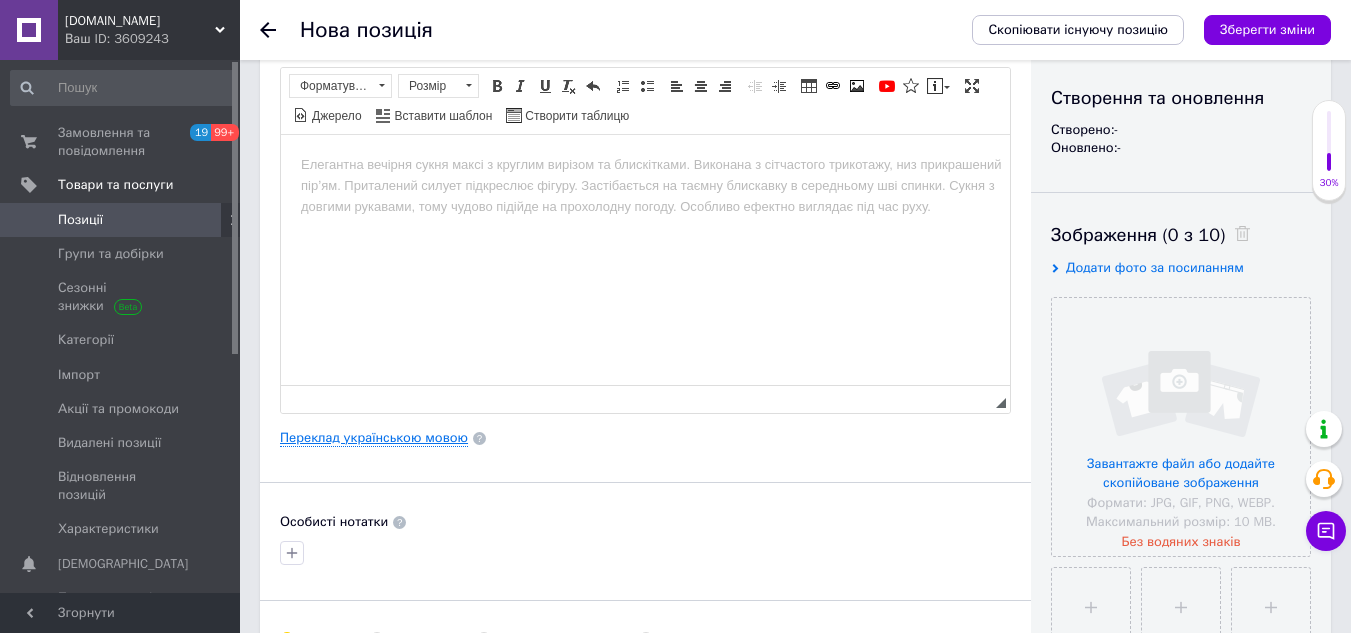 click on "Переклад українською мовою" at bounding box center (374, 438) 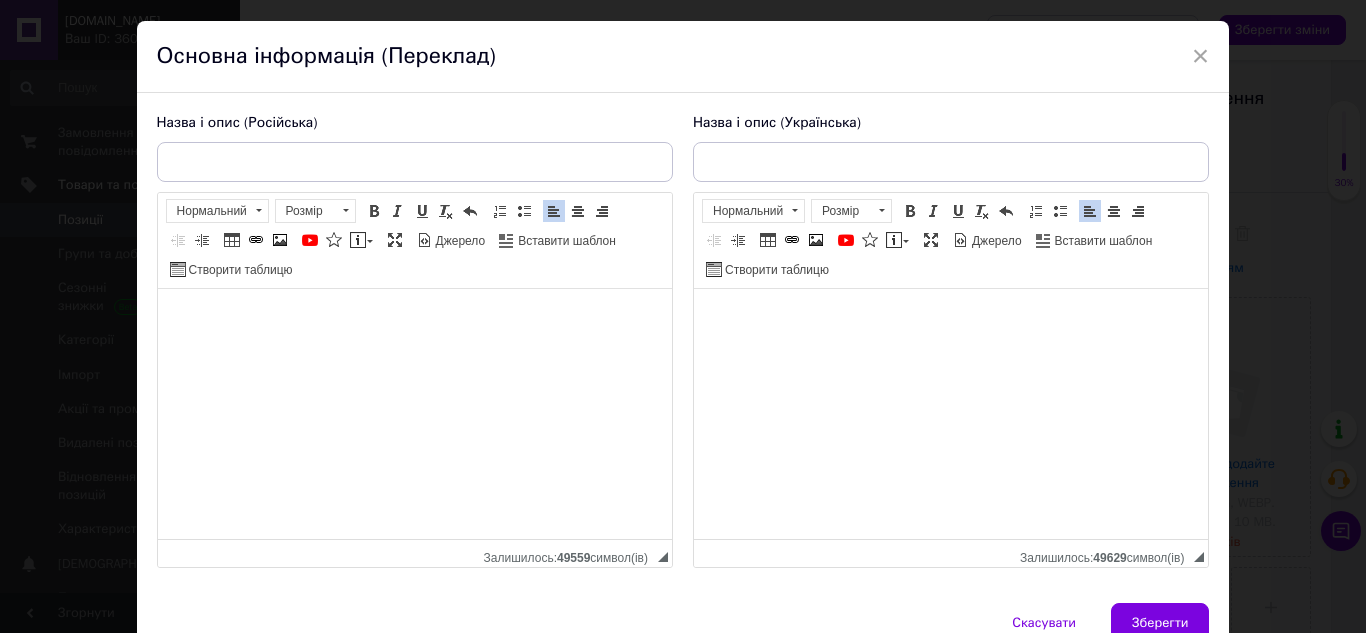 scroll, scrollTop: 0, scrollLeft: 0, axis: both 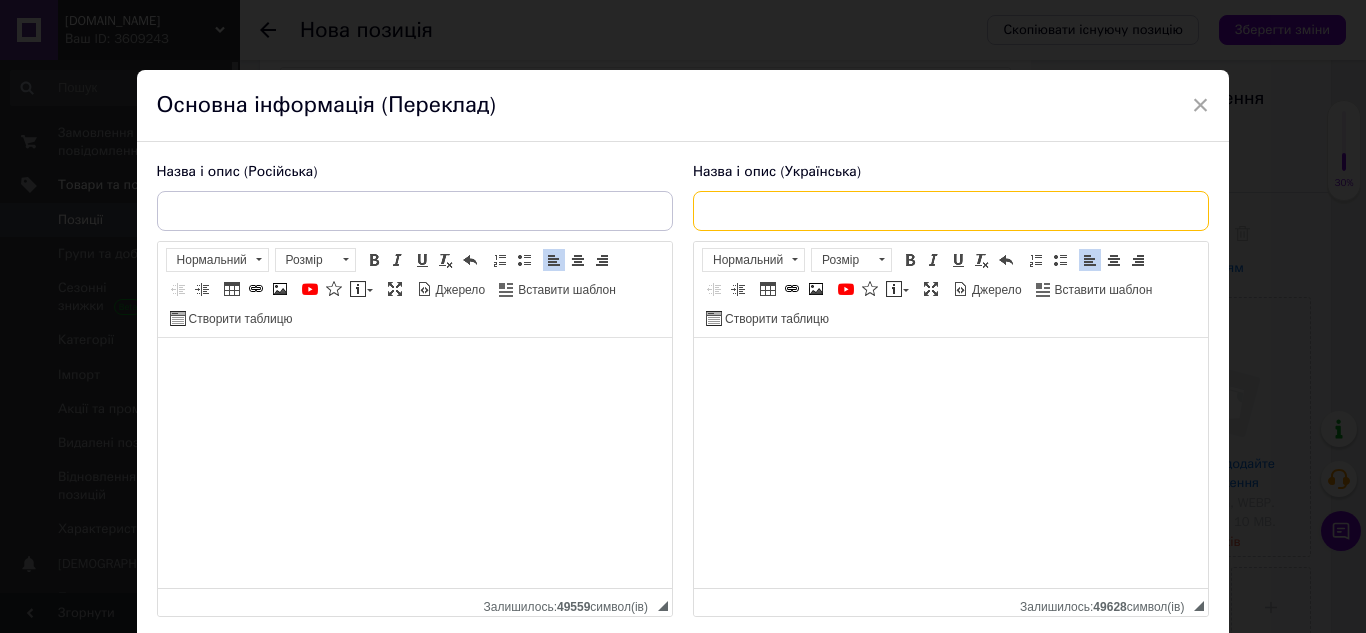 click at bounding box center [951, 211] 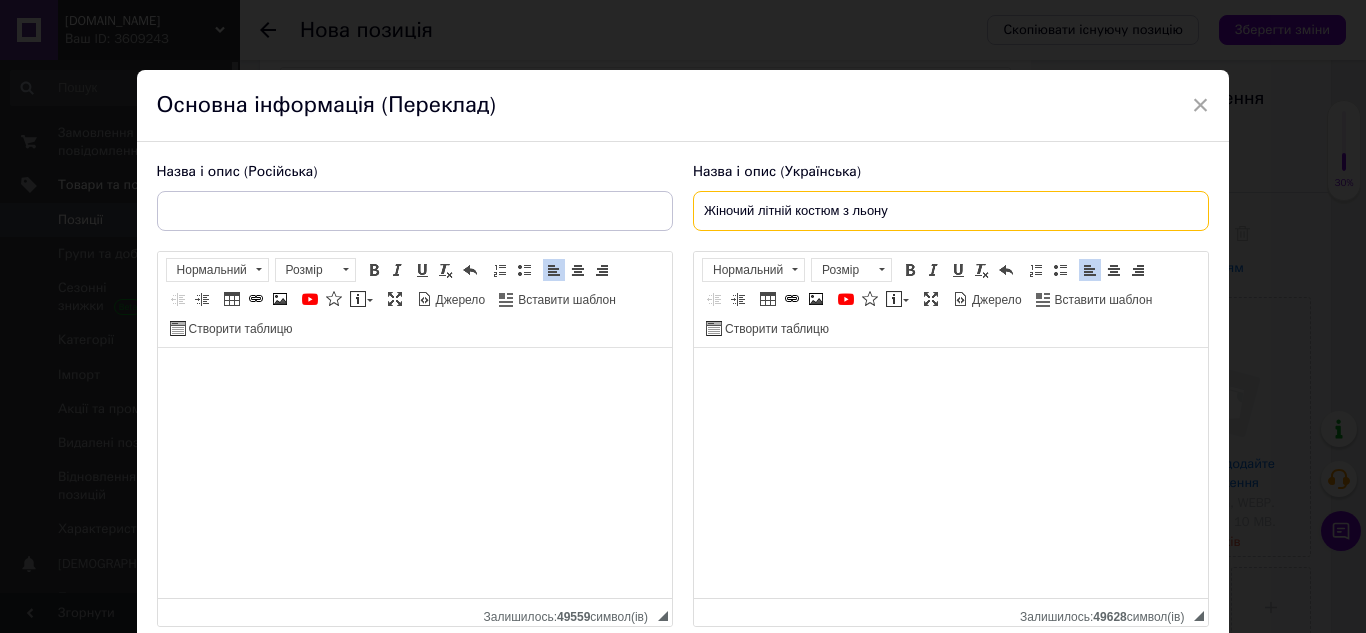 type on "Жіночий літній костюм з льону" 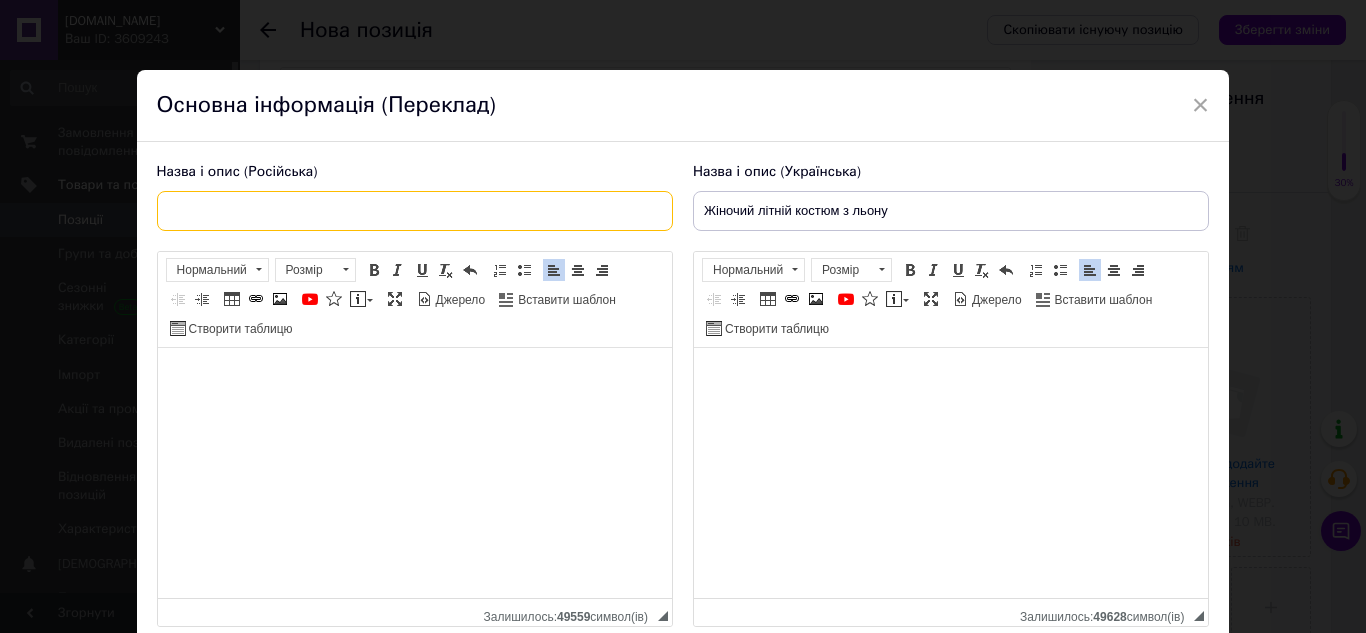 click at bounding box center [415, 211] 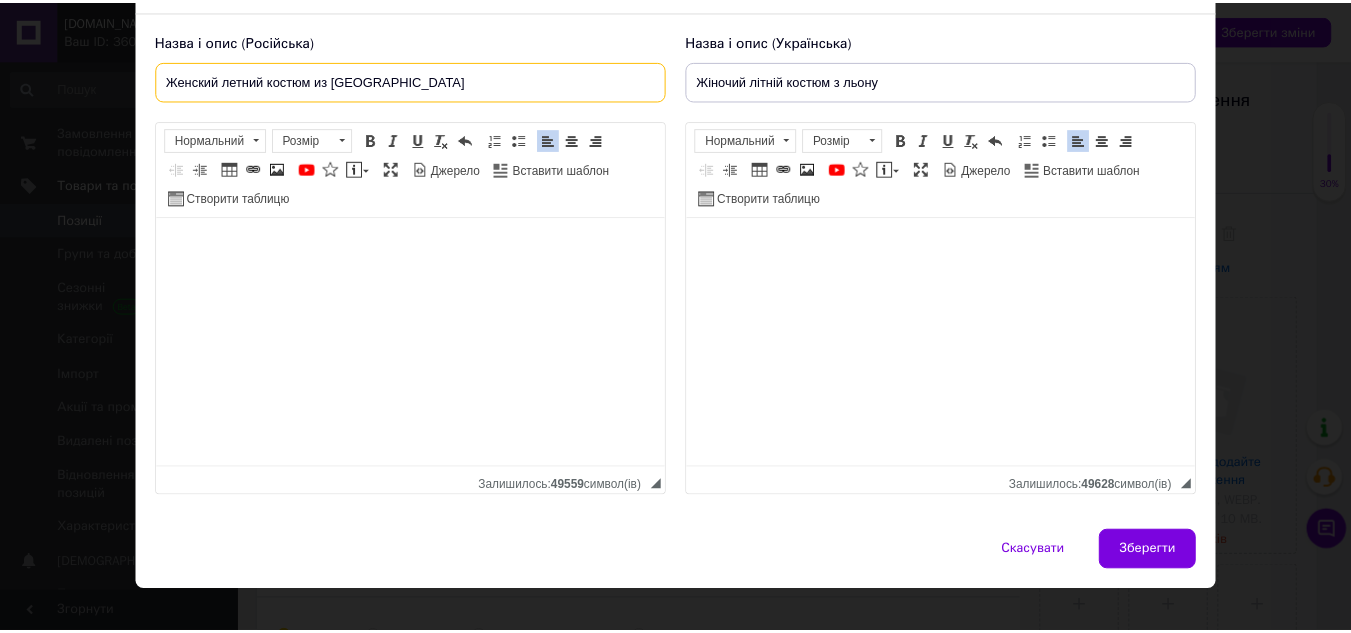 scroll, scrollTop: 159, scrollLeft: 0, axis: vertical 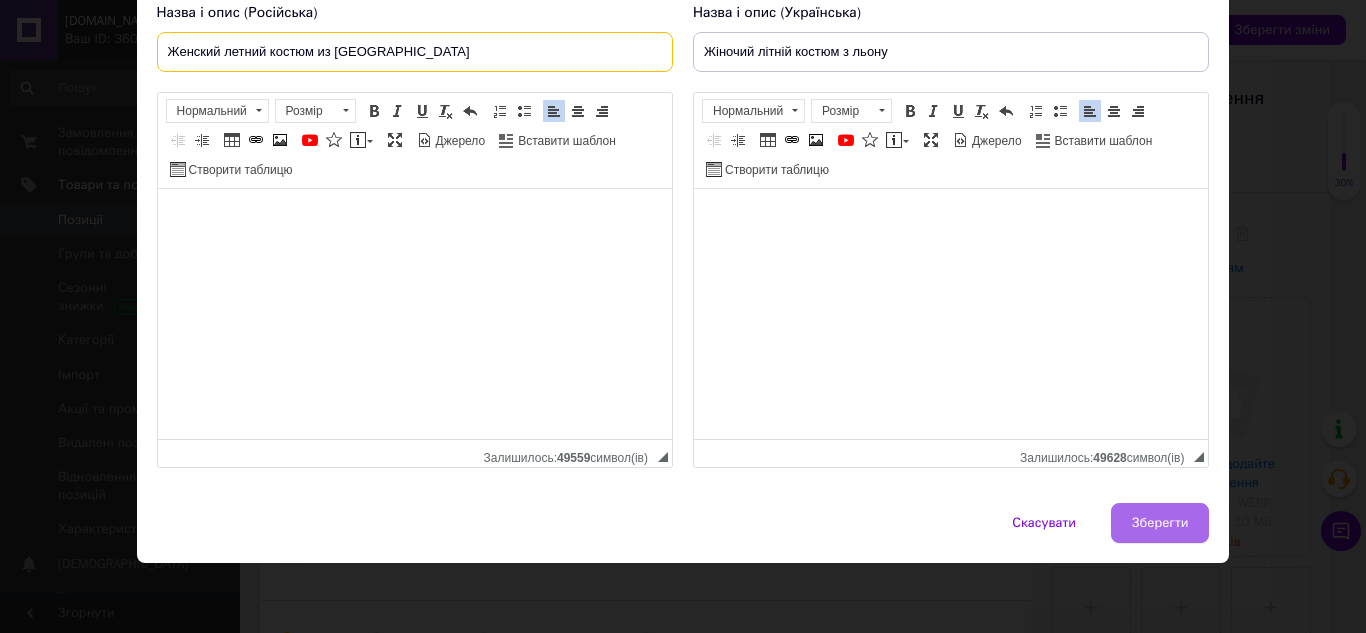 type on "Женский летний костюм из [GEOGRAPHIC_DATA]" 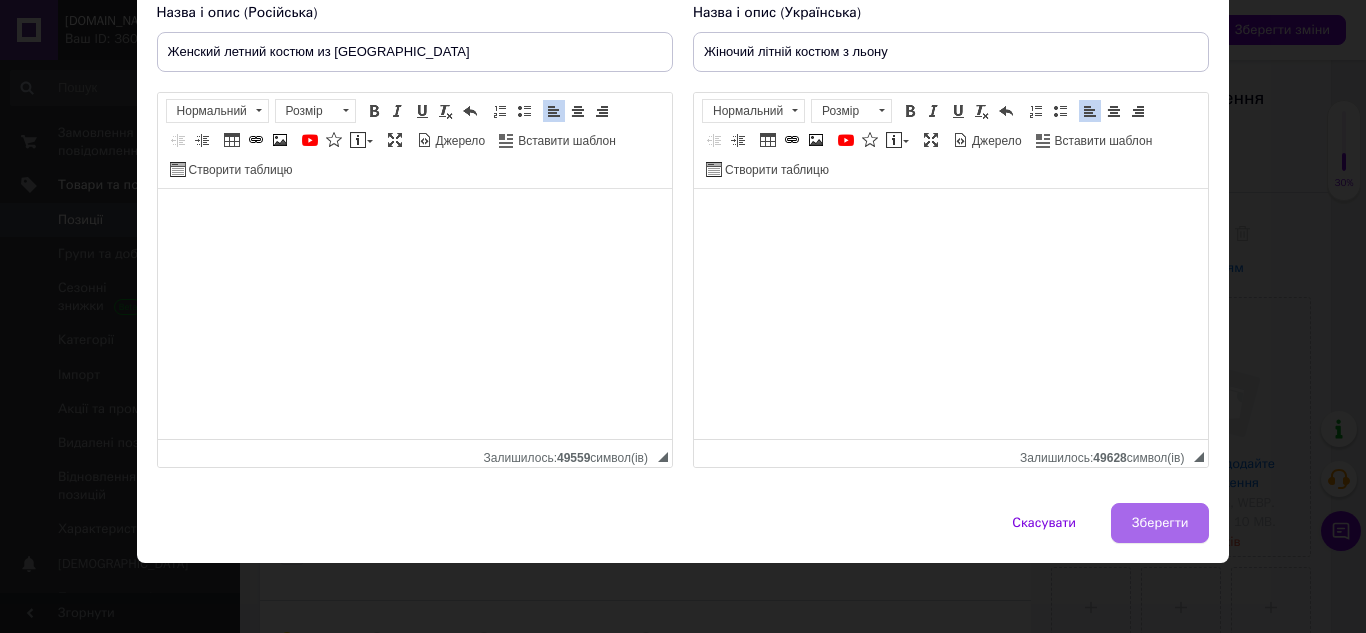 click on "Зберегти" at bounding box center [1160, 523] 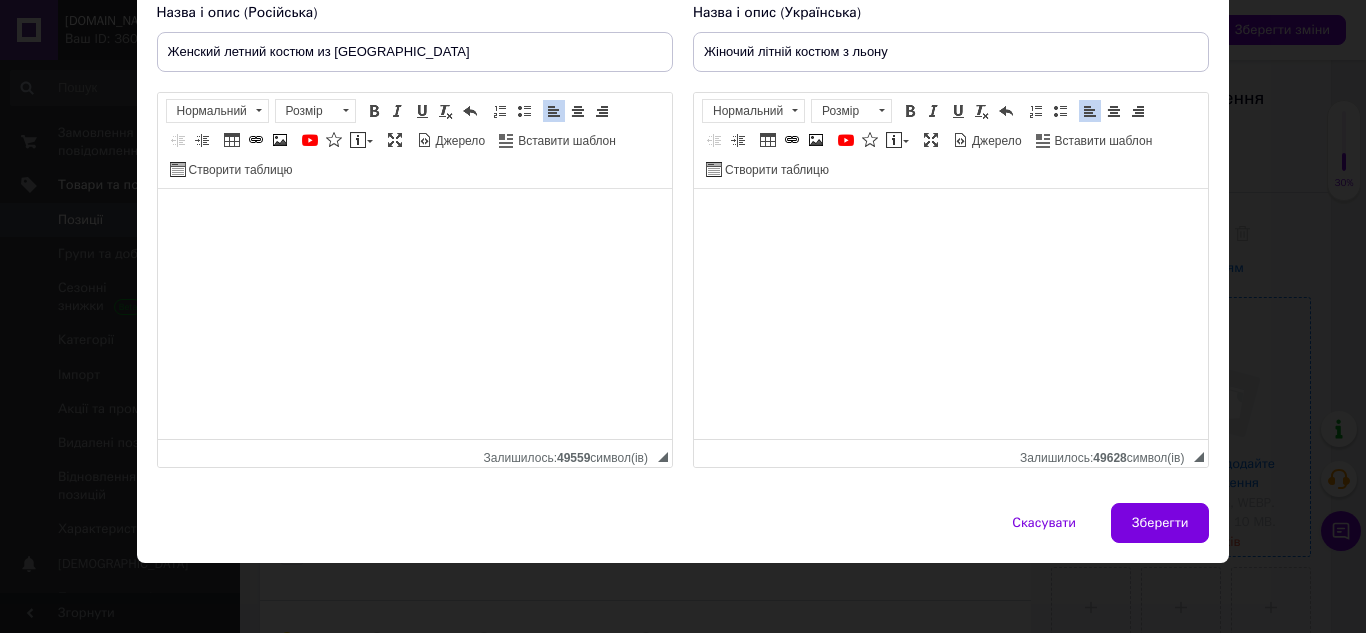 type on "Женский летний костюм из [GEOGRAPHIC_DATA]" 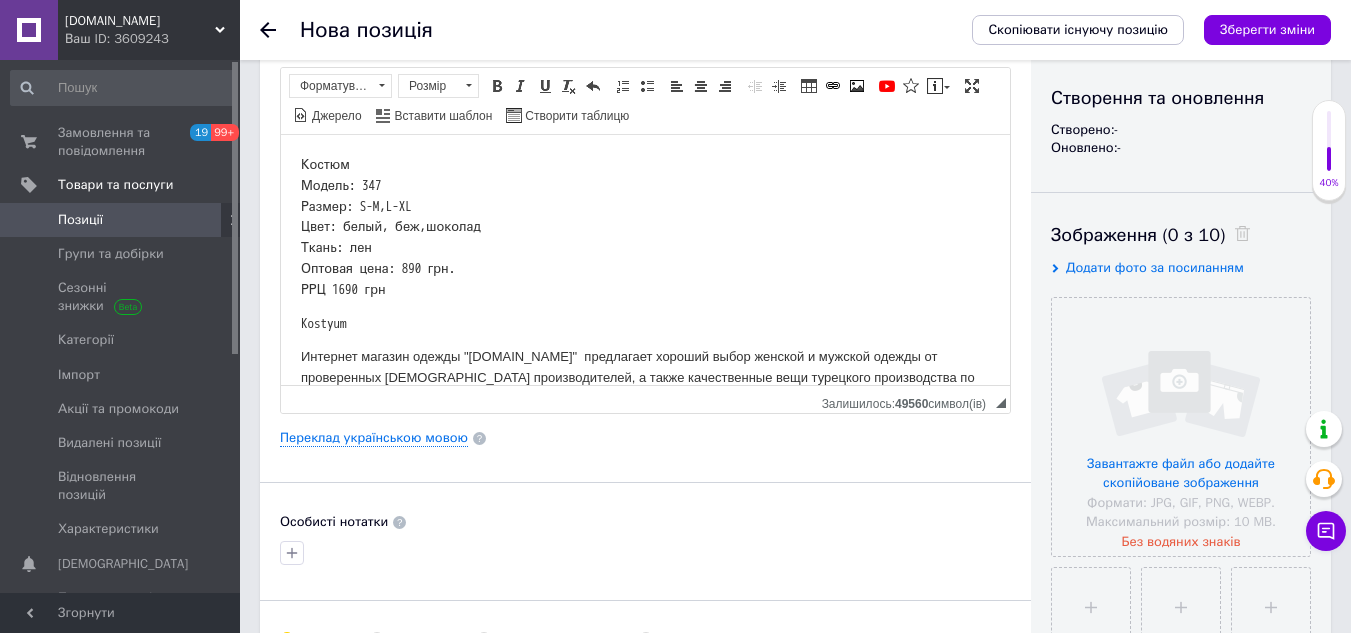 scroll, scrollTop: 100, scrollLeft: 0, axis: vertical 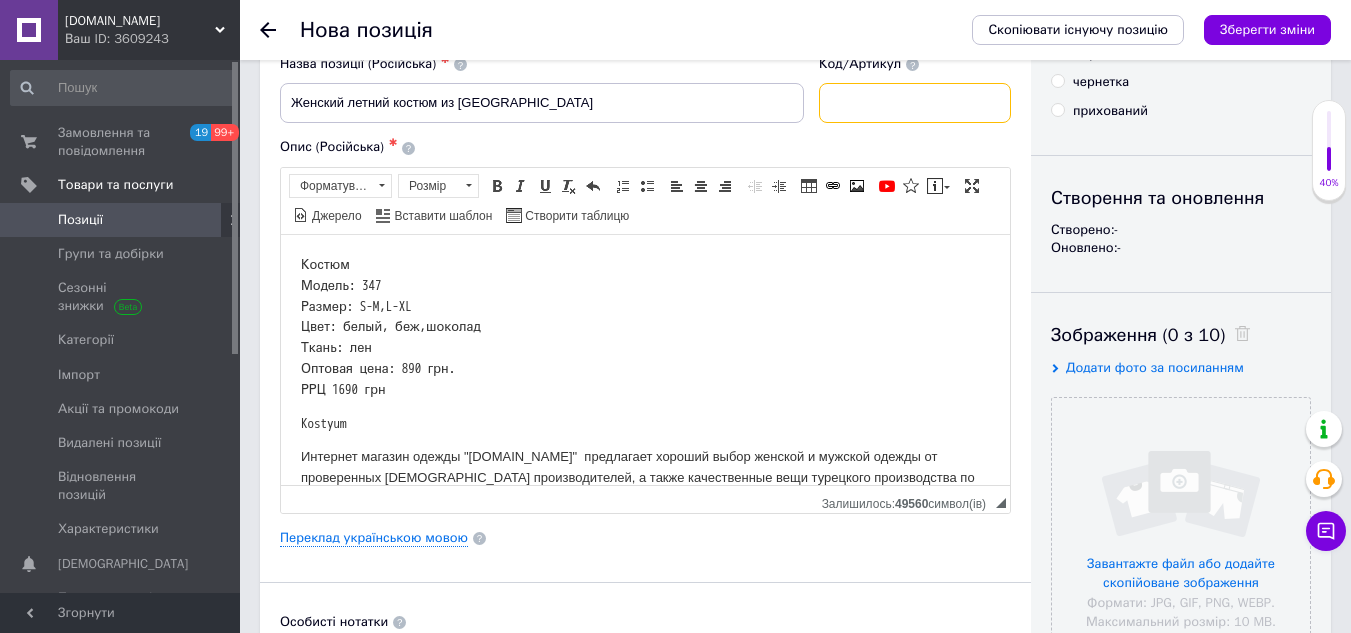 click at bounding box center (915, 103) 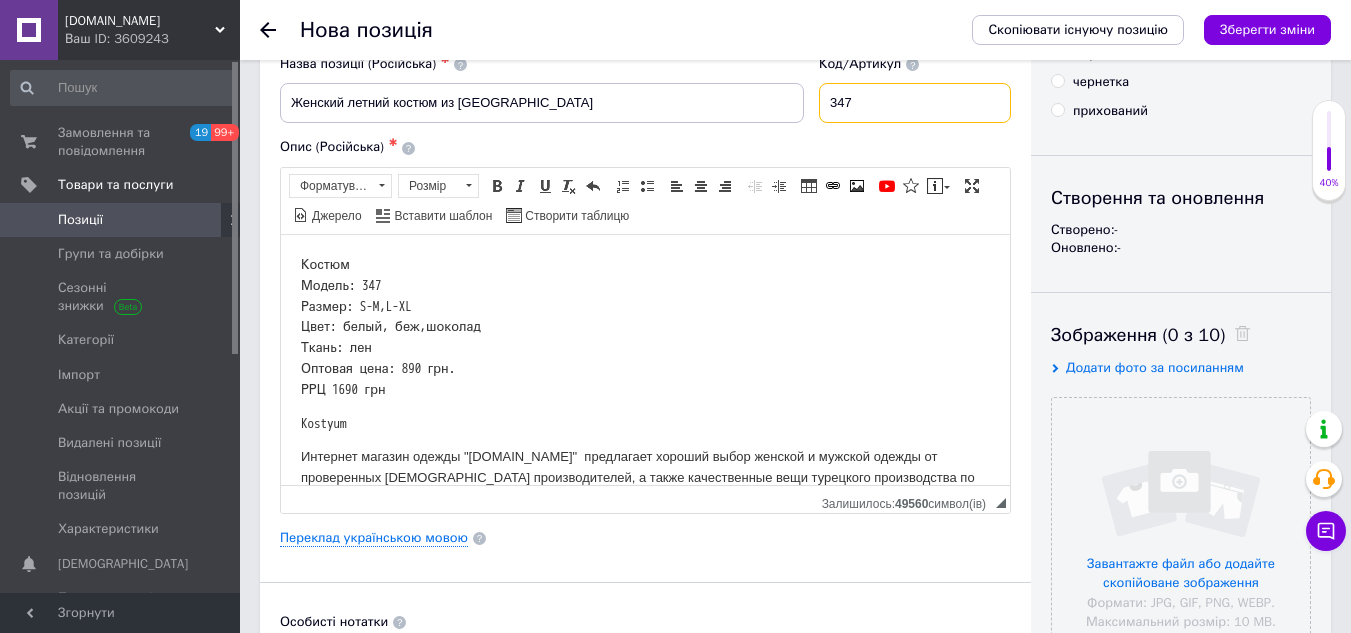 type on "347" 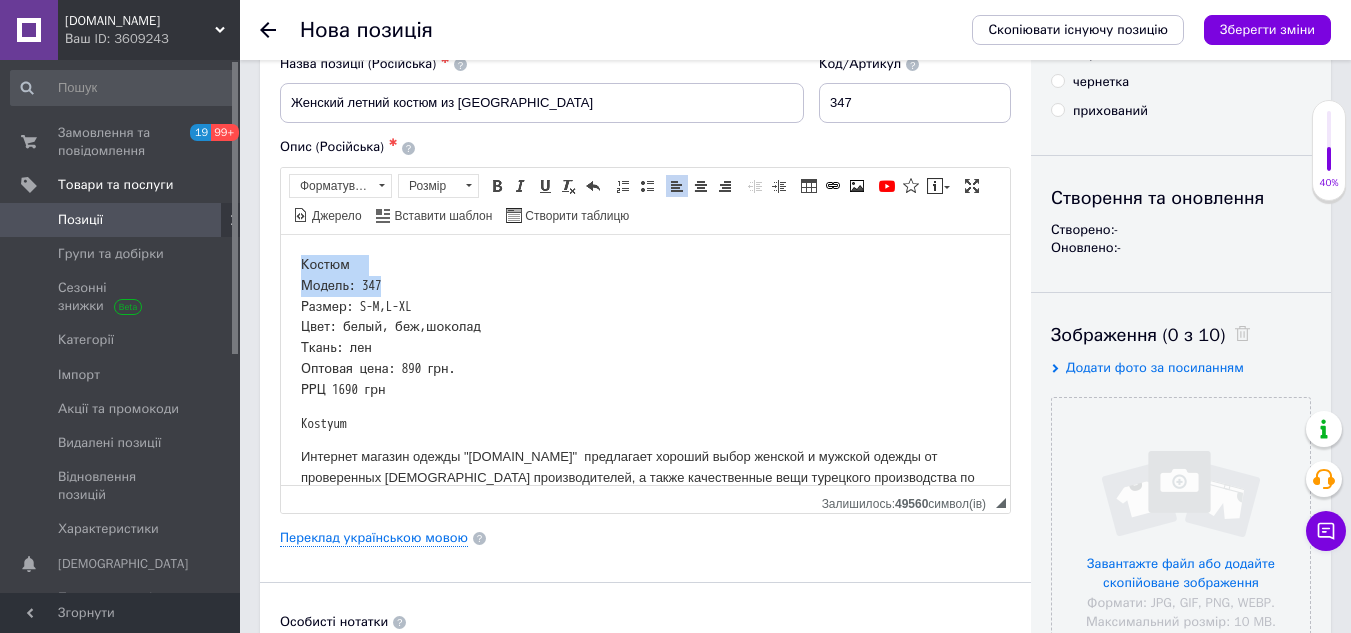 drag, startPoint x: 355, startPoint y: 286, endPoint x: 218, endPoint y: 222, distance: 151.21178 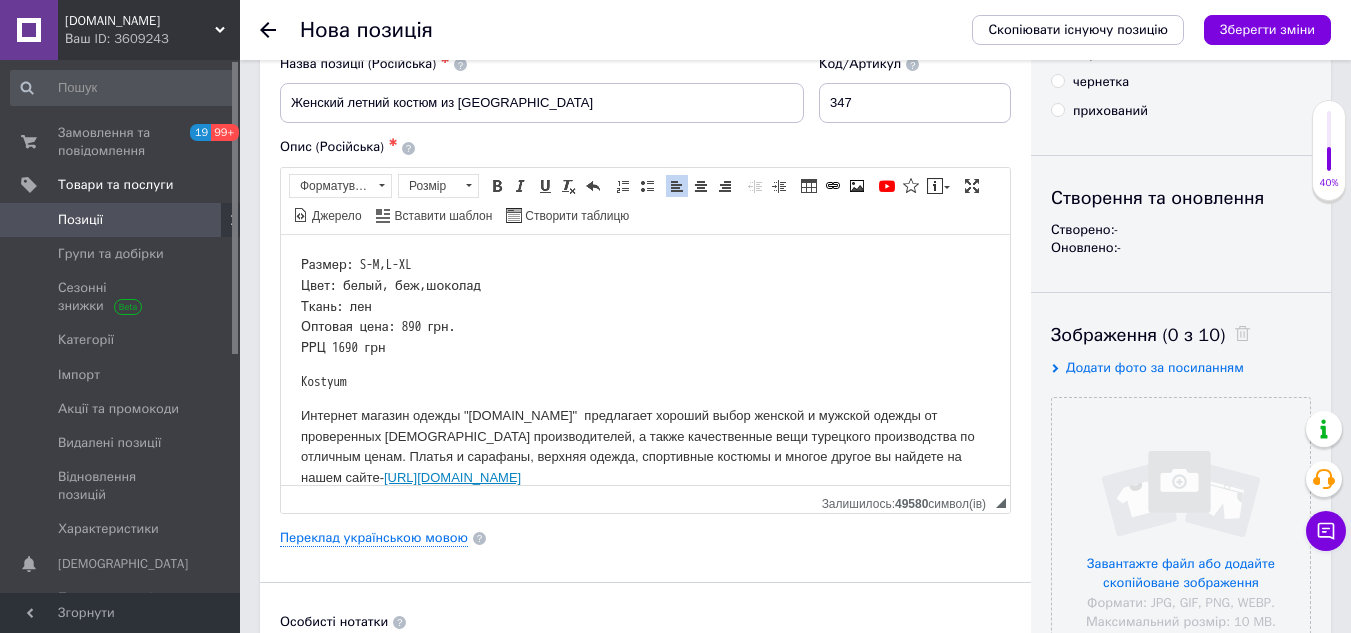 click on "Размер: S-M,L-XL
Цвет: белый, беж,шоколад
Ткань: лен
Оптовая цена: 890 грн.
РРЦ 1690 грн Kostyum   Интернет магазин одежды "[DOMAIN_NAME]"  предлагает хороший выбор женской и мужской одежды от проверенных [DEMOGRAPHIC_DATA] производителей, а также качественные вещи турецкого производства по отличным ценам. Платья и сарафаны, верхняя одежда, спортивные костюмы и многое другое вы найдете на нашем сайте-  [URL][DOMAIN_NAME]" at bounding box center (645, 371) 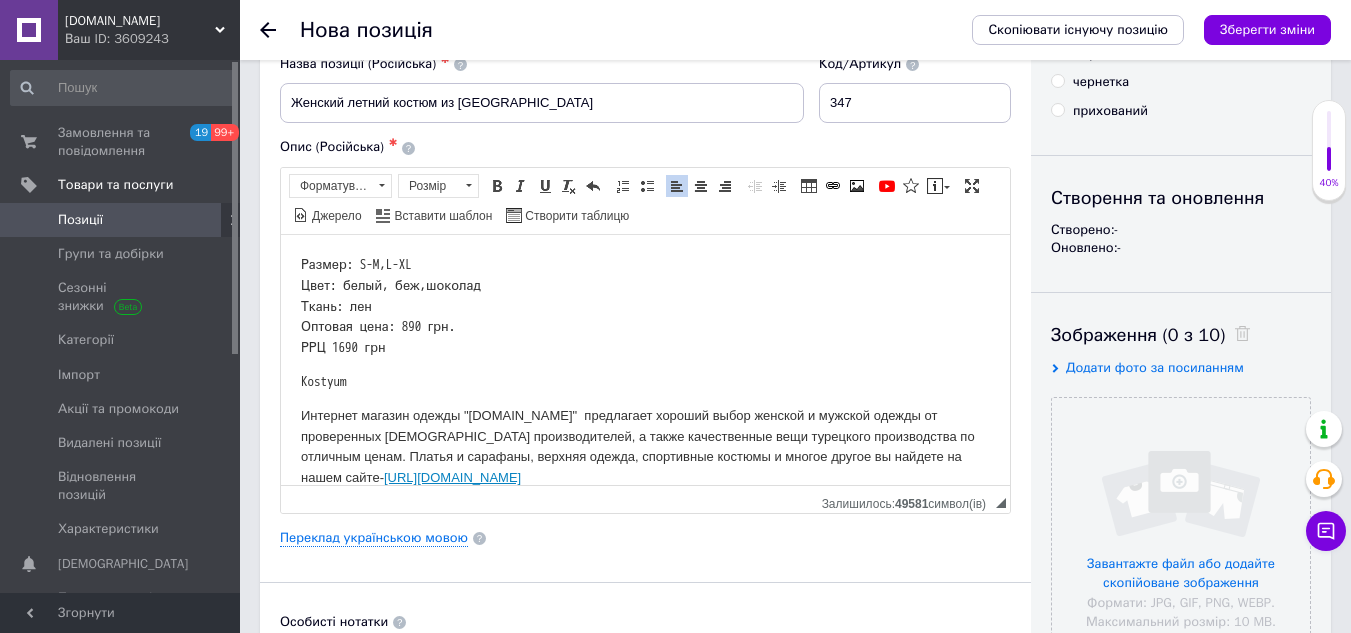 drag, startPoint x: 336, startPoint y: 378, endPoint x: 297, endPoint y: 336, distance: 57.31492 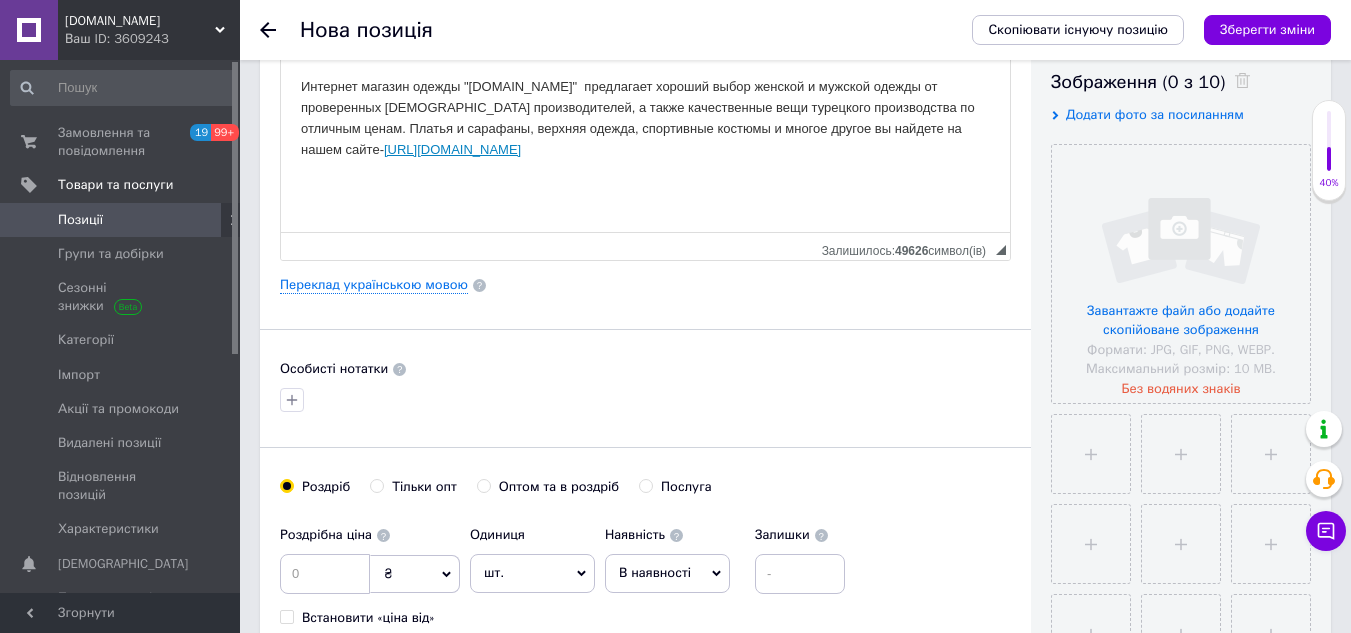 scroll, scrollTop: 400, scrollLeft: 0, axis: vertical 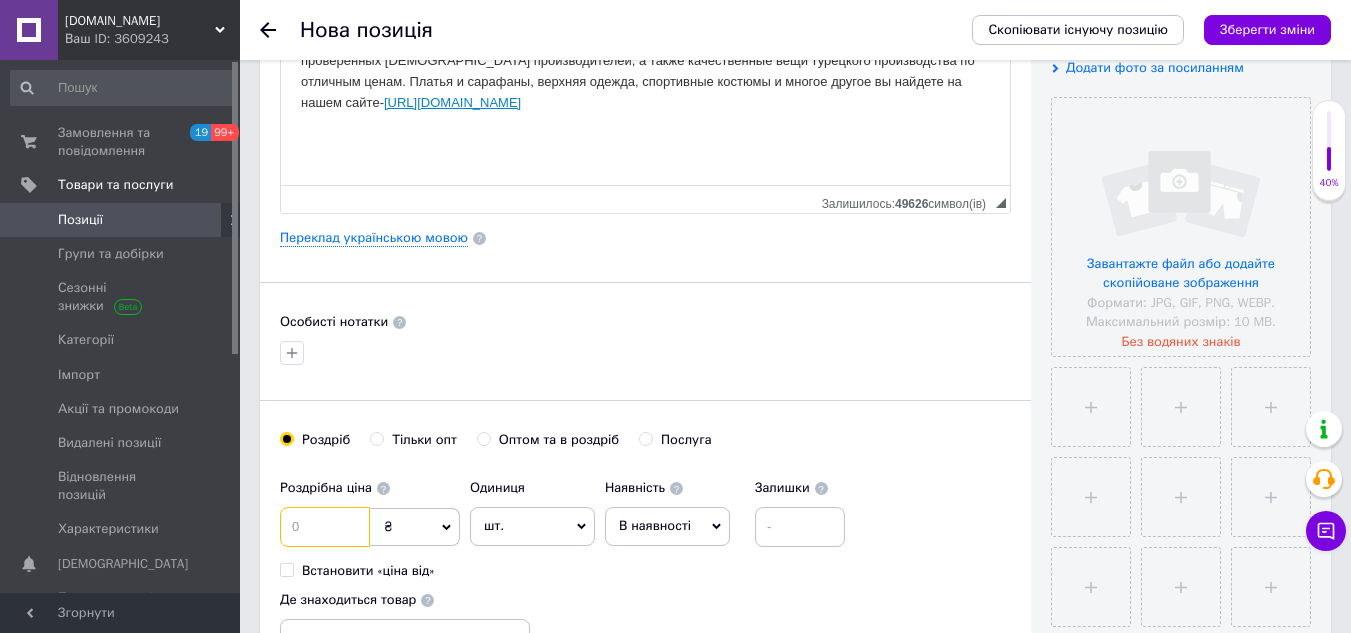 click at bounding box center [325, 527] 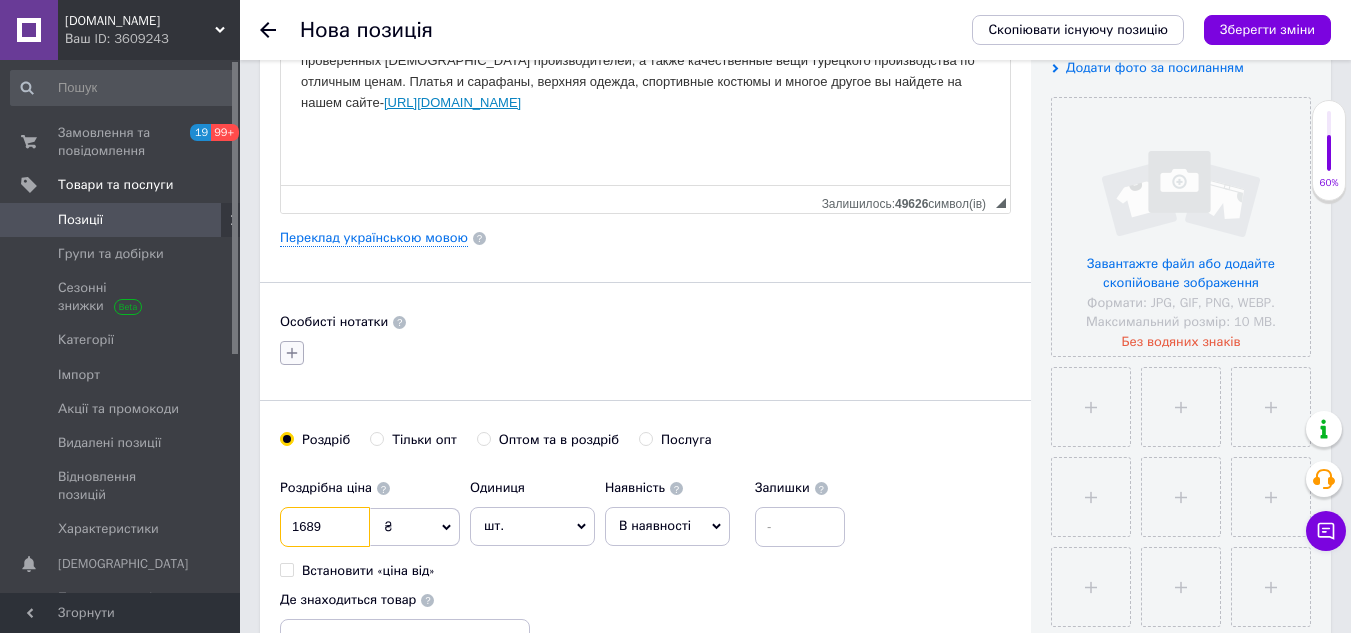 type on "1689" 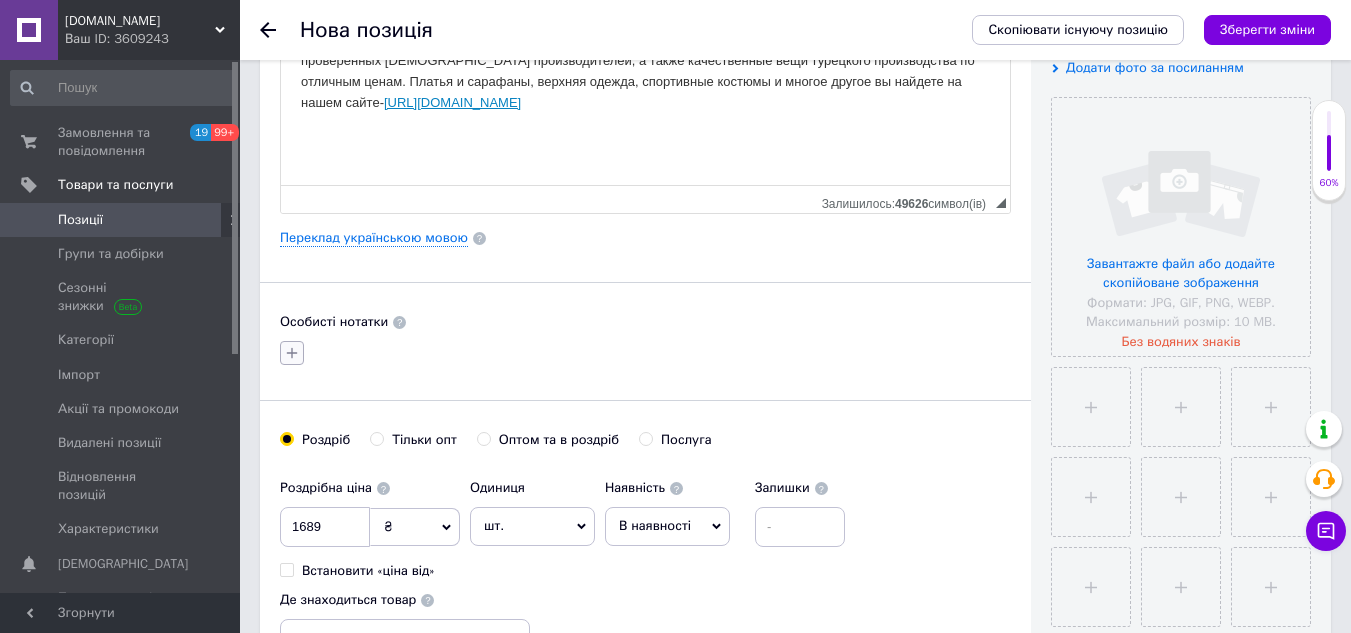 click 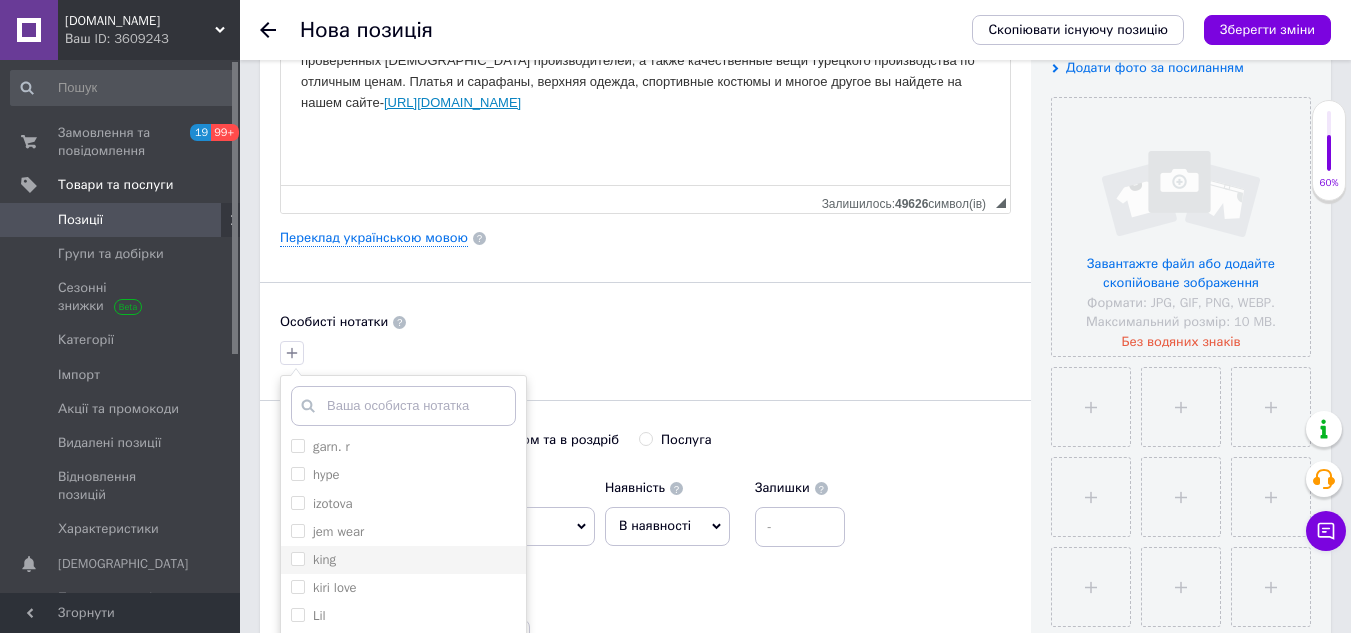 scroll, scrollTop: 300, scrollLeft: 0, axis: vertical 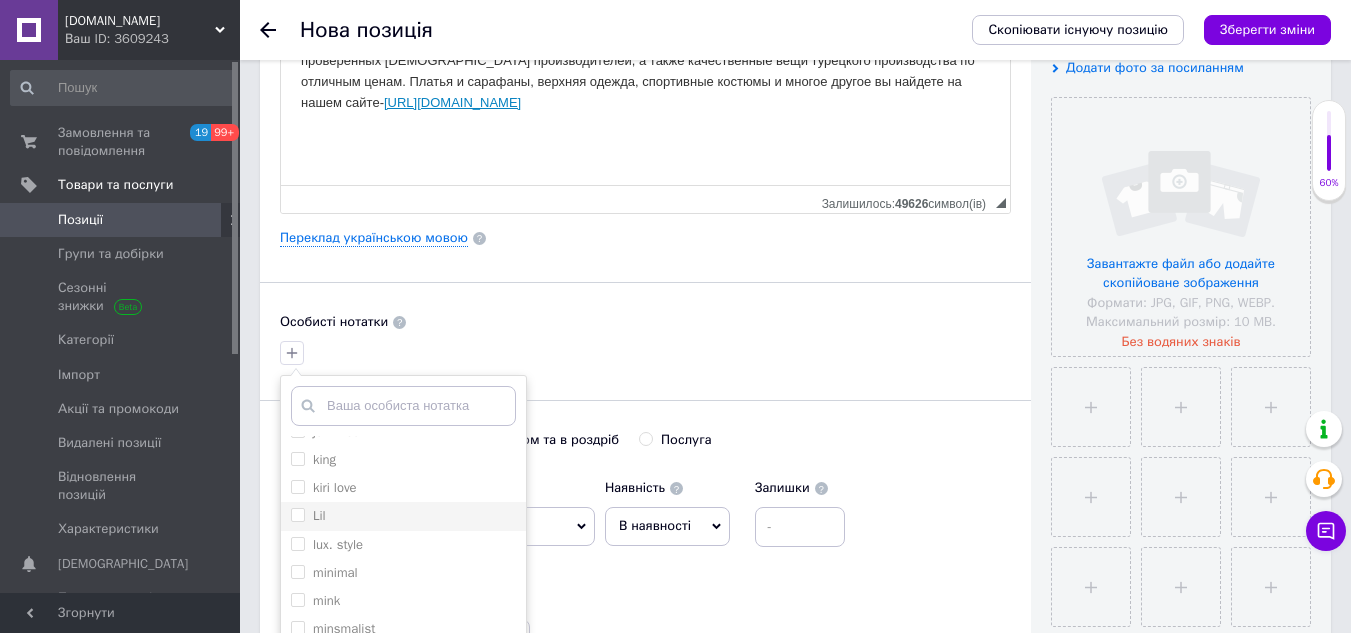 drag, startPoint x: 376, startPoint y: 519, endPoint x: 395, endPoint y: 518, distance: 19.026299 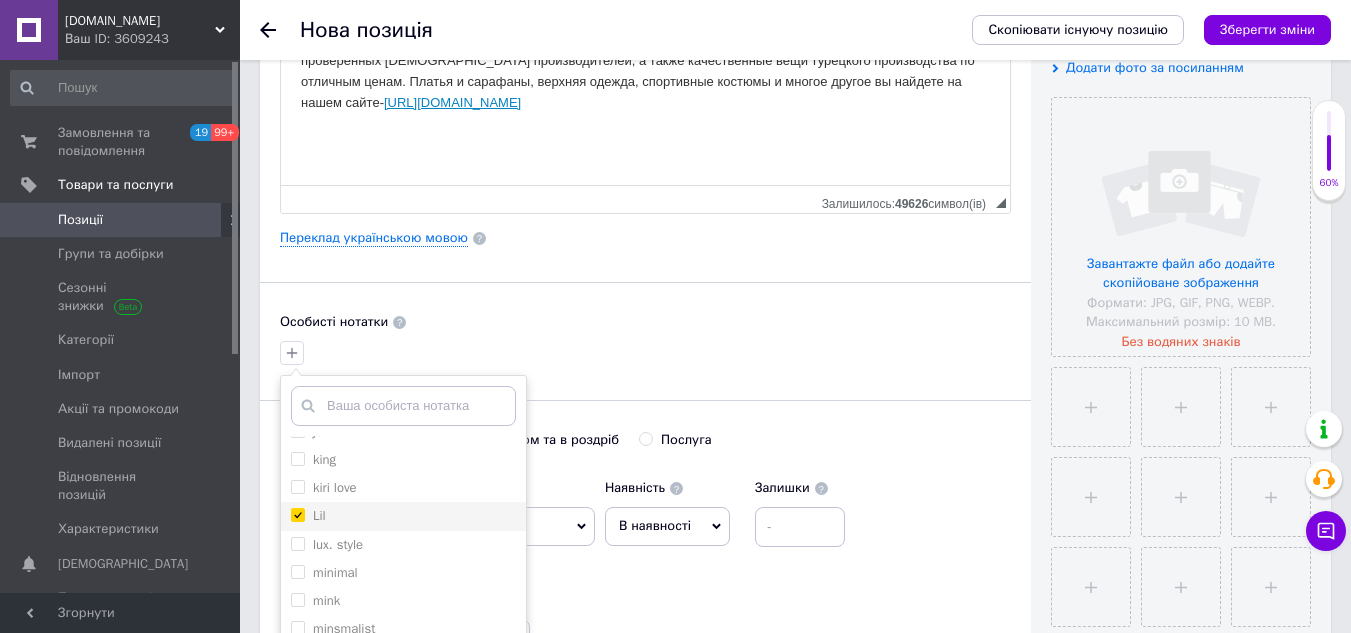 checkbox on "true" 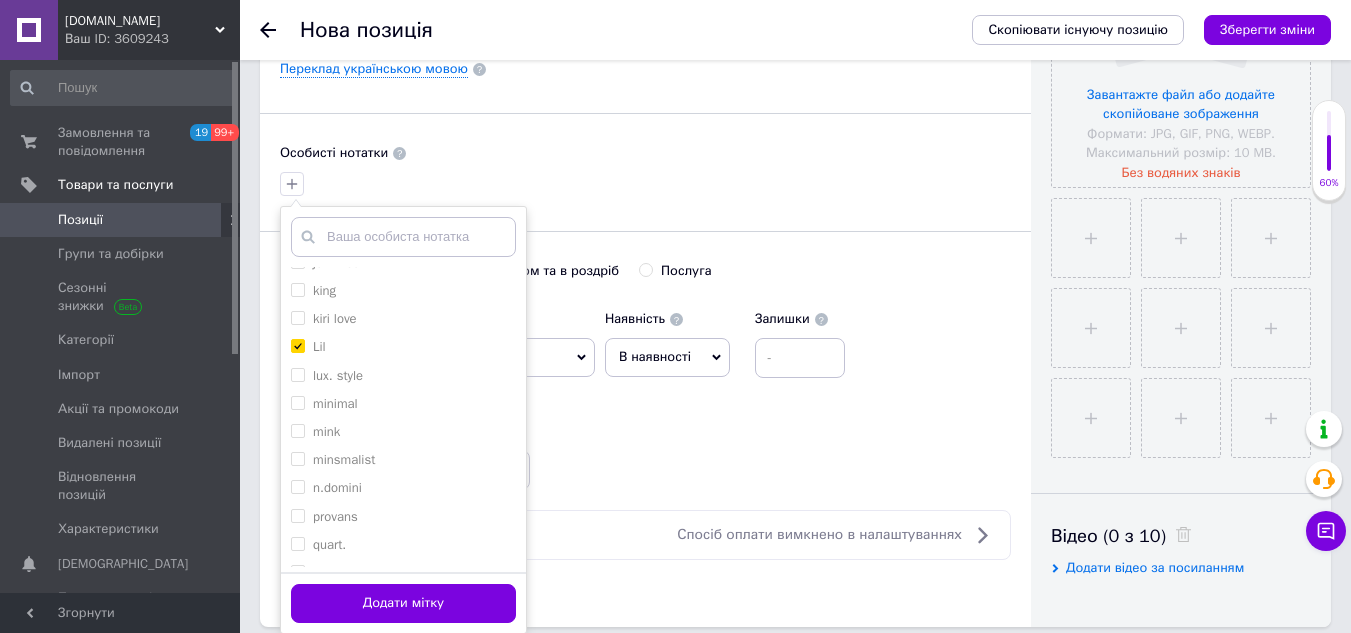 scroll, scrollTop: 600, scrollLeft: 0, axis: vertical 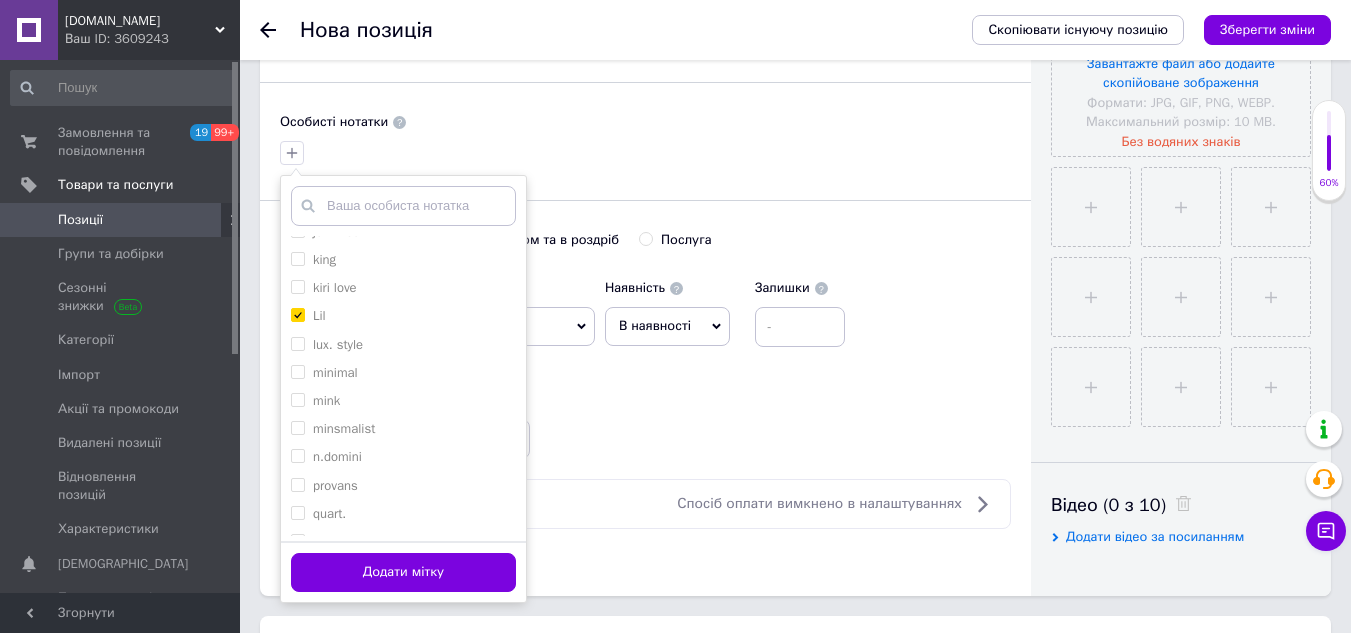 click on "Додати мітку" at bounding box center [403, 572] 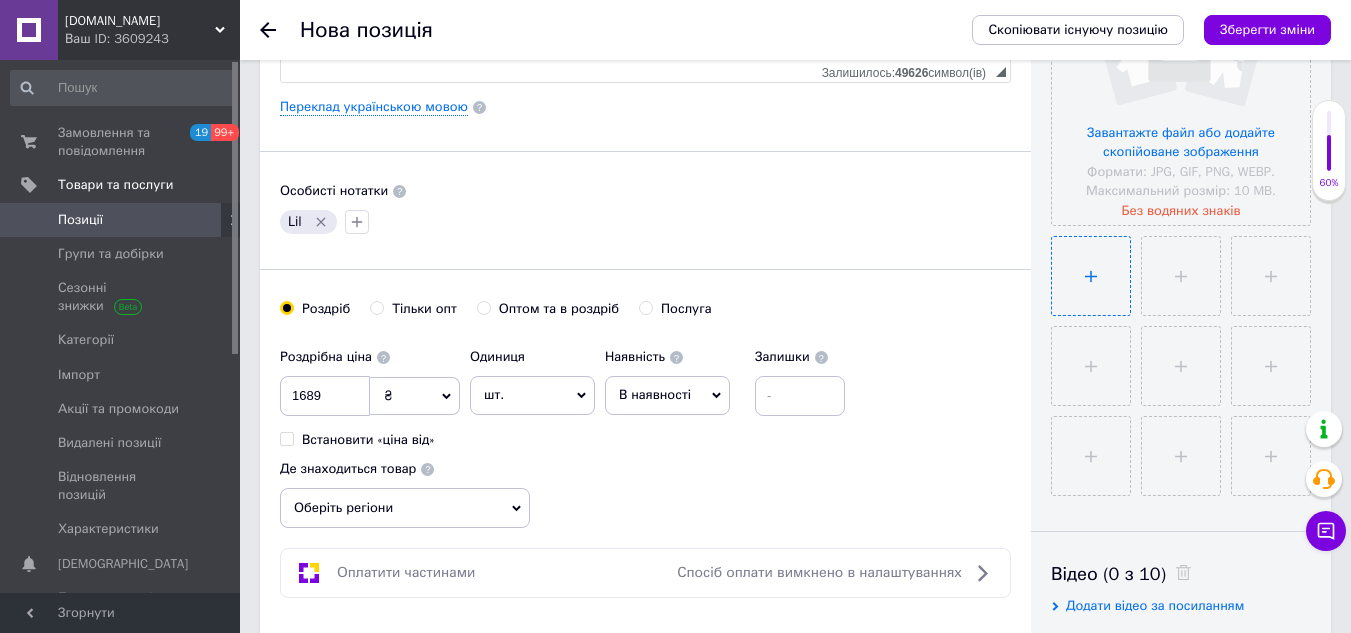 scroll, scrollTop: 500, scrollLeft: 0, axis: vertical 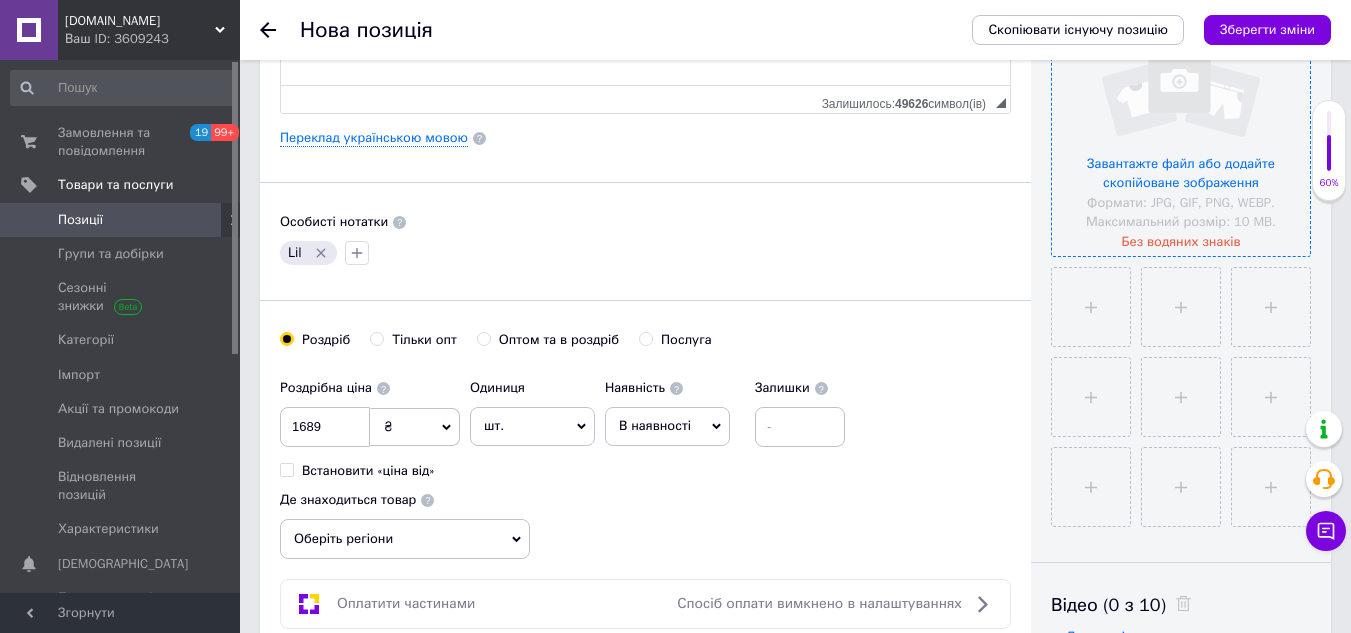 click at bounding box center [1181, 127] 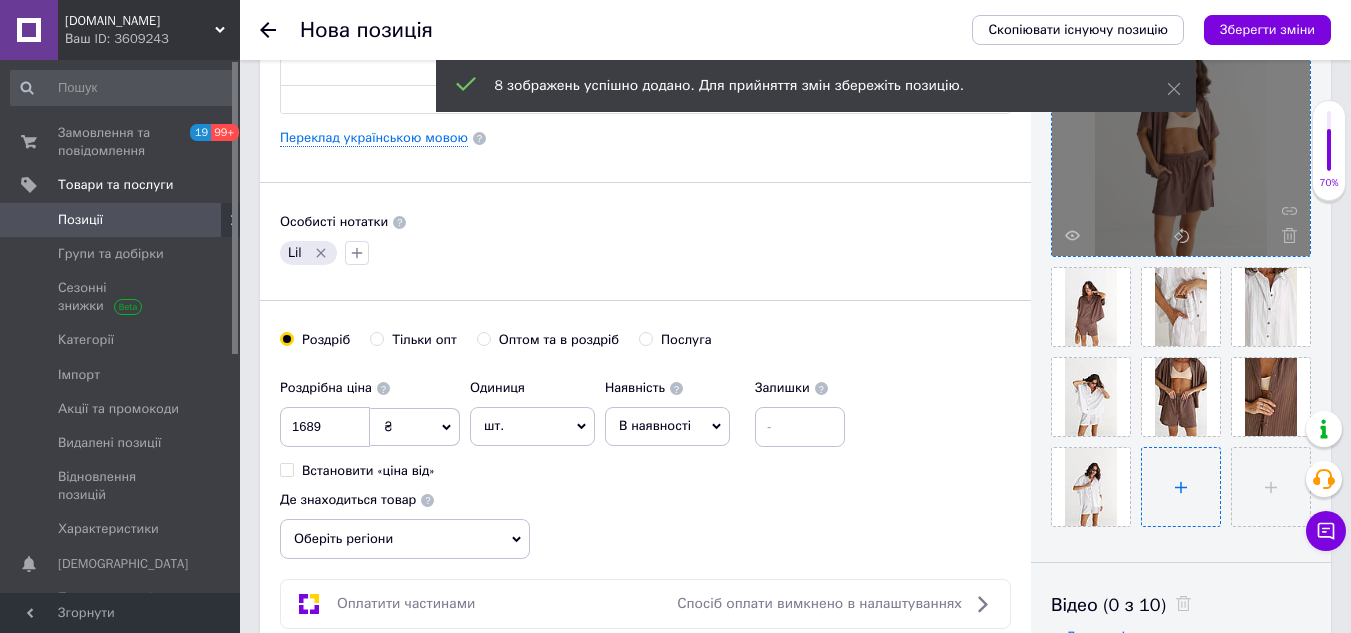 click at bounding box center [1181, 487] 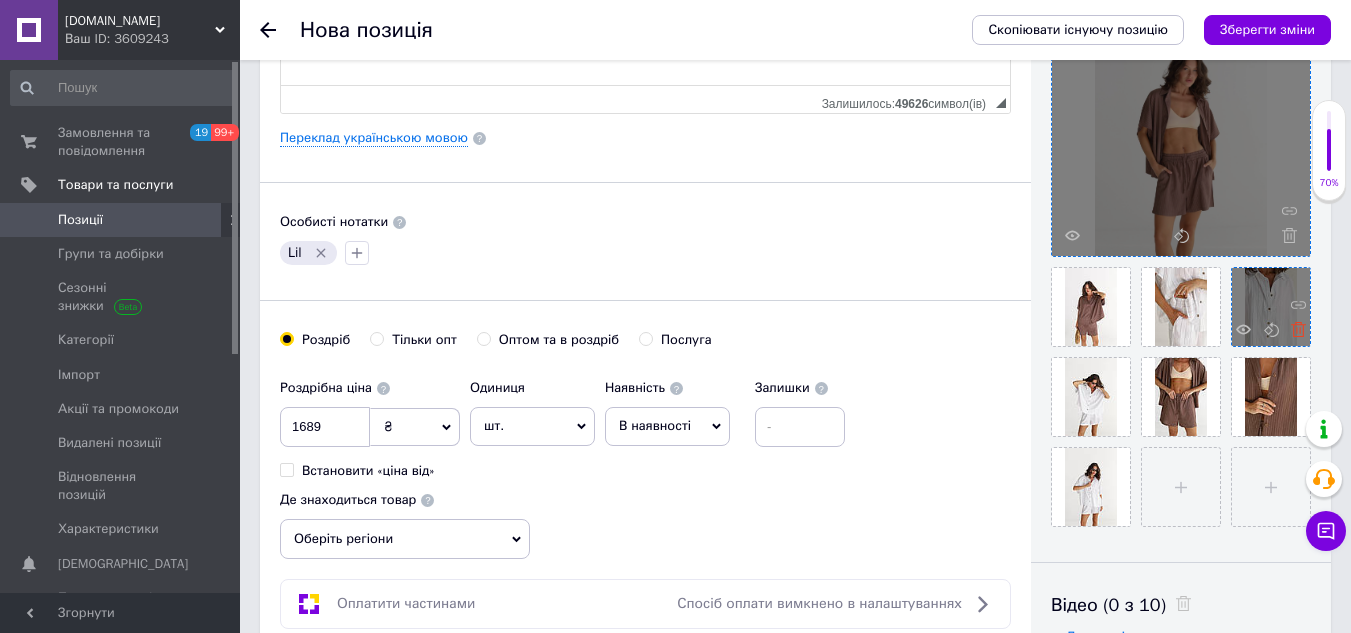 click 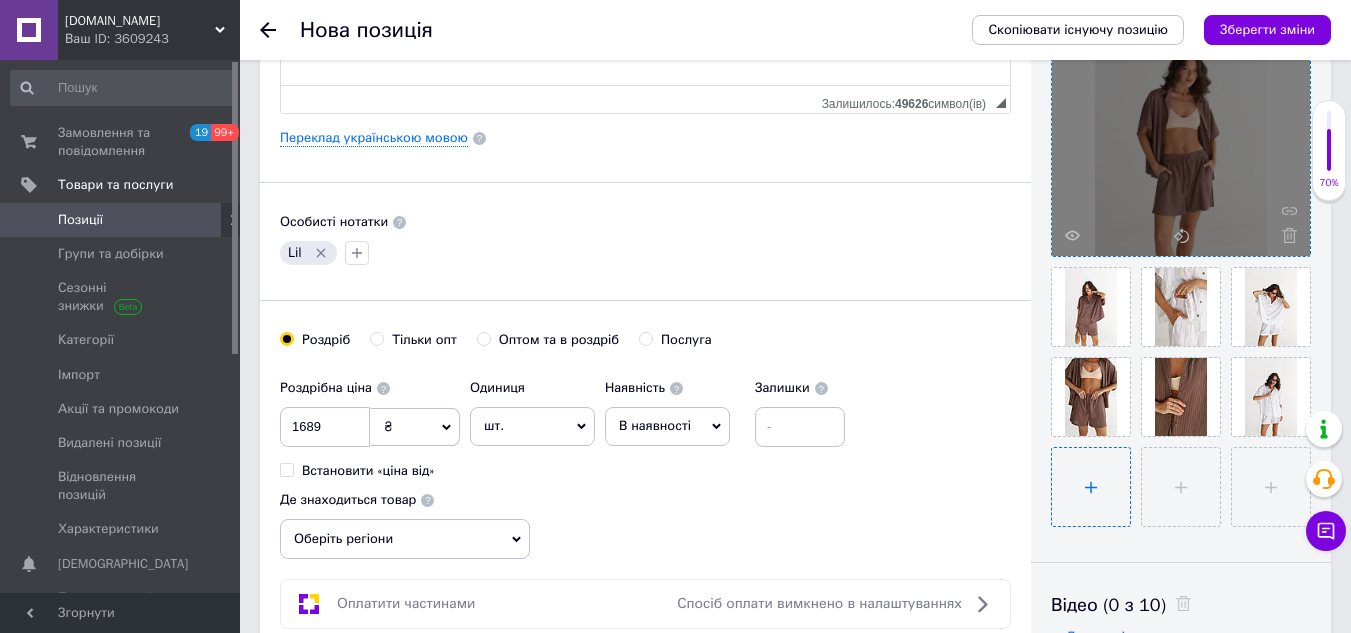 click at bounding box center (1091, 487) 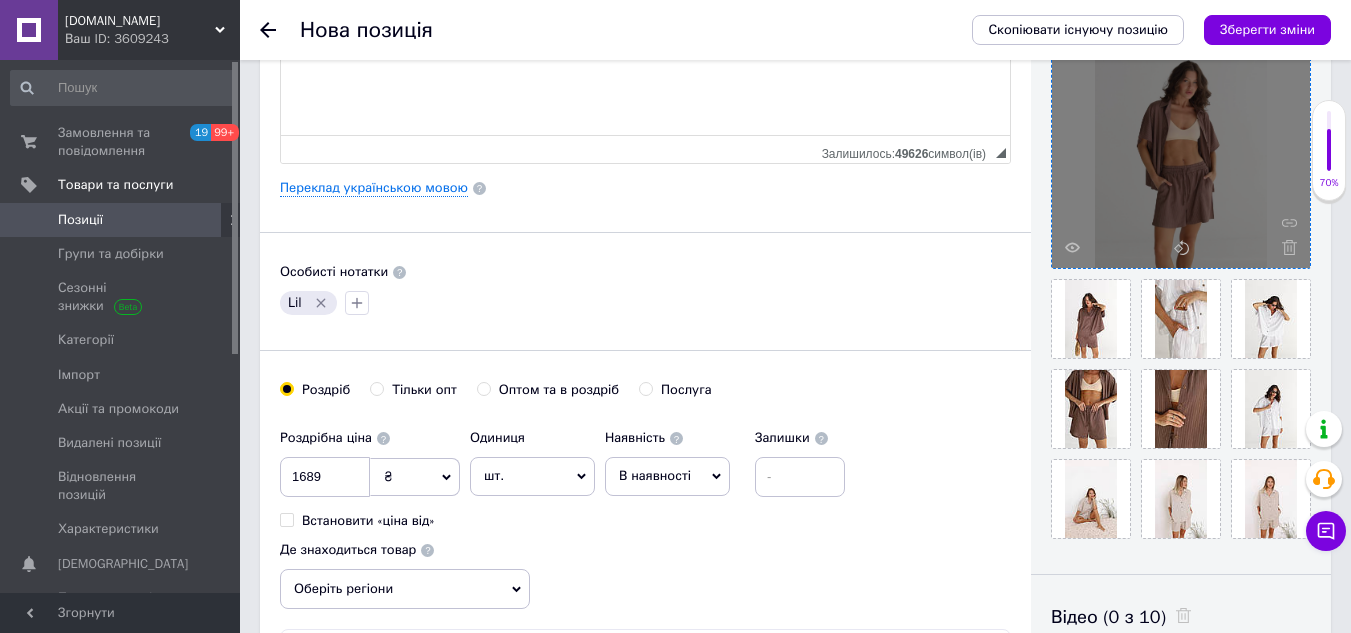 scroll, scrollTop: 400, scrollLeft: 0, axis: vertical 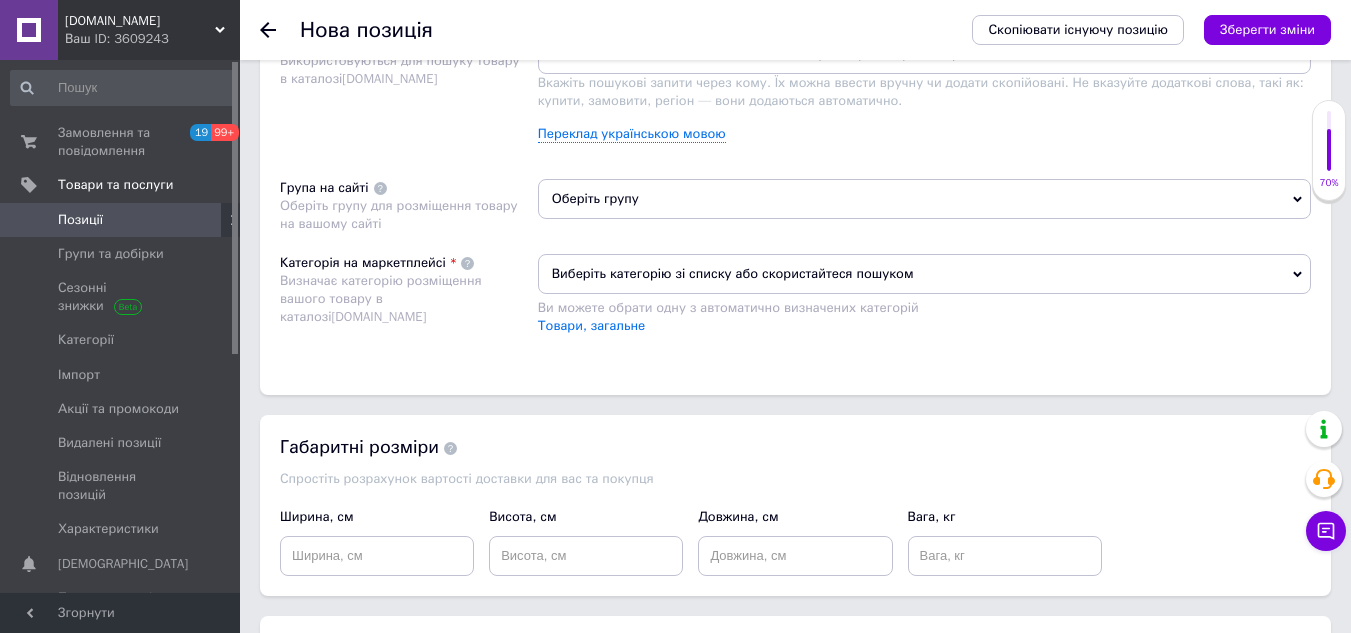 click on "Оберіть групу" at bounding box center (924, 199) 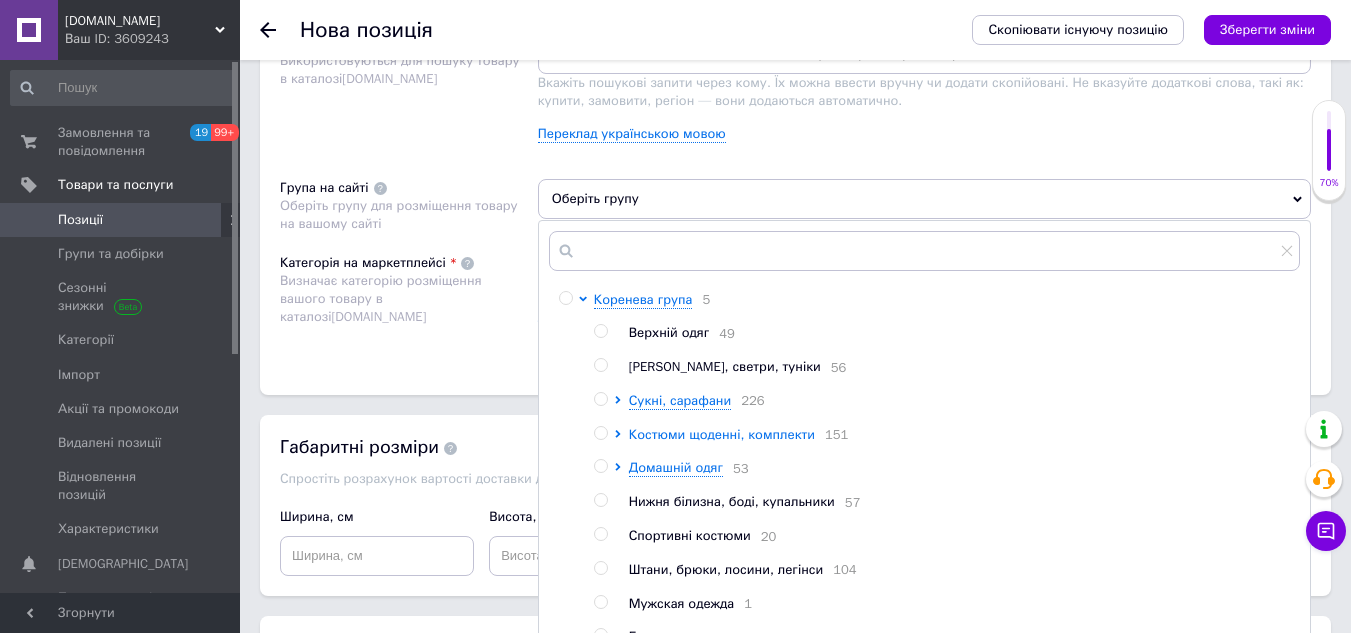 click on "Костюми щоденні, комплекти" at bounding box center [722, 434] 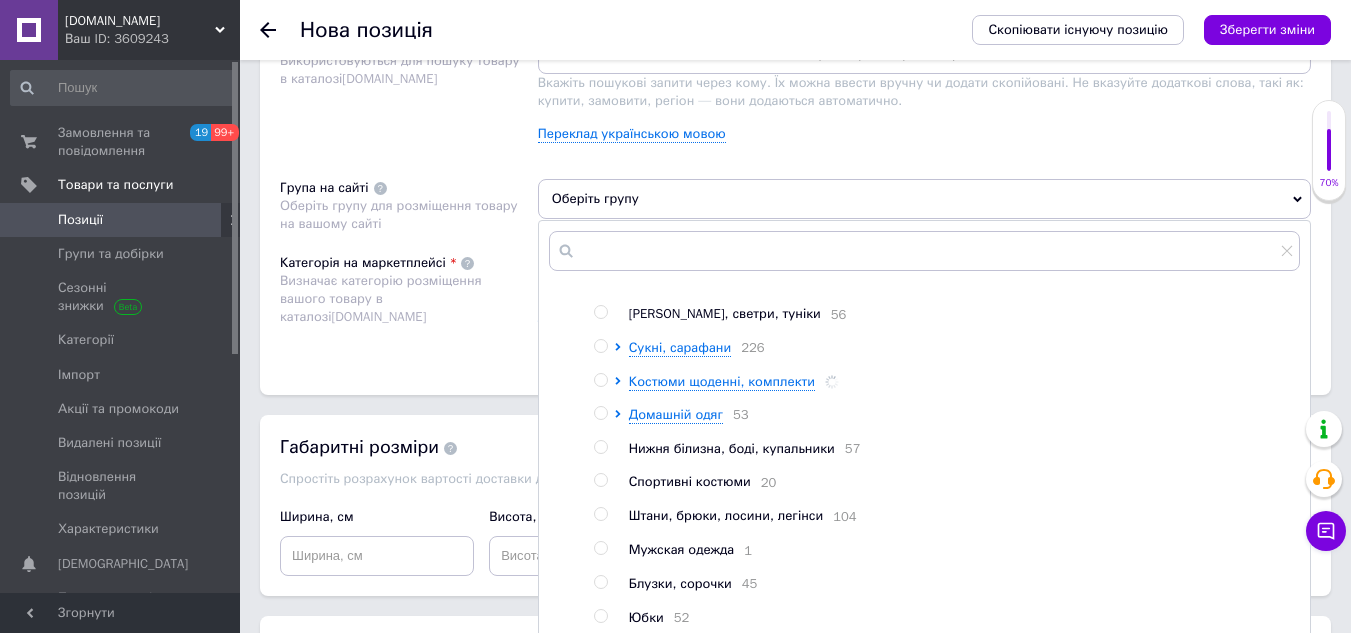 scroll, scrollTop: 100, scrollLeft: 0, axis: vertical 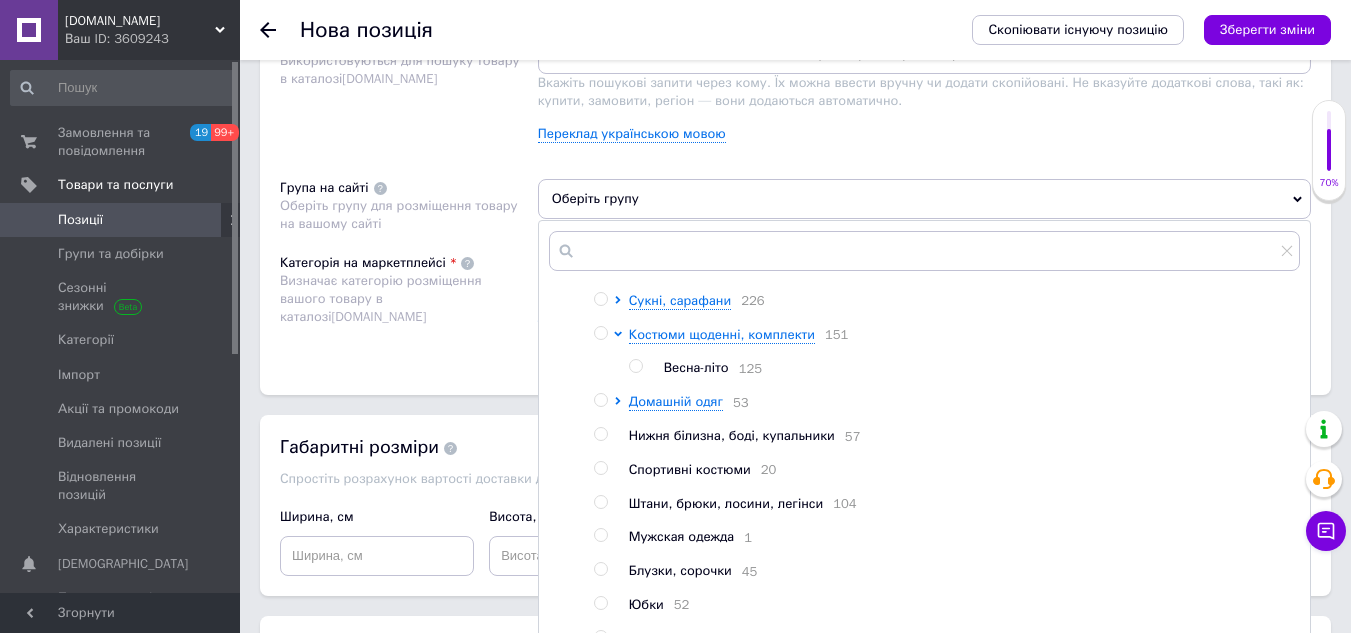 click on "Весна-літо" at bounding box center [696, 367] 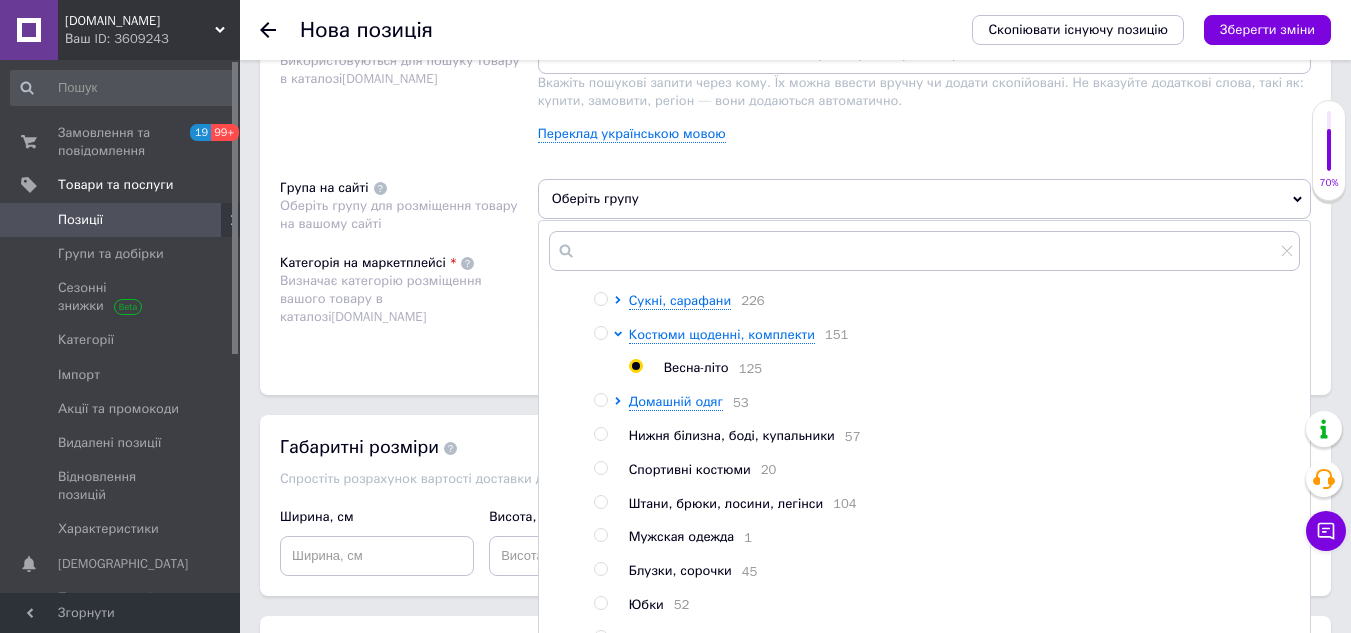 radio on "true" 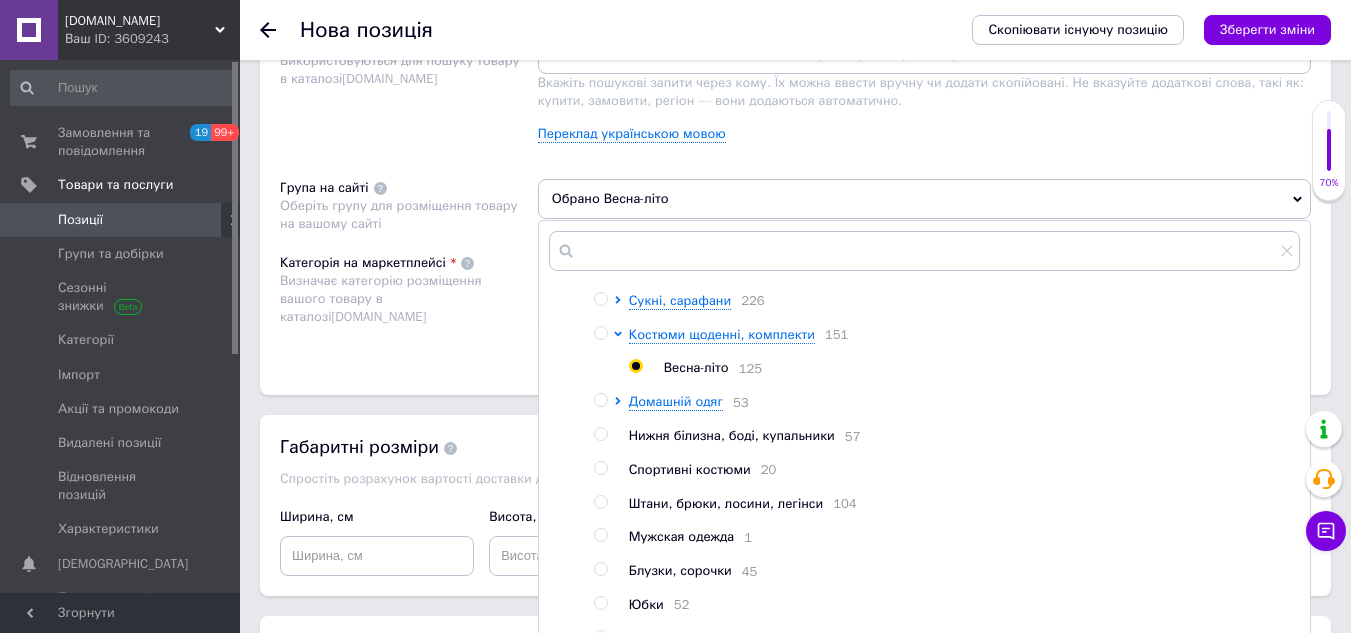 scroll, scrollTop: 1400, scrollLeft: 0, axis: vertical 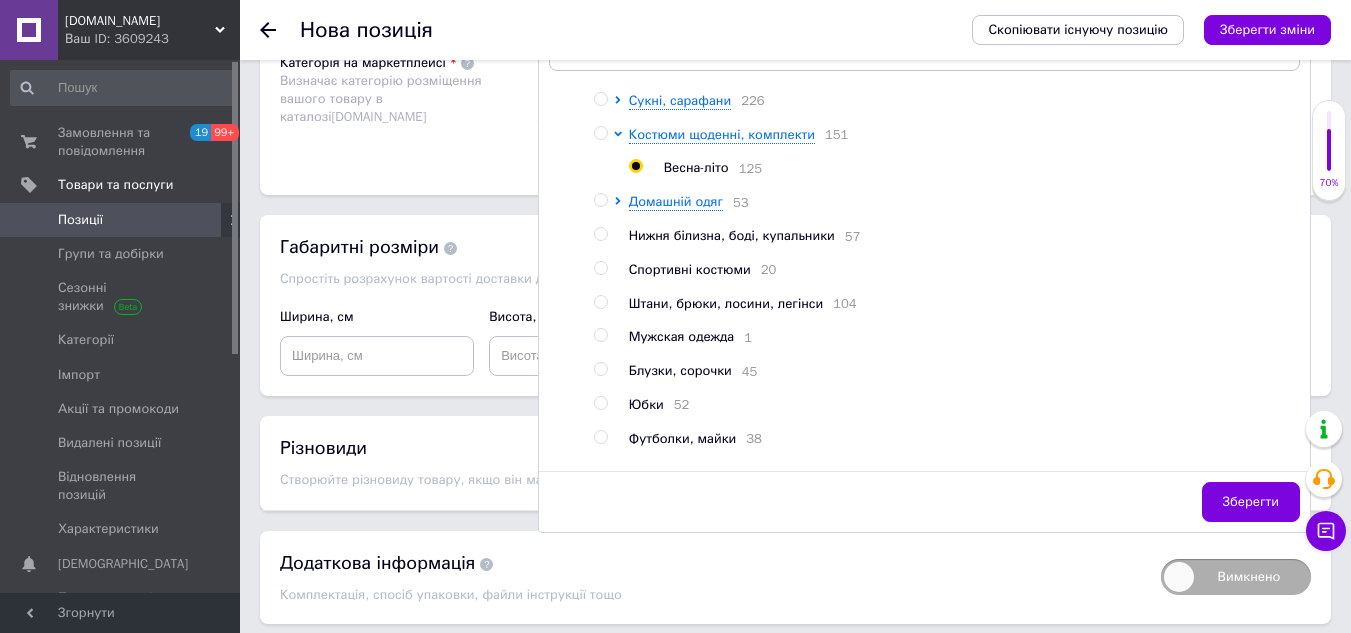 click on "Зберегти" at bounding box center (1251, 502) 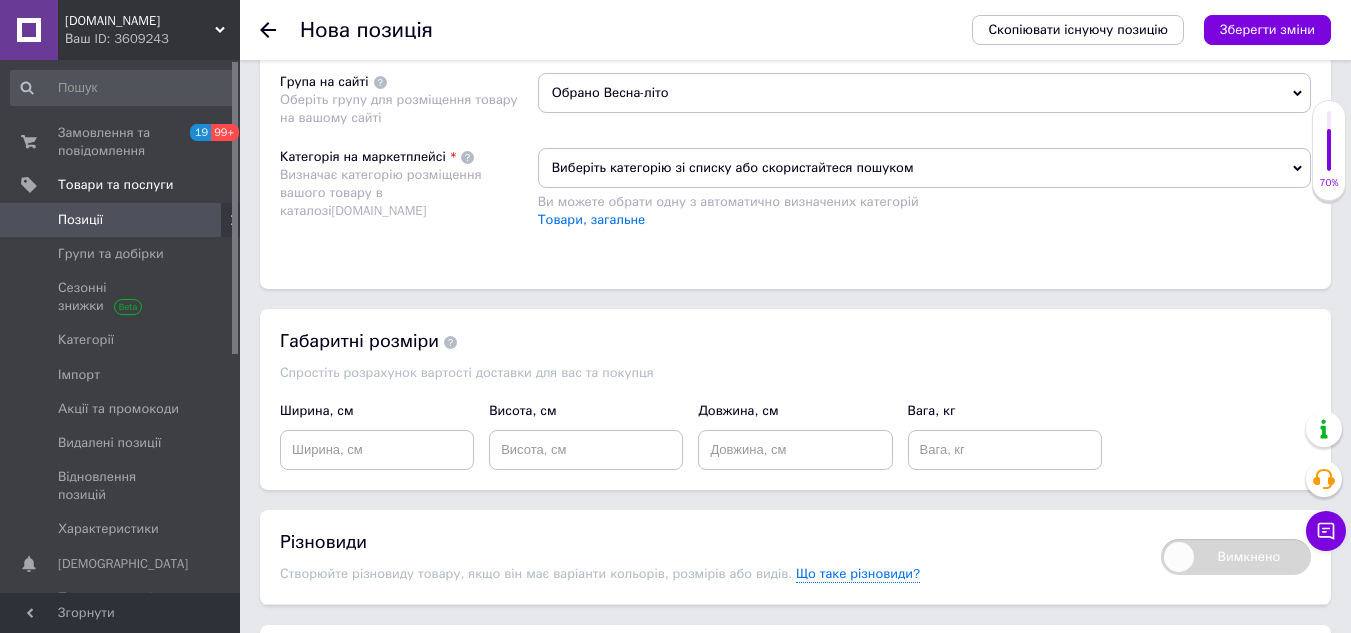 scroll, scrollTop: 1200, scrollLeft: 0, axis: vertical 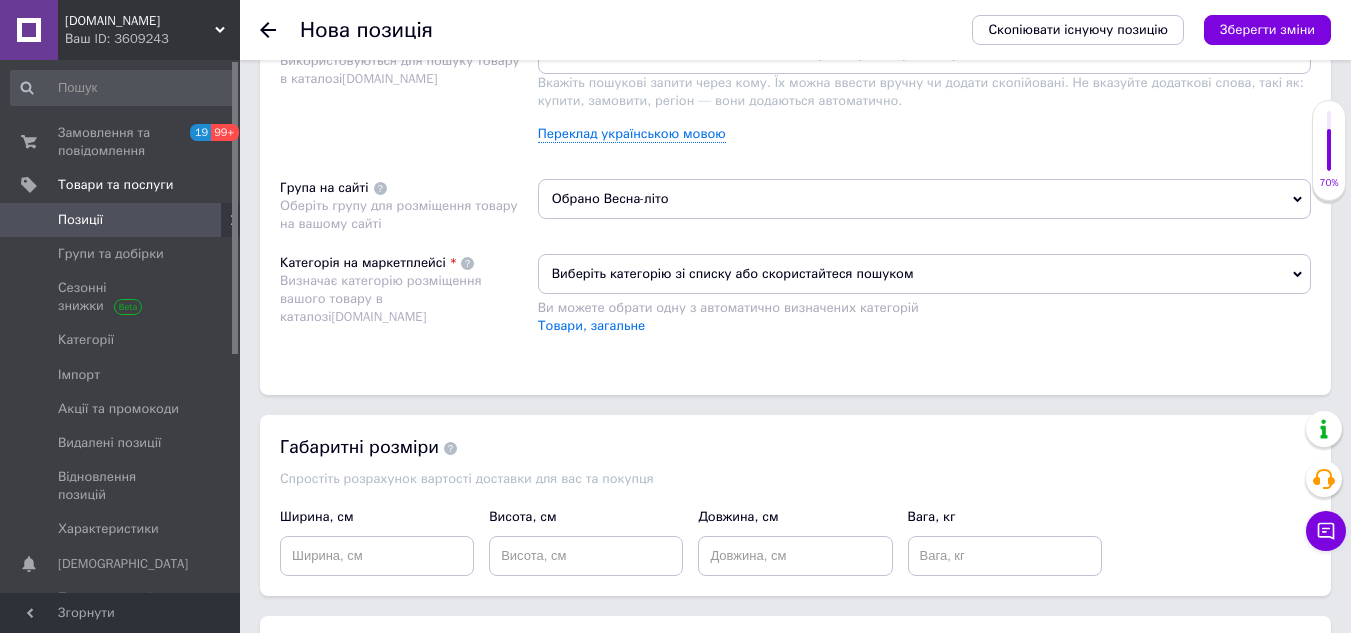 click on "Виберіть категорію зі списку або скористайтеся пошуком" at bounding box center (924, 274) 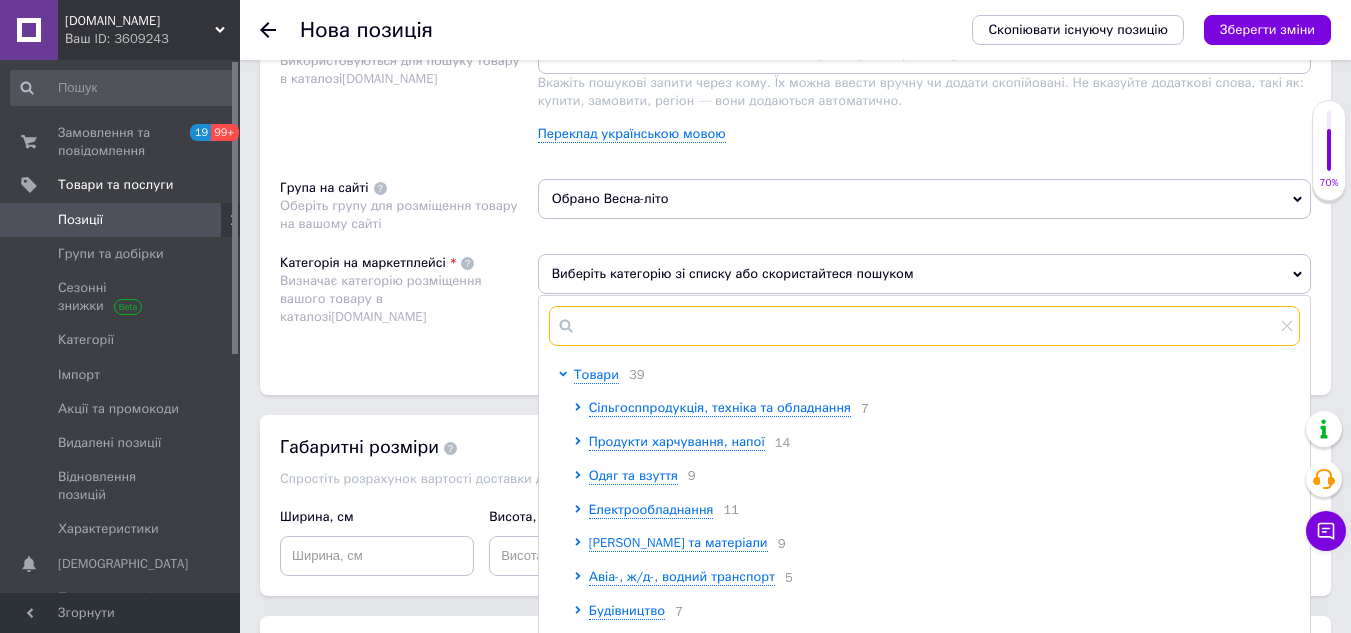 click at bounding box center [924, 326] 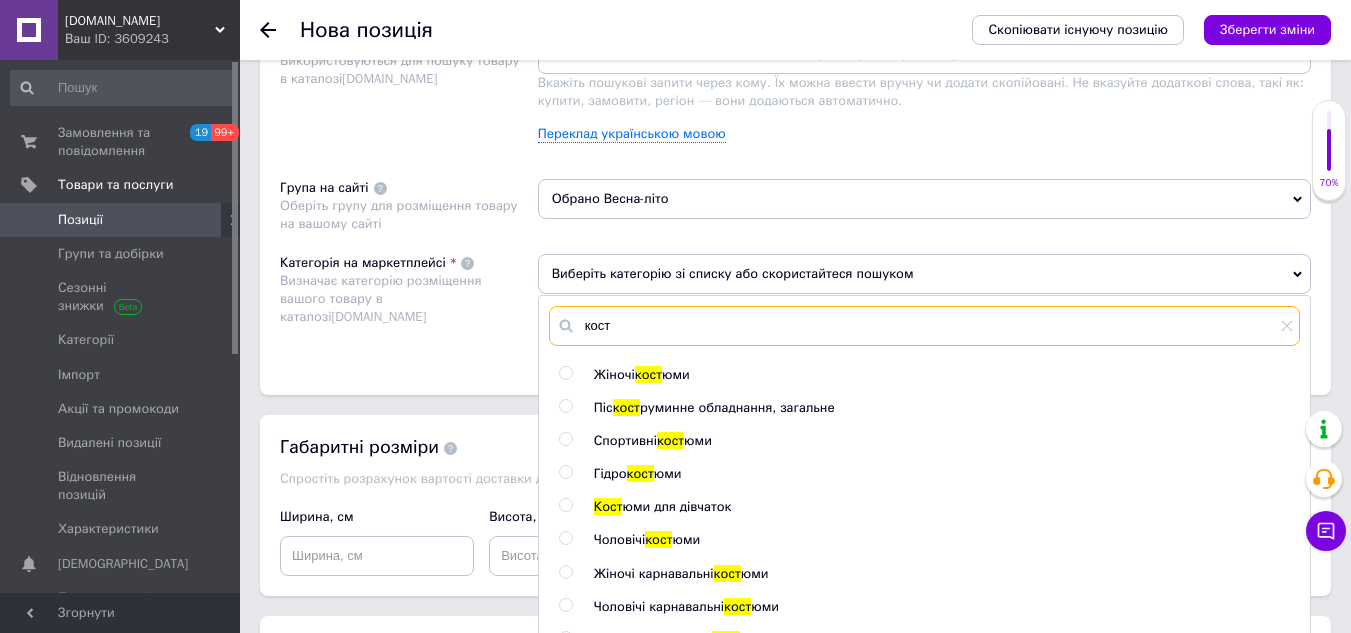 type on "кост" 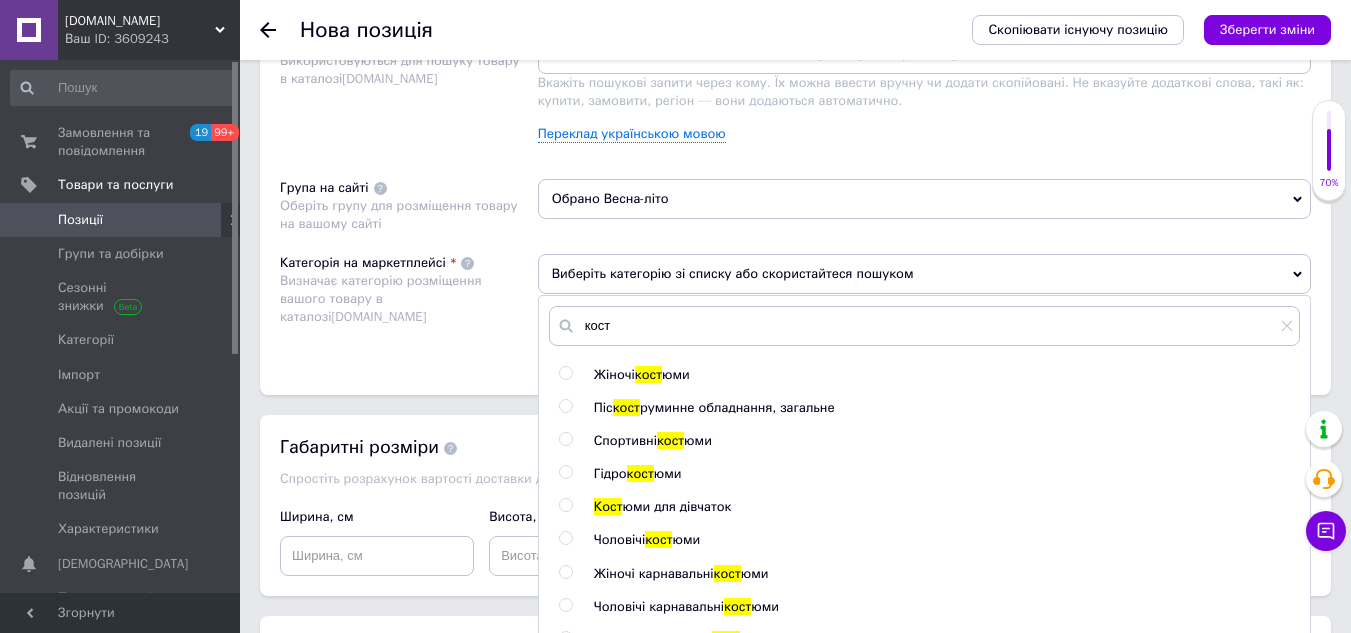 click on "кост" at bounding box center (648, 374) 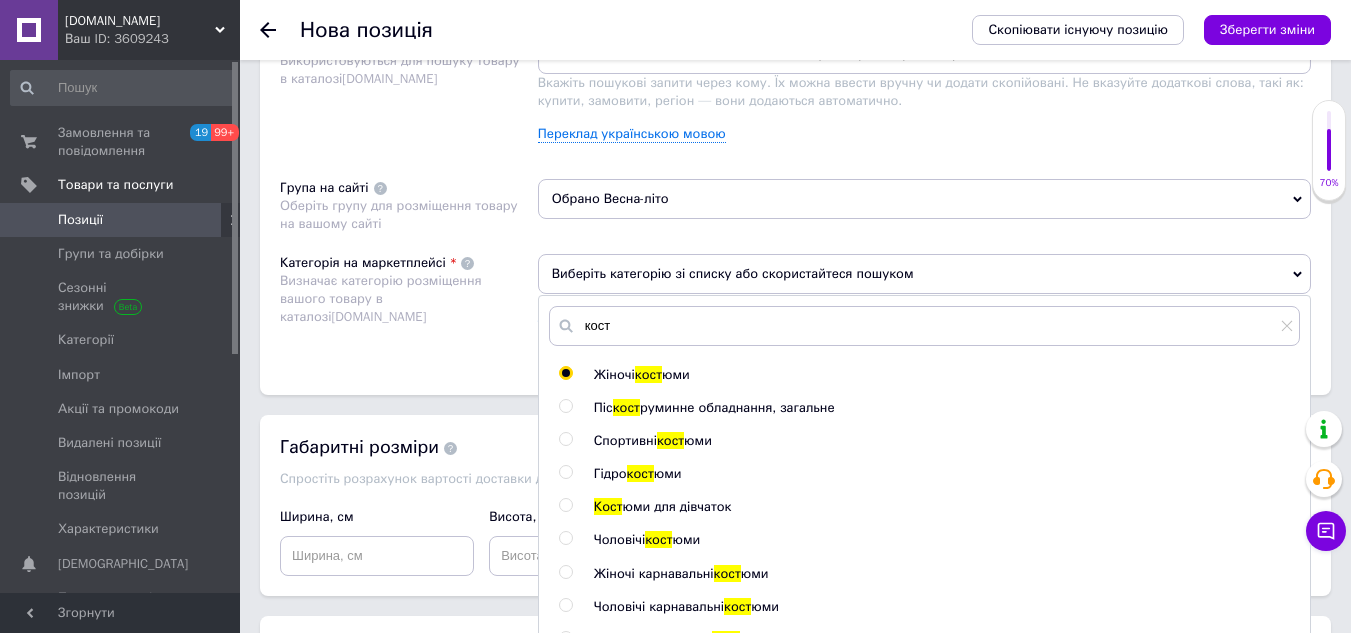 radio on "true" 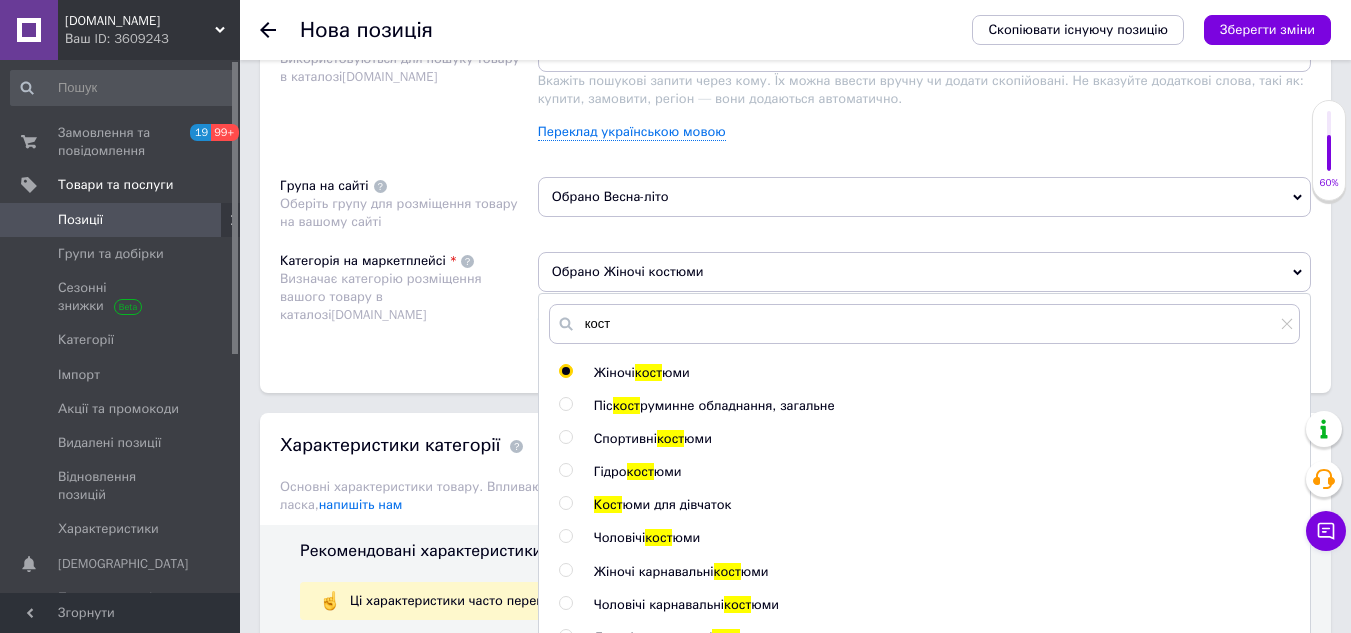 scroll, scrollTop: 1600, scrollLeft: 0, axis: vertical 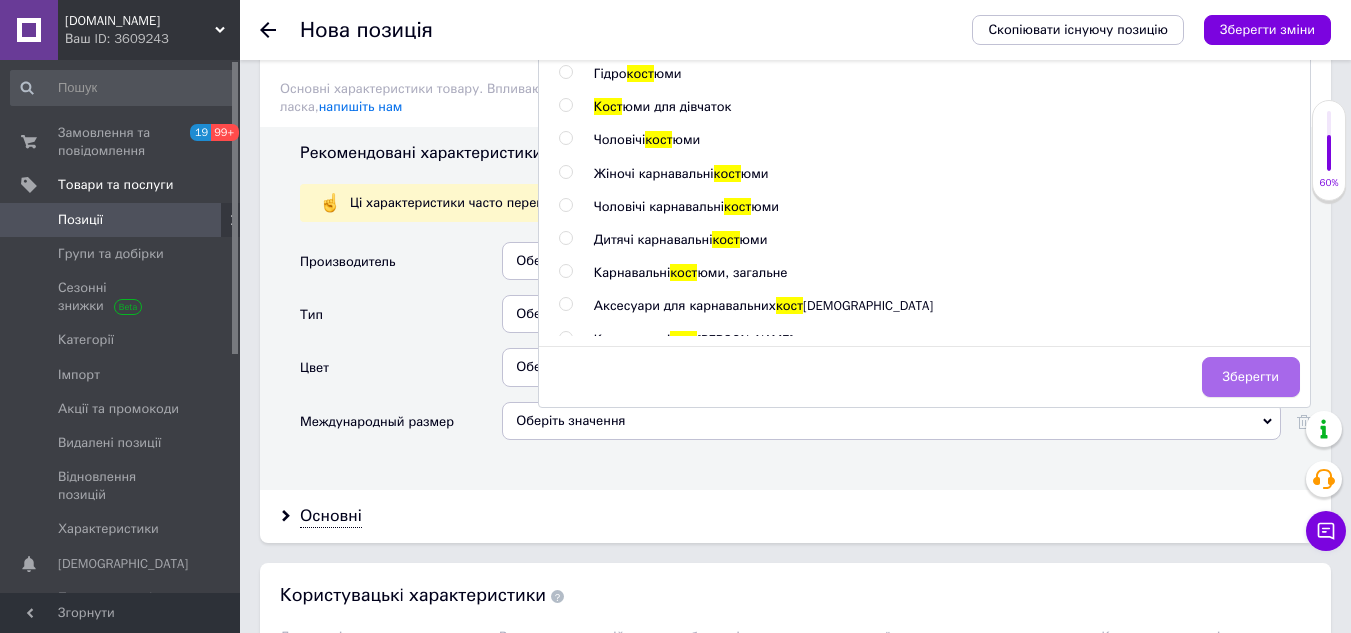 click on "Зберегти" at bounding box center (1251, 377) 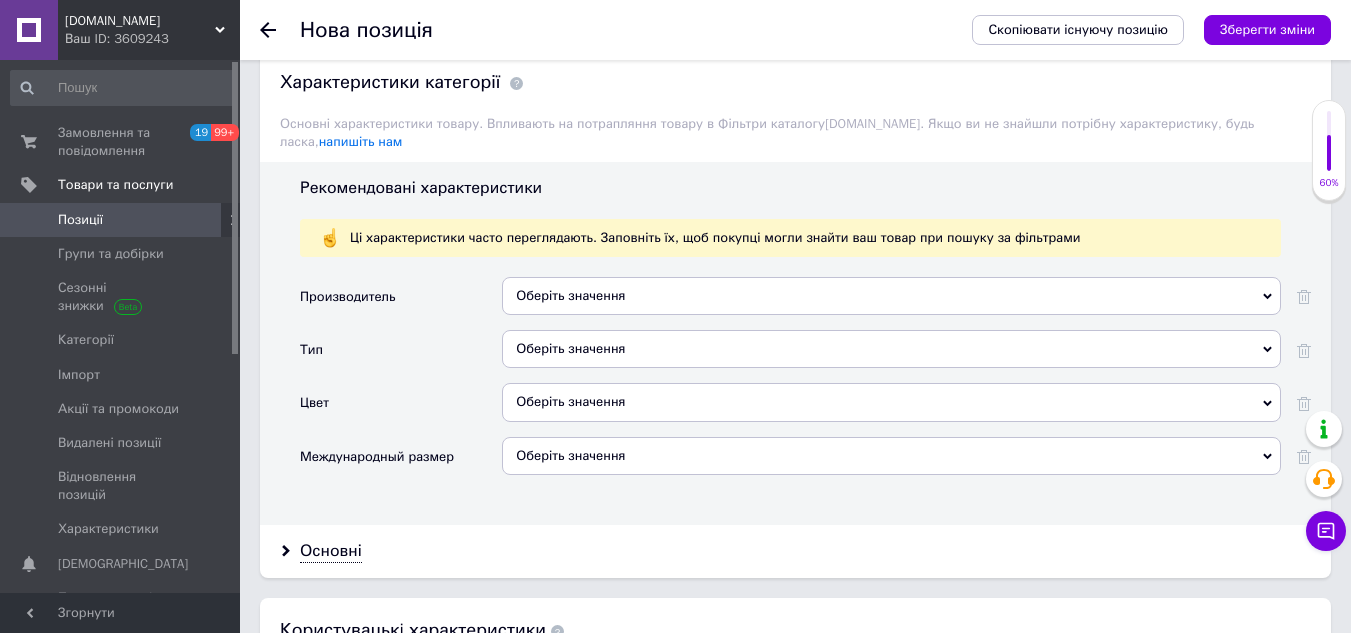 scroll, scrollTop: 1600, scrollLeft: 0, axis: vertical 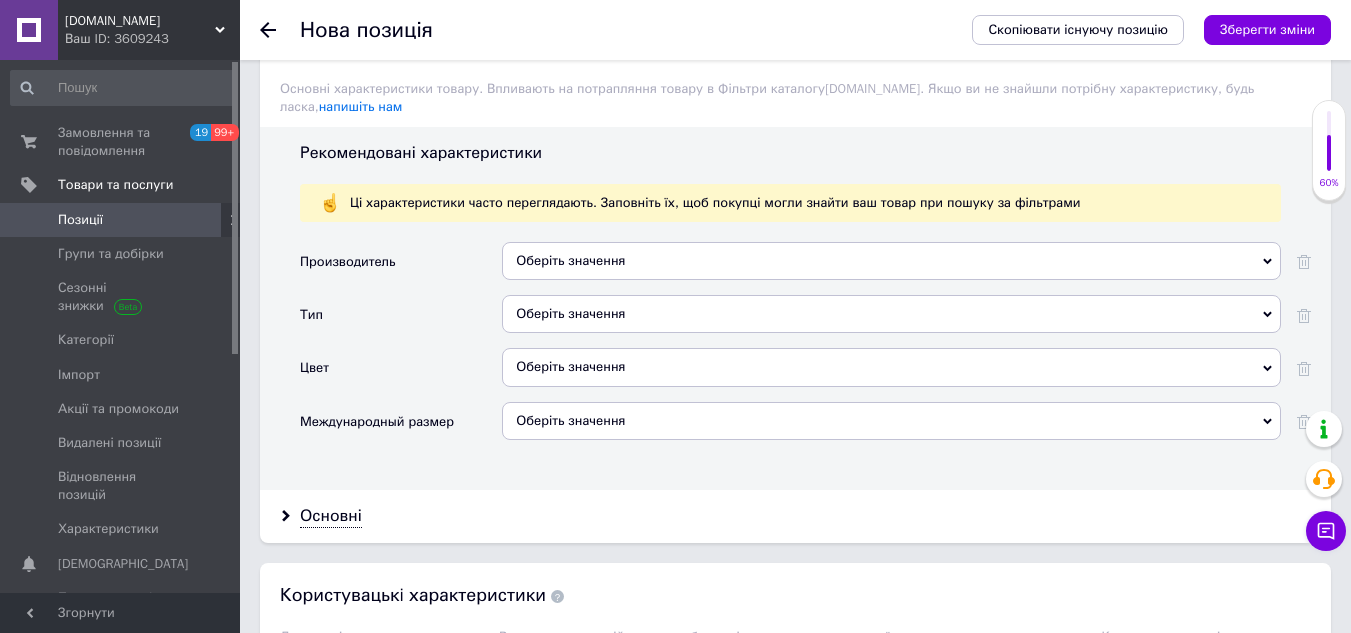 click on "Оберіть значення" at bounding box center (891, 314) 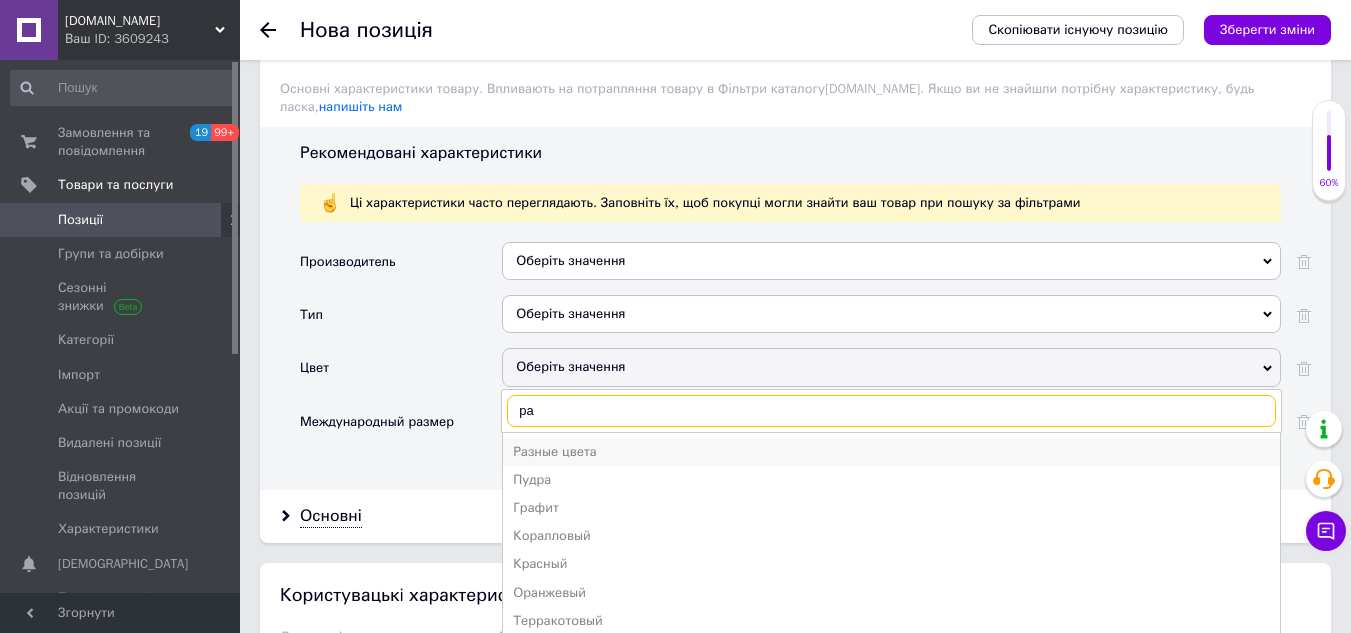 type on "ра" 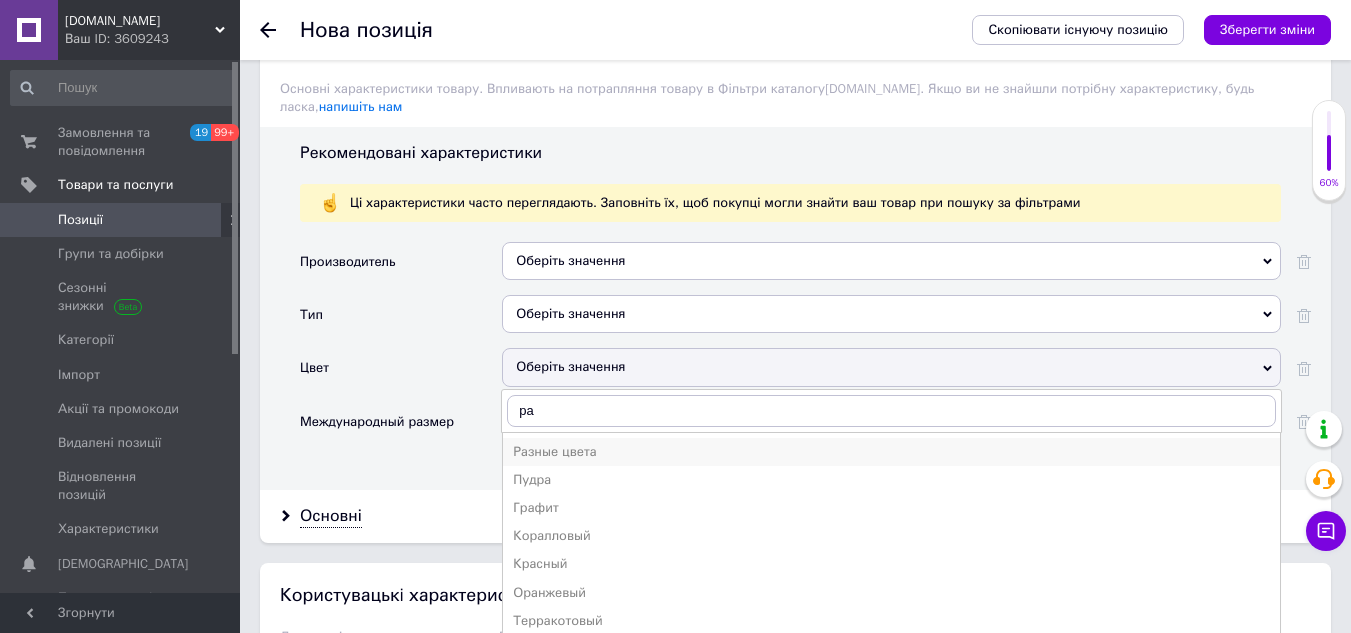 click on "Разные цвета" at bounding box center (891, 452) 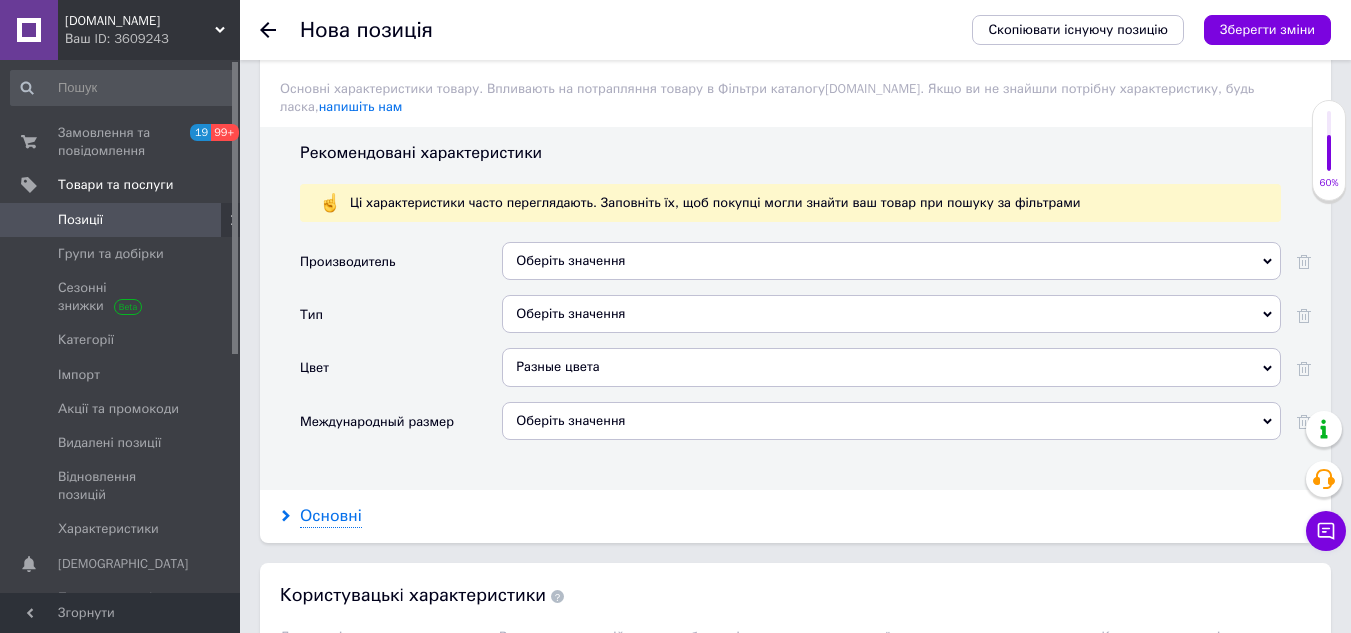 click on "Основні" at bounding box center [331, 516] 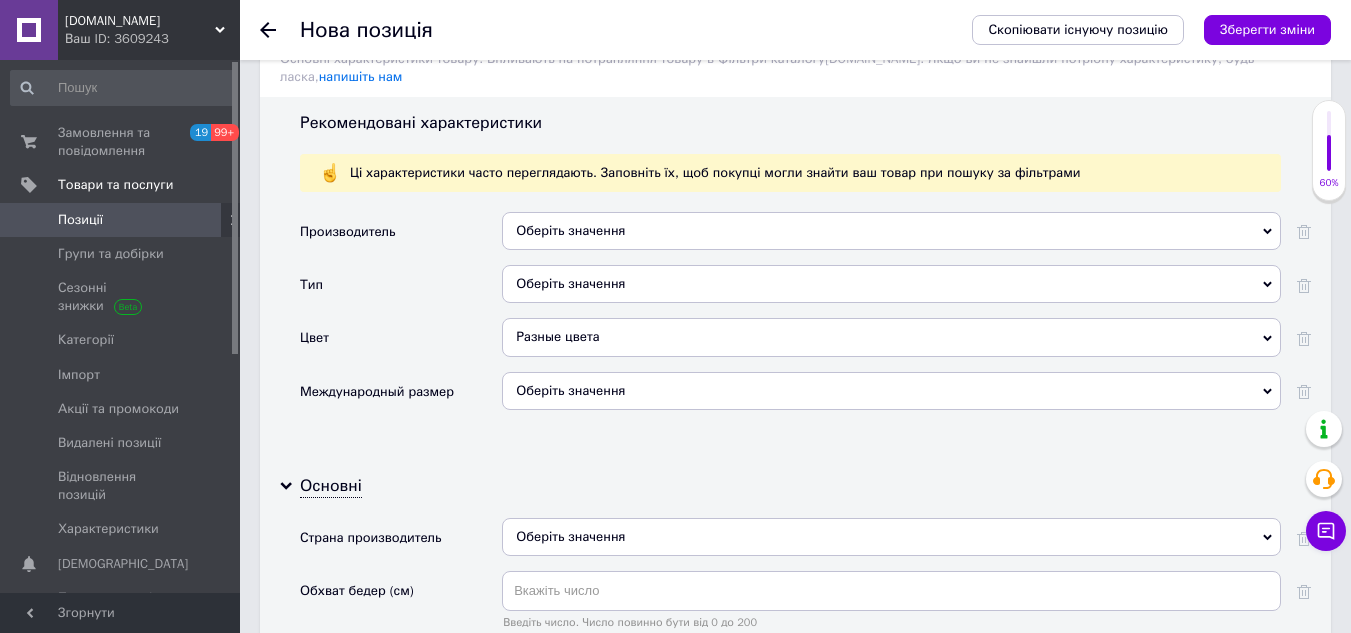 scroll, scrollTop: 1800, scrollLeft: 0, axis: vertical 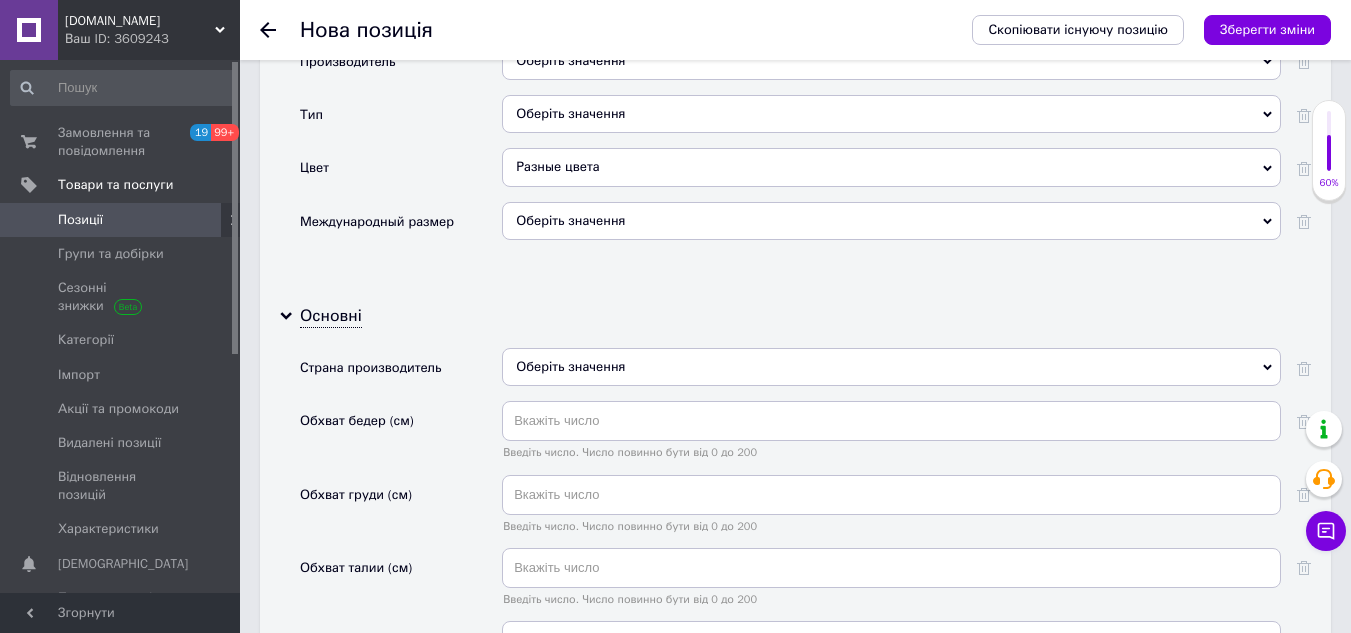 click on "Оберіть значення" at bounding box center [891, 367] 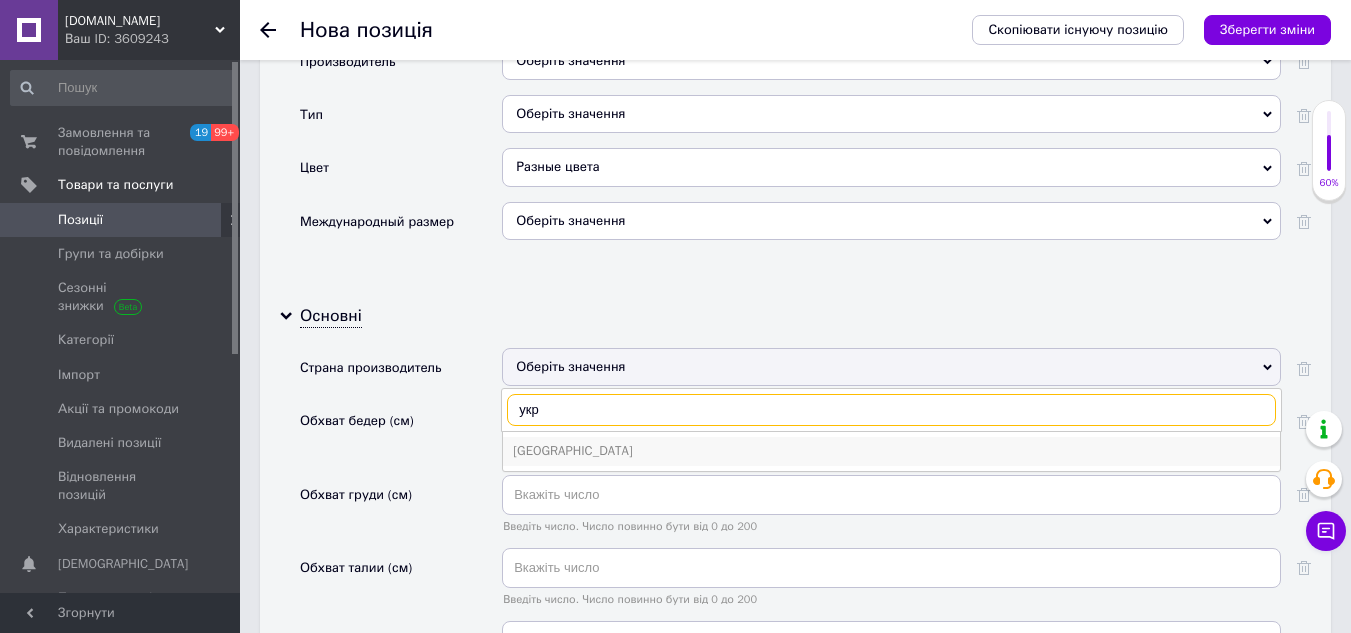 type on "укр" 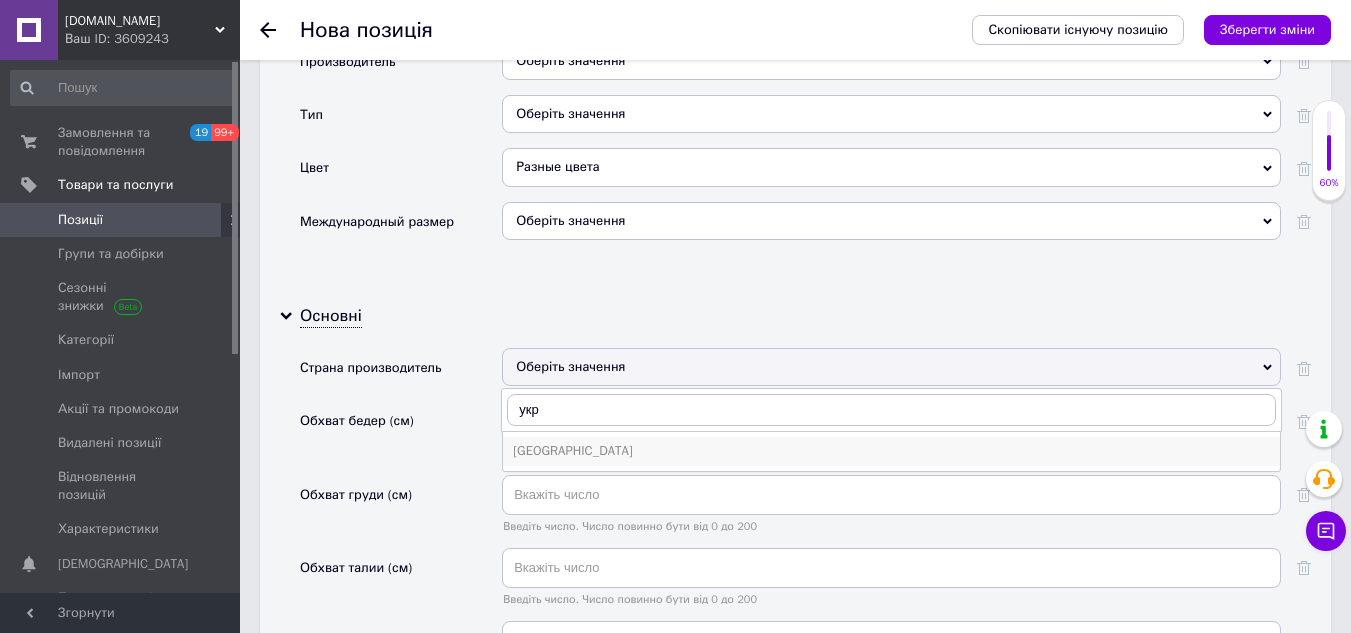 click on "[GEOGRAPHIC_DATA]" at bounding box center [891, 451] 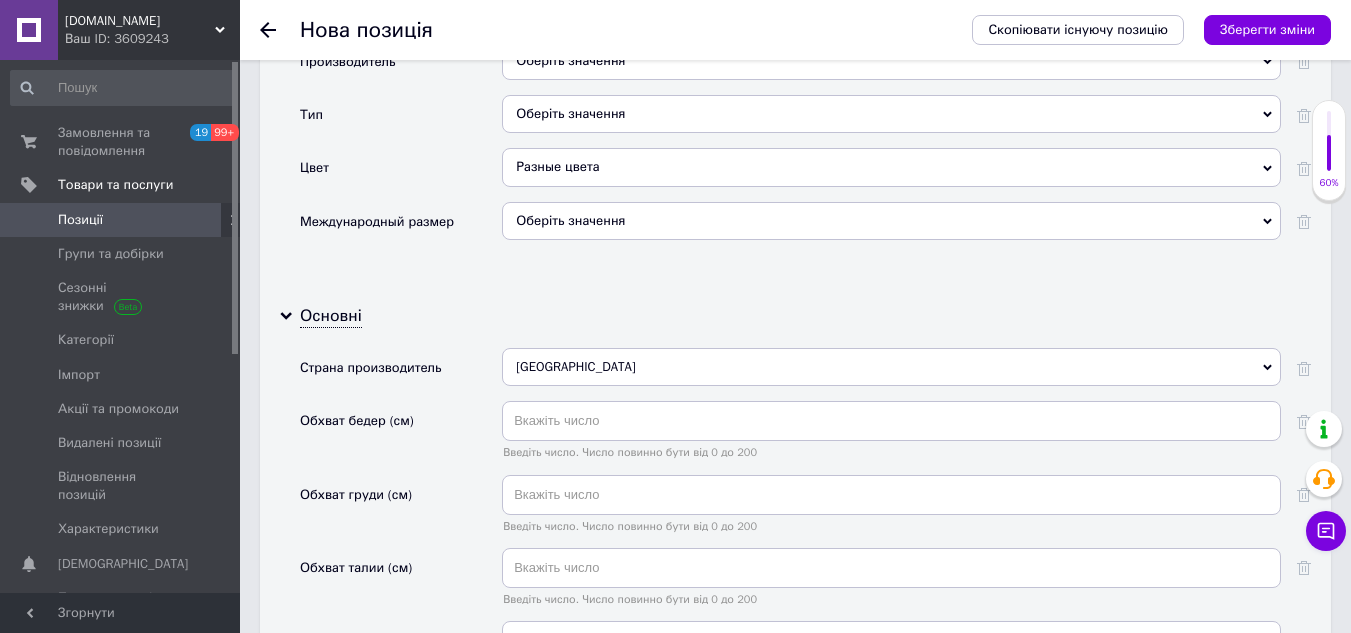 scroll, scrollTop: 1700, scrollLeft: 0, axis: vertical 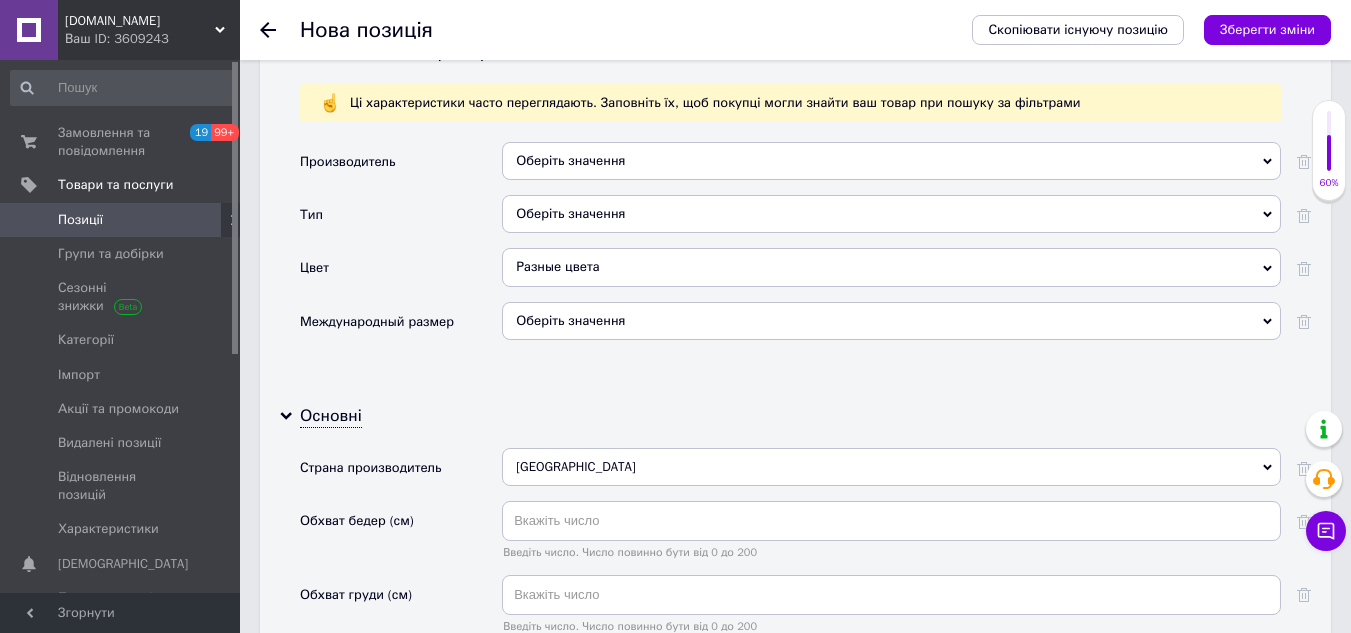 click on "Оберіть значення" at bounding box center (891, 161) 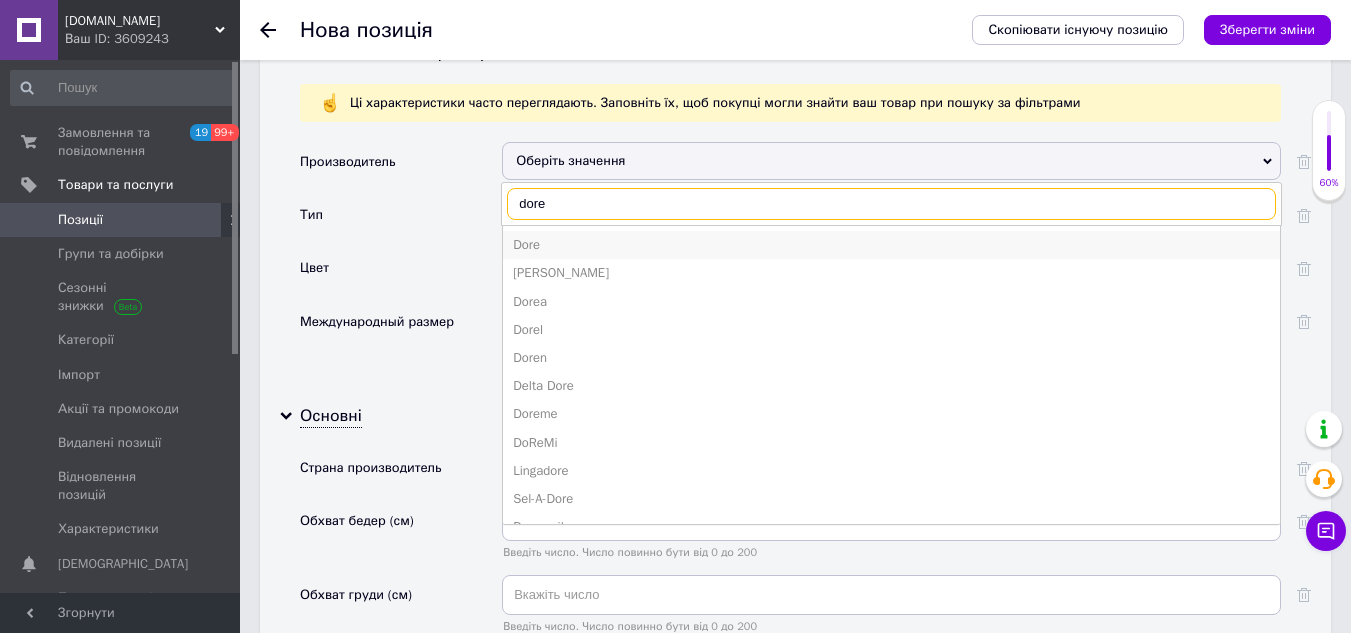 type on "dore" 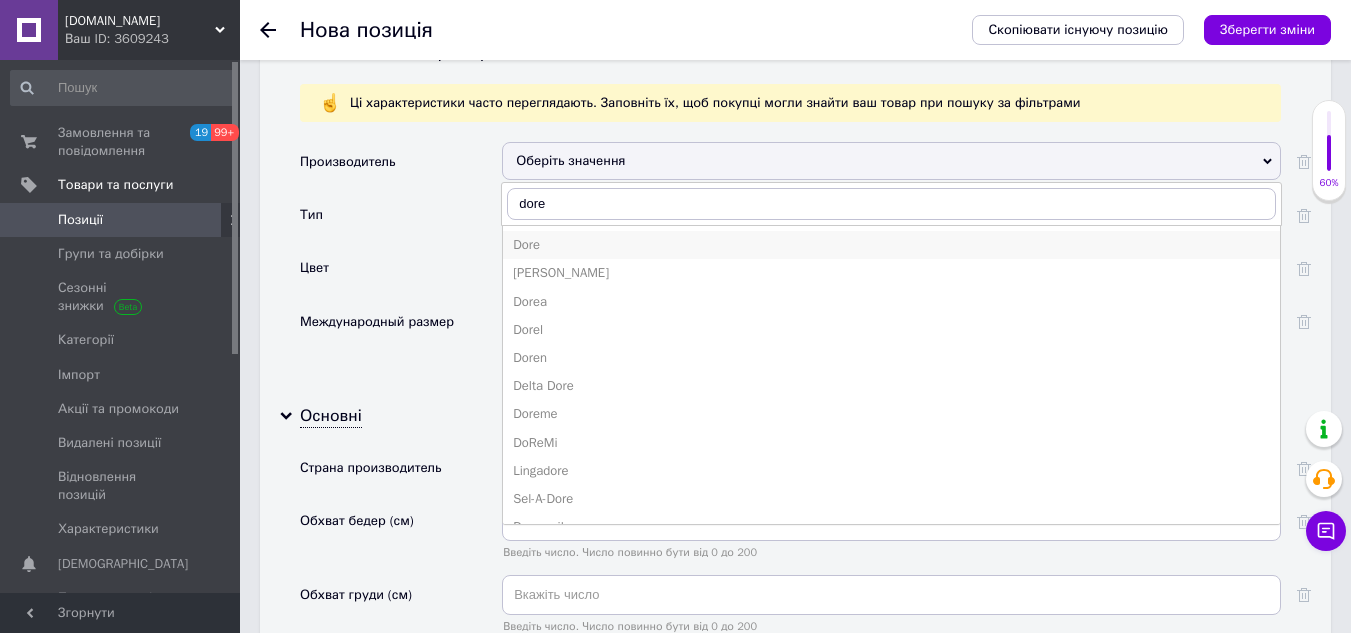 click on "Dore" at bounding box center [891, 245] 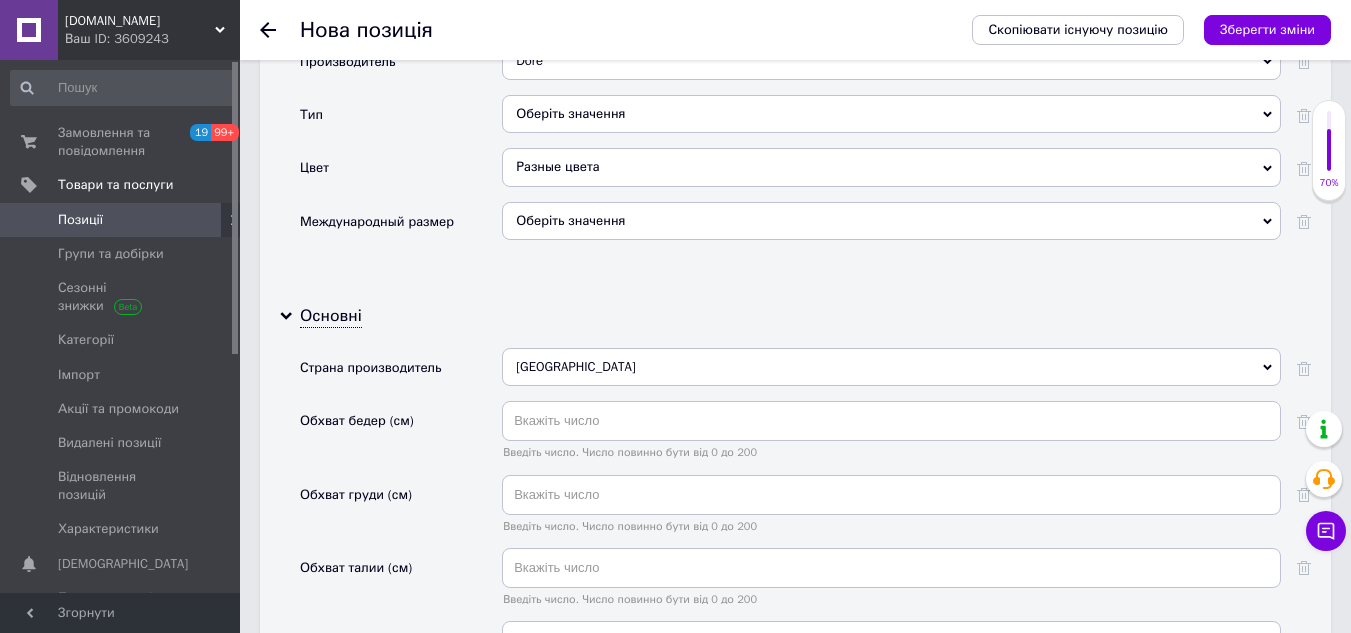 drag, startPoint x: 571, startPoint y: 249, endPoint x: 564, endPoint y: 268, distance: 20.248457 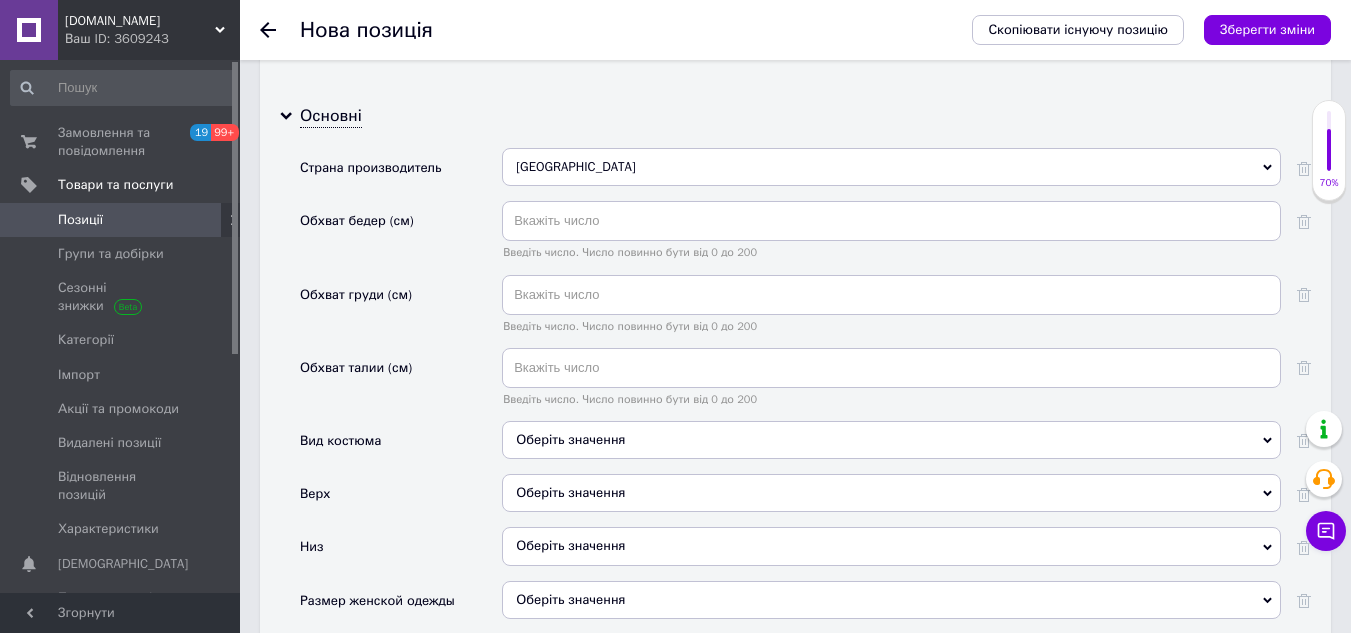 scroll, scrollTop: 2100, scrollLeft: 0, axis: vertical 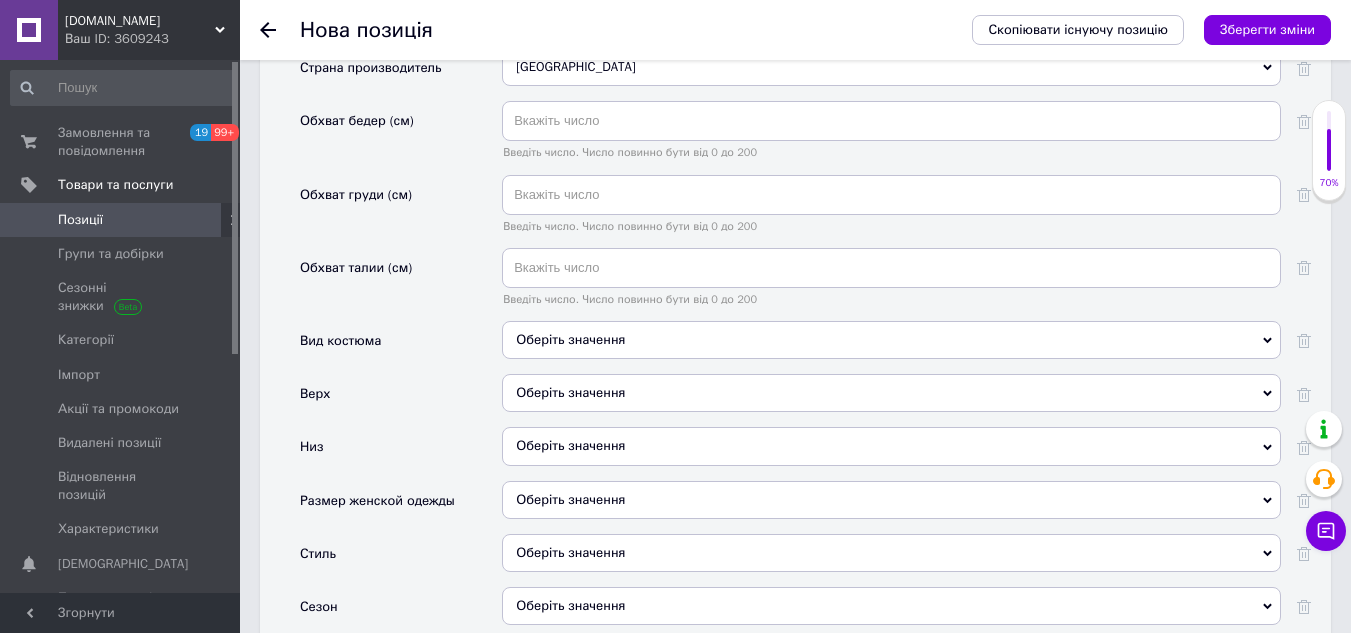 click on "Оберіть значення" at bounding box center [891, 340] 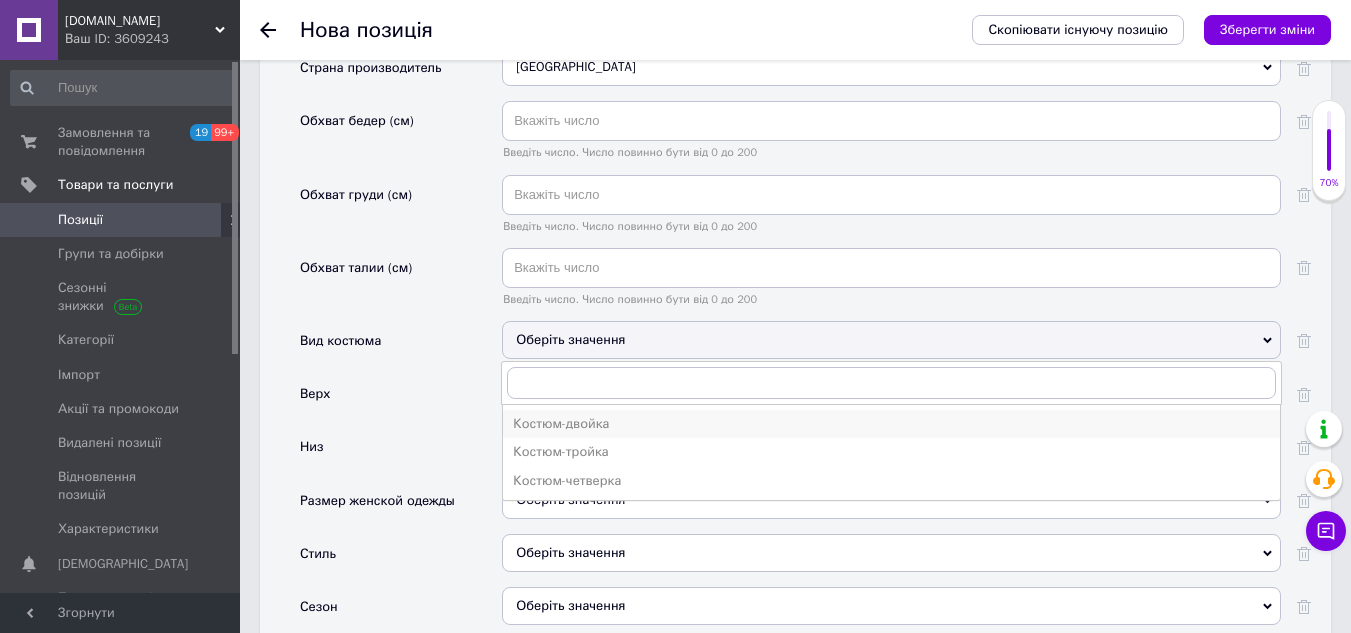 click on "Костюм-двойка" at bounding box center [891, 424] 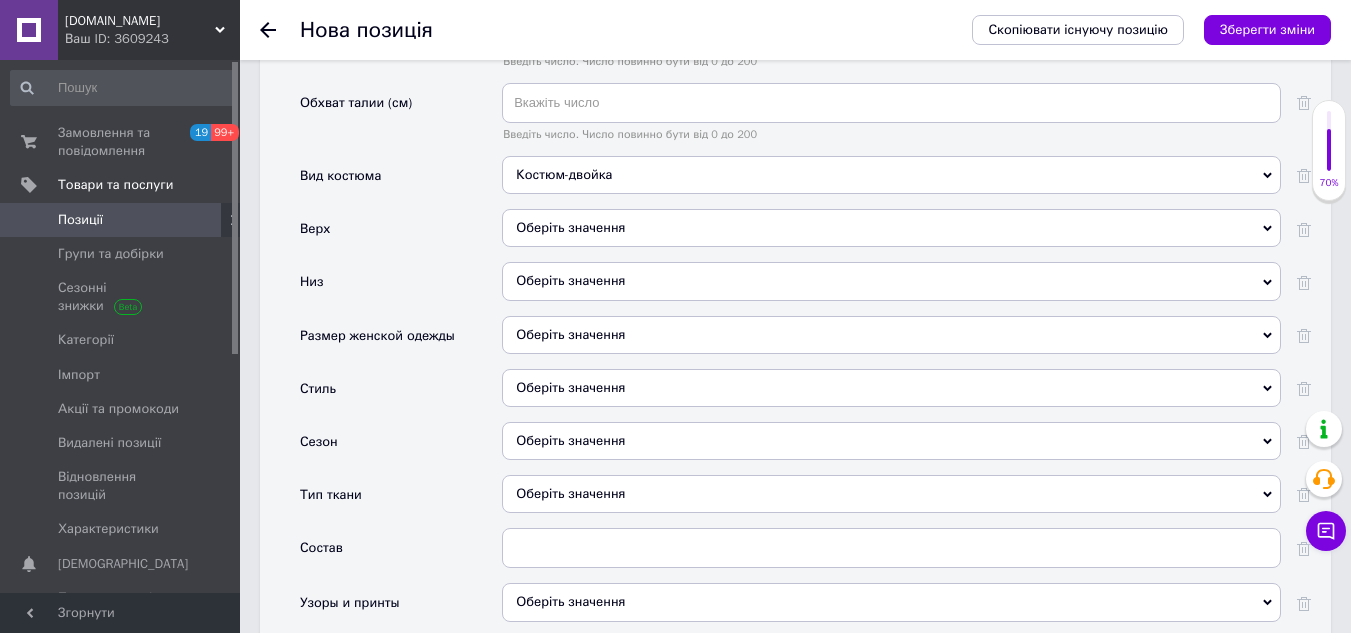 scroll, scrollTop: 2300, scrollLeft: 0, axis: vertical 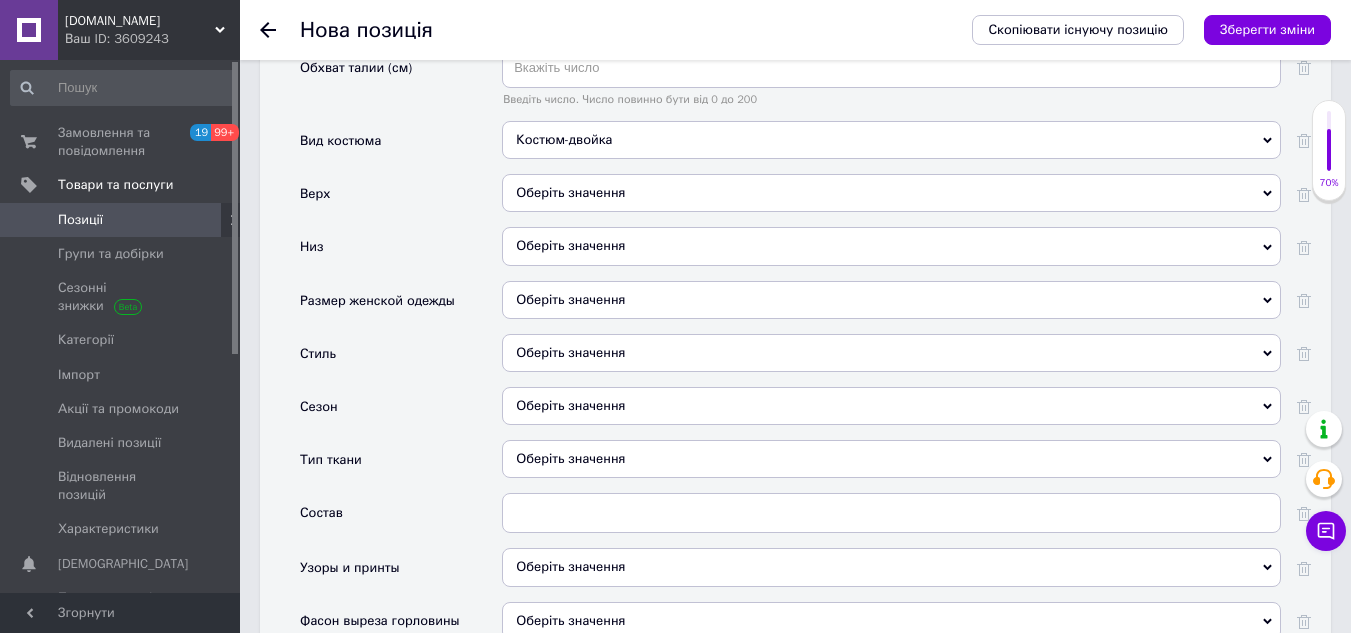 click on "Оберіть значення" at bounding box center (891, 406) 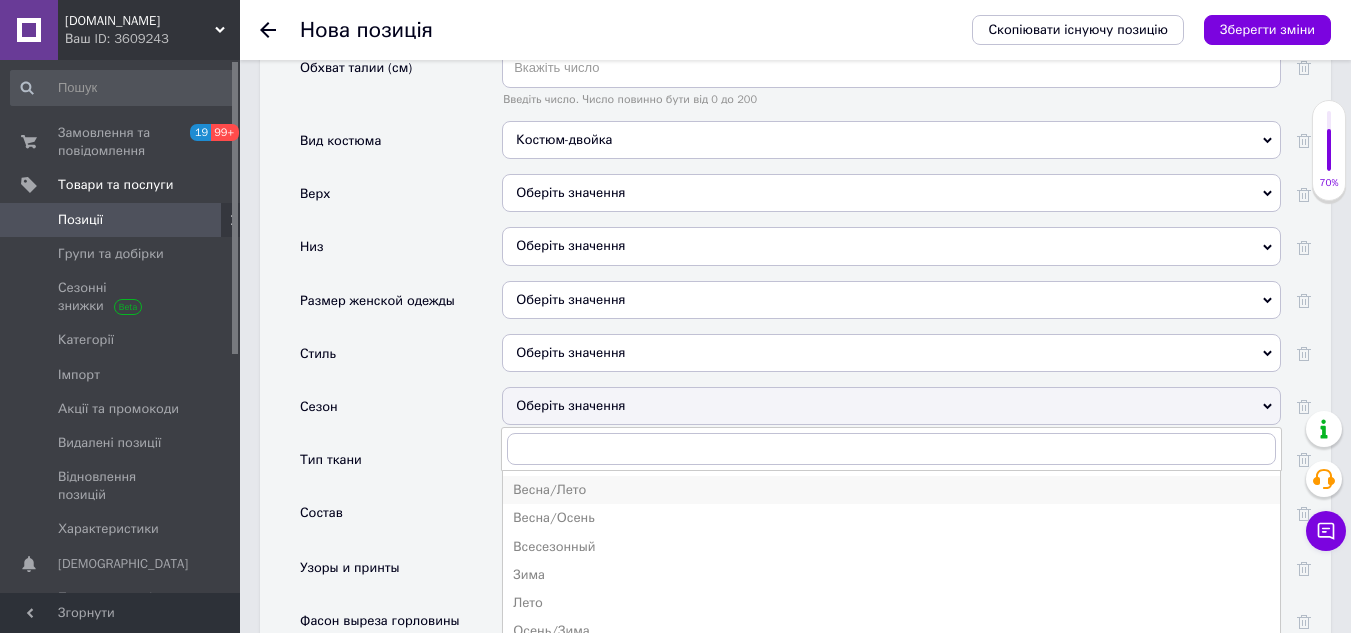 click on "Весна/Лето" at bounding box center (891, 490) 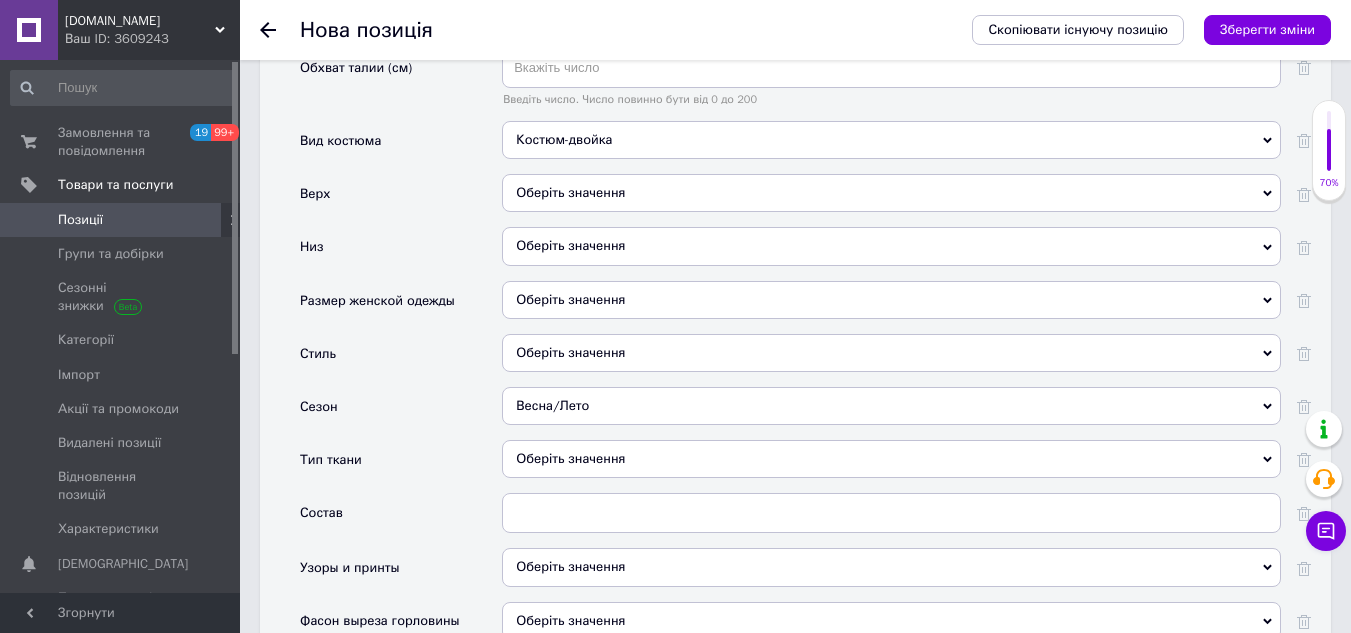 click on "Оберіть значення" at bounding box center (891, 459) 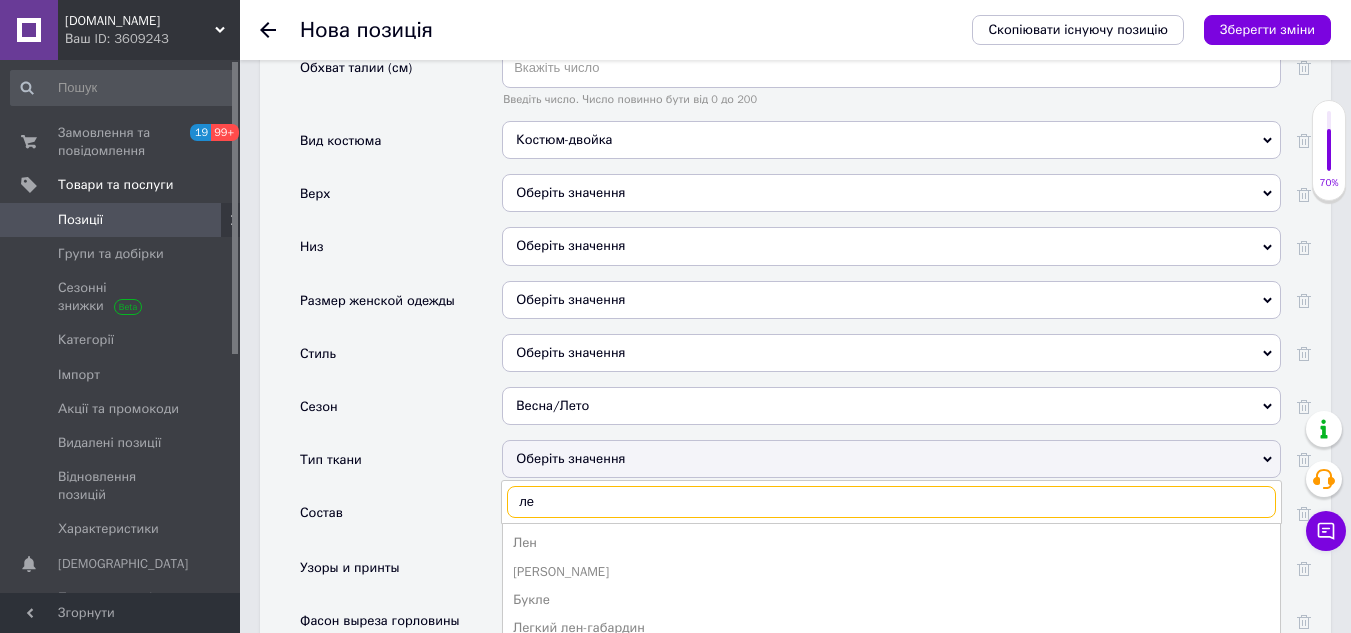 type on "ле" 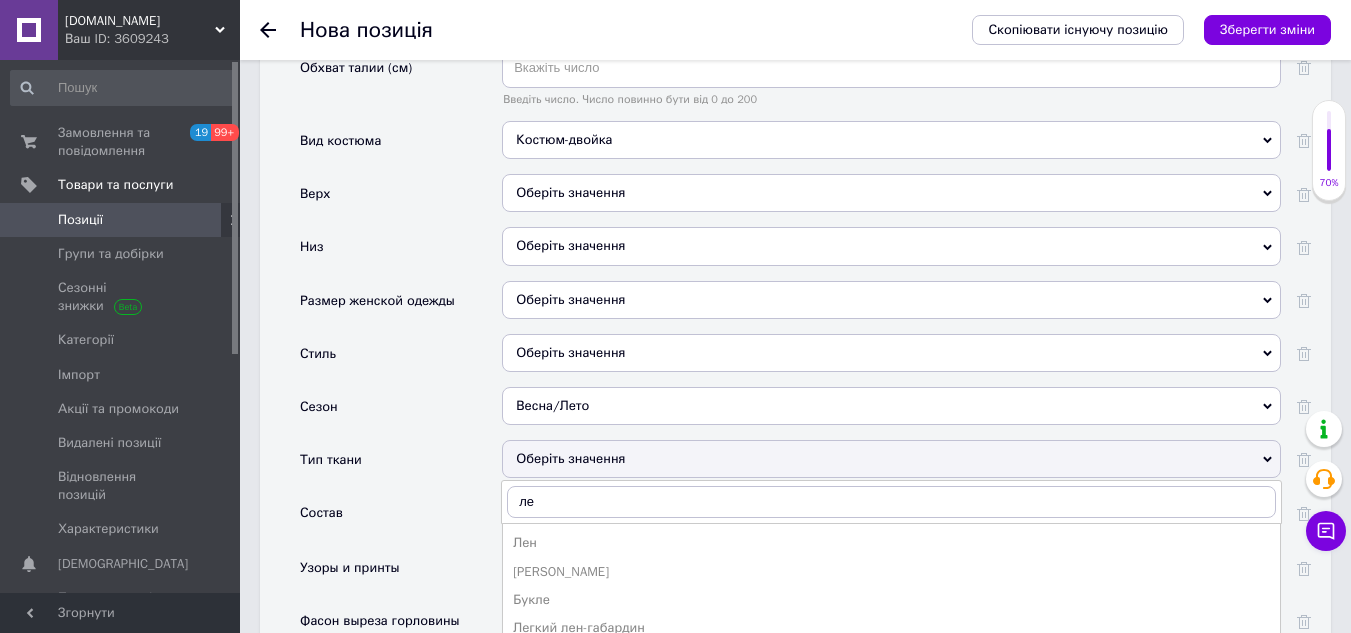click on "Лен" at bounding box center [891, 543] 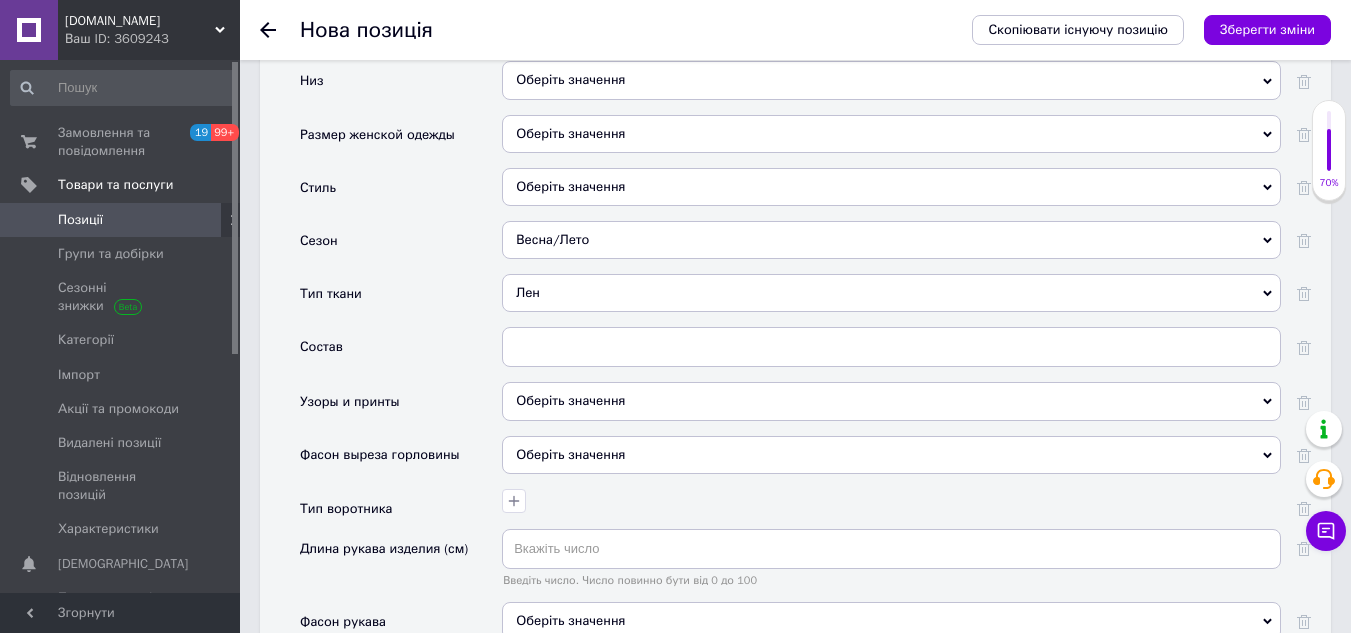 scroll, scrollTop: 2500, scrollLeft: 0, axis: vertical 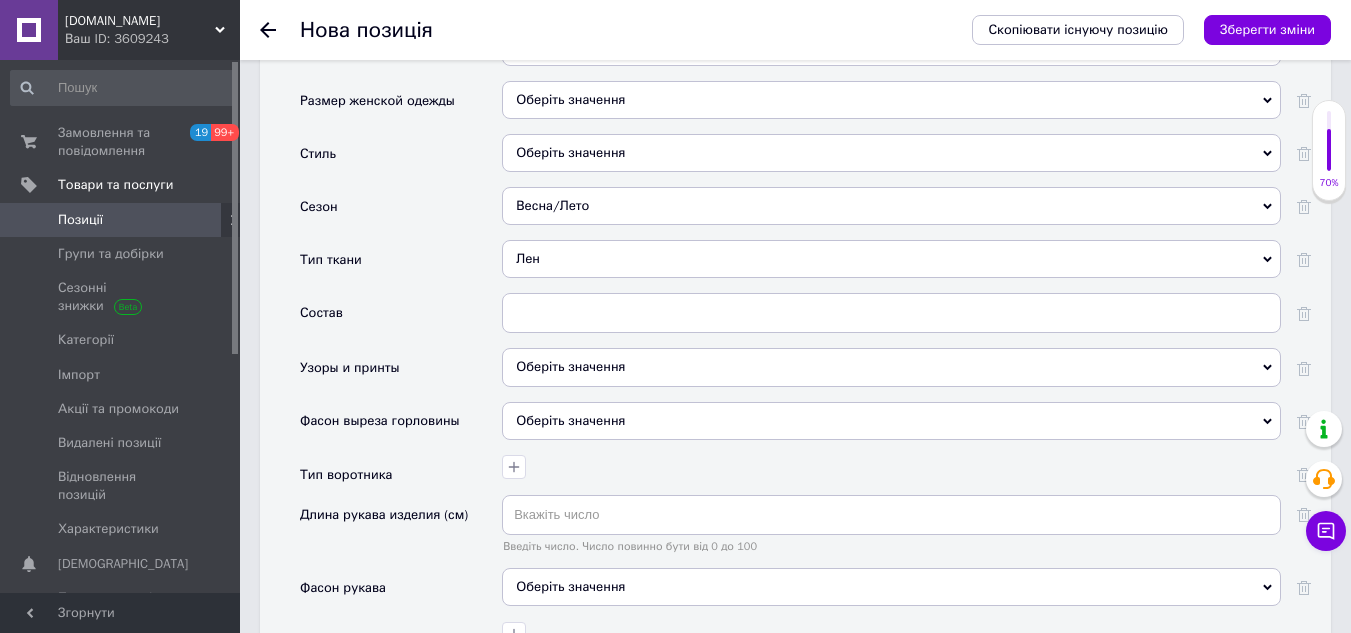 click on "Оберіть значення" at bounding box center (891, 367) 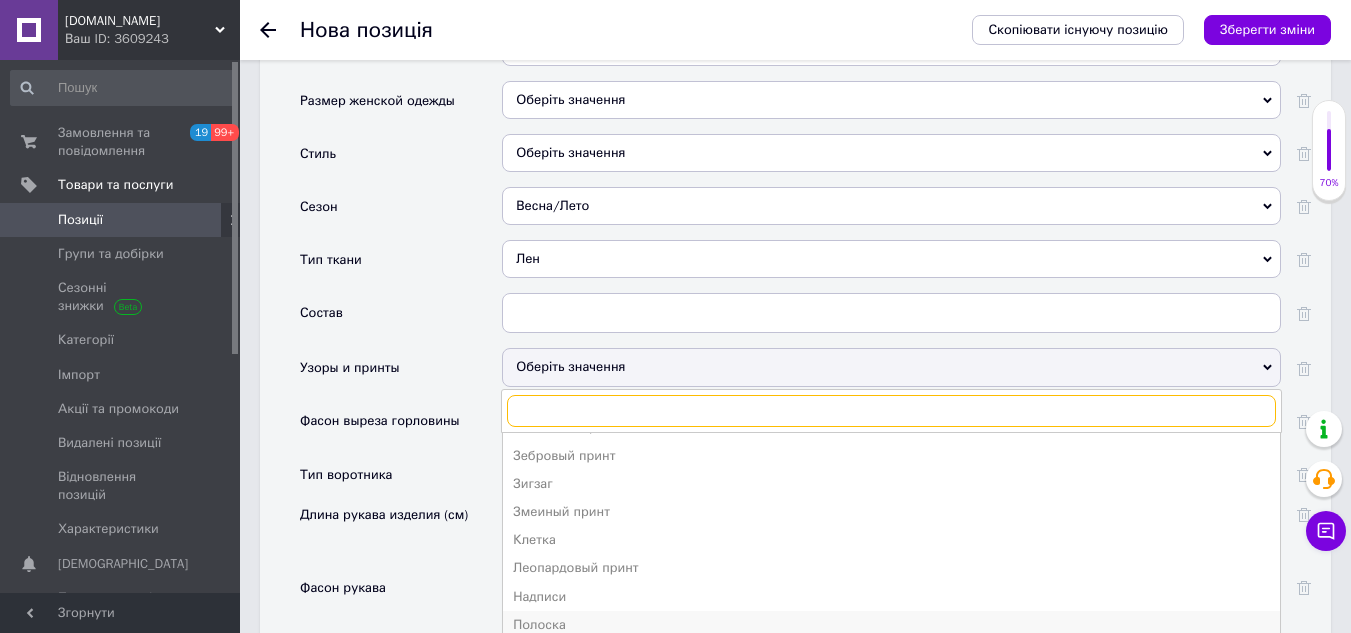 scroll, scrollTop: 200, scrollLeft: 0, axis: vertical 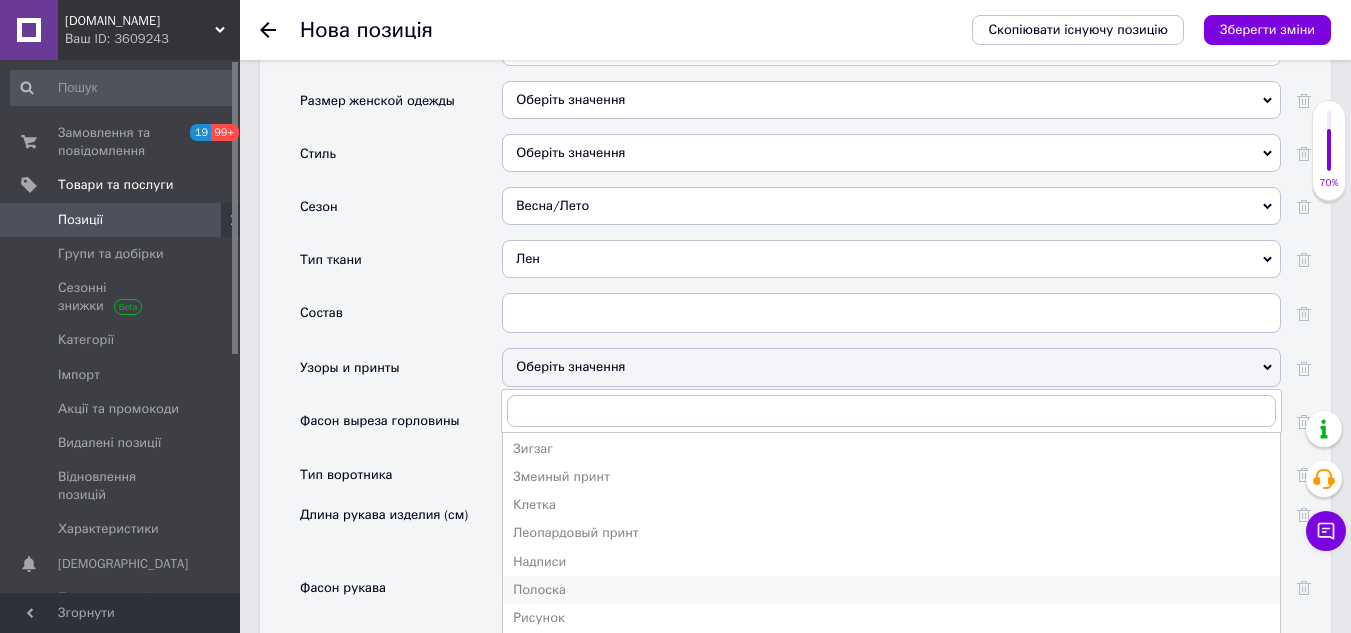 click on "Полоска" at bounding box center (891, 590) 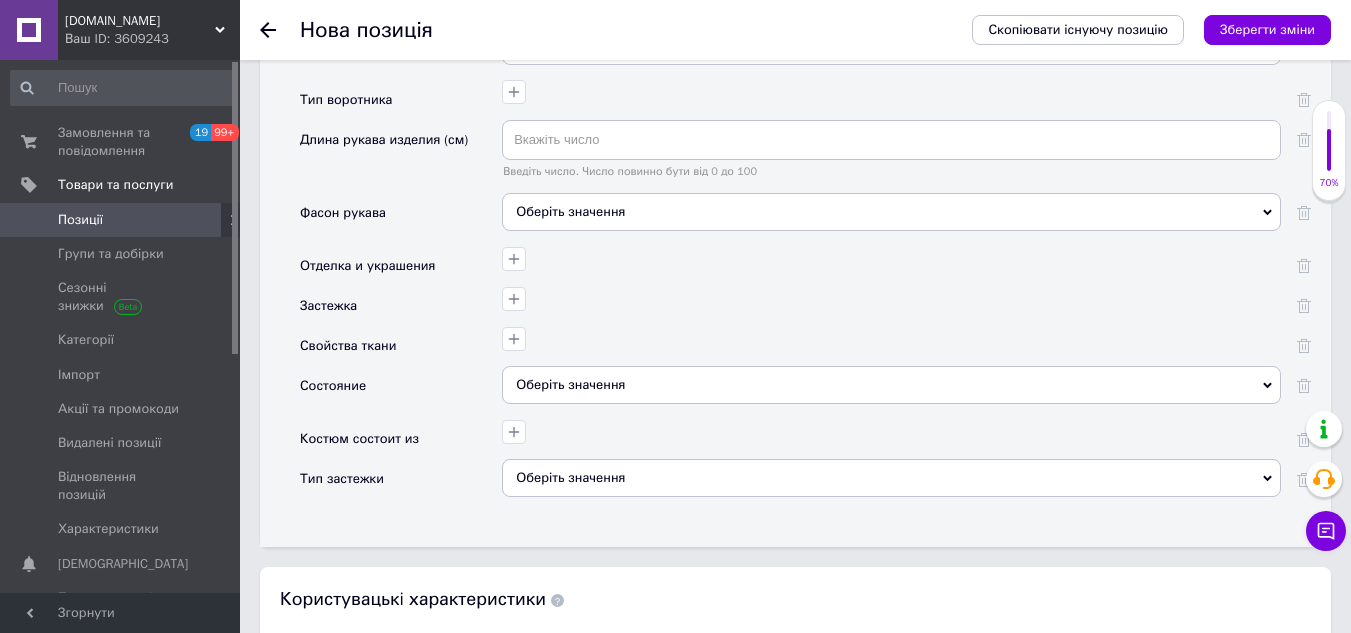 scroll, scrollTop: 2900, scrollLeft: 0, axis: vertical 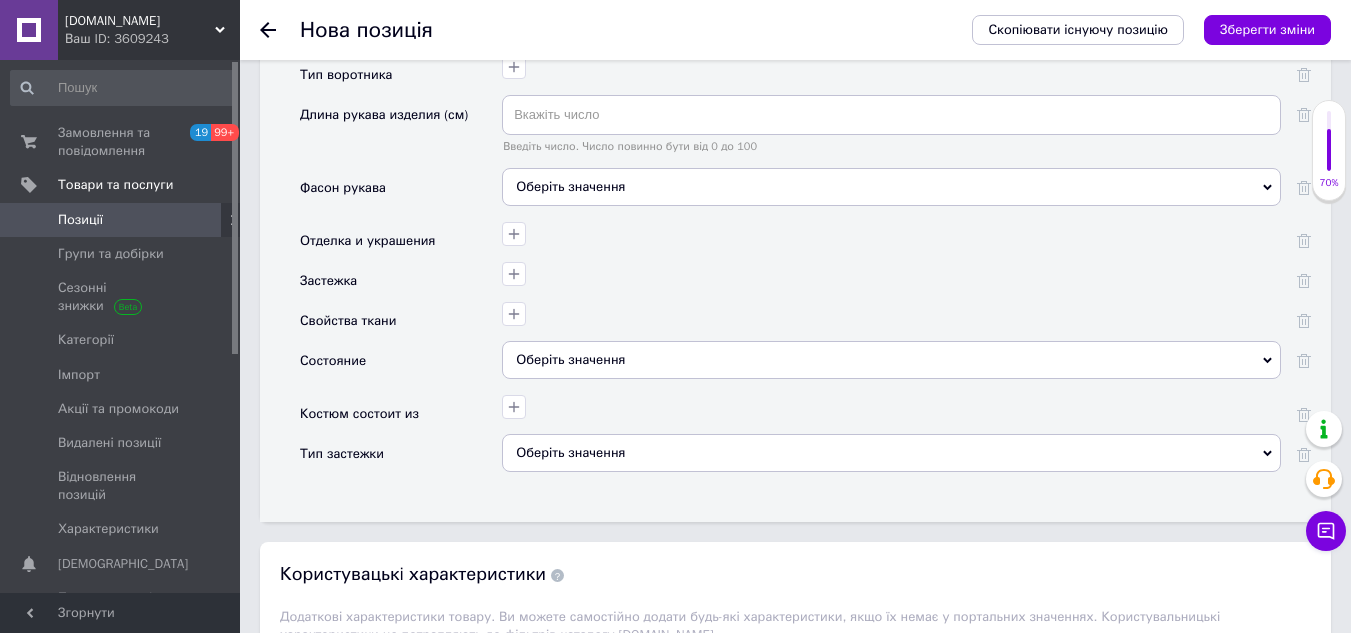 click on "Оберіть значення" at bounding box center [891, 360] 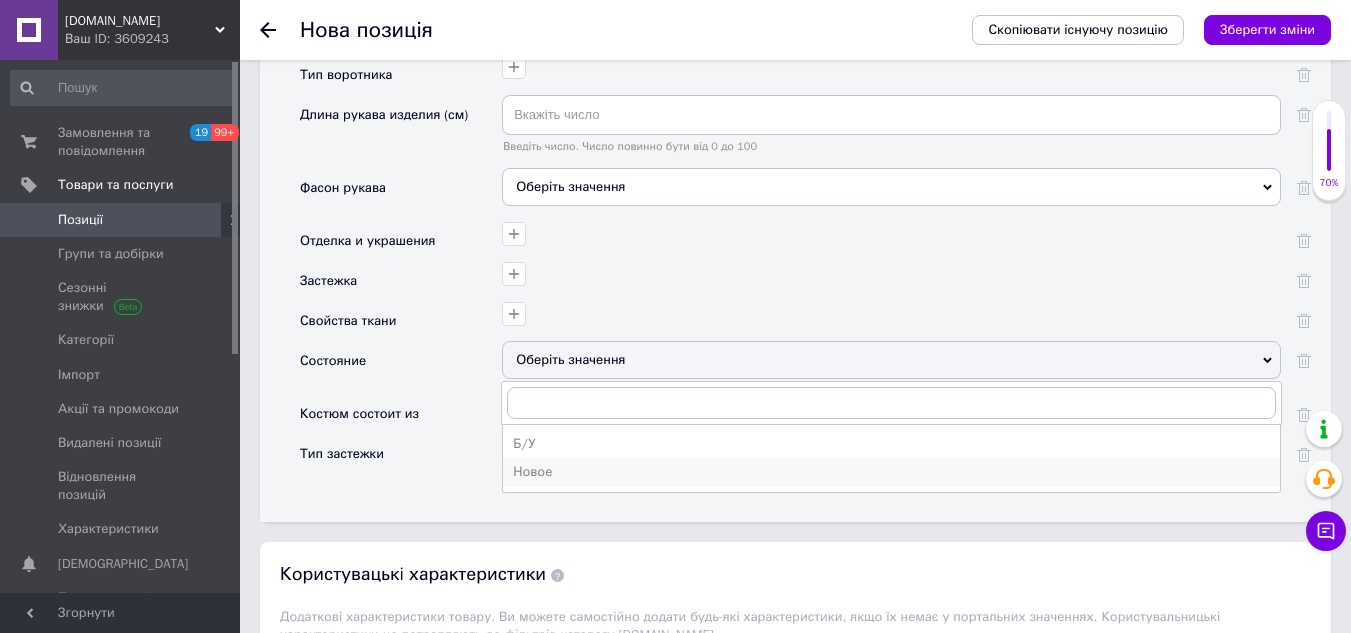 click on "Новое" at bounding box center (891, 472) 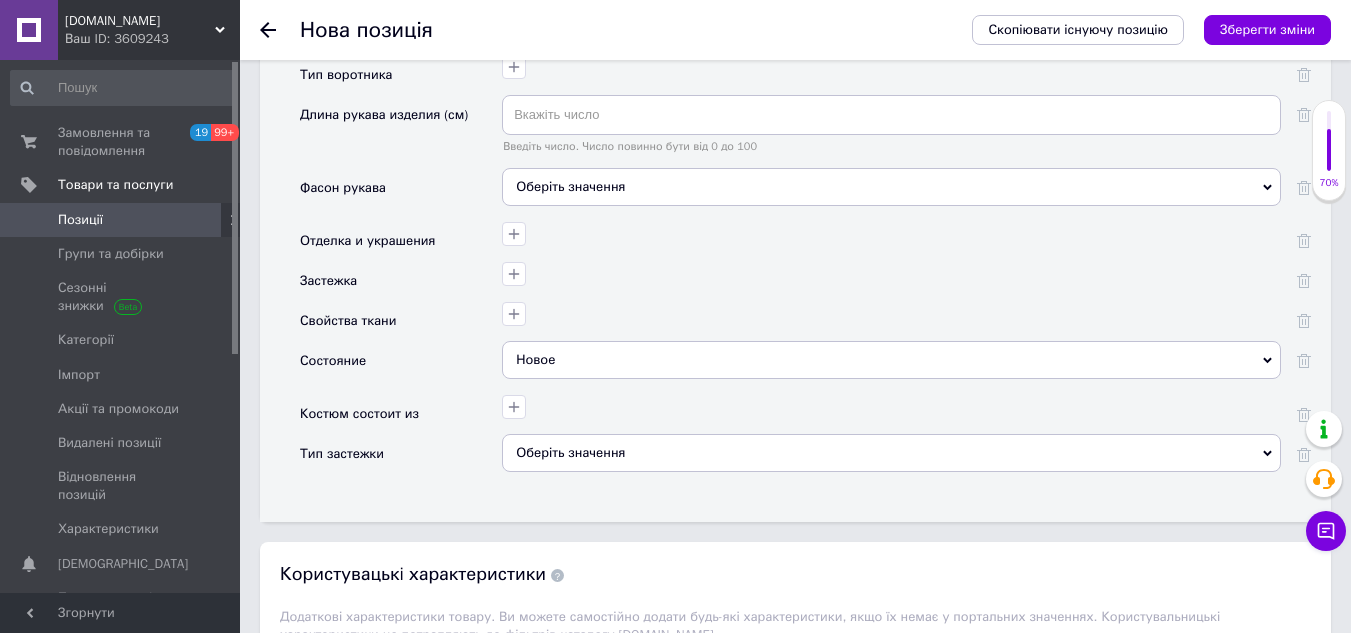 click on "Зберегти зміни" at bounding box center (1267, 30) 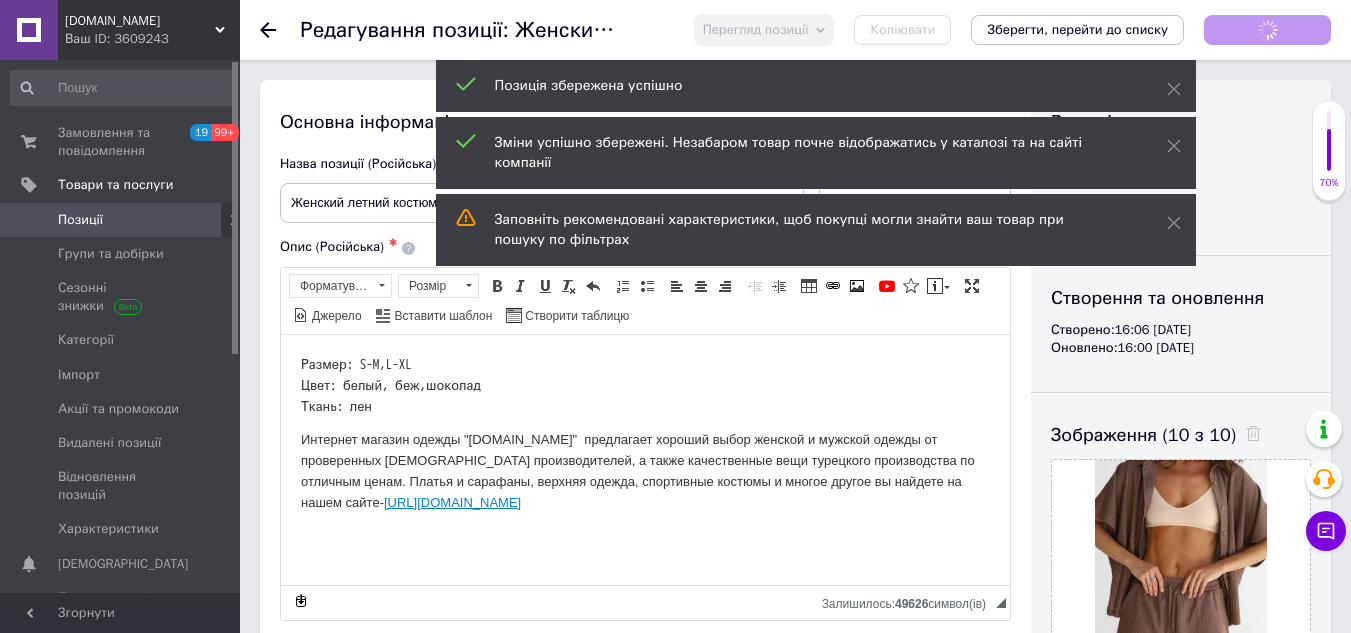 scroll, scrollTop: 0, scrollLeft: 0, axis: both 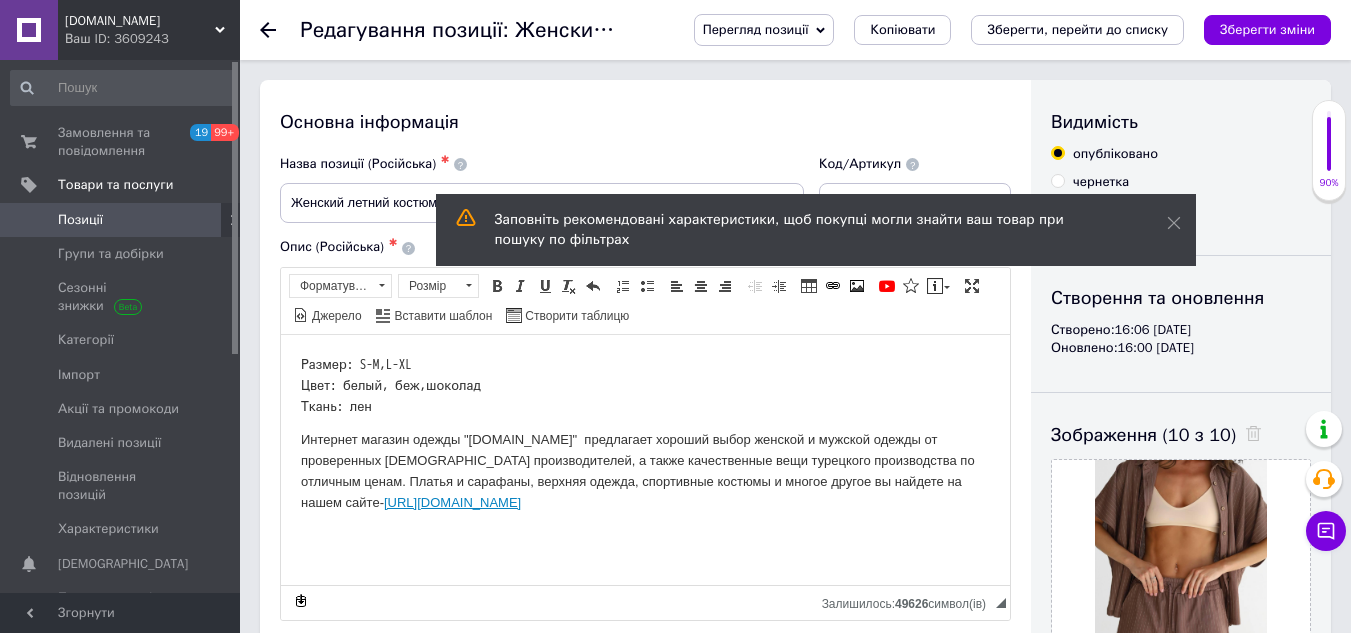 click on "Позиції" at bounding box center [123, 220] 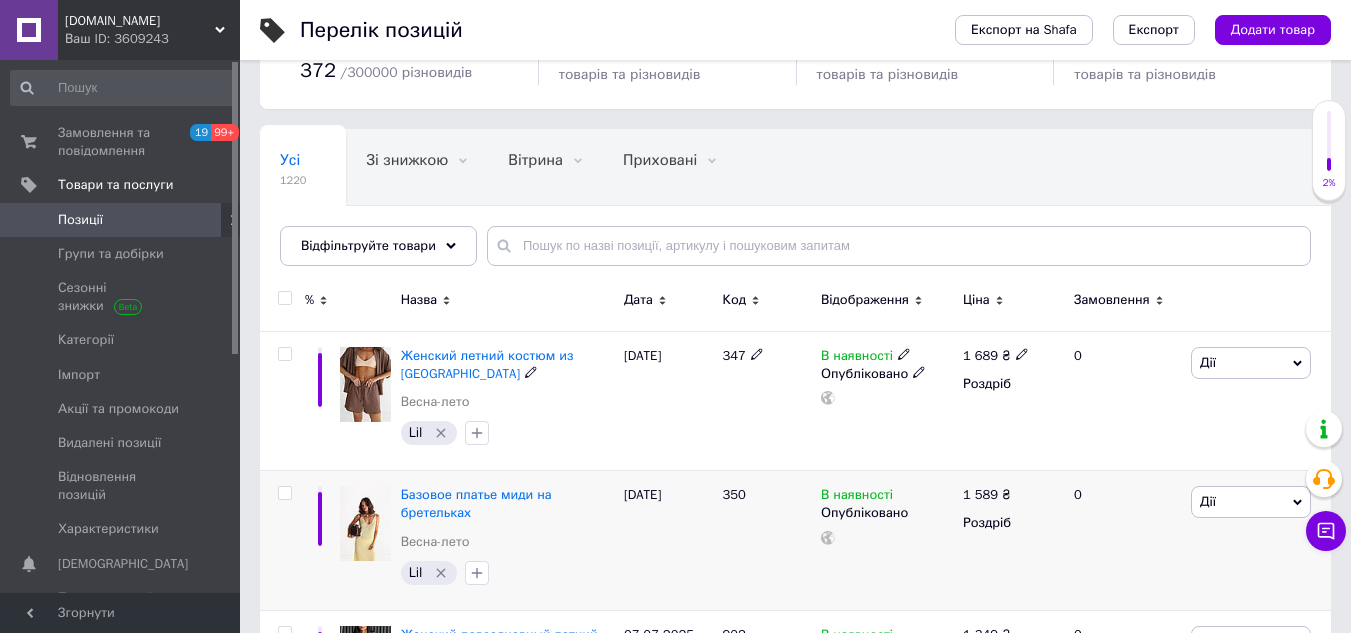 scroll, scrollTop: 400, scrollLeft: 0, axis: vertical 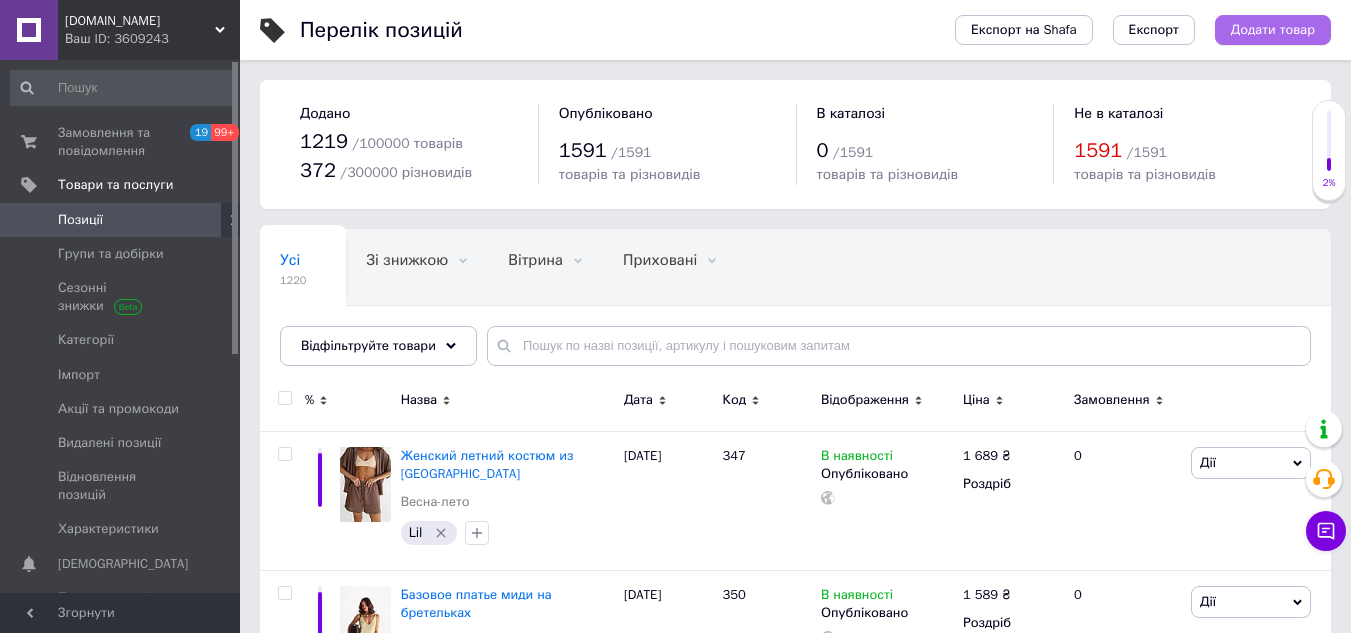 click on "Додати товар" at bounding box center [1273, 30] 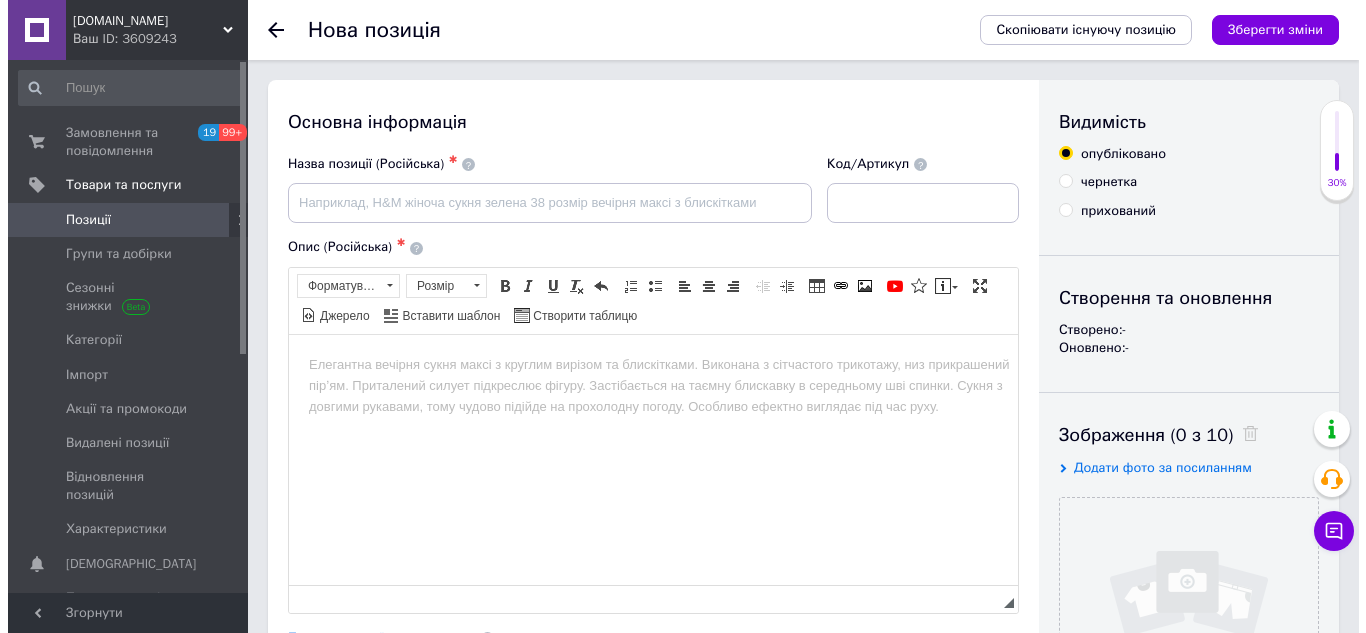 scroll, scrollTop: 100, scrollLeft: 0, axis: vertical 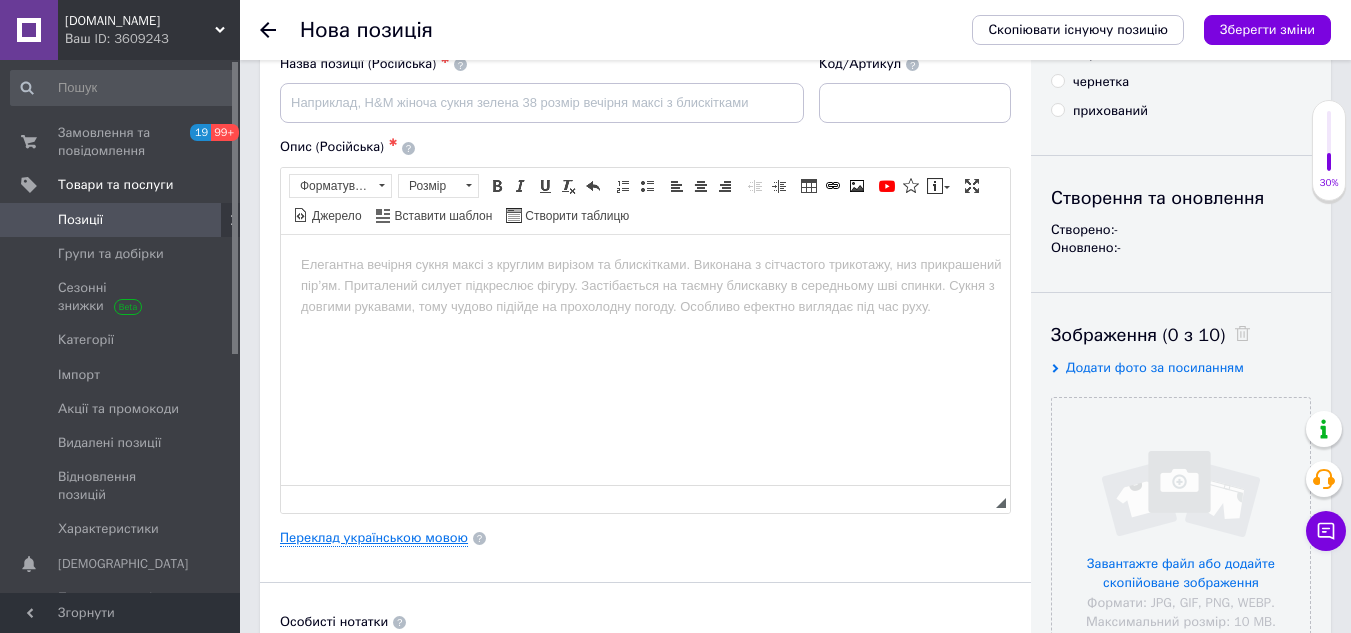 click on "Переклад українською мовою" at bounding box center [374, 538] 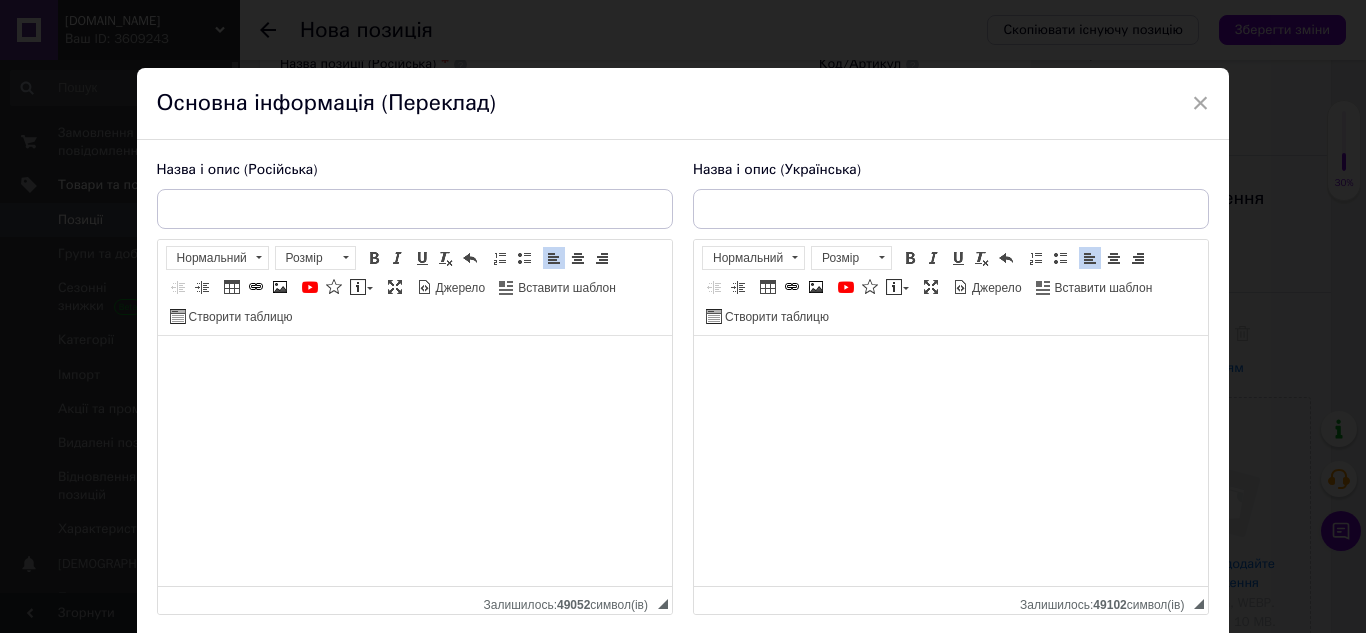 scroll, scrollTop: 0, scrollLeft: 0, axis: both 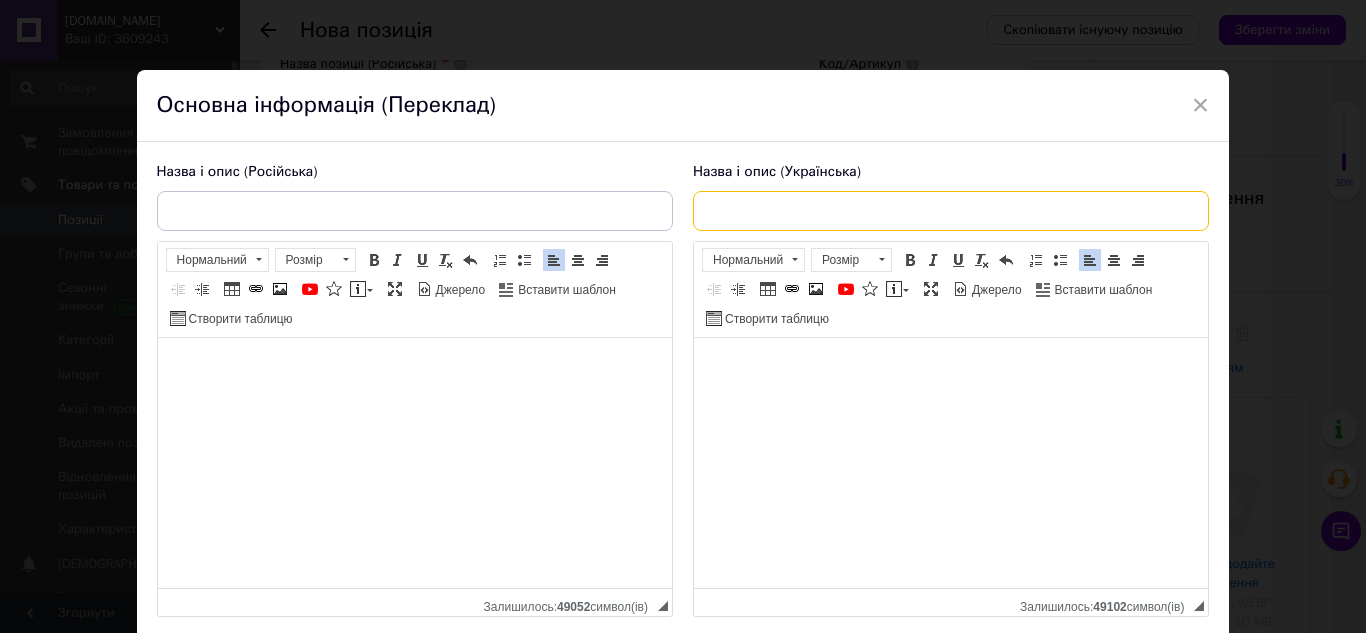 click at bounding box center [951, 211] 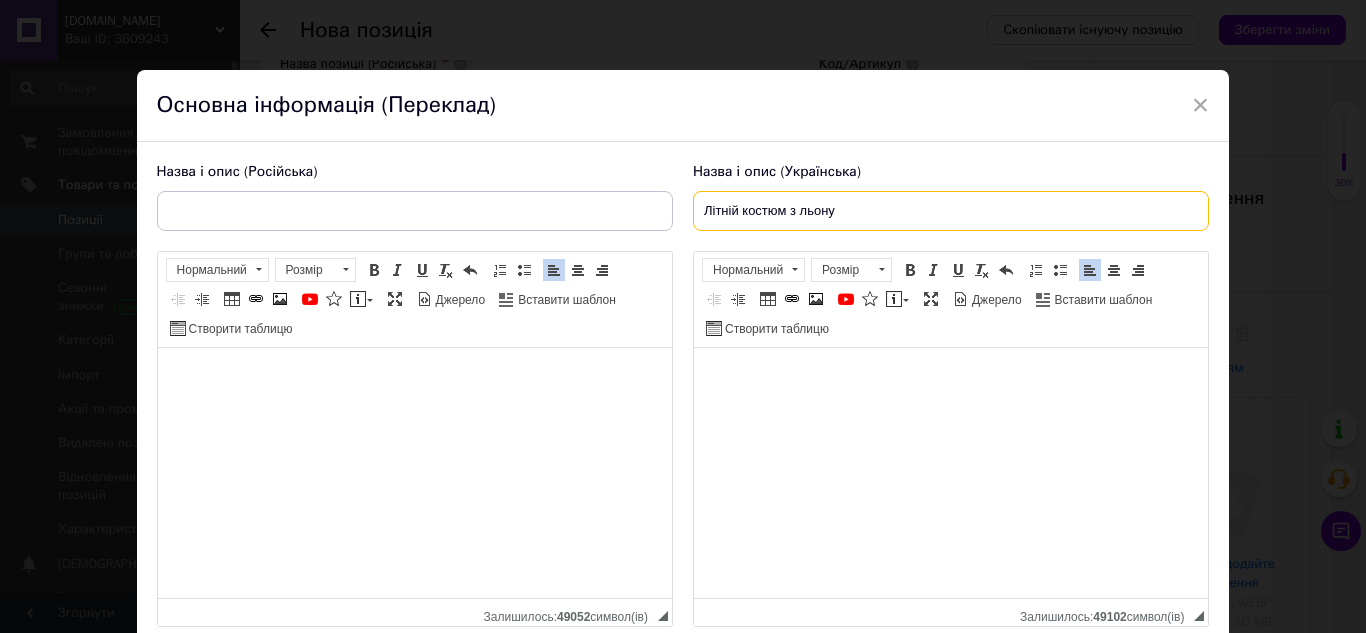 type on "Літній костюм з льону" 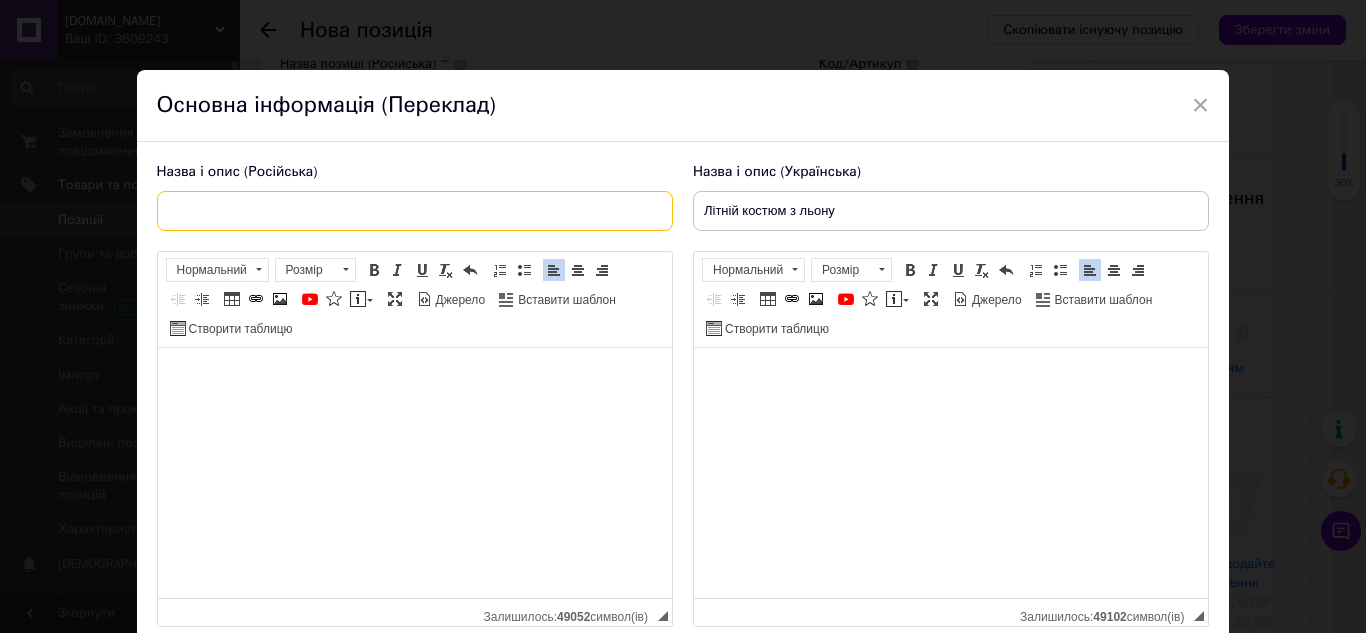 click at bounding box center (415, 211) 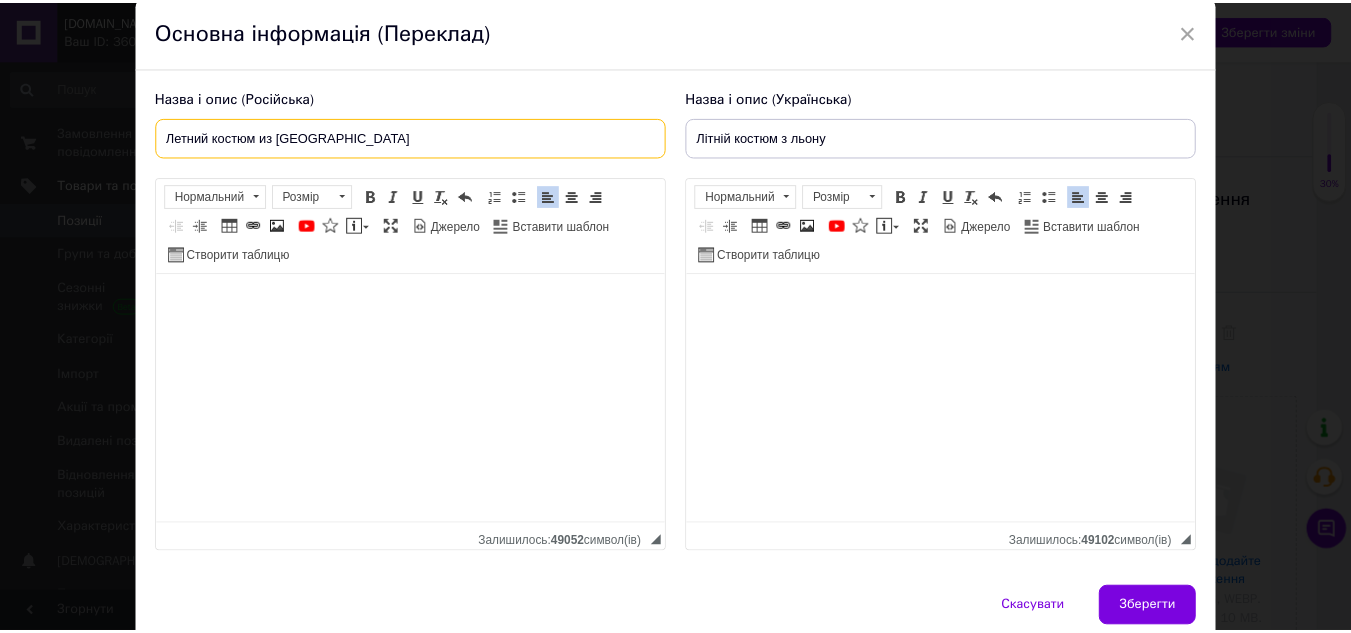 scroll, scrollTop: 159, scrollLeft: 0, axis: vertical 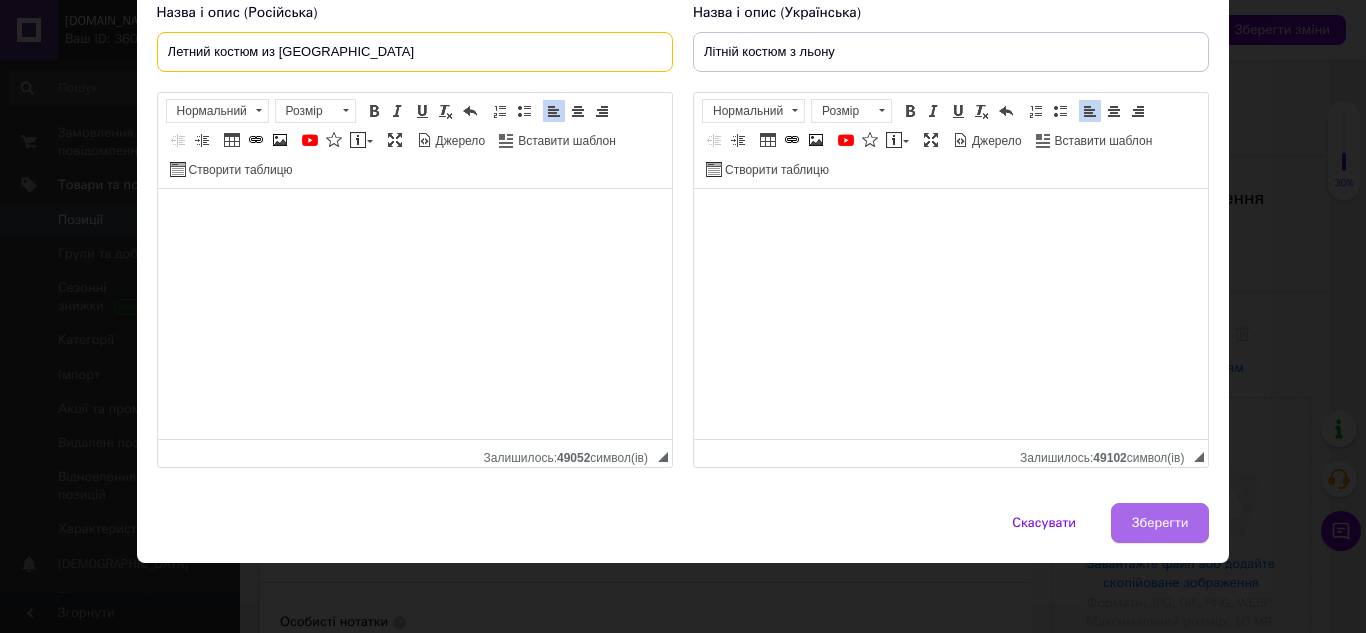 type on "Летний костюм из [GEOGRAPHIC_DATA]" 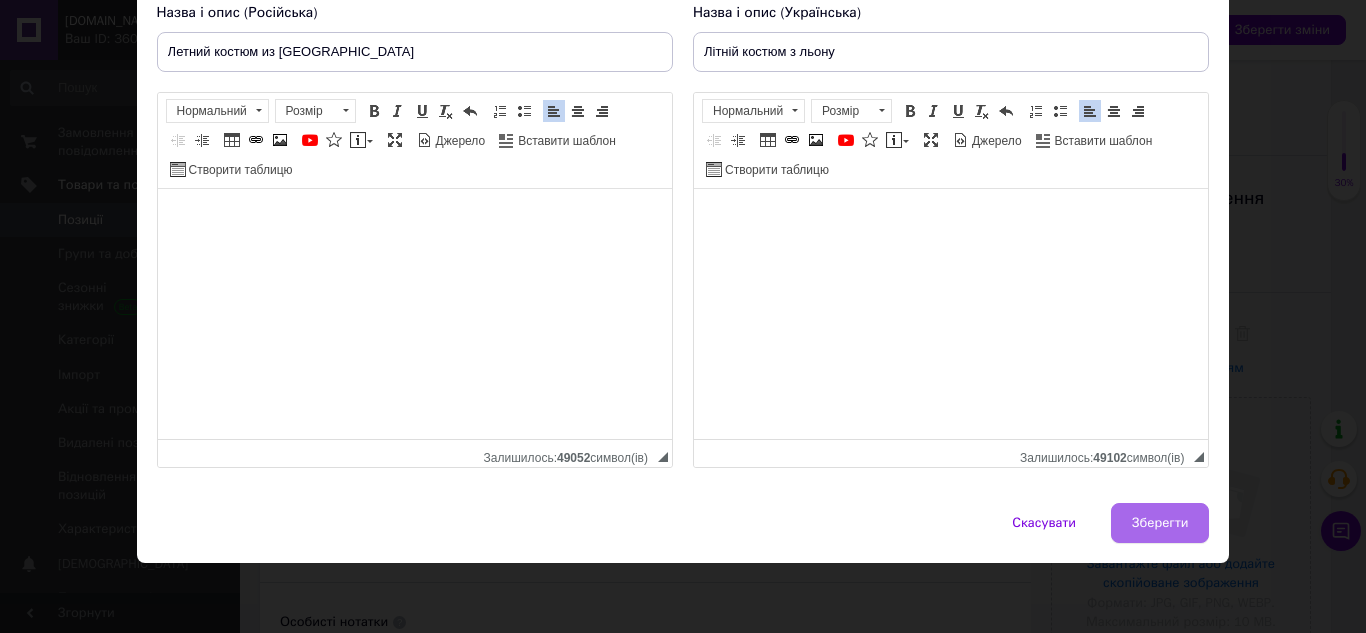 click on "Зберегти" at bounding box center (1160, 523) 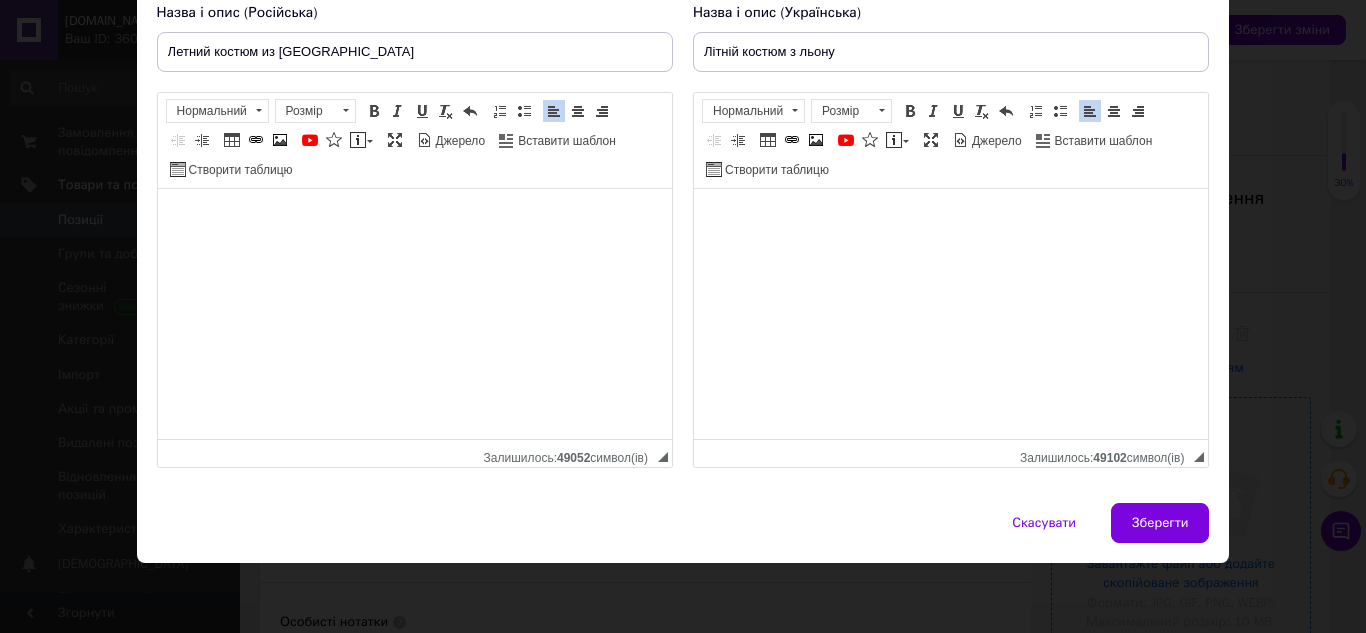 type on "Летний костюм из [GEOGRAPHIC_DATA]" 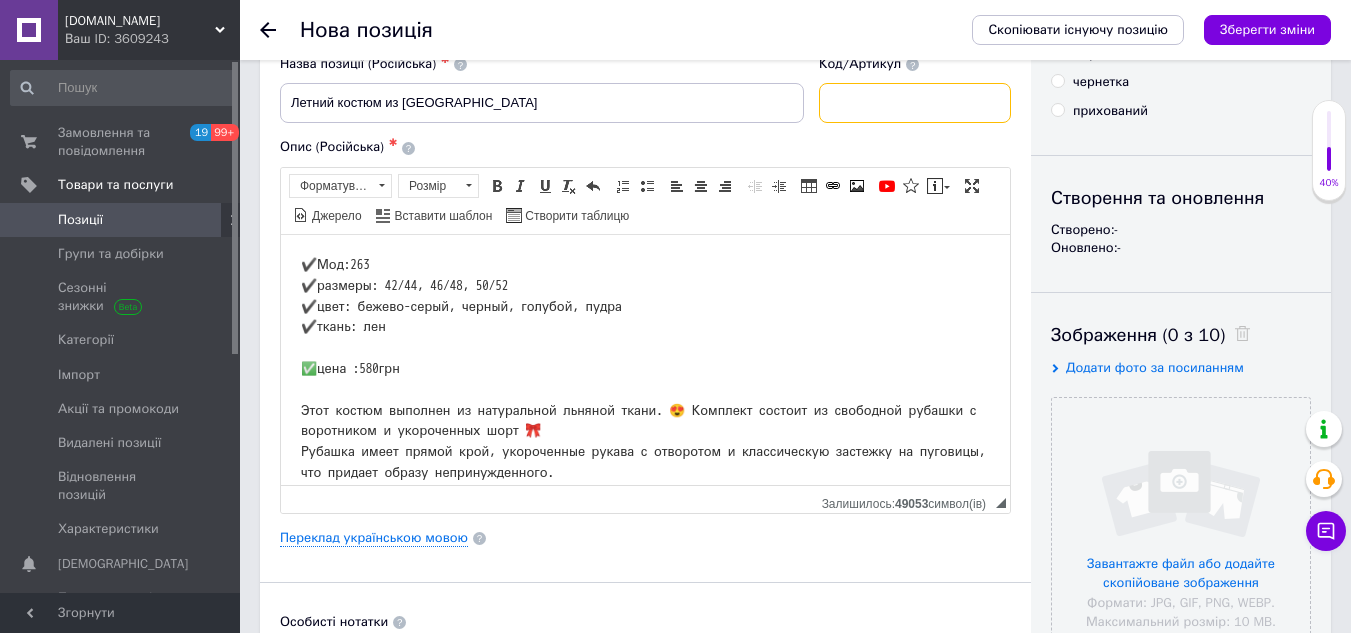click at bounding box center [915, 103] 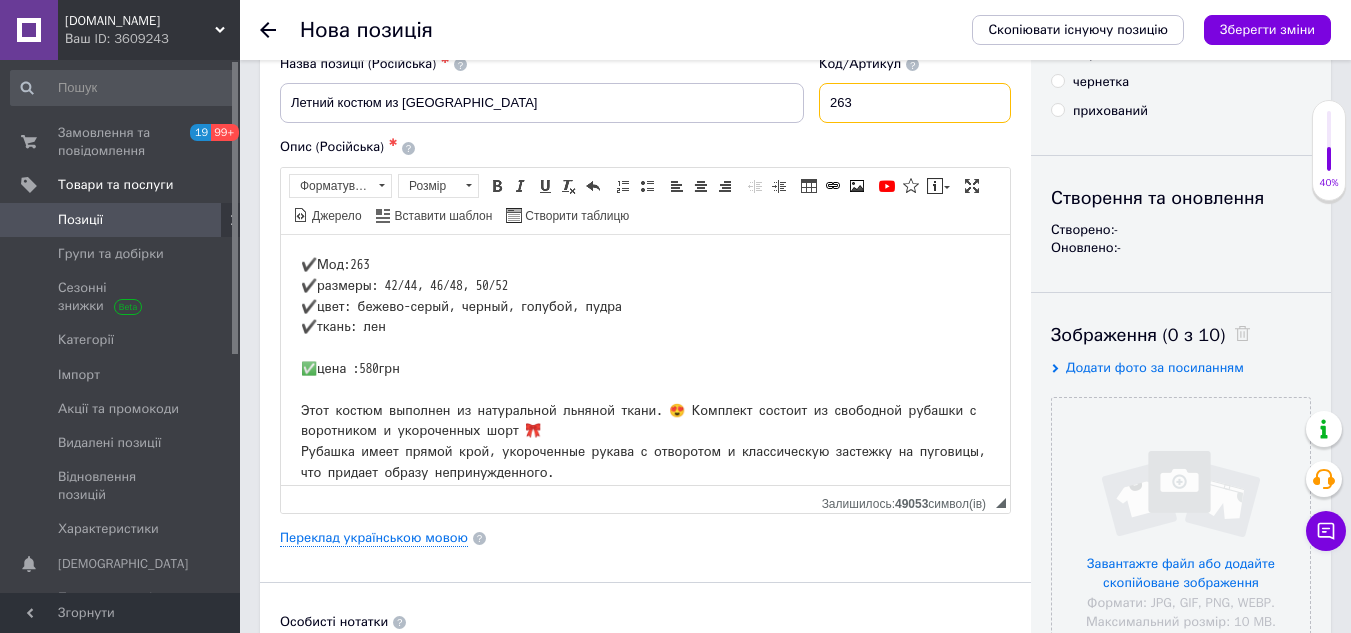 type on "263" 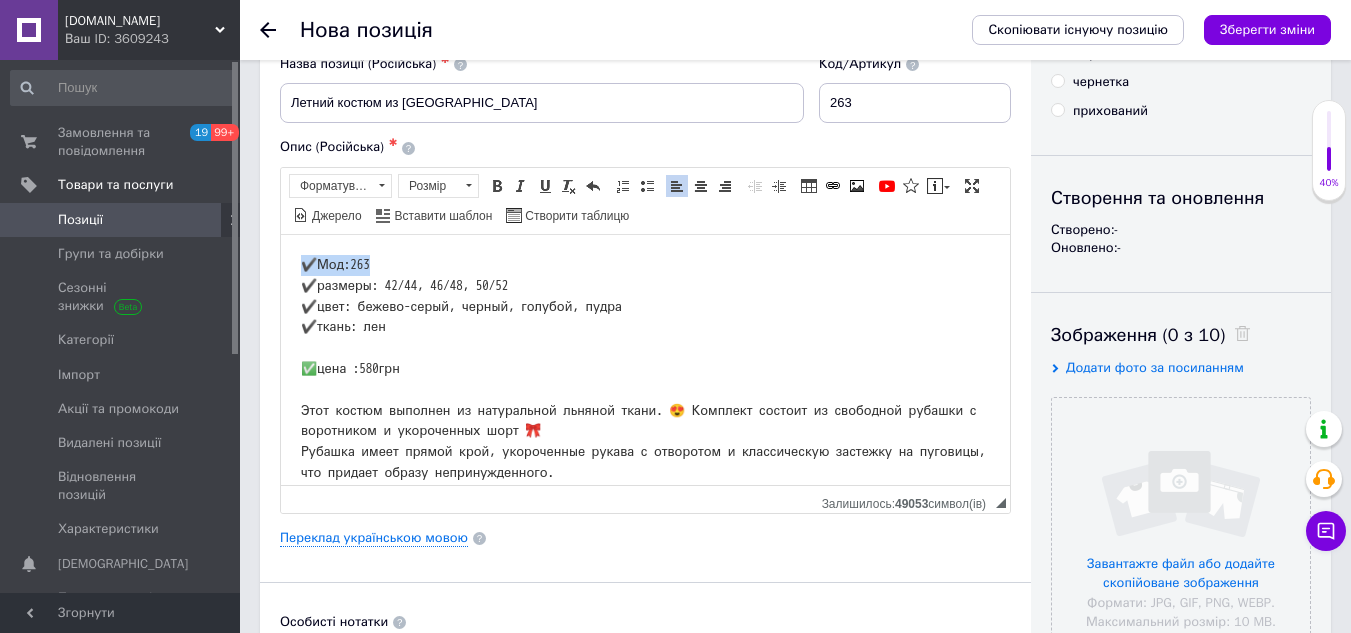 drag, startPoint x: 378, startPoint y: 259, endPoint x: 258, endPoint y: 247, distance: 120.59851 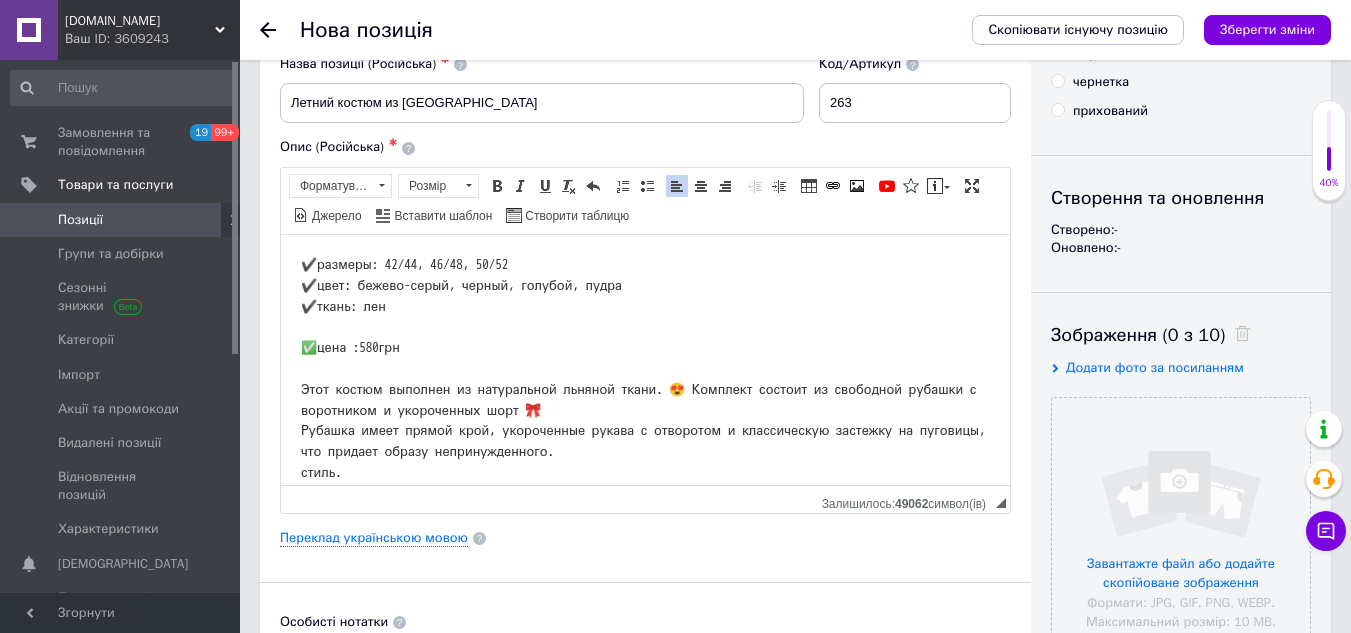 click on "✔️размеры: 42/44, 46/48, 50/52
✔️цвет: бежево-серый, черный, голубой, пудра
✔️ткань: лен
✅цена :580грн
Этот костюм выполнен из натуральной льняной ткани. 😍 Комплект состоит из свободной рубашки с воротником и укороченных шорт 🎀
Рубашка имеет прямой крой, укороченные рукава с отворотом и классическую застежку на пуговицы, что придает образу непринужденного.
стиль." at bounding box center [645, 368] 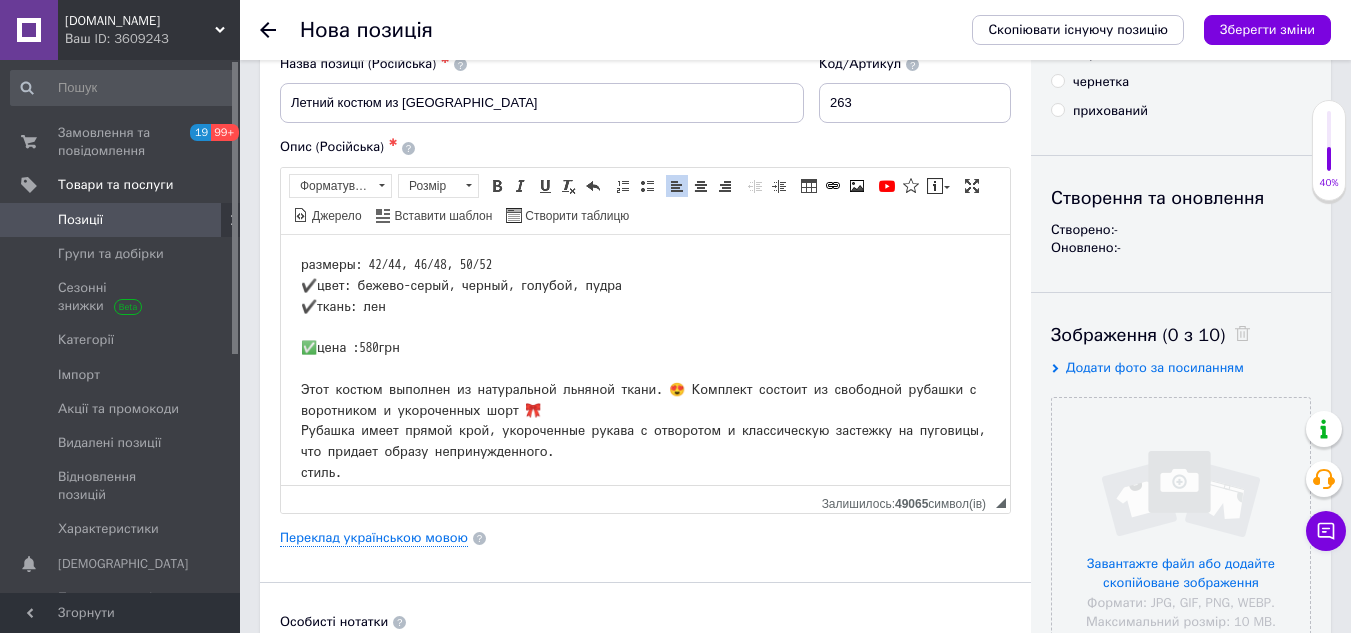 click on "размеры: 42/44, 46/48, 50/52
✔️цвет: бежево-серый, черный, голубой, пудра
✔️ткань: лен
✅цена :580грн
Этот костюм выполнен из натуральной льняной ткани. 😍 Комплект состоит из свободной рубашки с воротником и укороченных шорт 🎀
Рубашка имеет прямой крой, укороченные рукава с отворотом и классическую застежку на пуговицы, что придает образу непринужденного.
стиль." at bounding box center [645, 368] 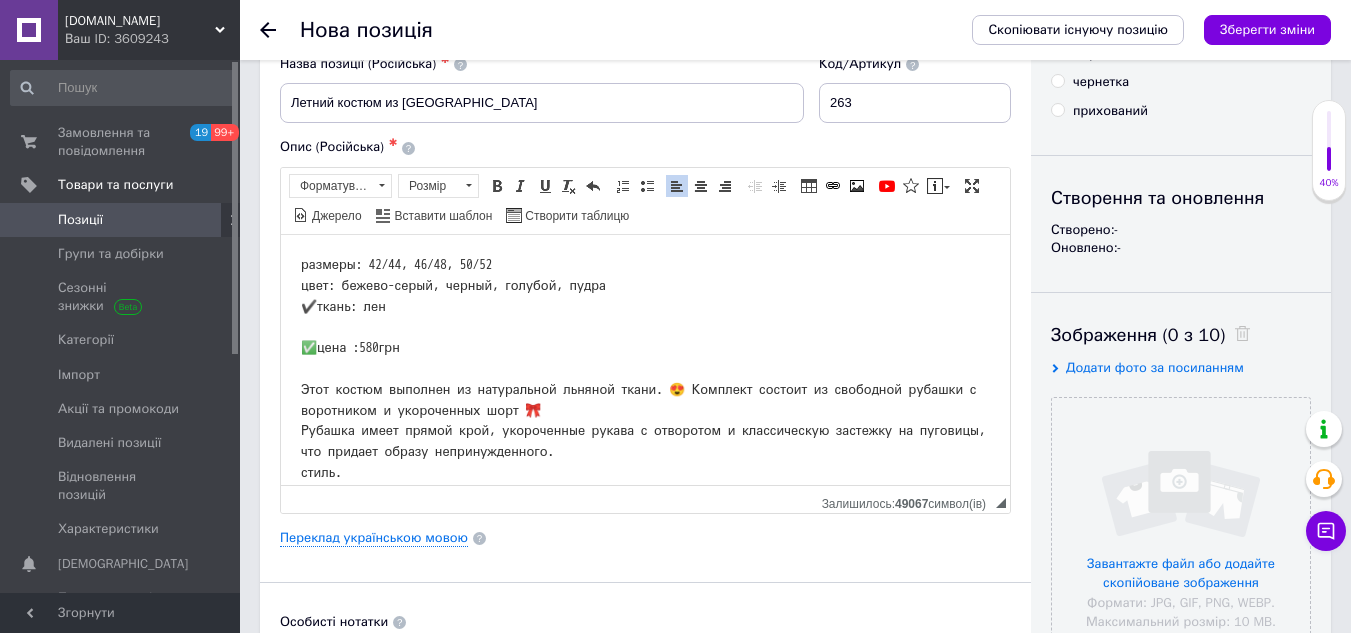 click on "размеры: 42/44, 46/48, 50/52
цвет: бежево-серый, черный, голубой, пудра
✔️ткань: лен
✅цена :580грн
Этот костюм выполнен из натуральной льняной ткани. 😍 Комплект состоит из свободной рубашки с воротником и укороченных шорт 🎀
Рубашка имеет прямой крой, укороченные рукава с отворотом и классическую застежку на пуговицы, что придает образу непринужденного.
стиль." at bounding box center (645, 368) 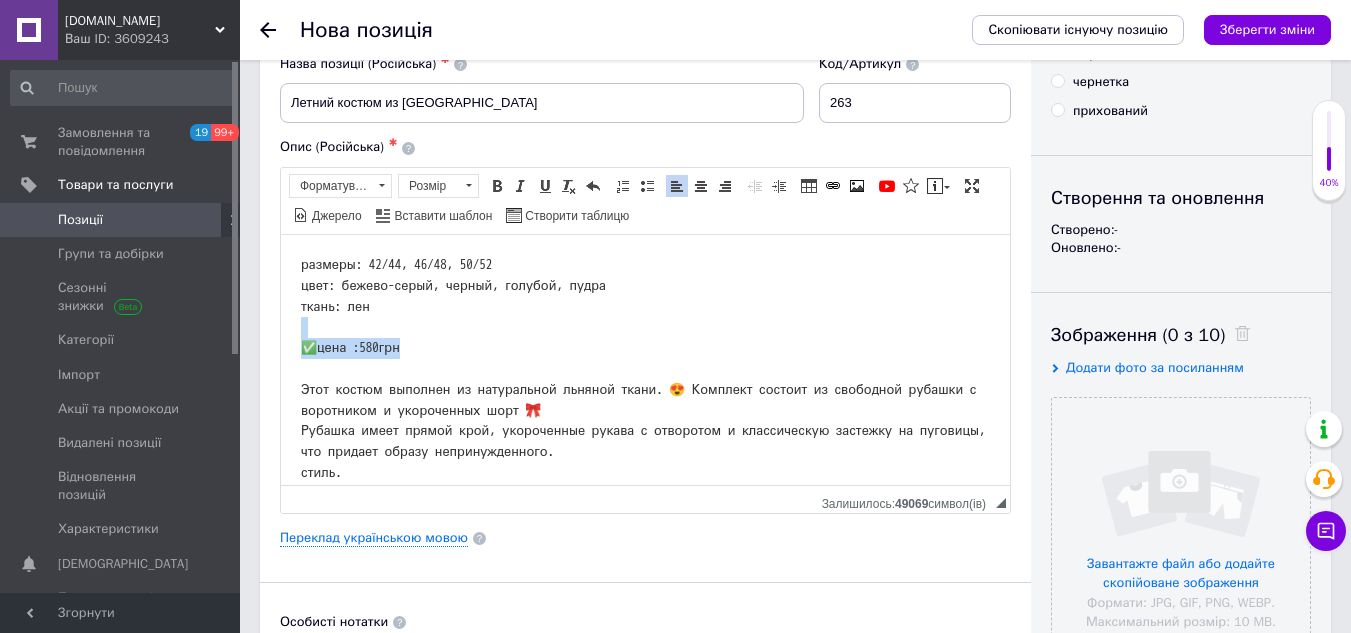 drag, startPoint x: 428, startPoint y: 355, endPoint x: 297, endPoint y: 339, distance: 131.97348 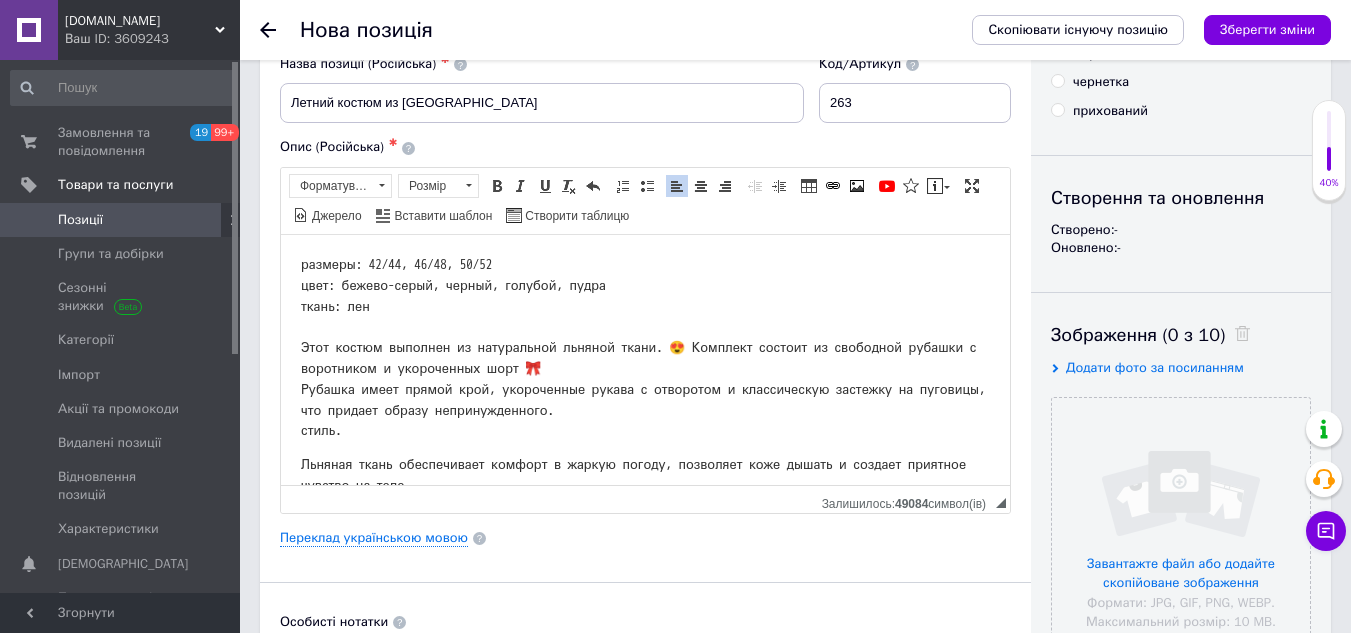 click on "размеры: 42/44, 46/48, 50/52
цвет: бежево-серый, черный, голубой, пудра
ткань: лен
Этот костюм выполнен из натуральной льняной ткани. 😍 Комплект состоит из свободной рубашки с воротником и укороченных шорт 🎀
Рубашка имеет прямой крой, укороченные рукава с отворотом и классическую застежку на пуговицы, что придает образу непринужденного.
стиль." at bounding box center [645, 347] 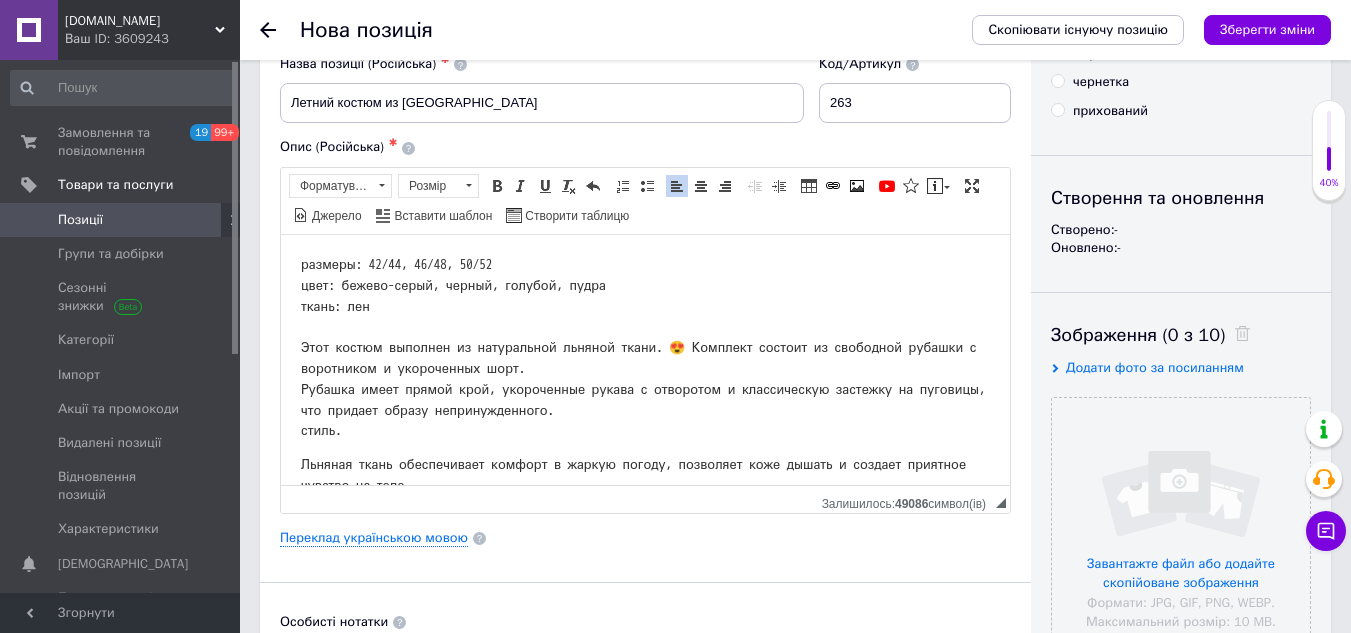 click on "размеры: 42/44, 46/48, 50/52
цвет: бежево-серый, черный, голубой, пудра
ткань: лен
Этот костюм выполнен из натуральной льняной ткани. 😍 Комплект состоит из свободной рубашки с воротником и укороченных шорт.
Рубашка имеет прямой крой, укороченные рукава с отворотом и классическую застежку на пуговицы, что придает образу непринужденного.
стиль." at bounding box center [645, 347] 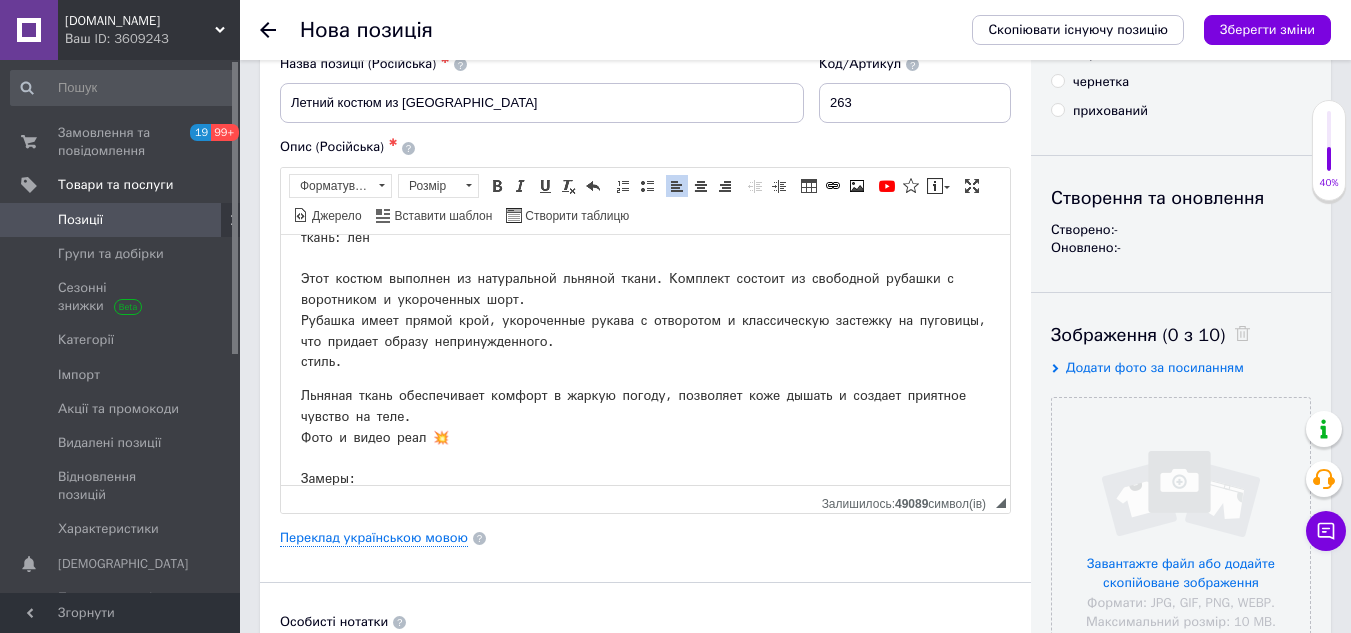 scroll, scrollTop: 100, scrollLeft: 0, axis: vertical 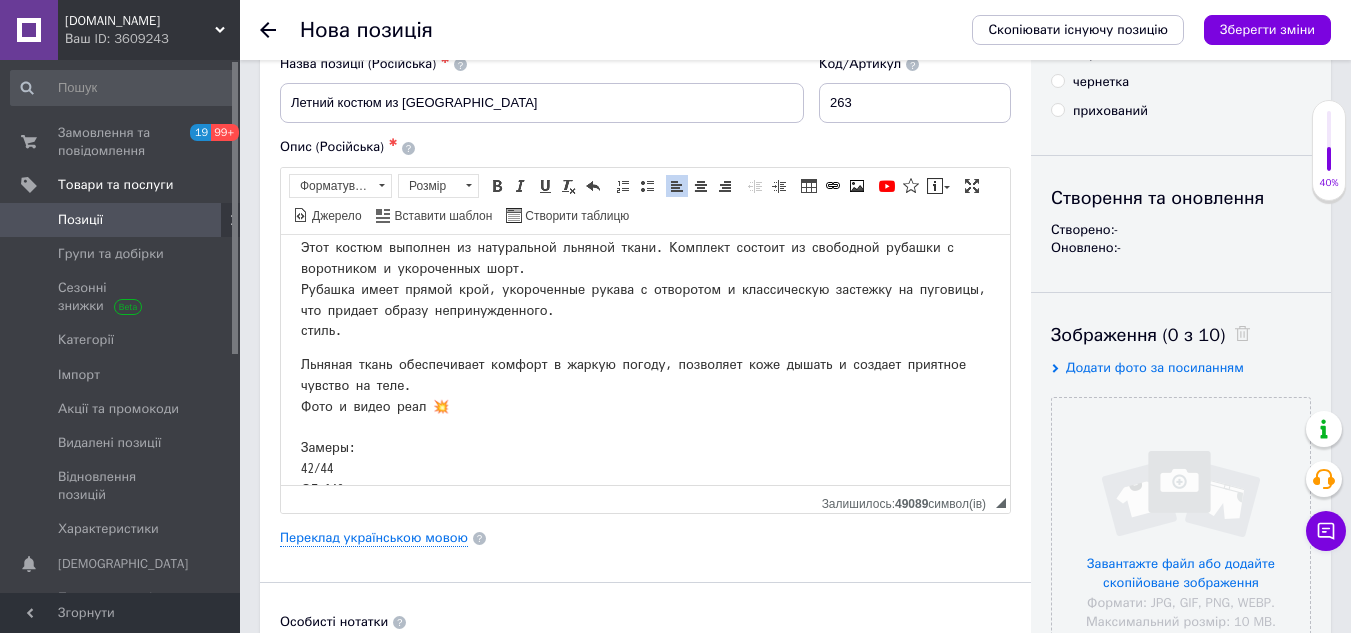 click on "Льняная ткань обеспечивает комфорт в жаркую погоду, позволяет коже дышать и создает приятное чувство на теле.
Фото и видео реал 💥
Замеры:
42/44
ОГ-140
Шорты
ОТ 65-80
ОС 105
46/48
ОГ-146
Шорты
ОТ 80-95
ОС 110
50/52
ОГ 152
Шорты
ОТ 90-105
ОС 116" at bounding box center [645, 562] 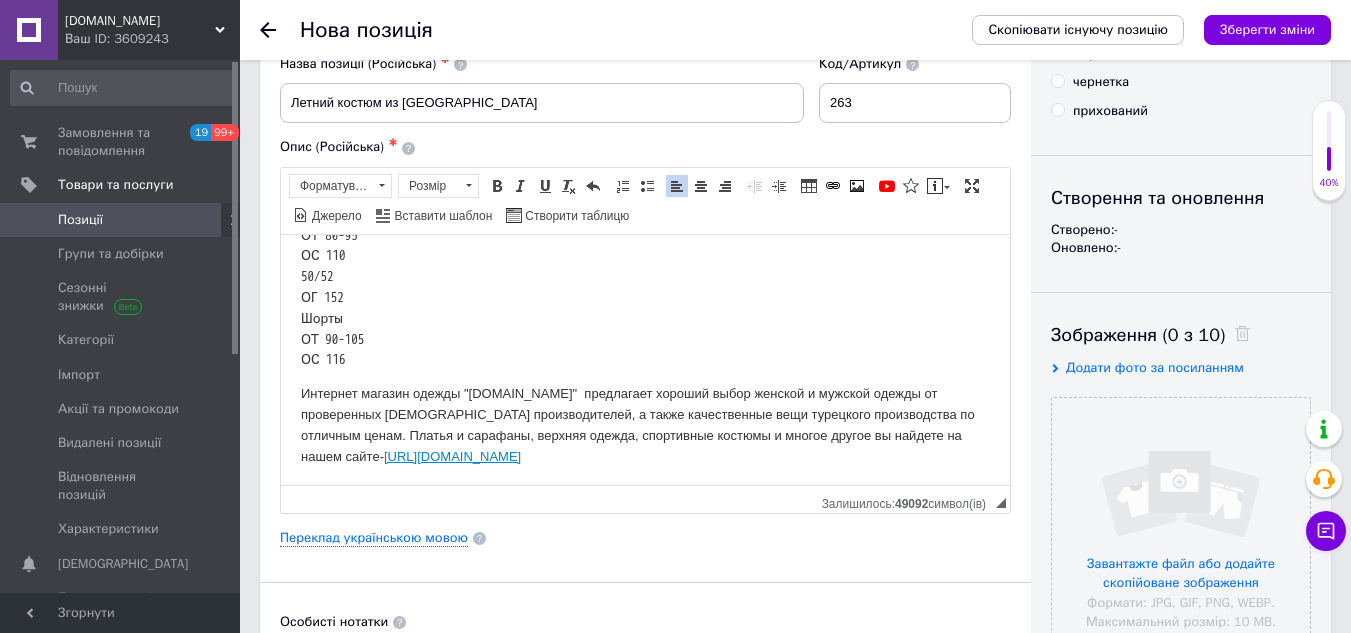 scroll, scrollTop: 502, scrollLeft: 0, axis: vertical 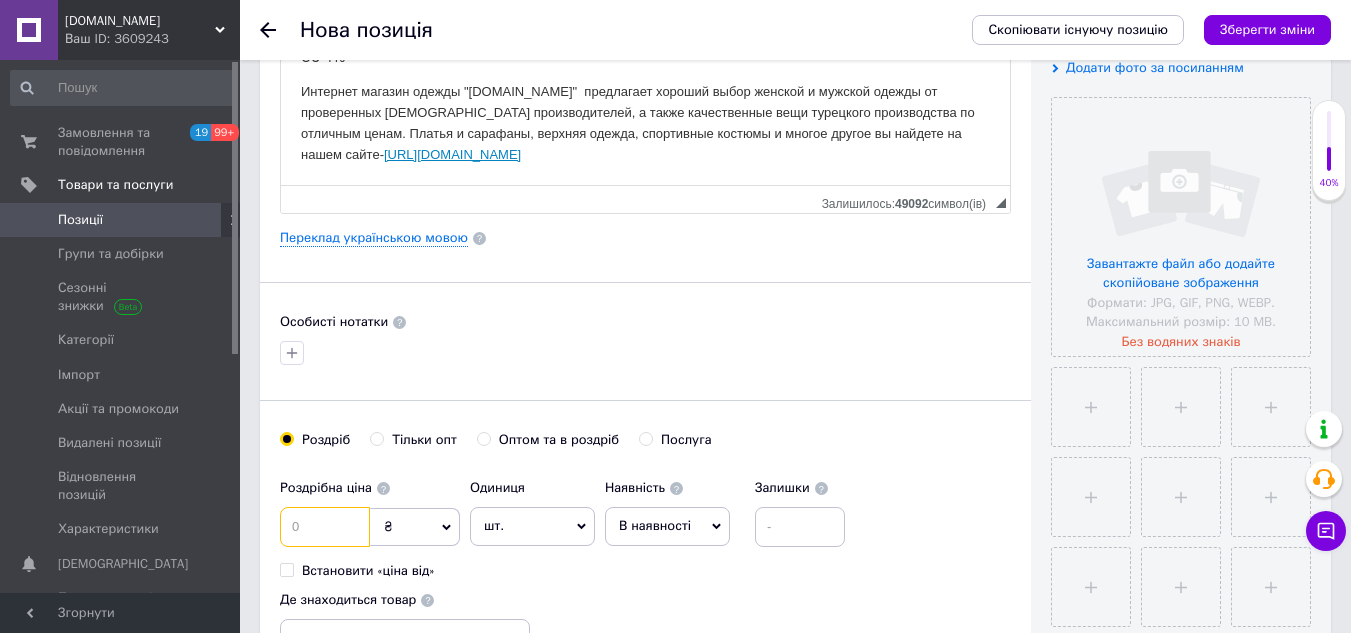 click at bounding box center (325, 527) 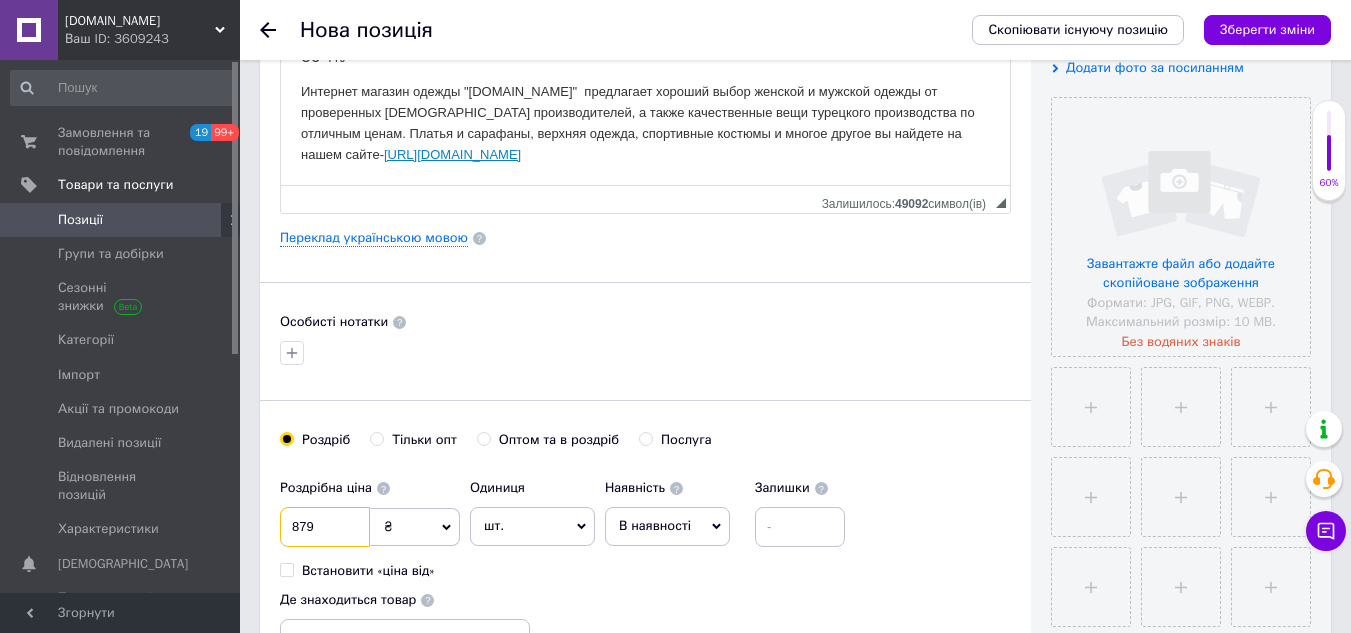 type on "879" 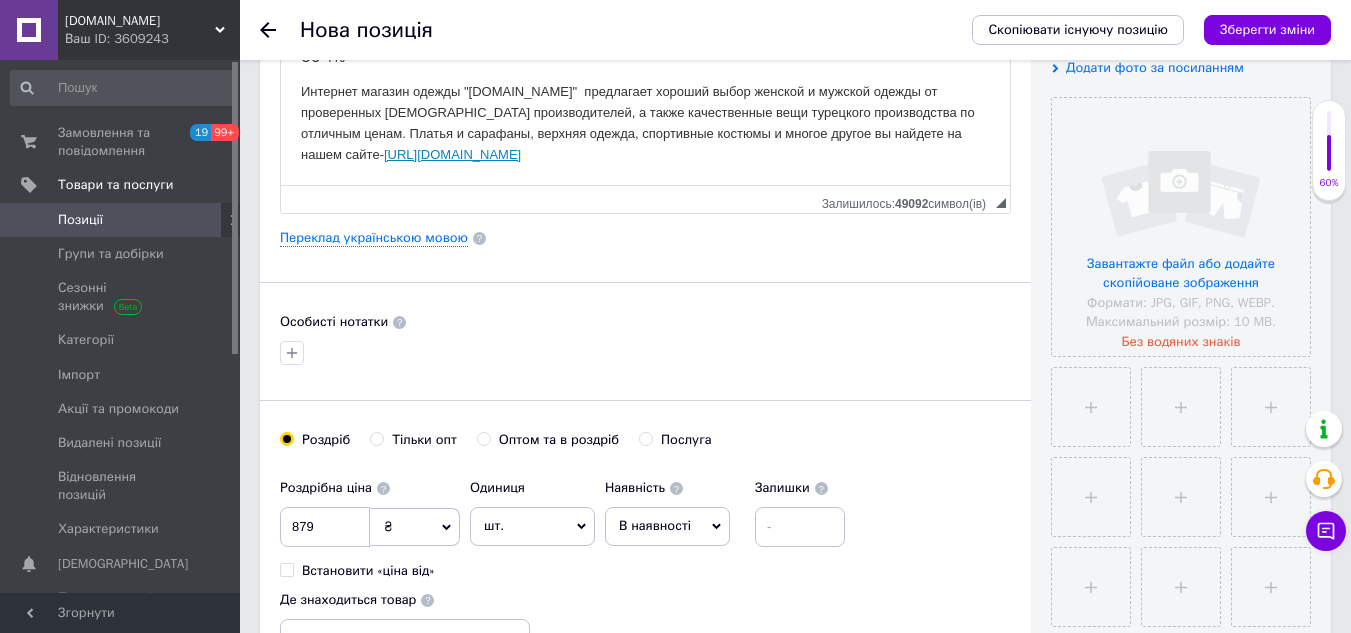 drag, startPoint x: 268, startPoint y: 357, endPoint x: 294, endPoint y: 365, distance: 27.202942 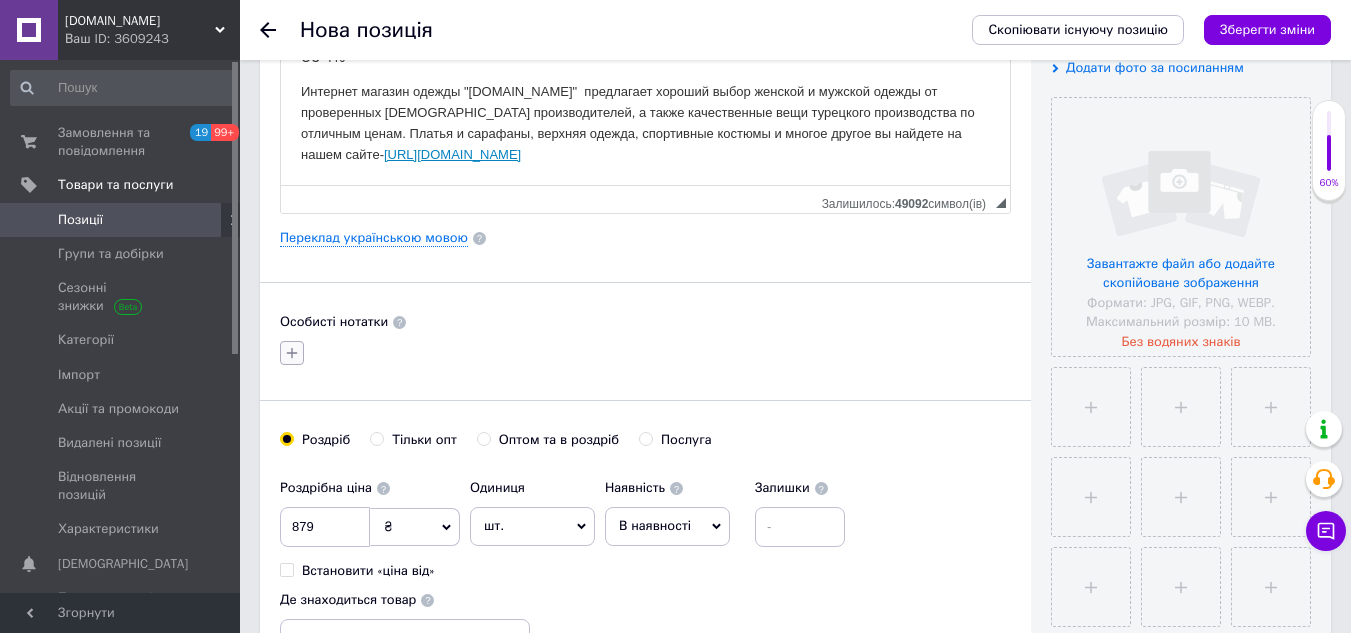 click at bounding box center [292, 353] 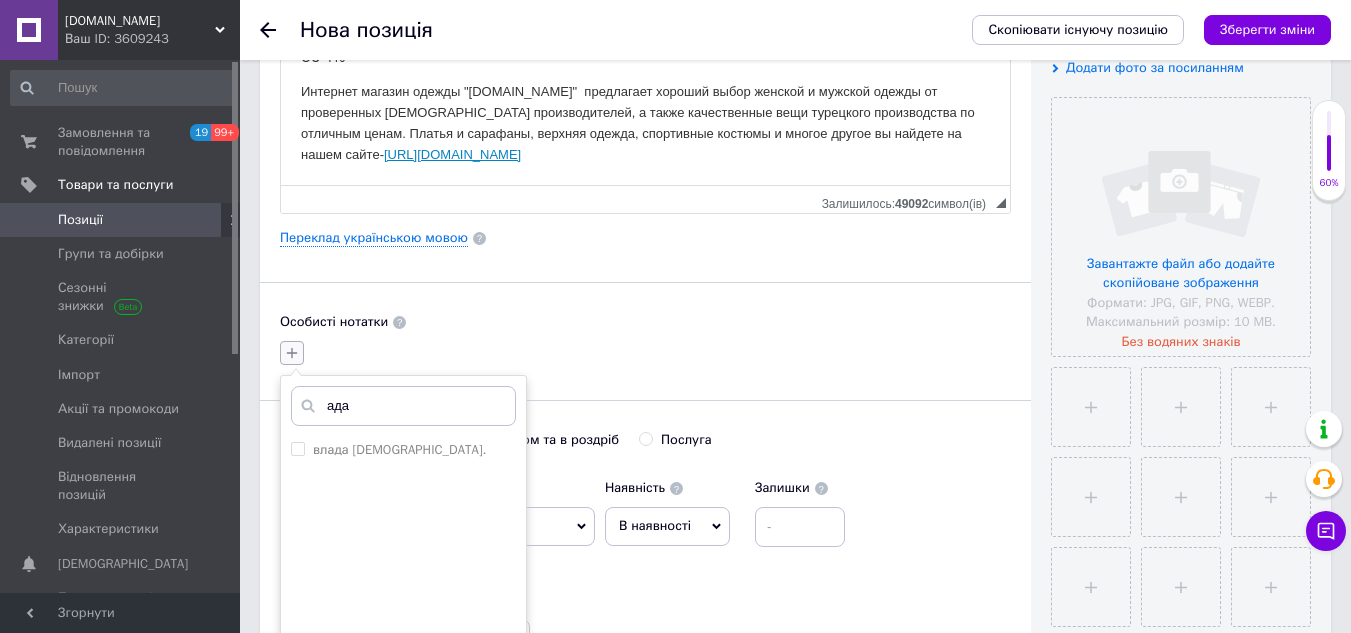 type on "[PERSON_NAME]" 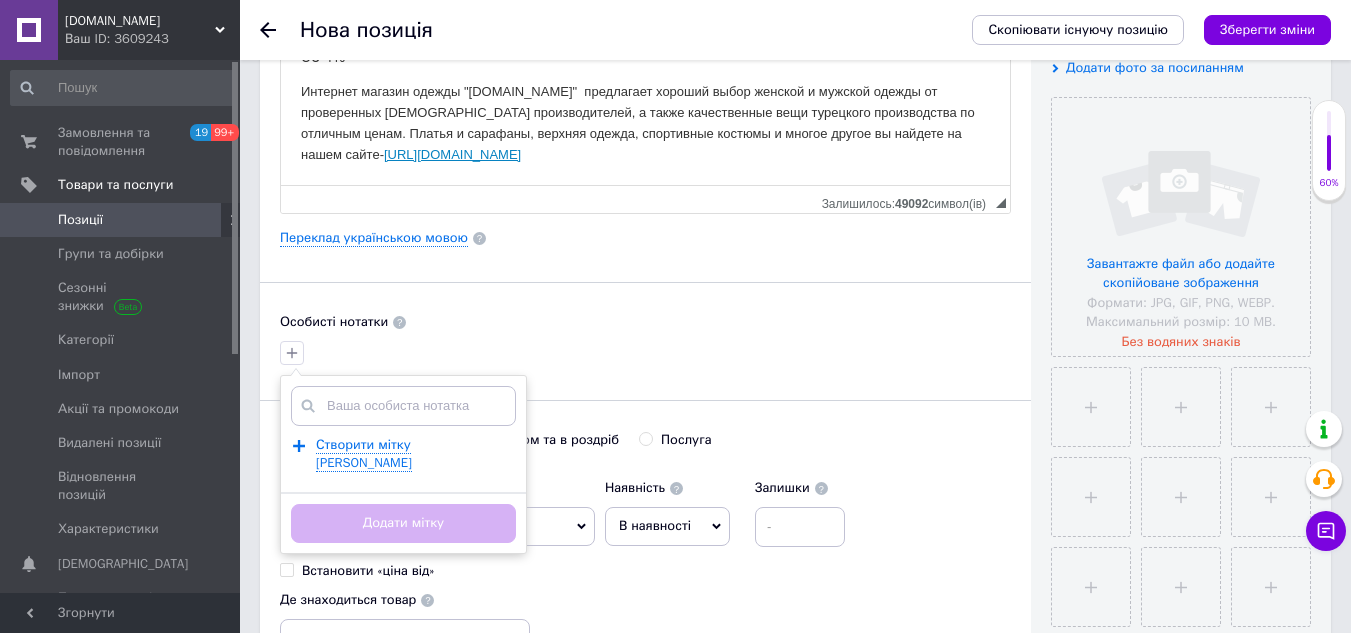 type on "\" 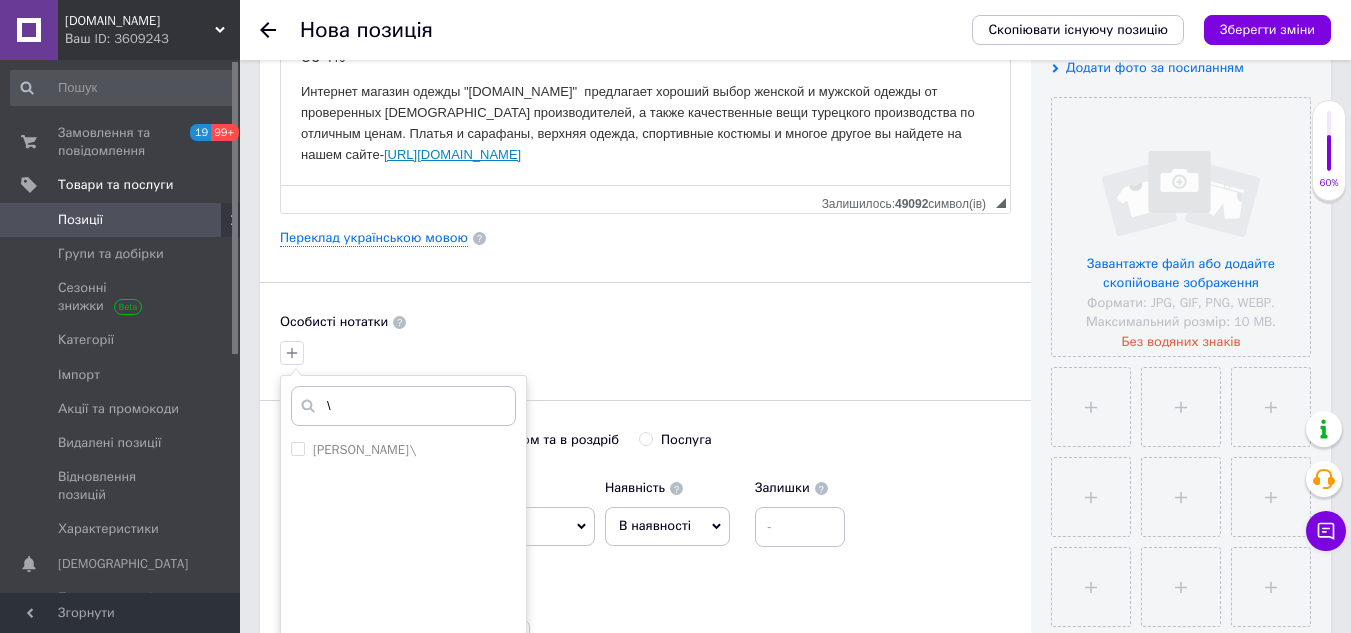 type 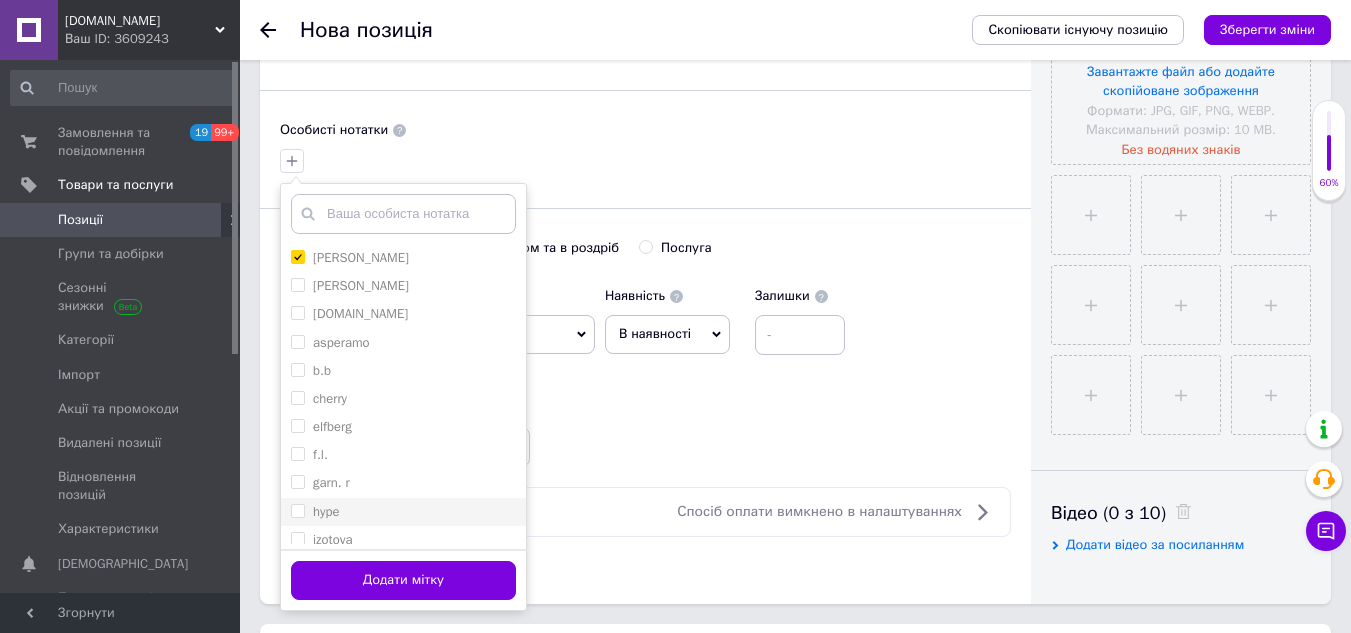 scroll, scrollTop: 600, scrollLeft: 0, axis: vertical 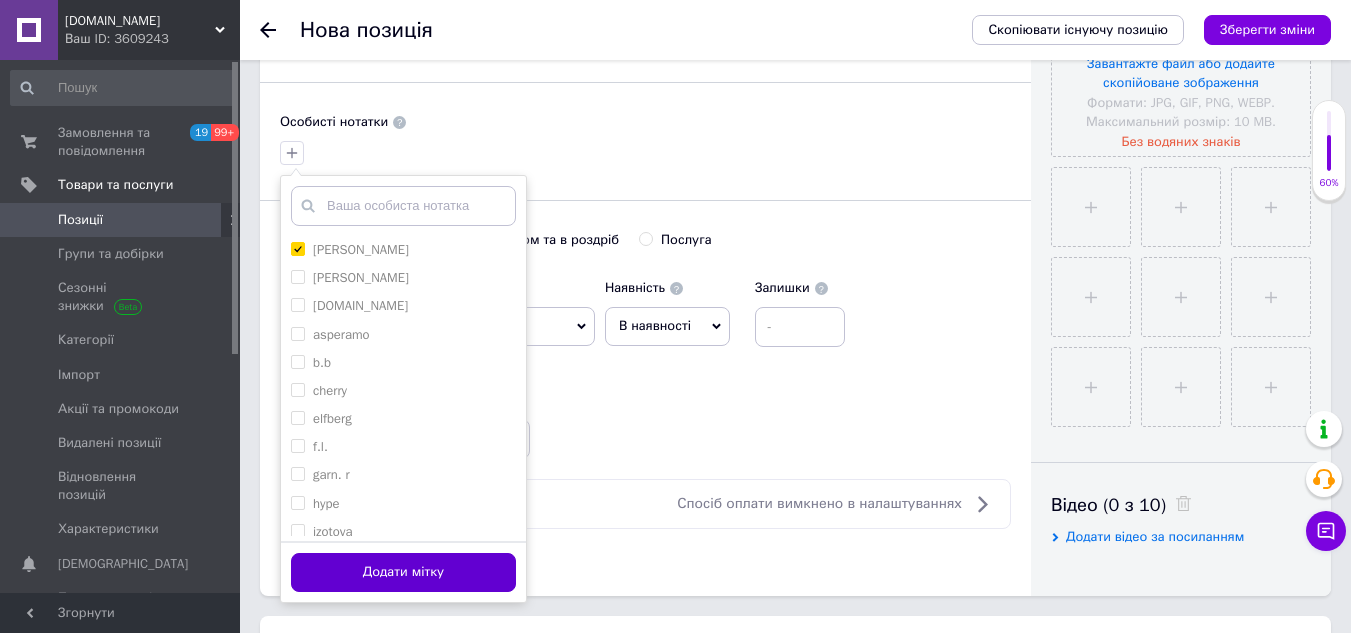 click on "Додати мітку" at bounding box center [403, 572] 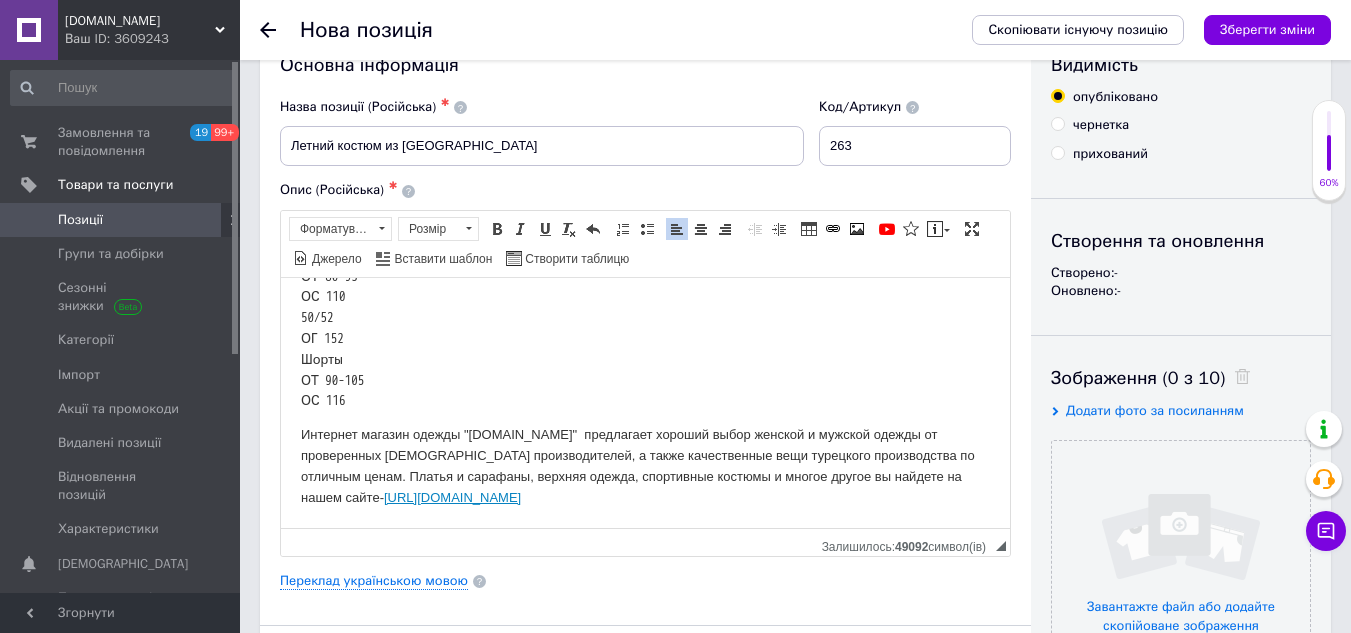 scroll, scrollTop: 0, scrollLeft: 0, axis: both 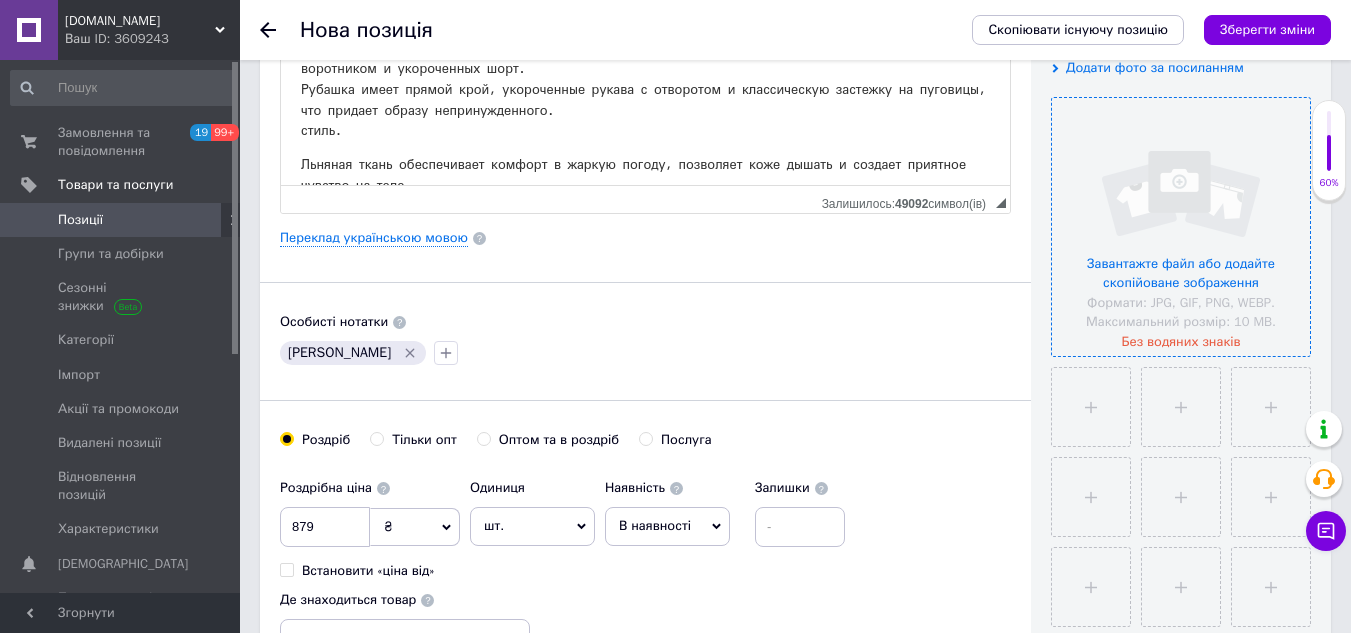 click at bounding box center (1181, 227) 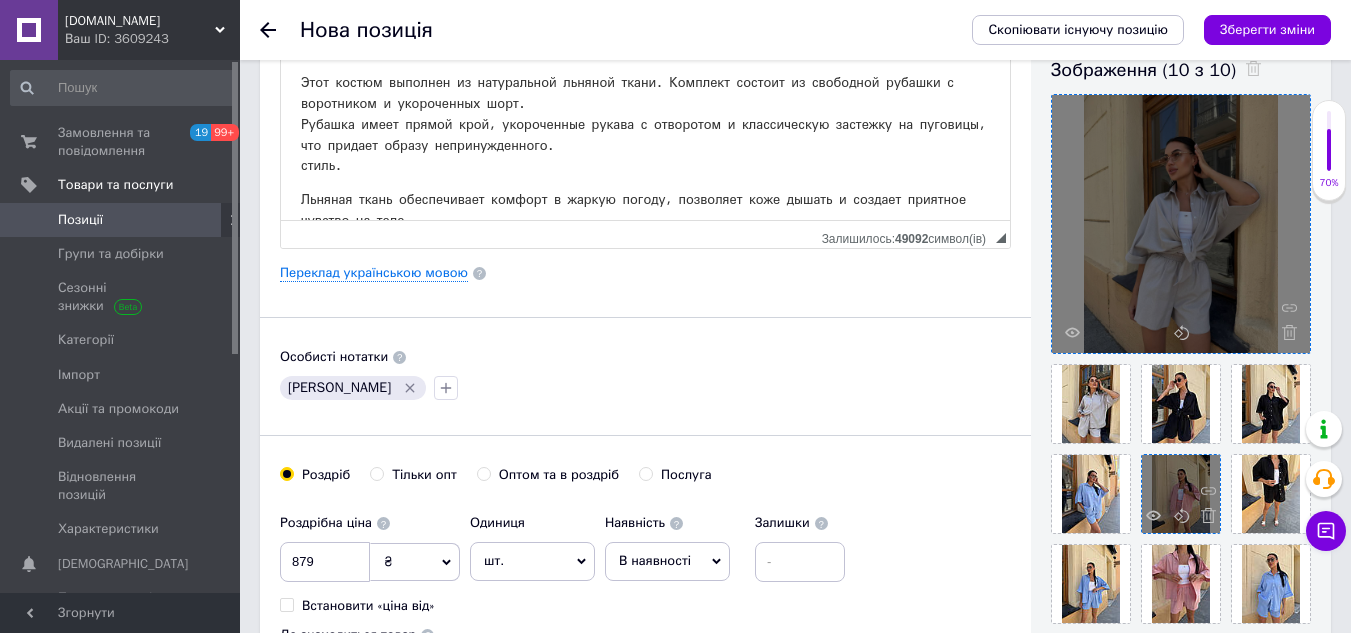 scroll, scrollTop: 400, scrollLeft: 0, axis: vertical 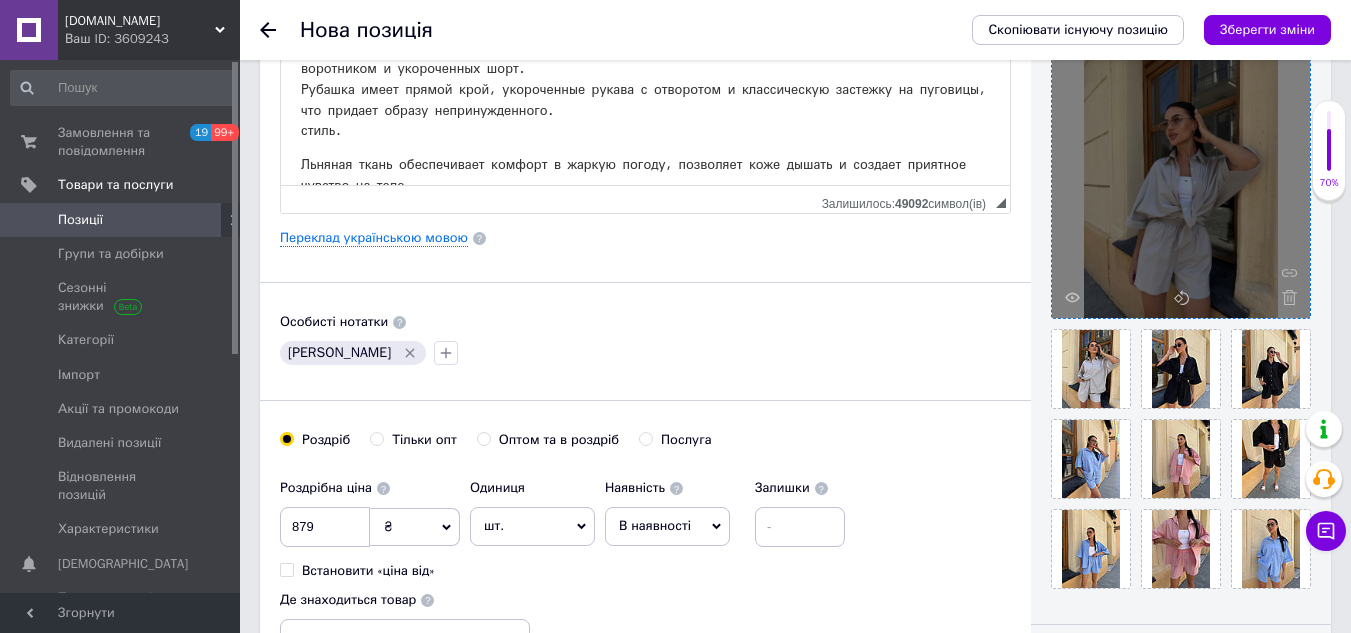 click on "Основна інформація Назва позиції (Російська) ✱ Летний костюм из льна Код/Артикул 263 Опис (Російська) ✱ размеры: 42/44, 46/48, 50/52
цвет: бежево-серый, черный, голубой, пудра
ткань: лен
Этот костюм выполнен из натуральной льняной ткани. Комплект состоит из свободной рубашки с воротником и укороченных шорт.
Рубашка имеет прямой крой, укороченные рукава с отворотом и классическую застежку на пуговицы, что придает образу непринужденного.
стиль.
[URL][DOMAIN_NAME]
Розширений текстовий редактор, 0564230E-0ED5-4573-90E2-868111935DC7 Панель інструментів редактора Форматування Розмір   $" at bounding box center (795, 969) 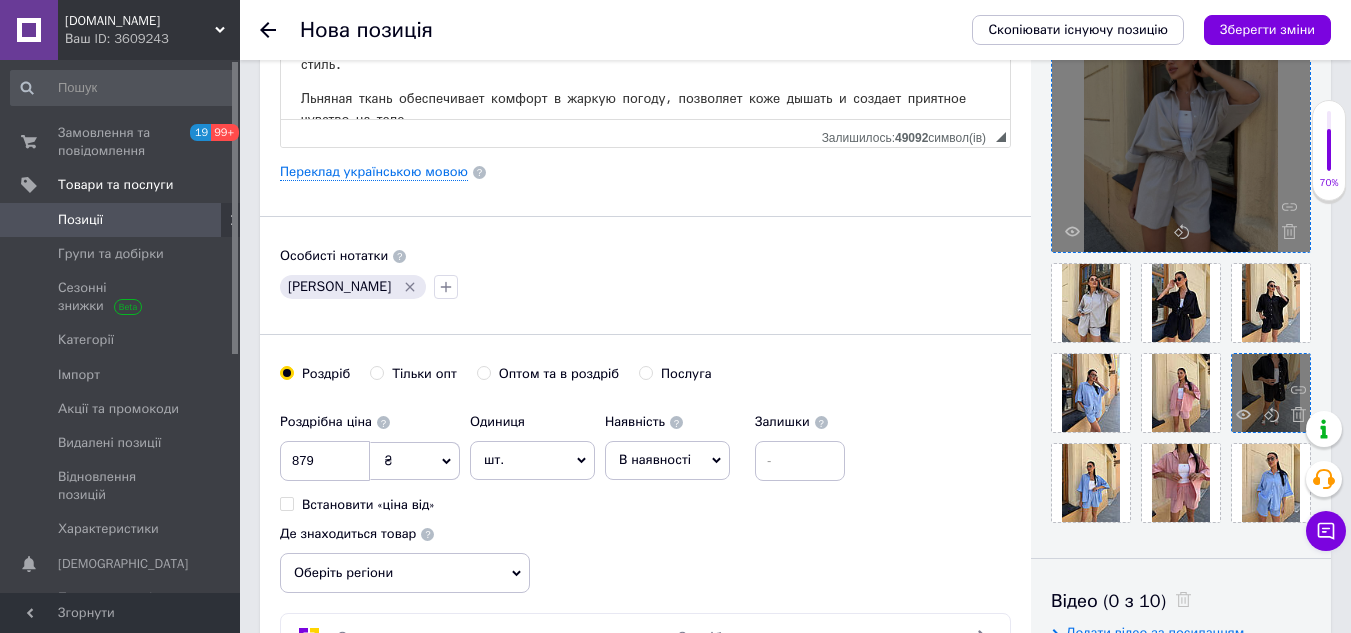scroll, scrollTop: 500, scrollLeft: 0, axis: vertical 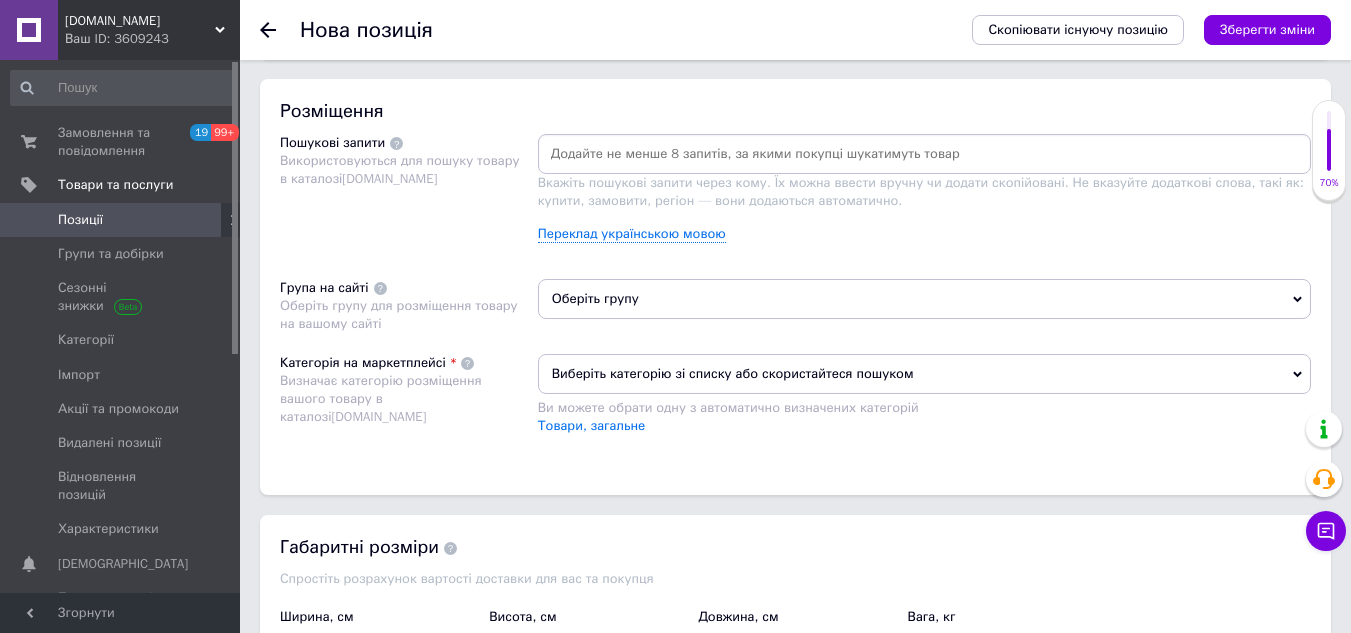 click on "Оберіть групу" at bounding box center (924, 306) 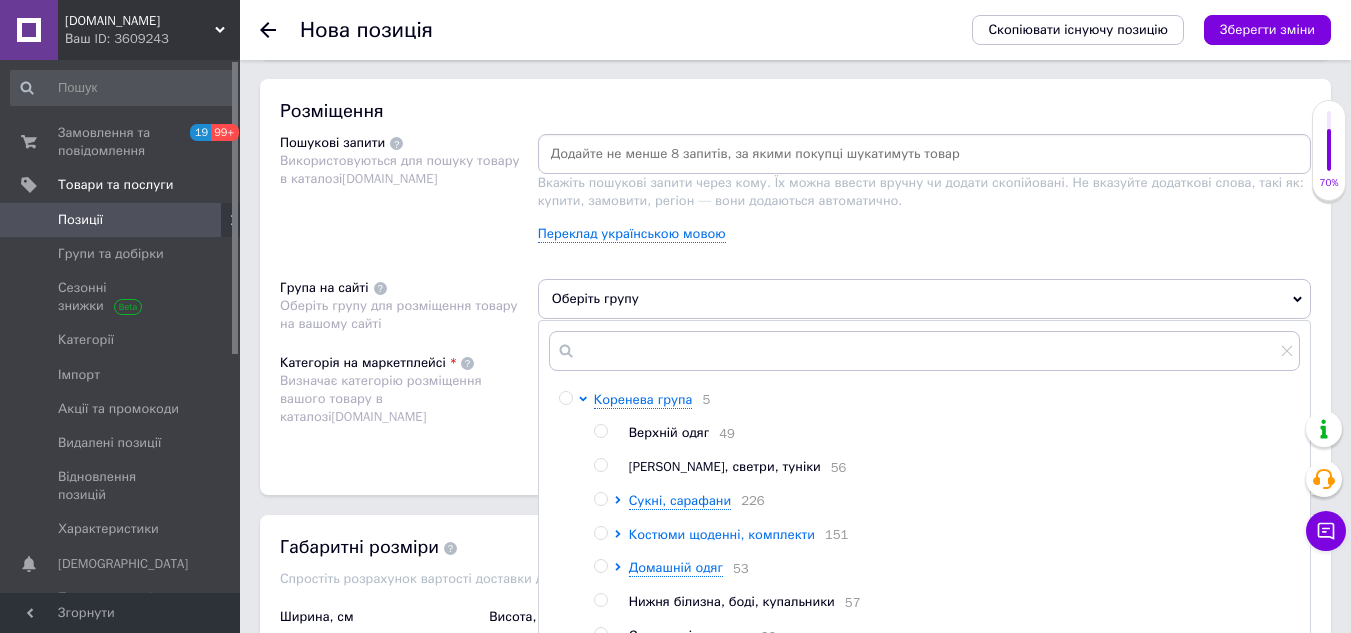 click on "Костюми щоденні, комплекти" at bounding box center [722, 534] 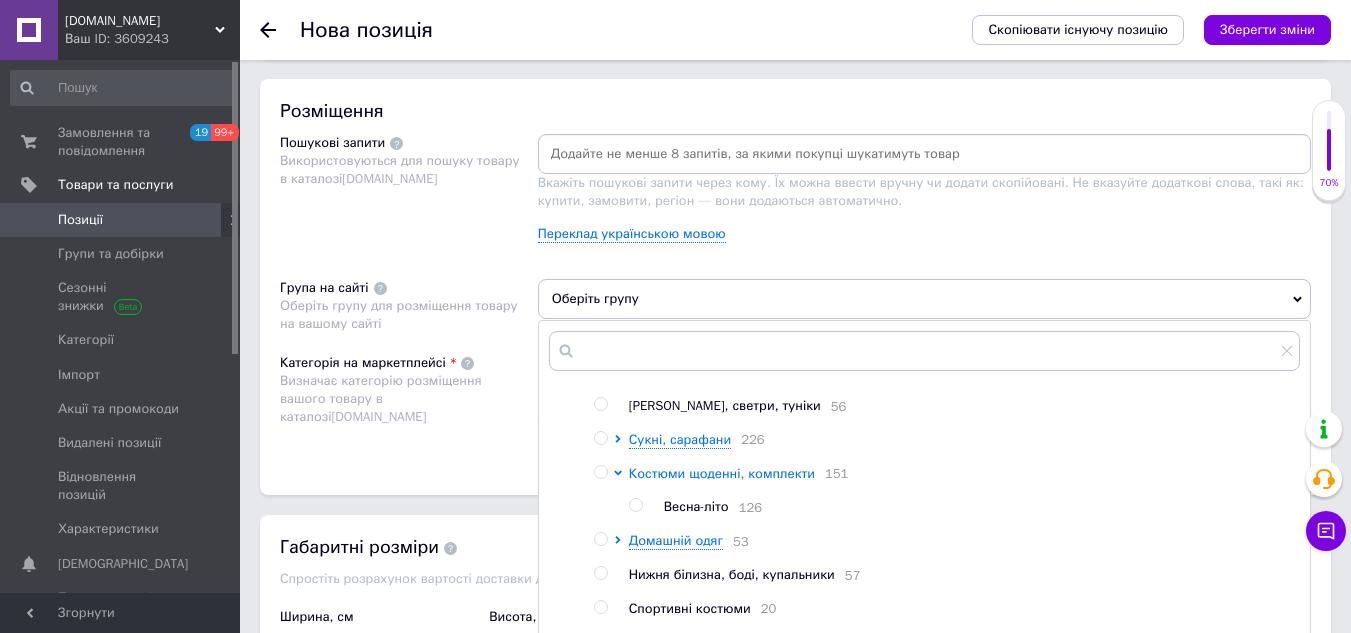 scroll, scrollTop: 40, scrollLeft: 0, axis: vertical 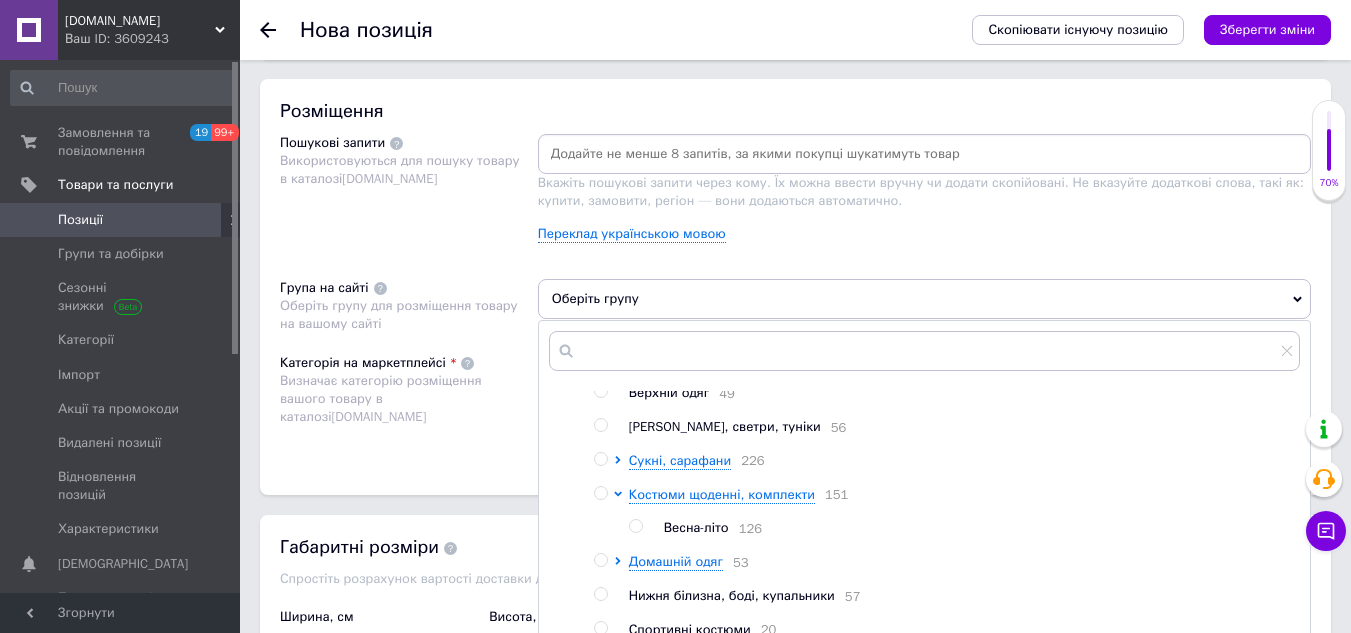 click on "Весна-літо" at bounding box center (696, 527) 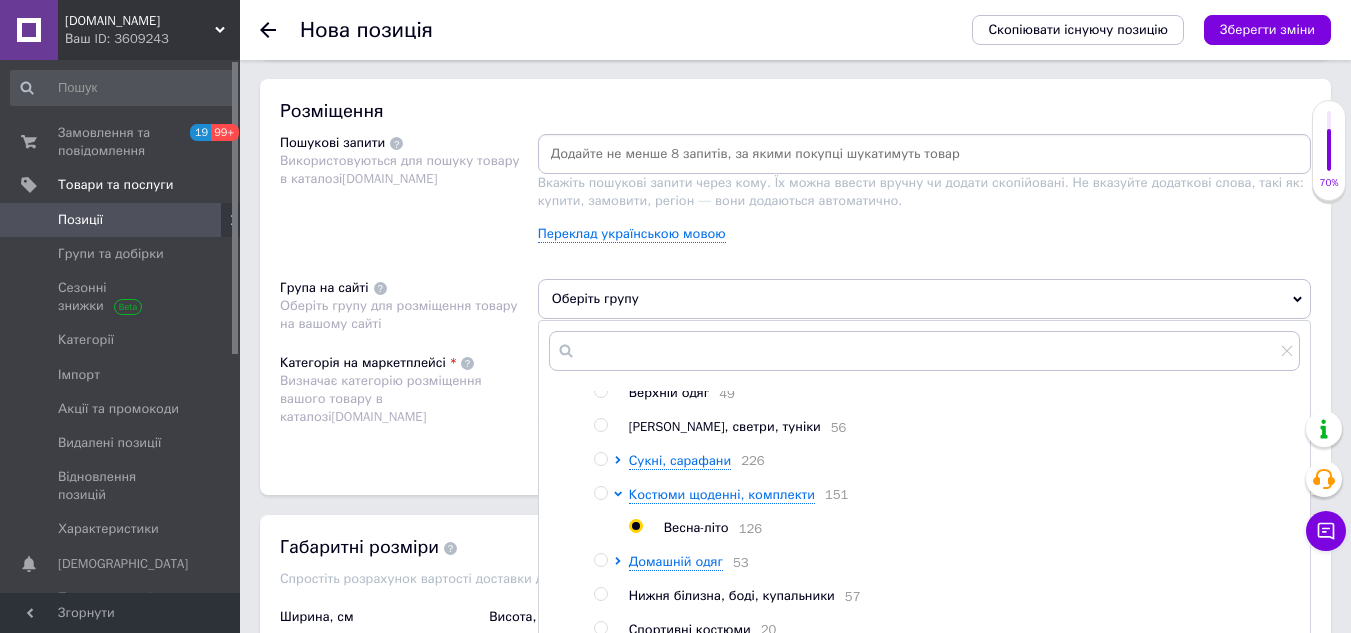 radio on "true" 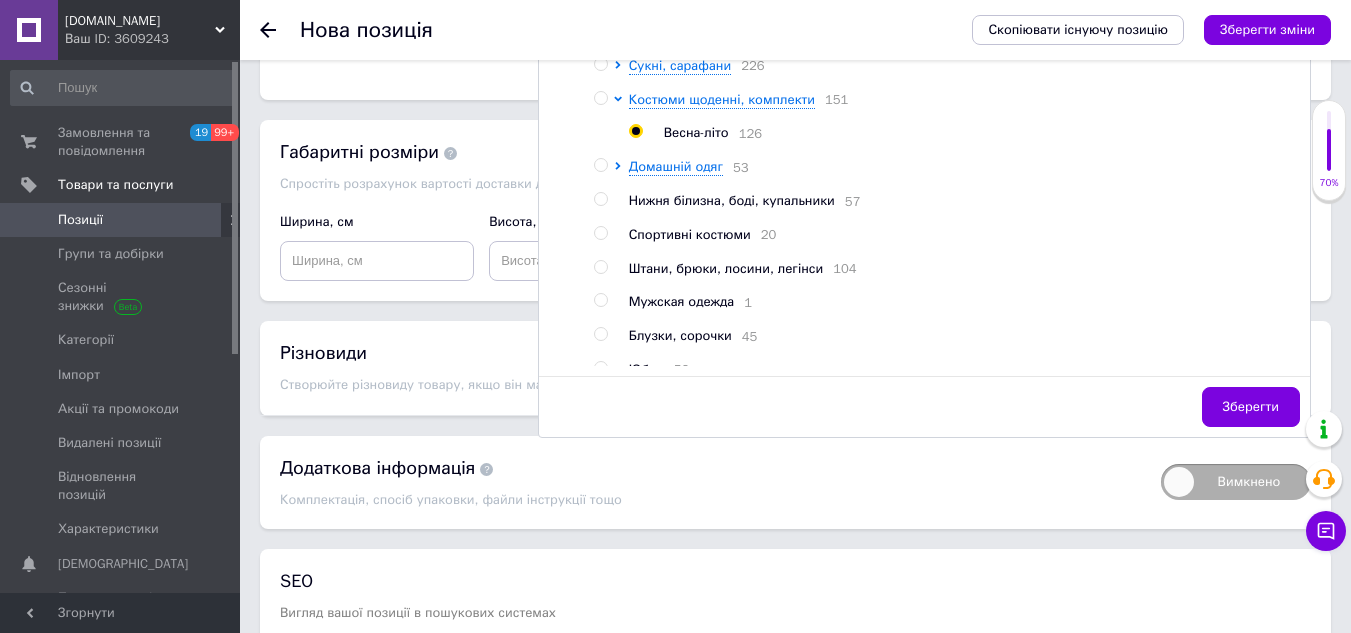 scroll, scrollTop: 1500, scrollLeft: 0, axis: vertical 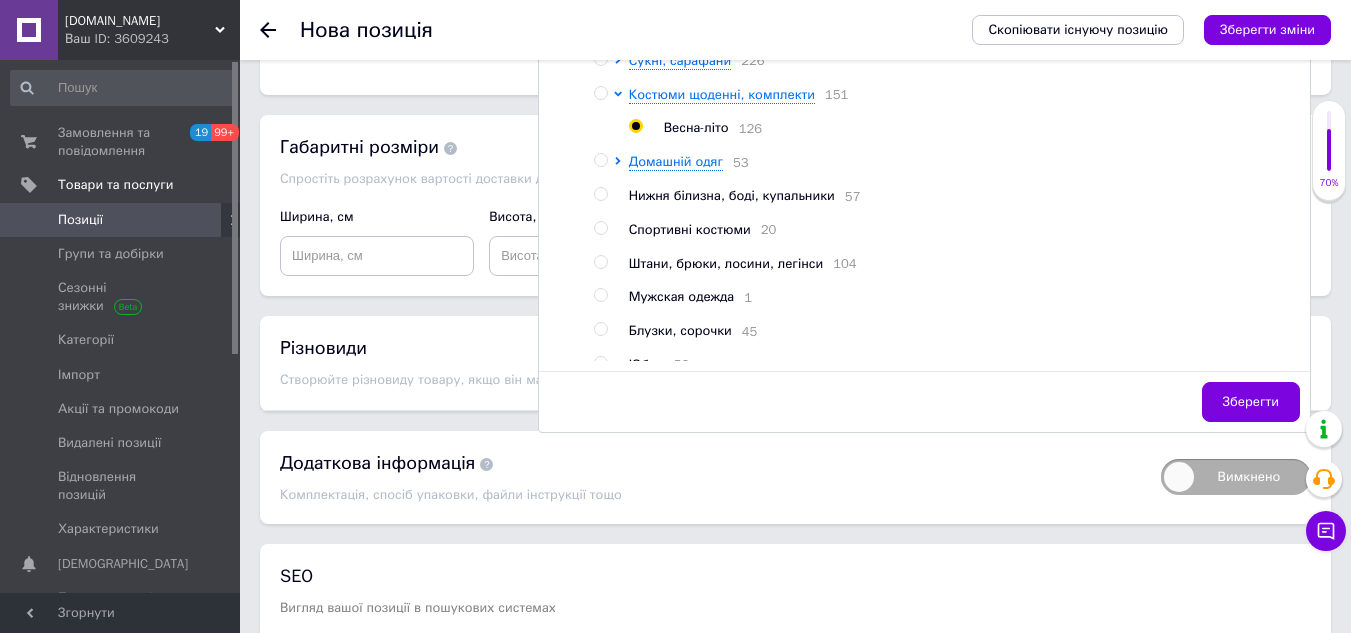 drag, startPoint x: 1229, startPoint y: 404, endPoint x: 1196, endPoint y: 405, distance: 33.01515 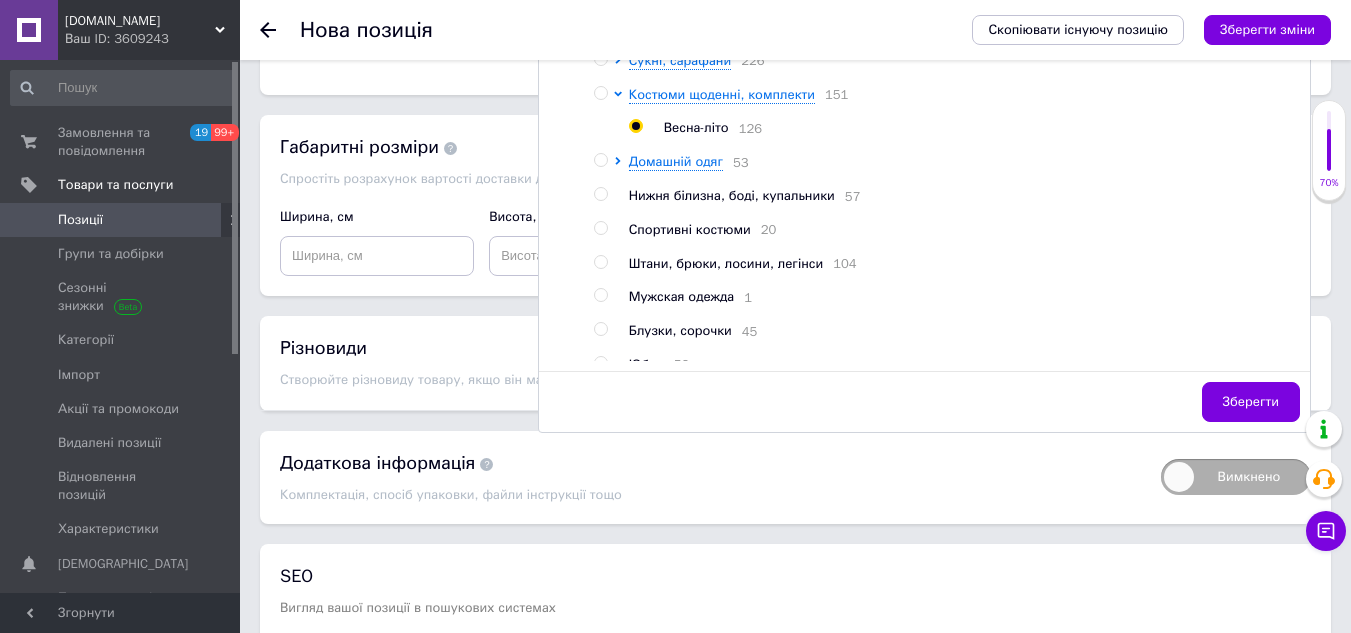 click on "Зберегти" at bounding box center (1251, 402) 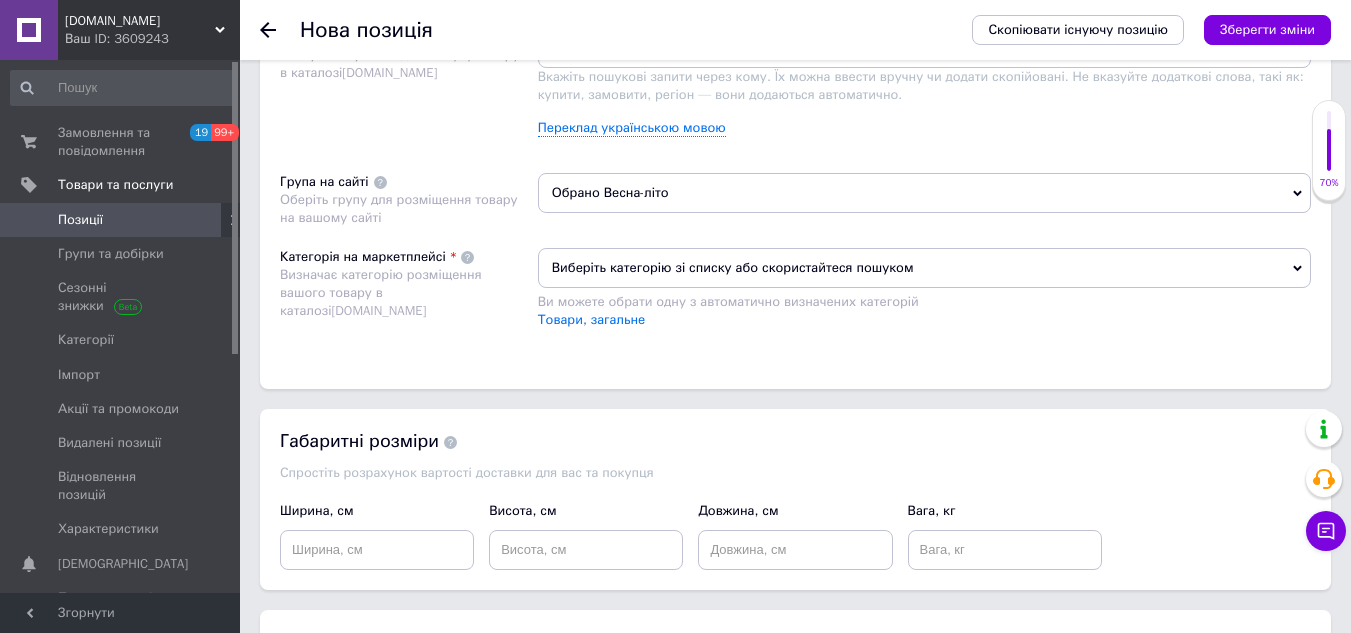 scroll, scrollTop: 1200, scrollLeft: 0, axis: vertical 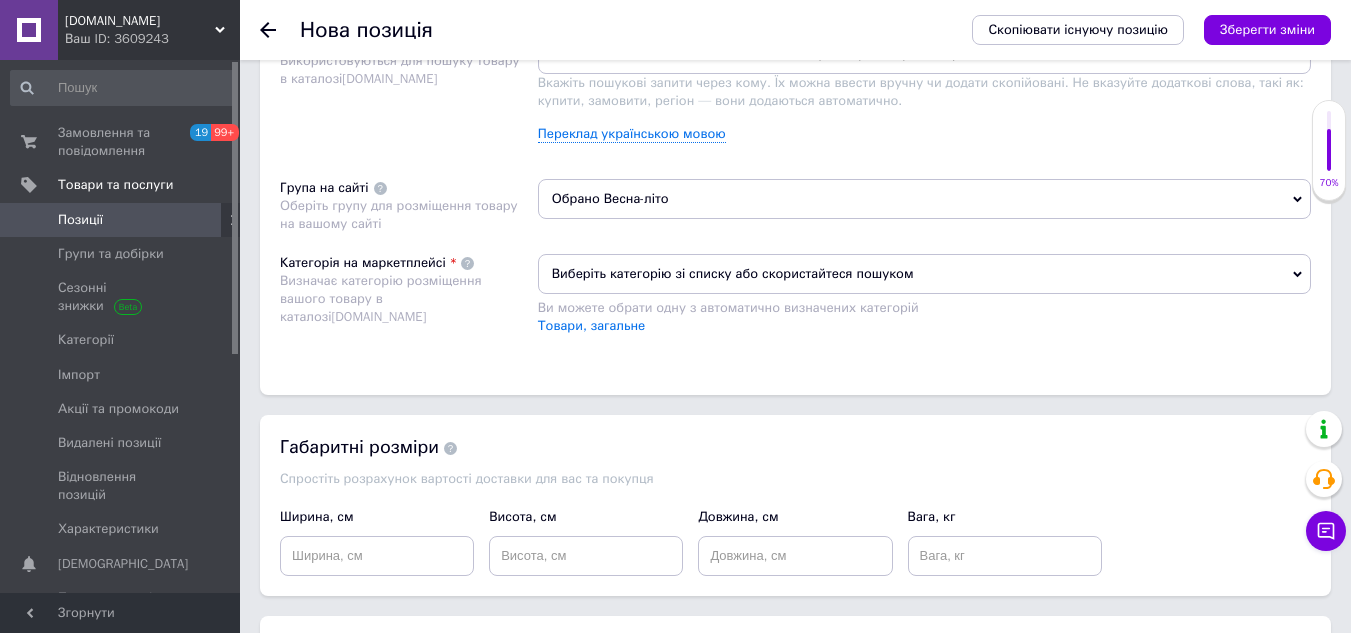 click on "Виберіть категорію зі списку або скористайтеся пошуком Ви можете обрати одну з автоматично визначених категорій" at bounding box center [924, 285] 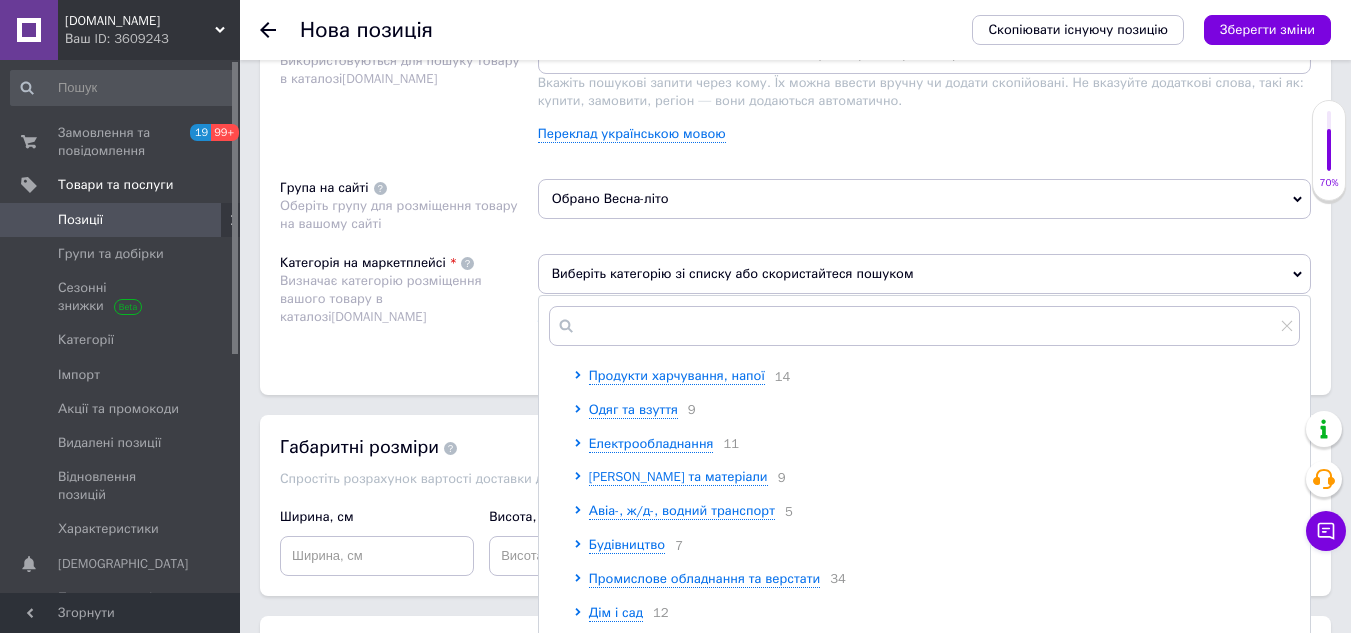 scroll, scrollTop: 100, scrollLeft: 0, axis: vertical 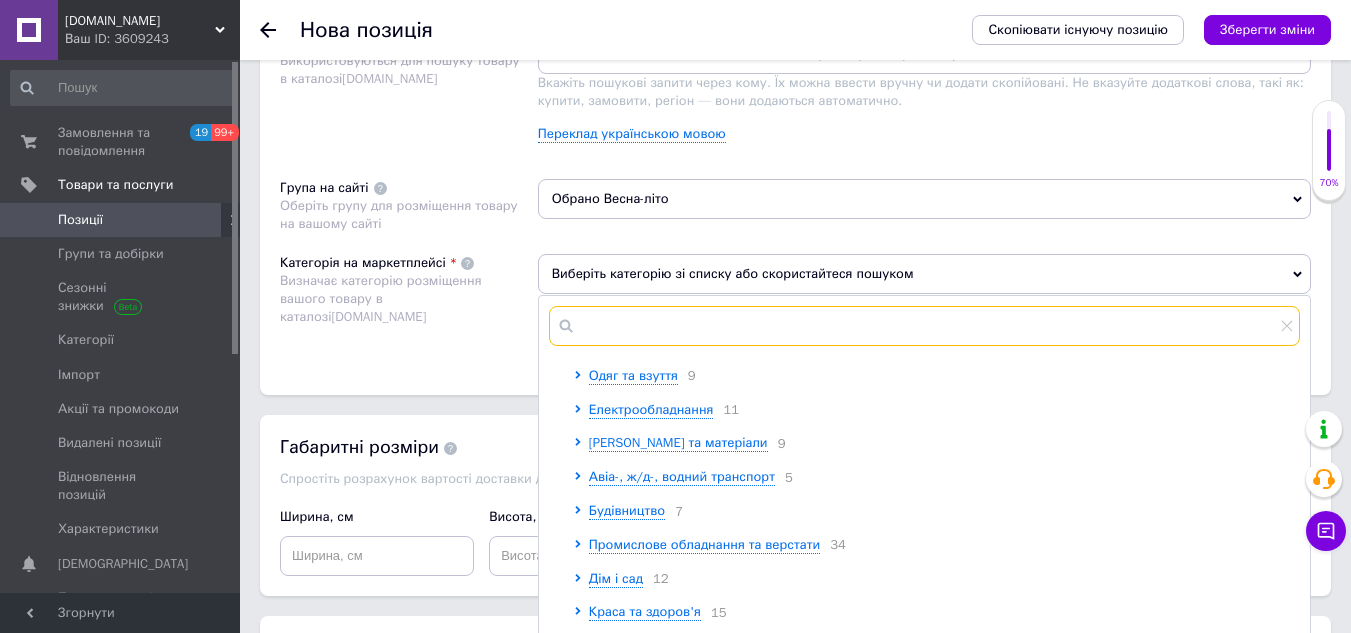 drag, startPoint x: 706, startPoint y: 313, endPoint x: 706, endPoint y: 336, distance: 23 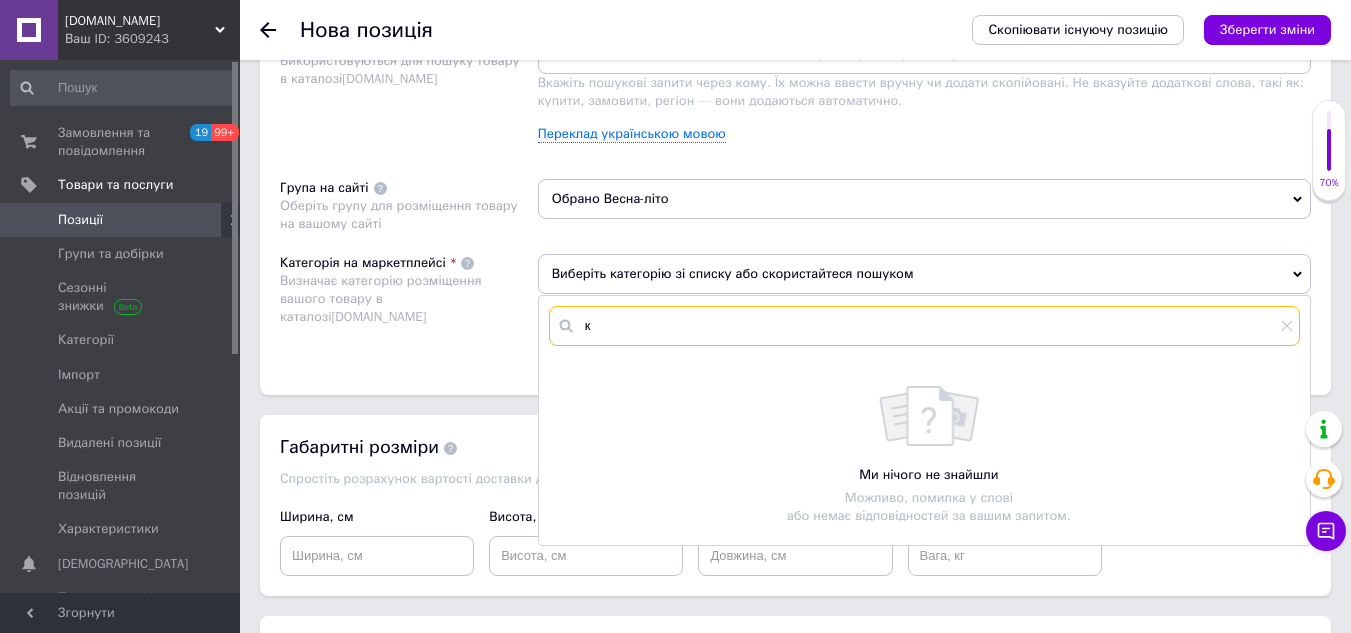 scroll, scrollTop: 0, scrollLeft: 0, axis: both 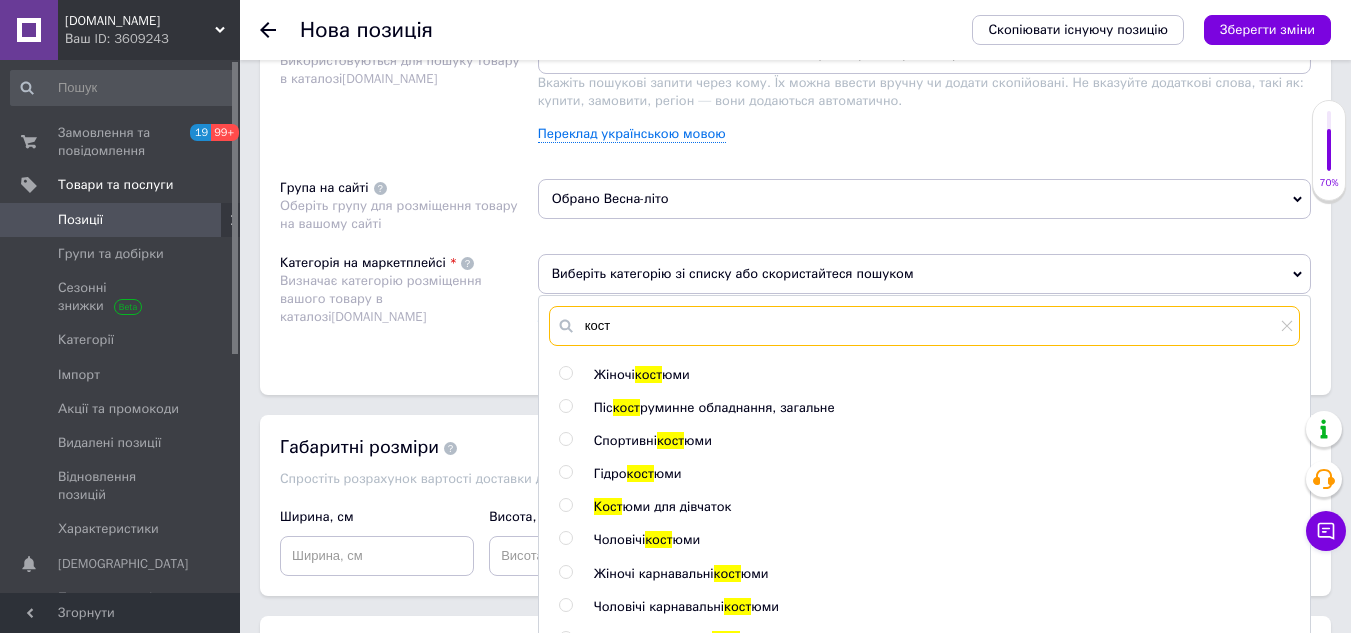 type on "кост" 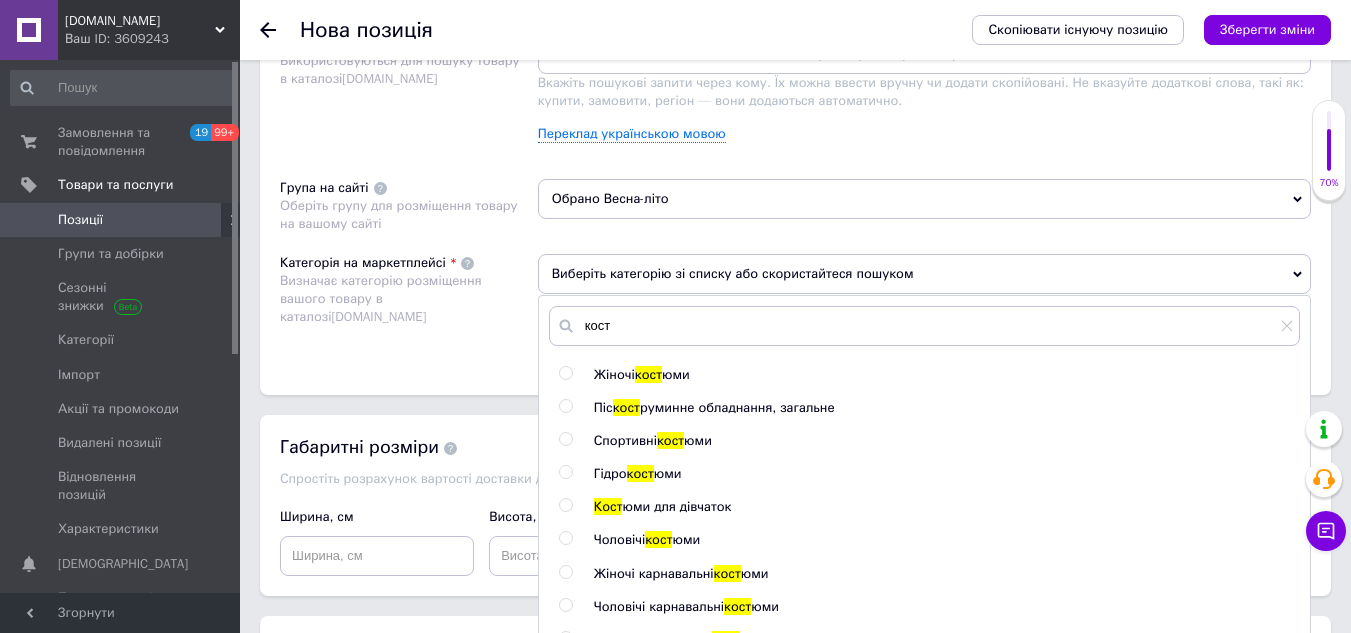 drag, startPoint x: 650, startPoint y: 377, endPoint x: 520, endPoint y: 400, distance: 132.01894 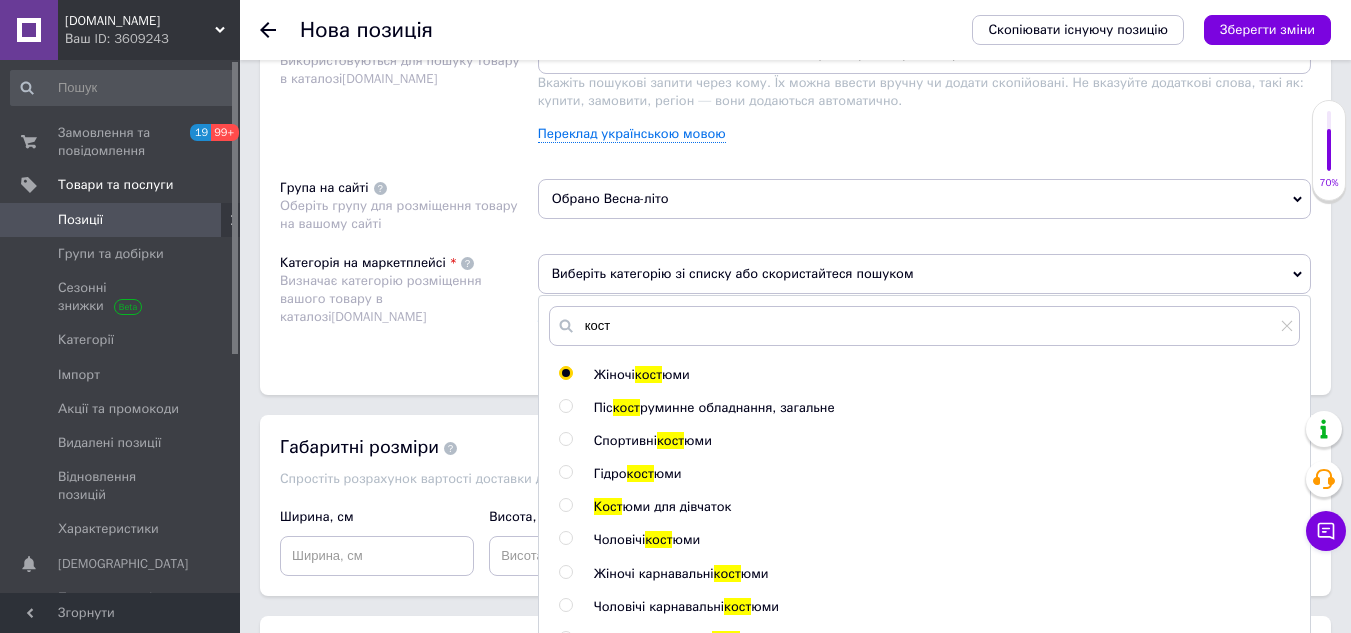 radio on "true" 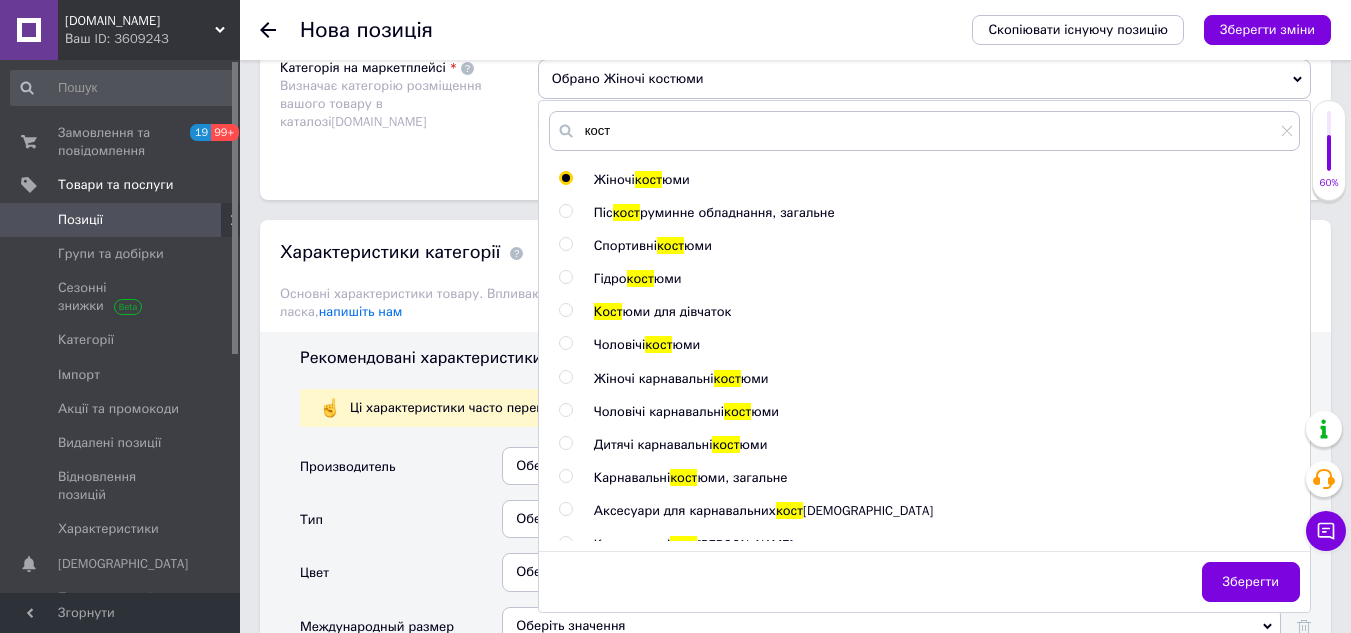 scroll, scrollTop: 1500, scrollLeft: 0, axis: vertical 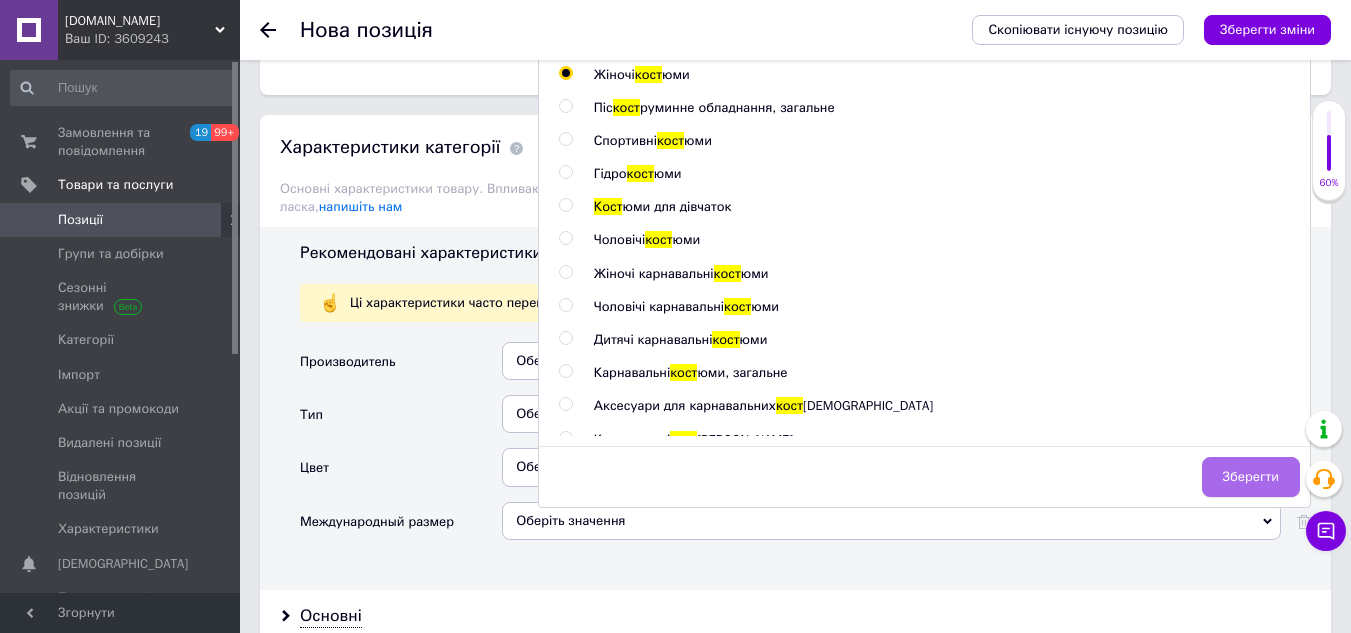 click on "Зберегти" at bounding box center [1251, 477] 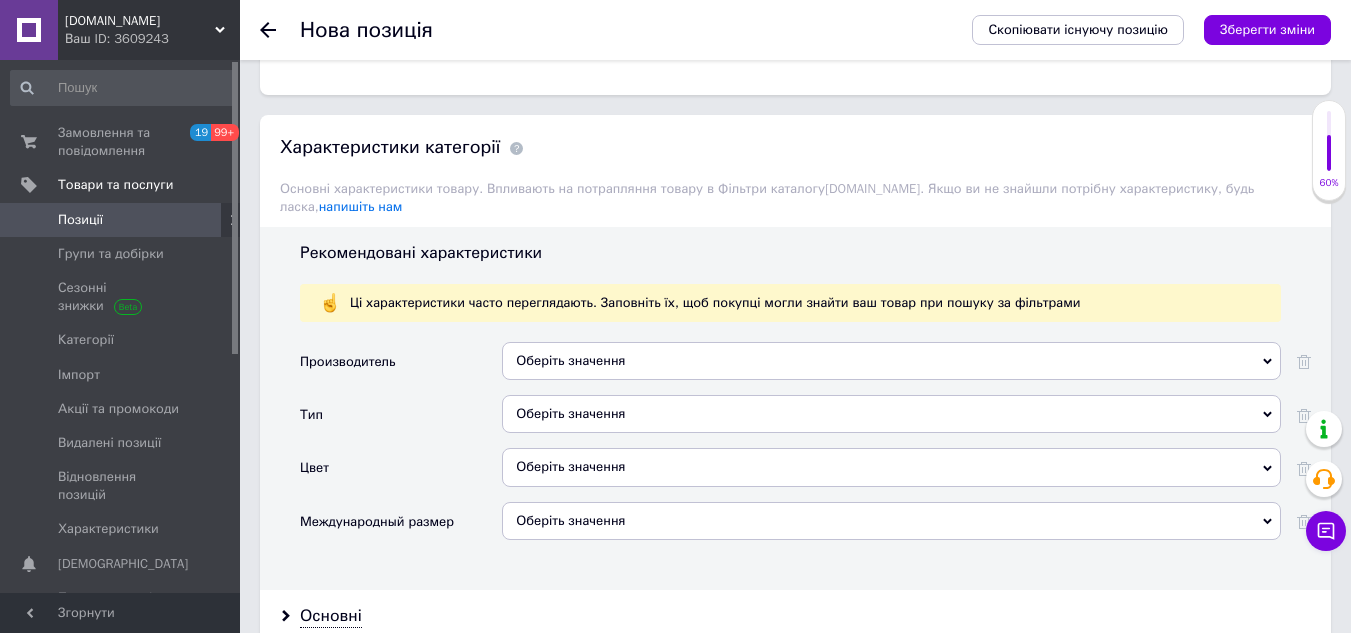 click on "Оберіть значення" at bounding box center (891, 414) 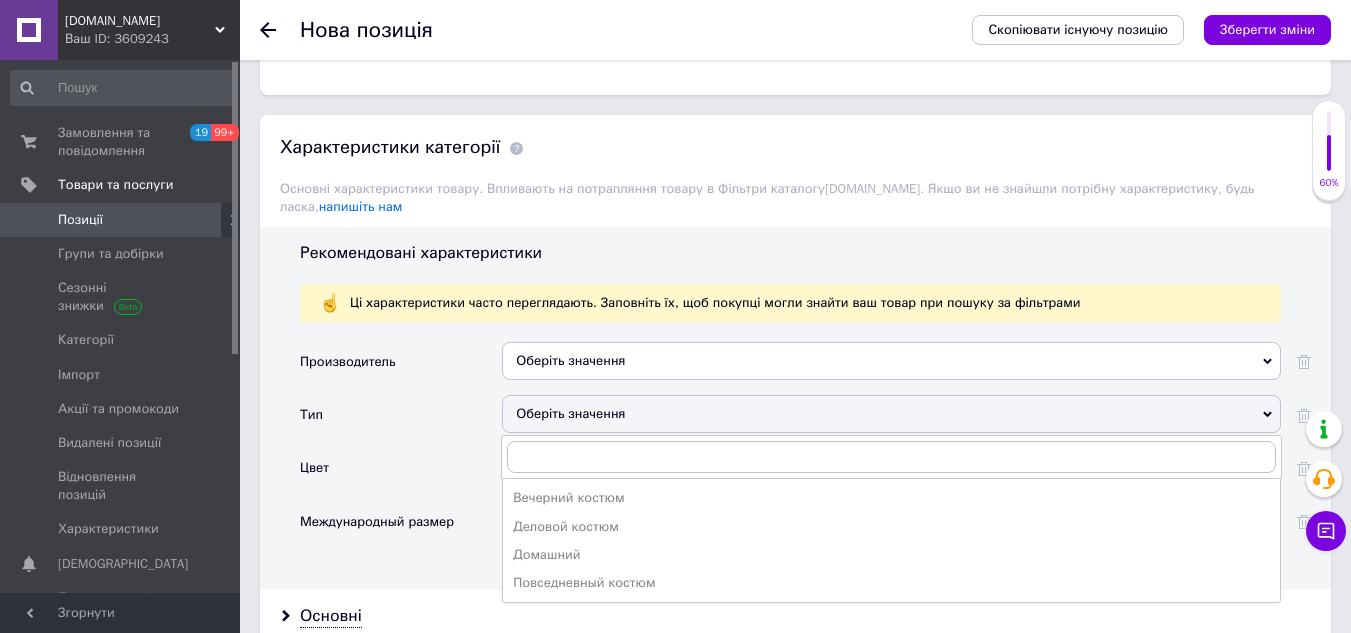 click on "Оберіть значення" at bounding box center [891, 414] 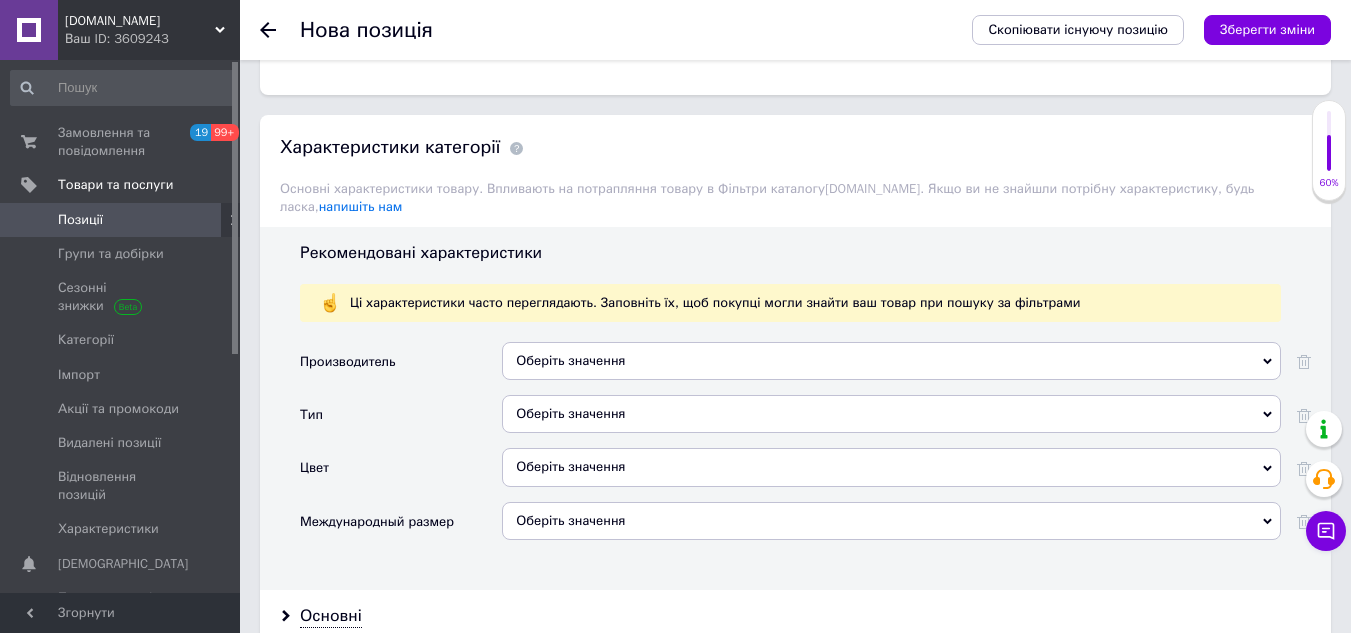 click on "Оберіть значення" at bounding box center (891, 467) 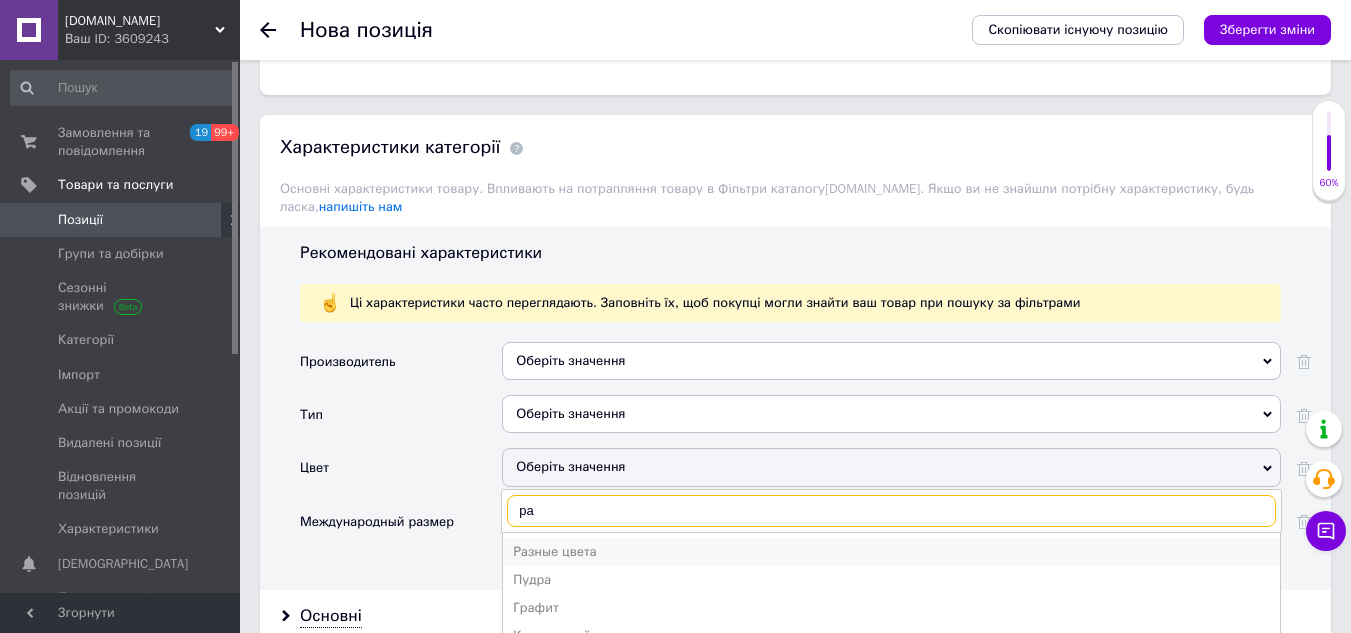 type on "ра" 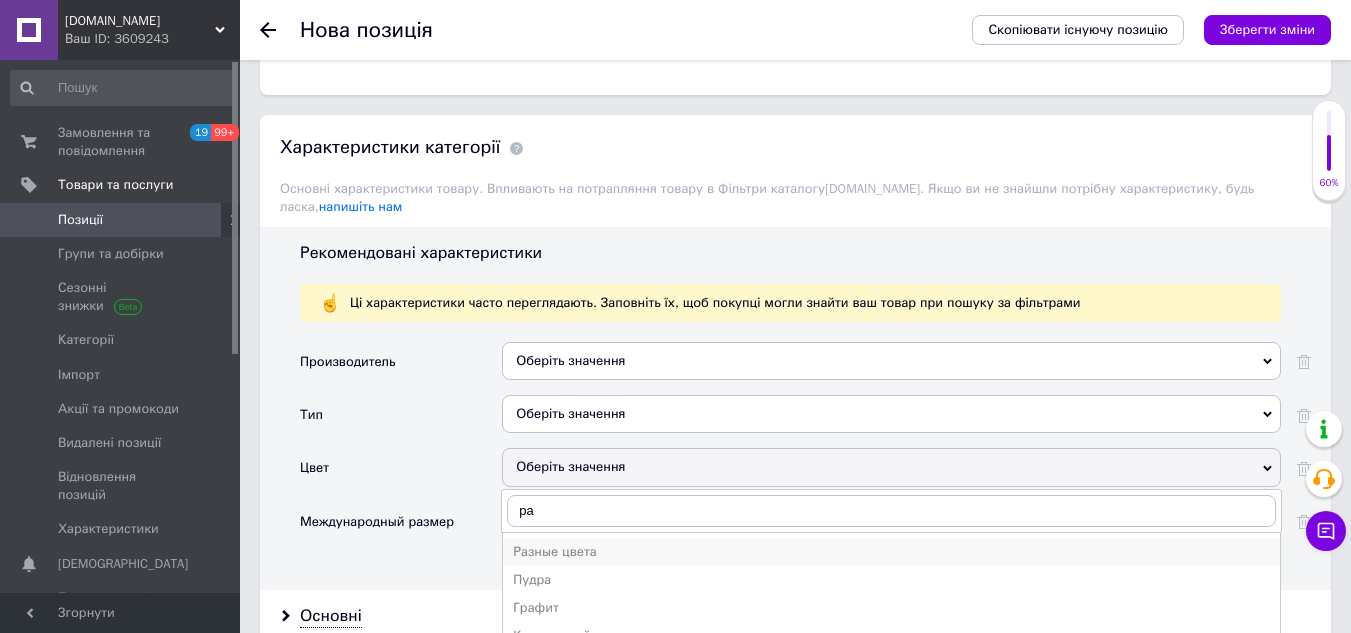 click on "Разные цвета" at bounding box center (891, 552) 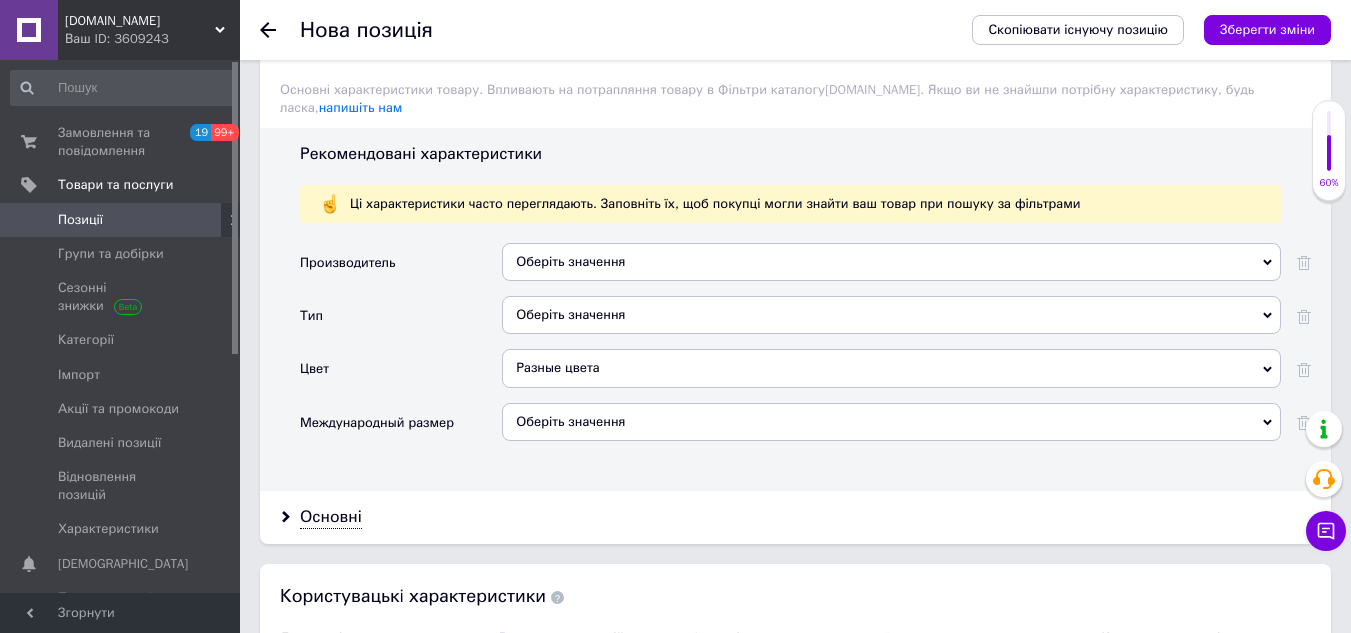 scroll, scrollTop: 1600, scrollLeft: 0, axis: vertical 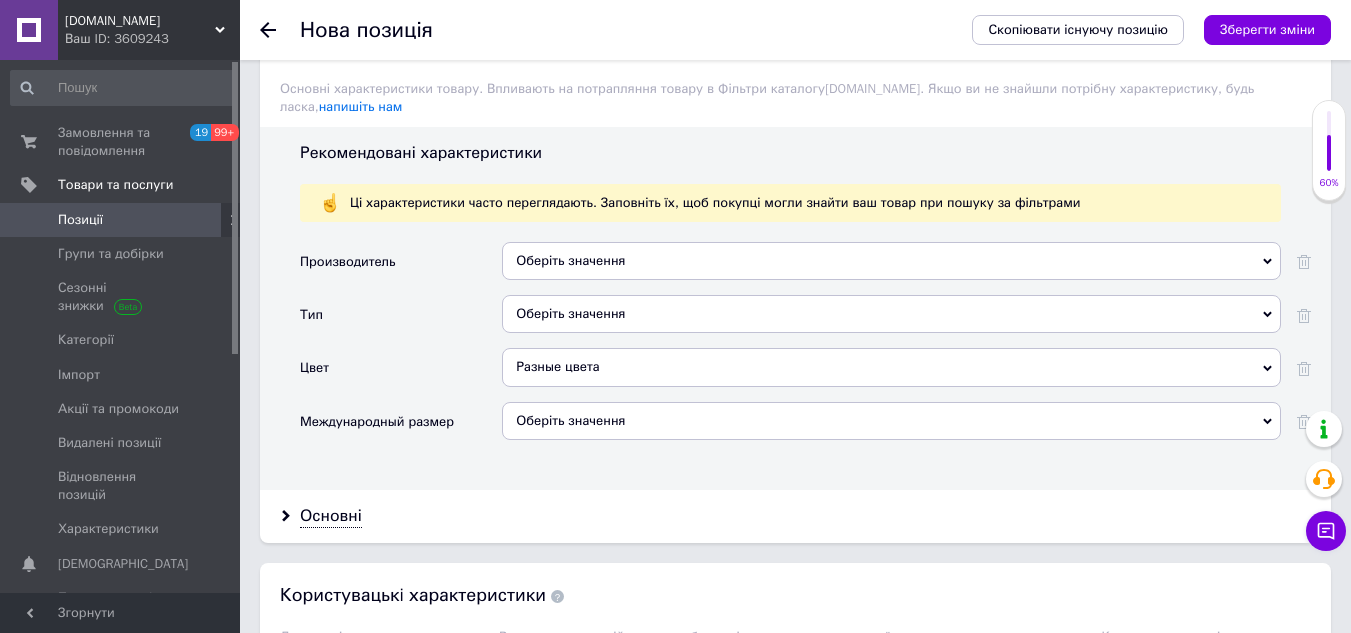 click on "Основні" at bounding box center [795, 516] 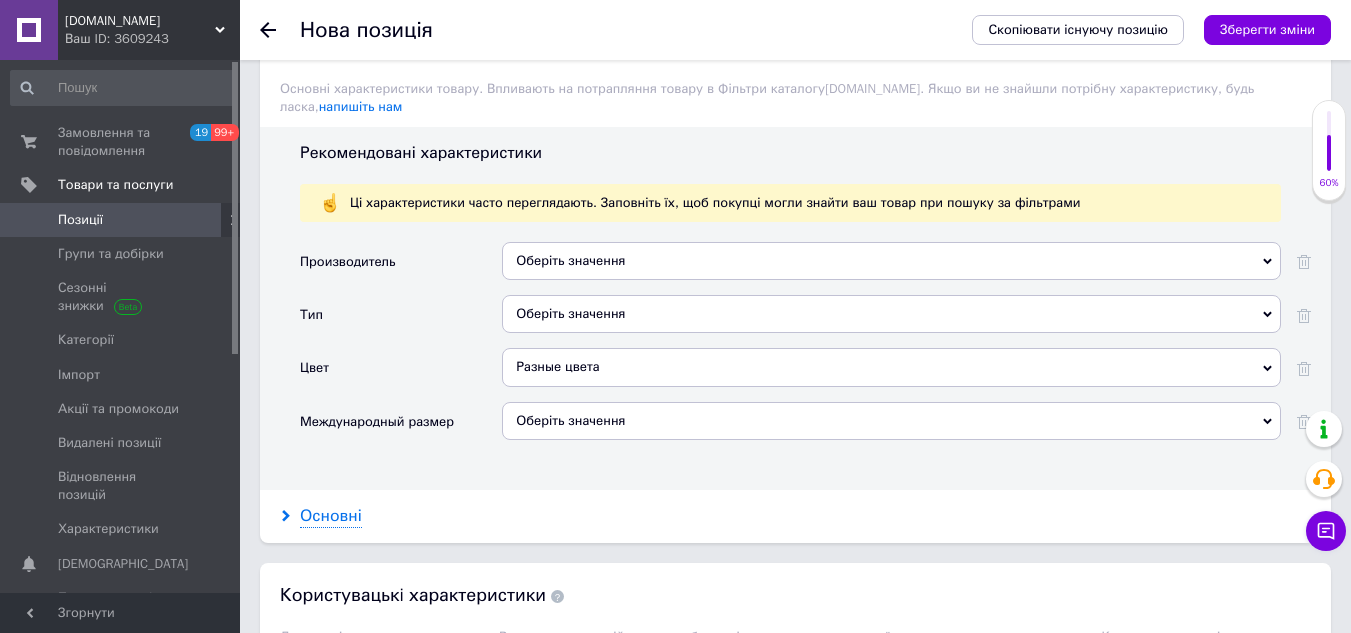 click on "Основні" at bounding box center [331, 516] 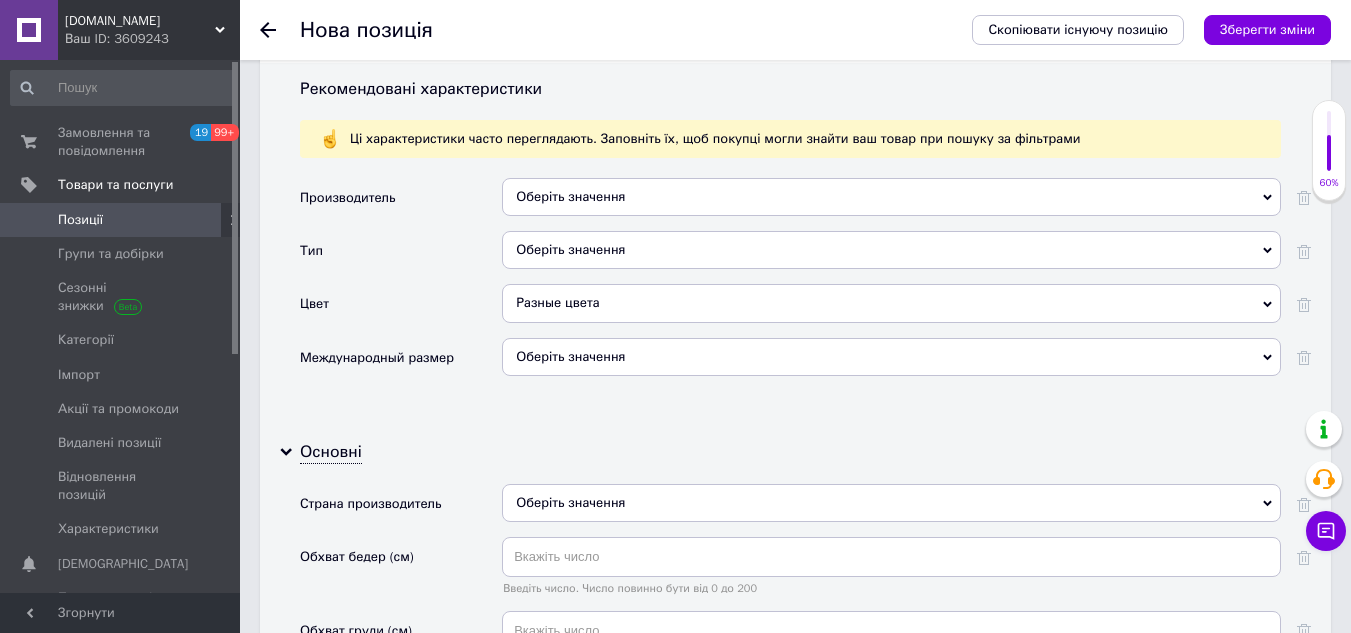 scroll, scrollTop: 1800, scrollLeft: 0, axis: vertical 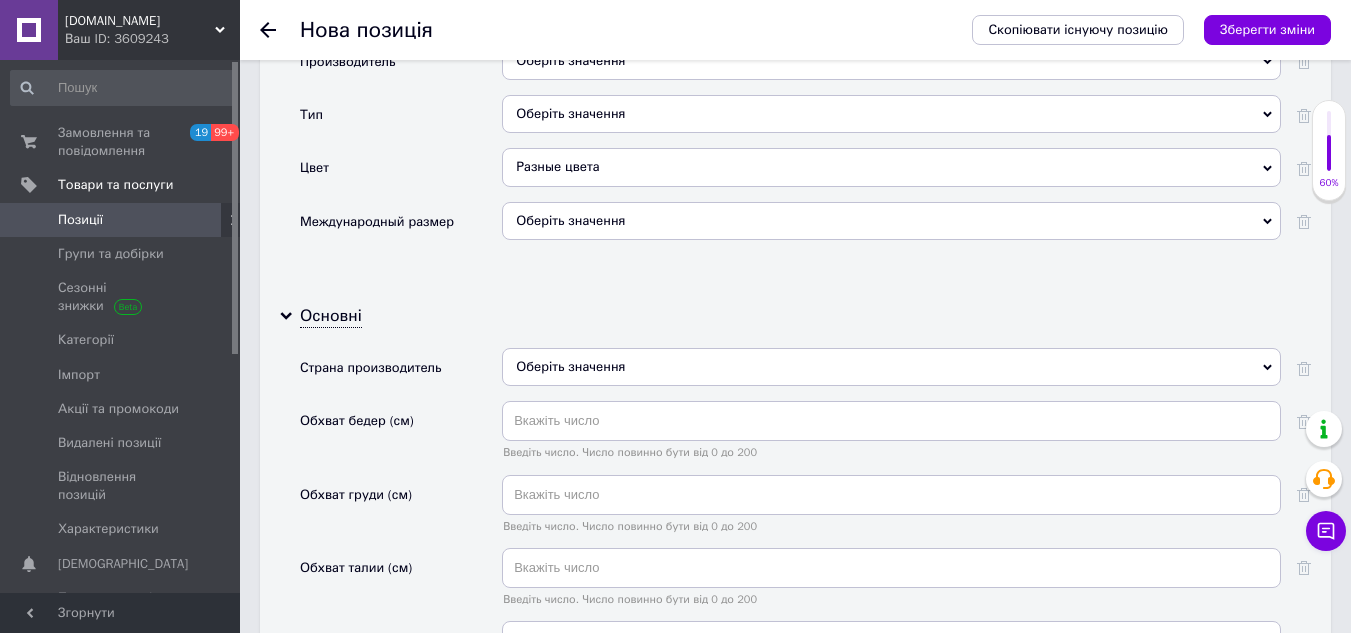 click on "Оберіть значення" at bounding box center [891, 367] 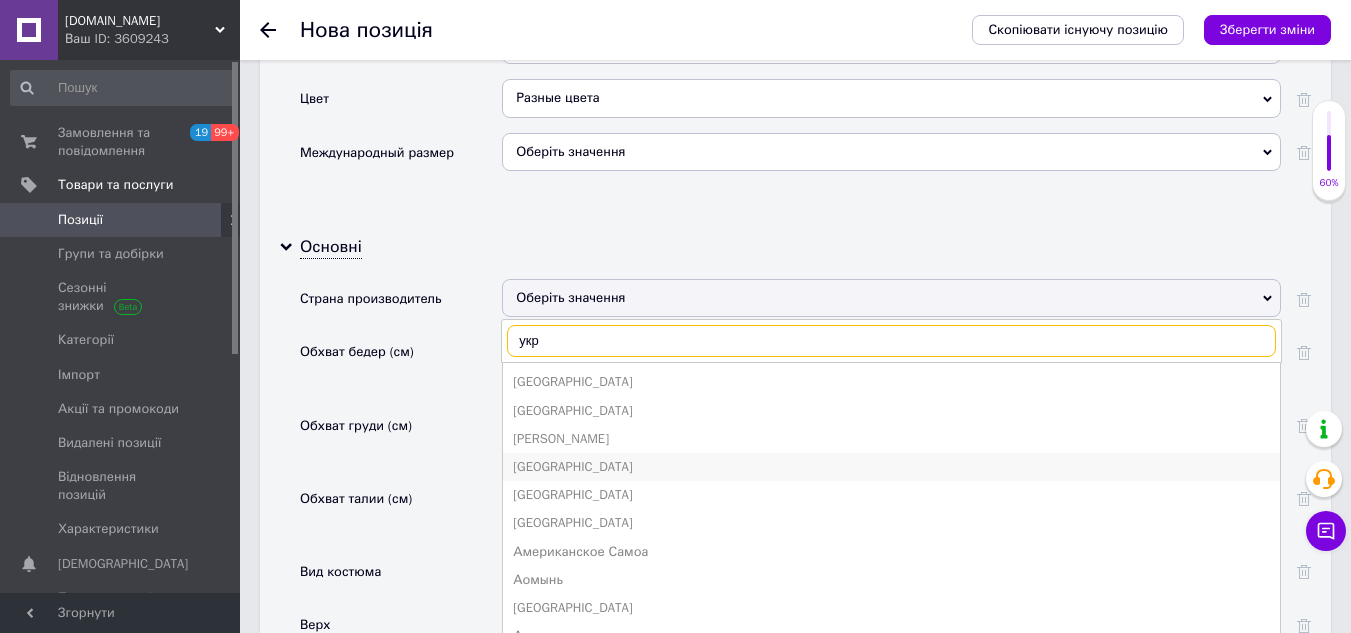 scroll, scrollTop: 2000, scrollLeft: 0, axis: vertical 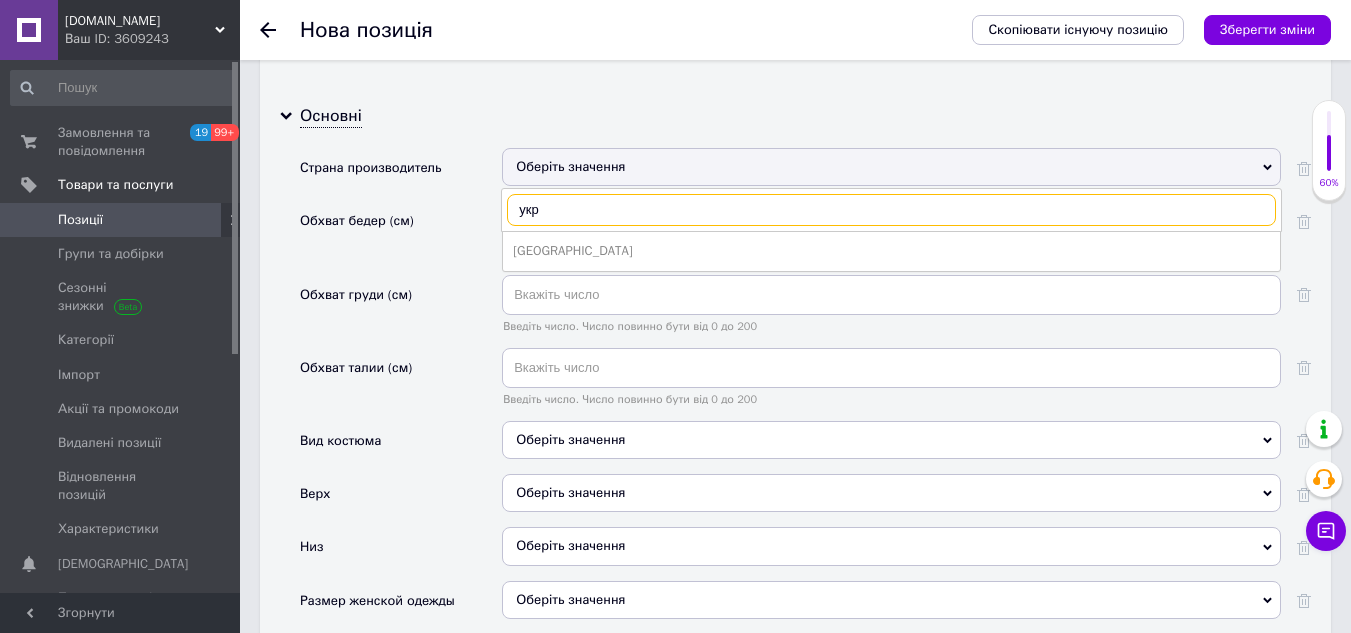 type on "укр" 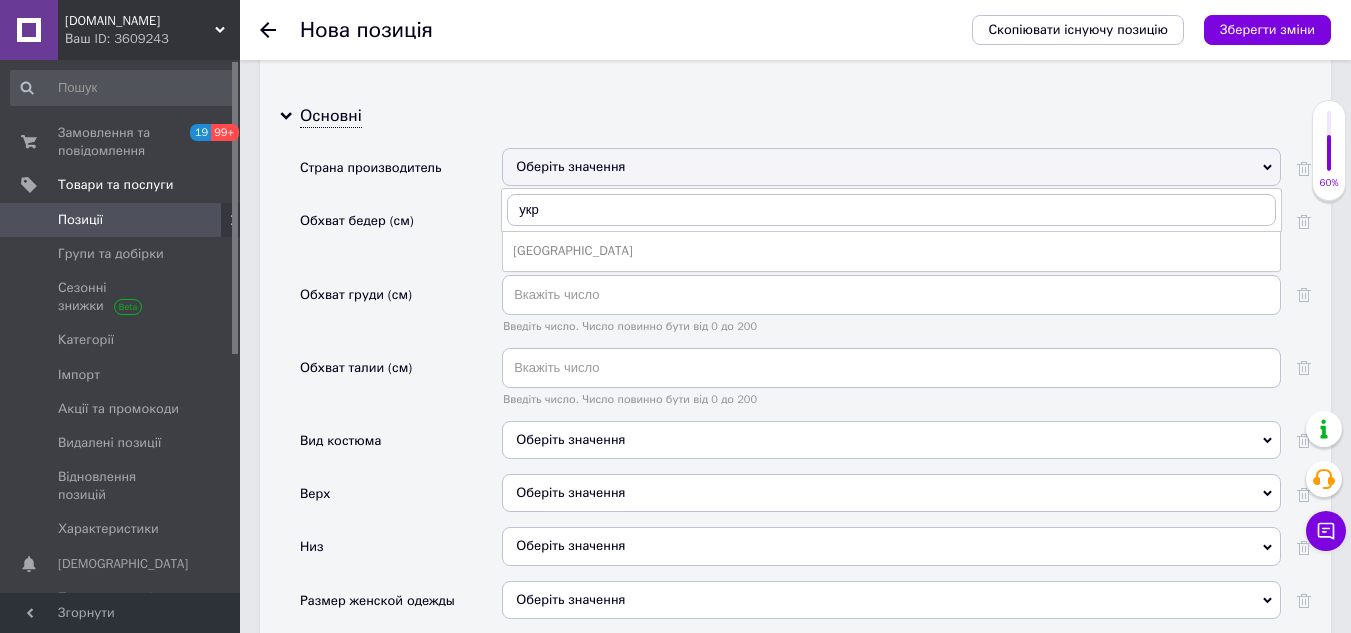 click on "[GEOGRAPHIC_DATA]" at bounding box center [891, 251] 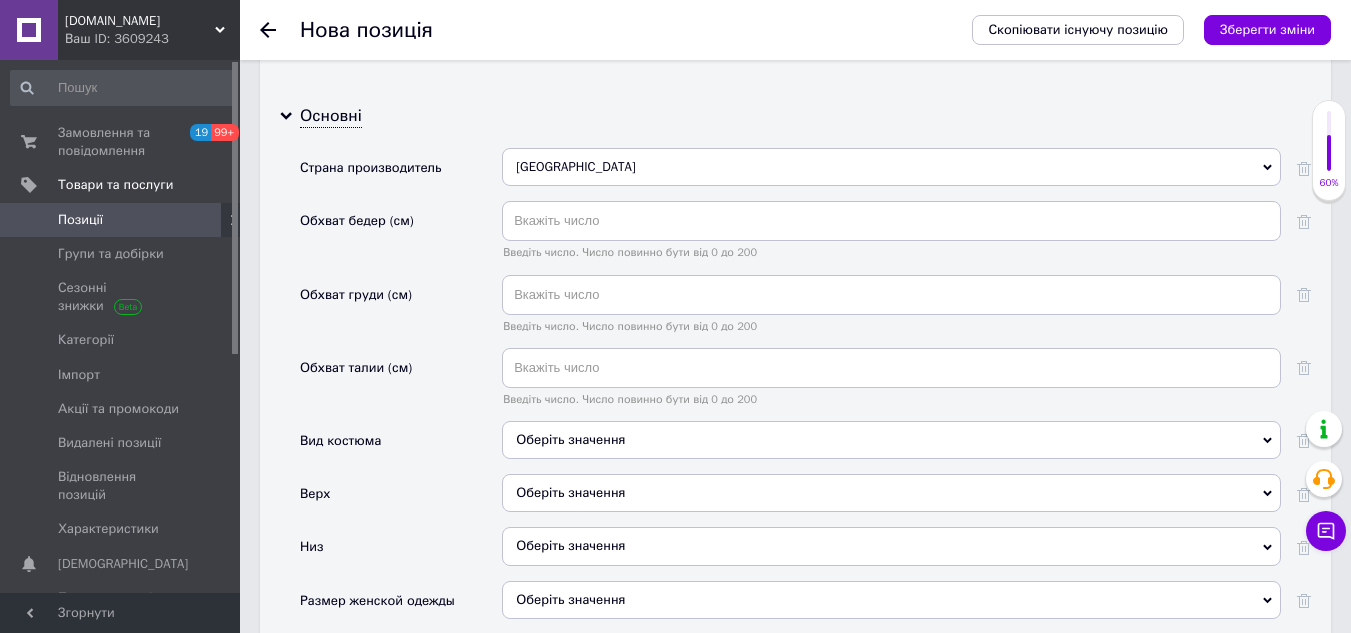 click on "Оберіть значення" at bounding box center [891, 440] 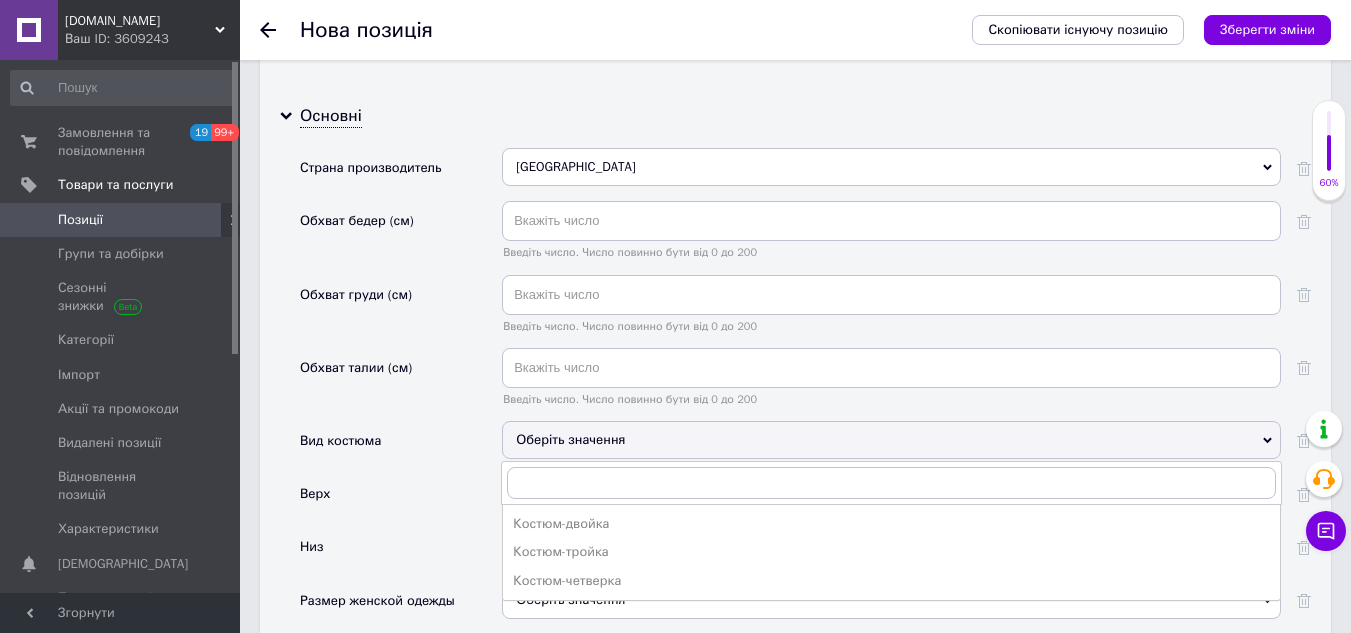 click on "Костюм-двойка" at bounding box center (891, 524) 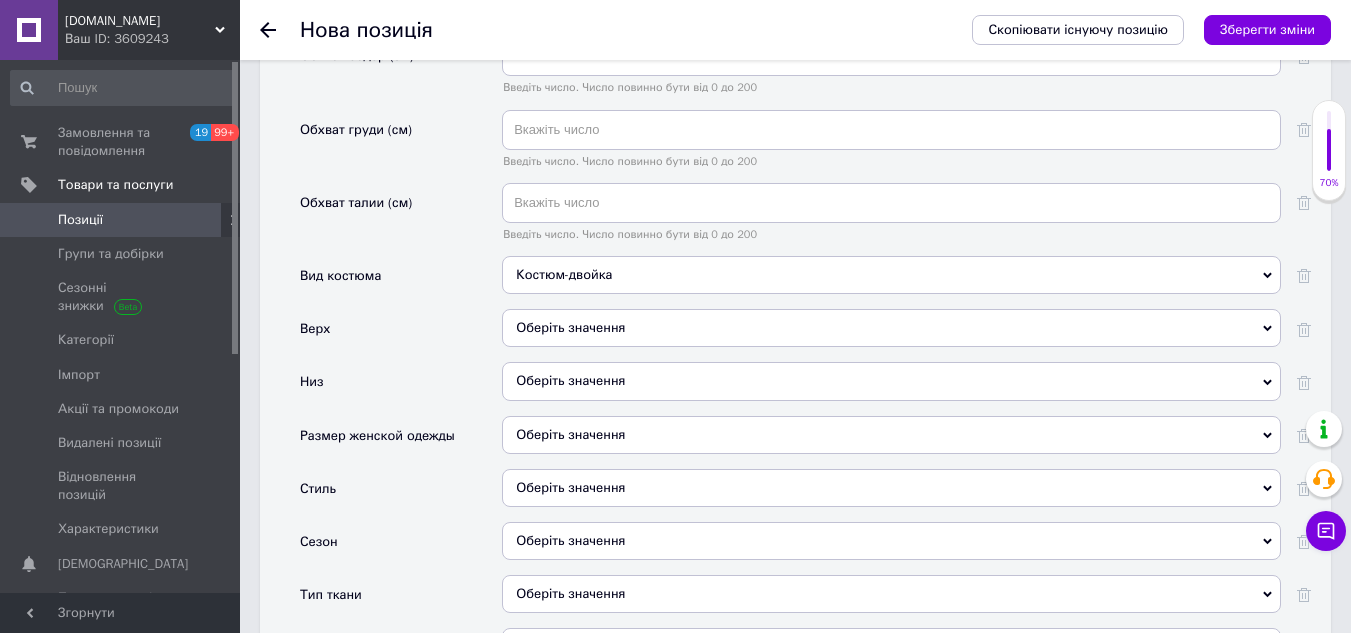 scroll, scrollTop: 2200, scrollLeft: 0, axis: vertical 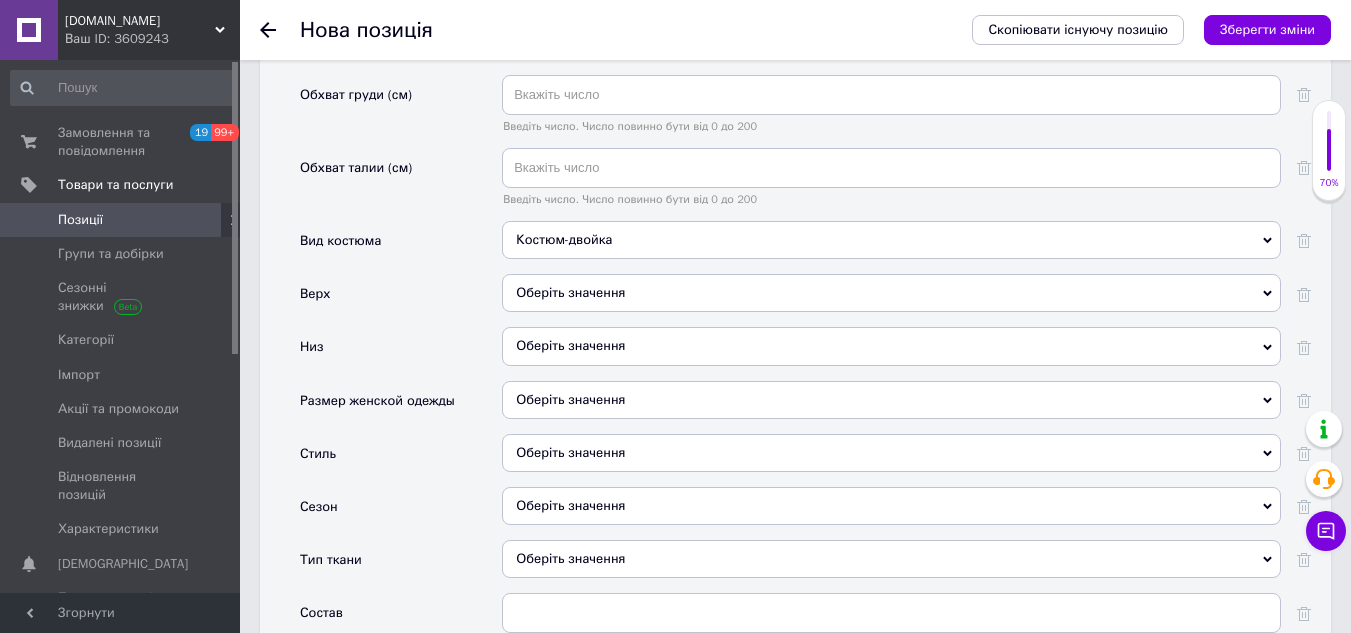 click on "Оберіть значення" at bounding box center (891, 506) 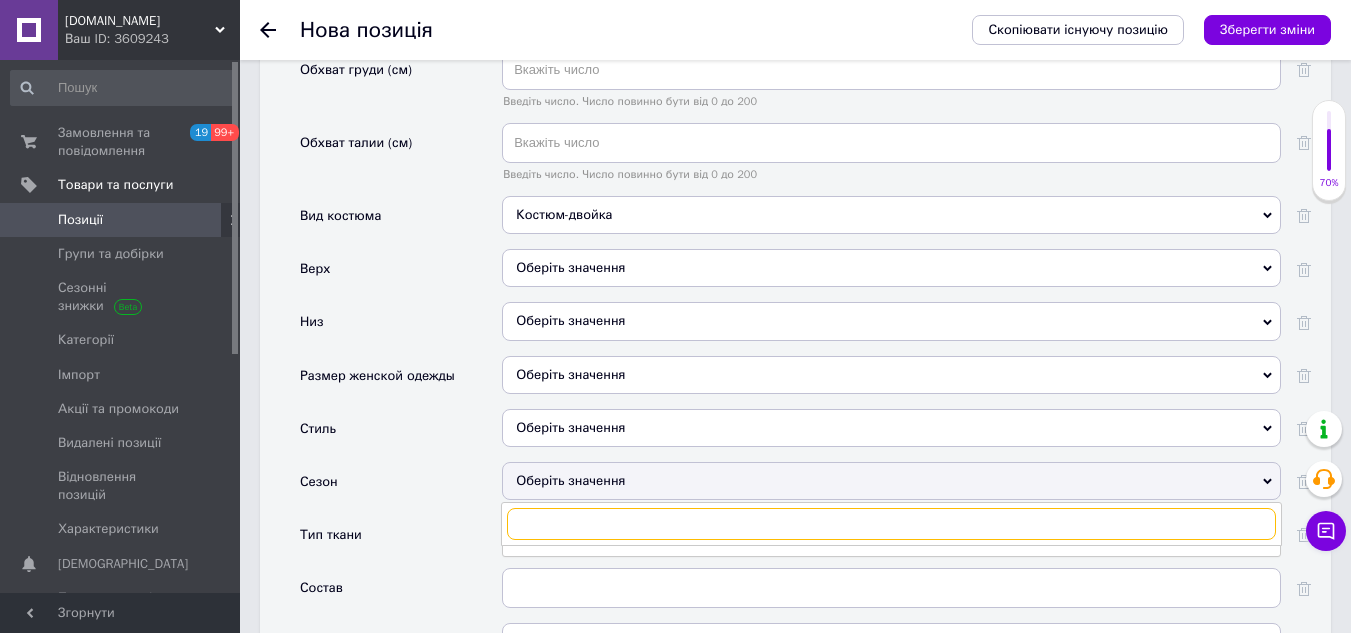 scroll, scrollTop: 2300, scrollLeft: 0, axis: vertical 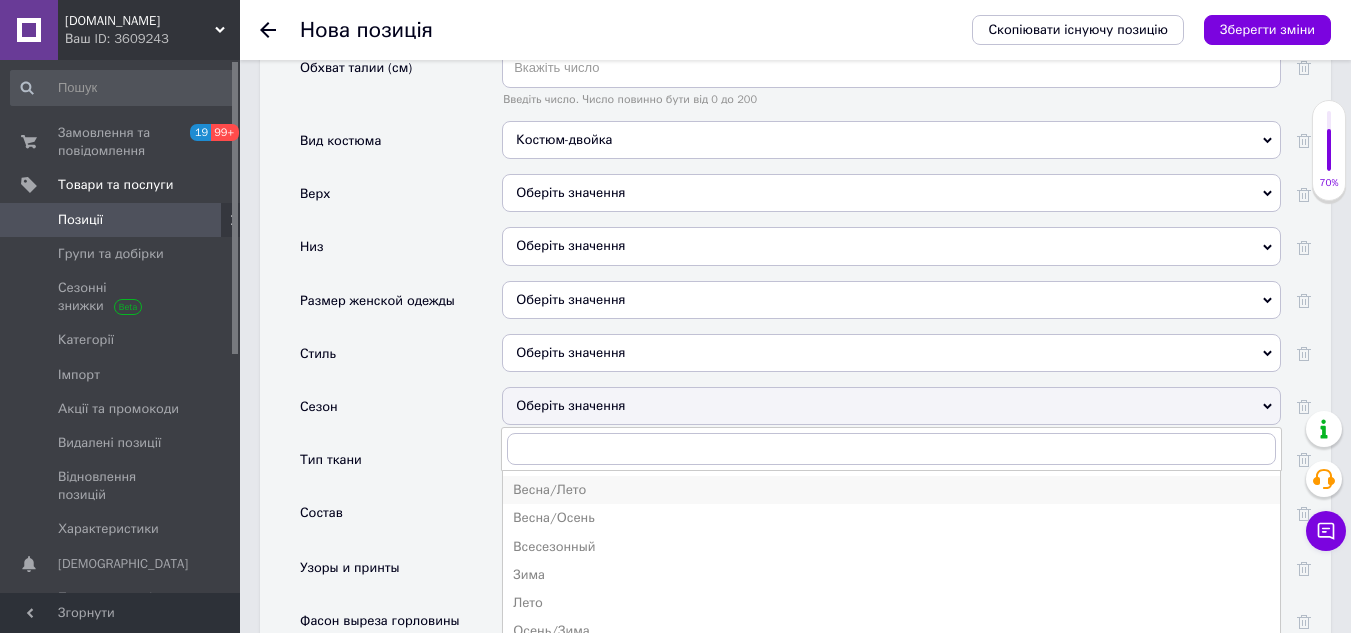 click on "Весна/Лето" at bounding box center [891, 490] 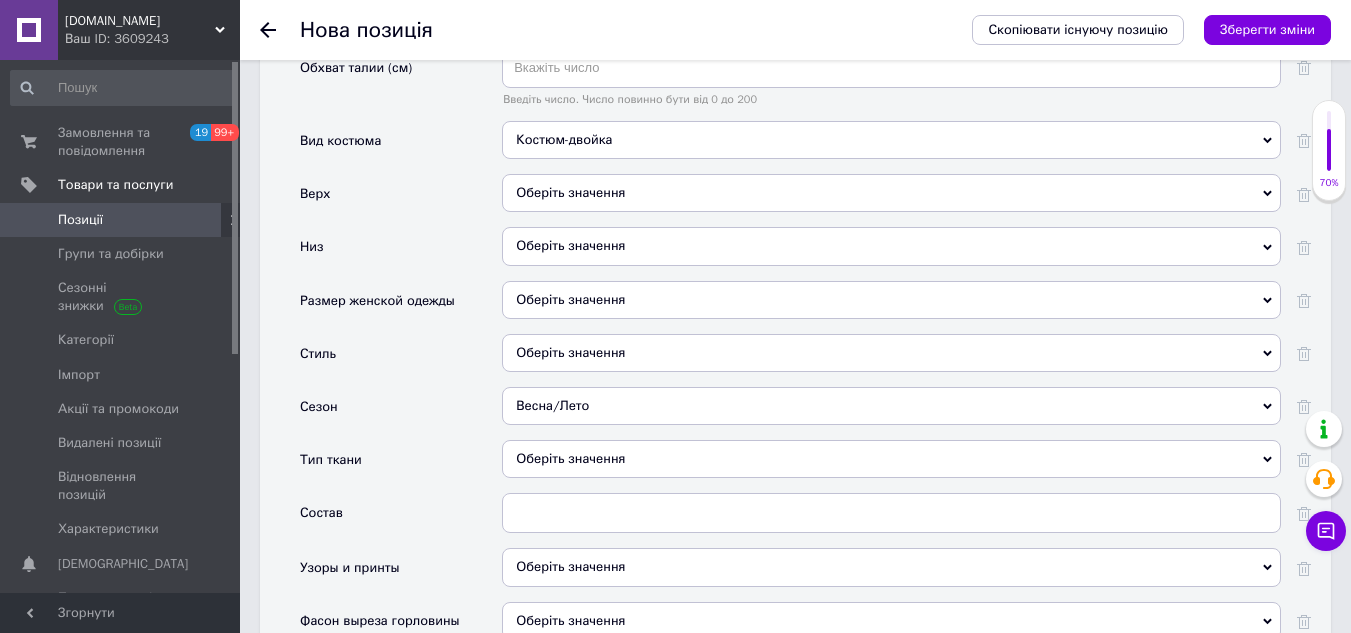 click on "Оберіть значення" at bounding box center (891, 459) 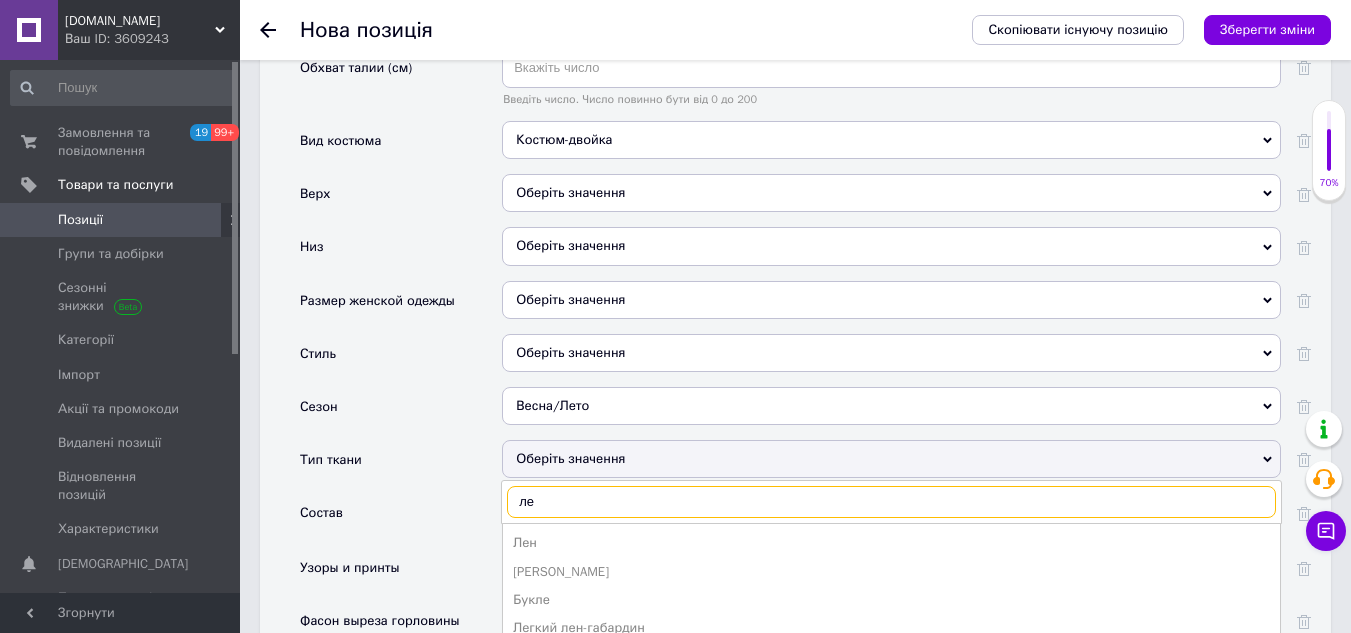 type on "ле" 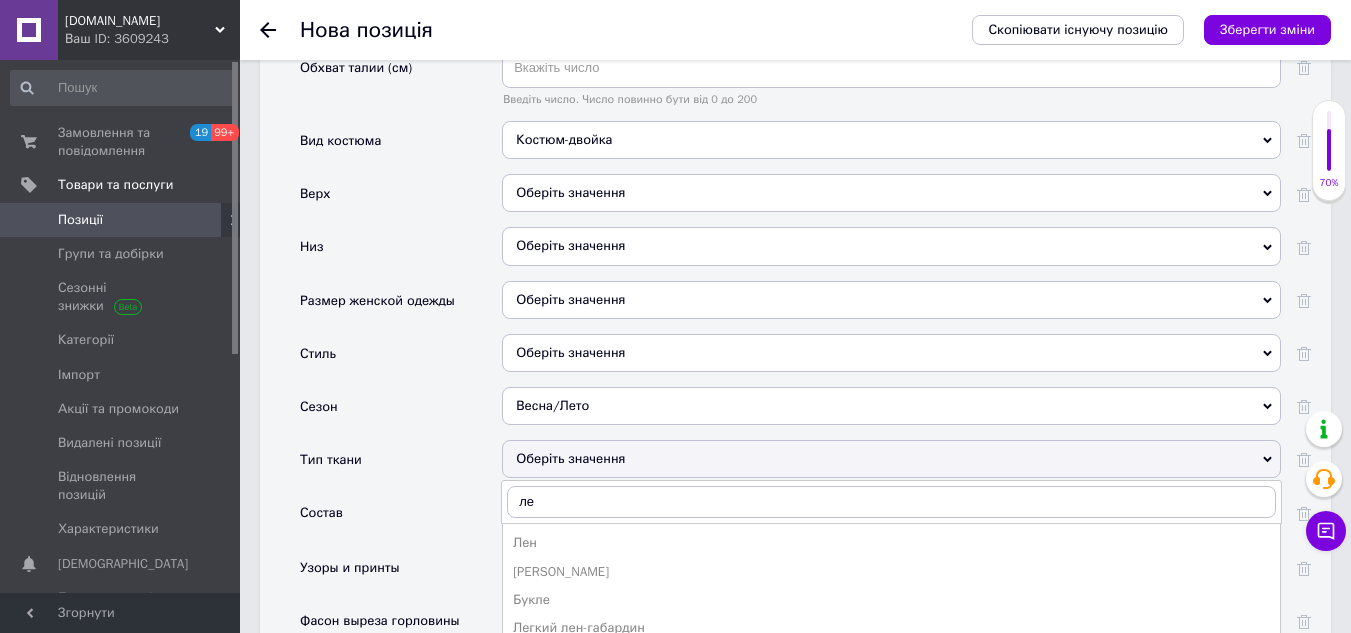click on "Лен" at bounding box center (891, 543) 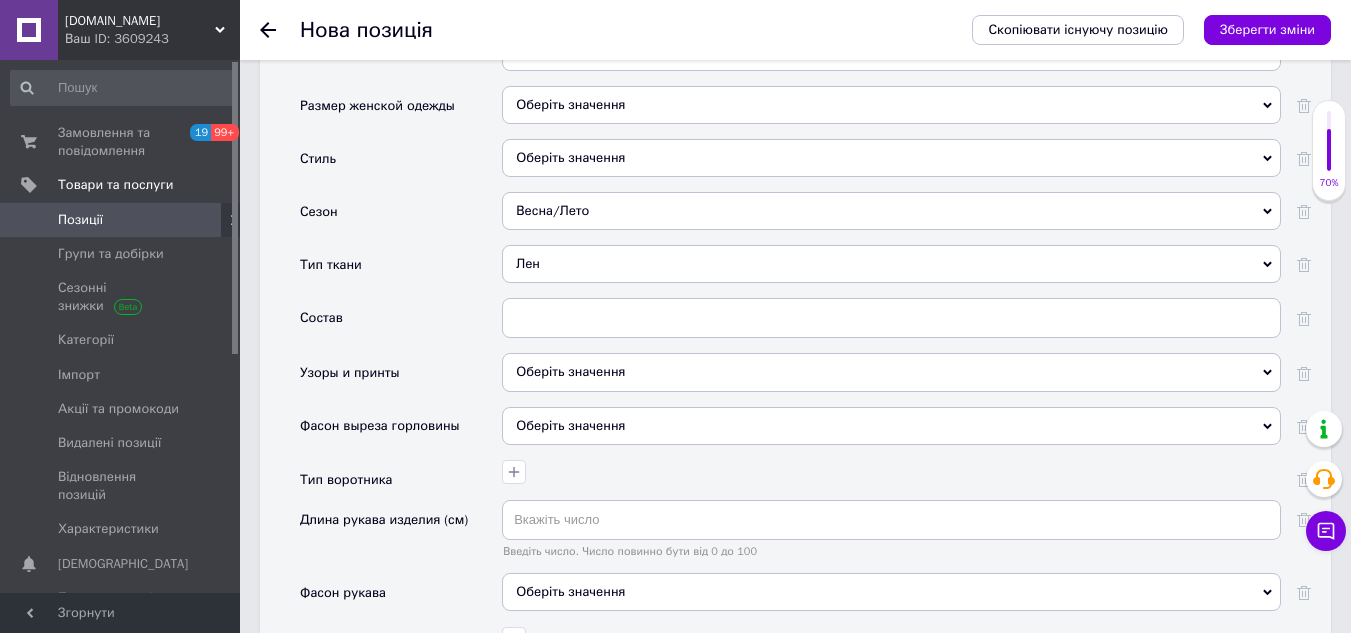 scroll, scrollTop: 2500, scrollLeft: 0, axis: vertical 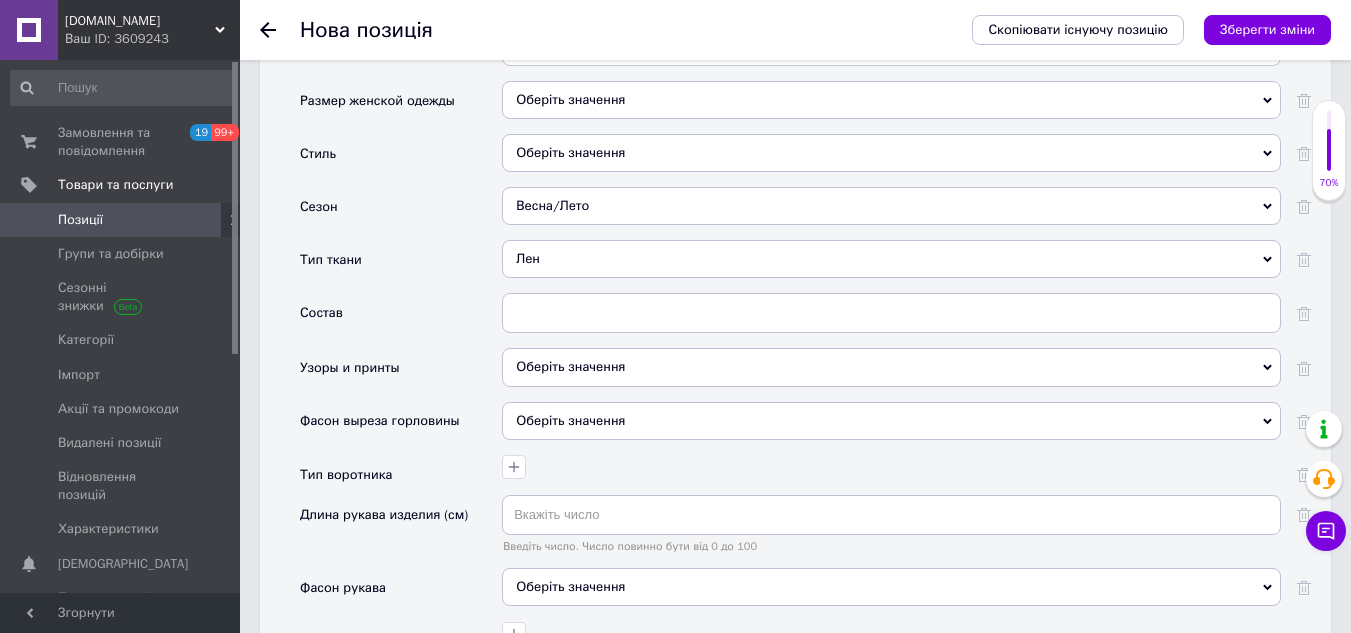 drag, startPoint x: 570, startPoint y: 346, endPoint x: 558, endPoint y: 376, distance: 32.31099 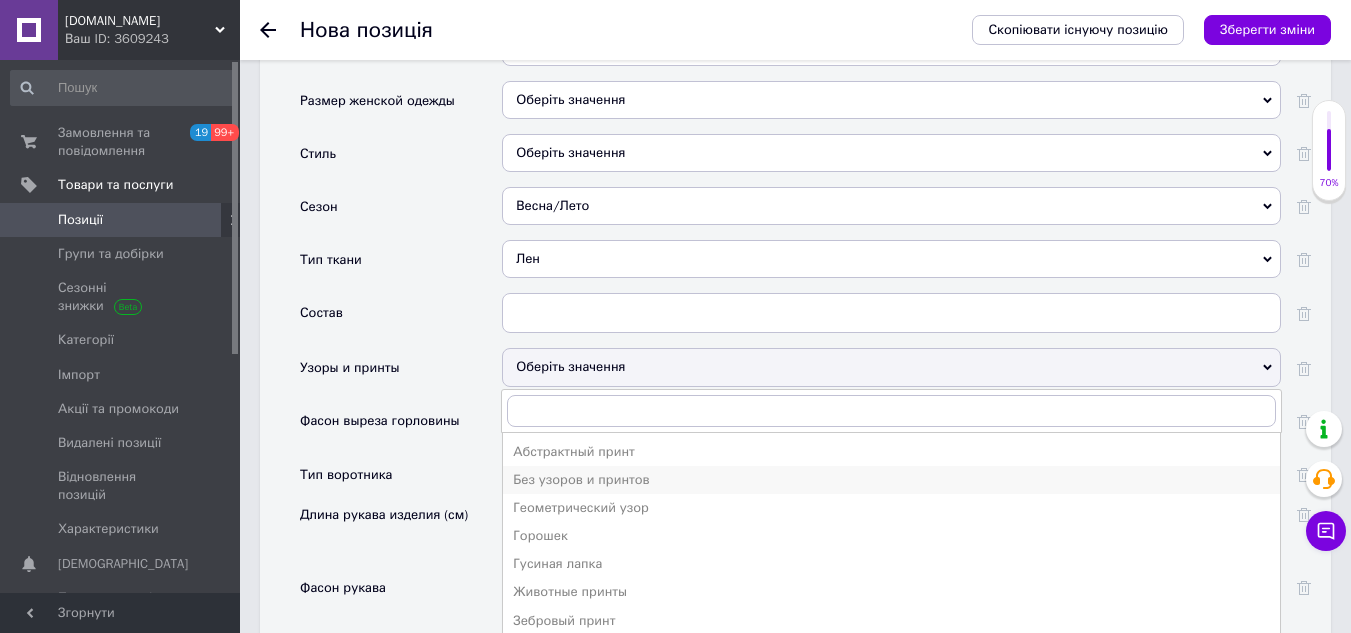 click on "Без узоров и принтов" at bounding box center (891, 480) 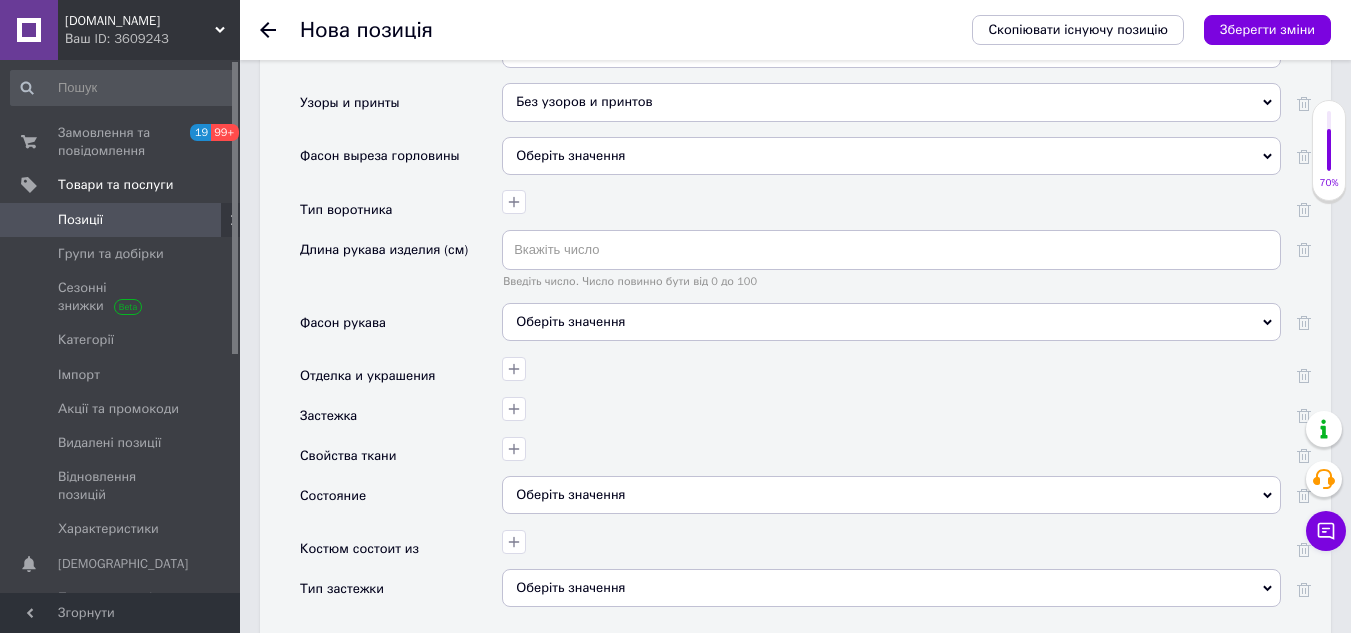 scroll, scrollTop: 2800, scrollLeft: 0, axis: vertical 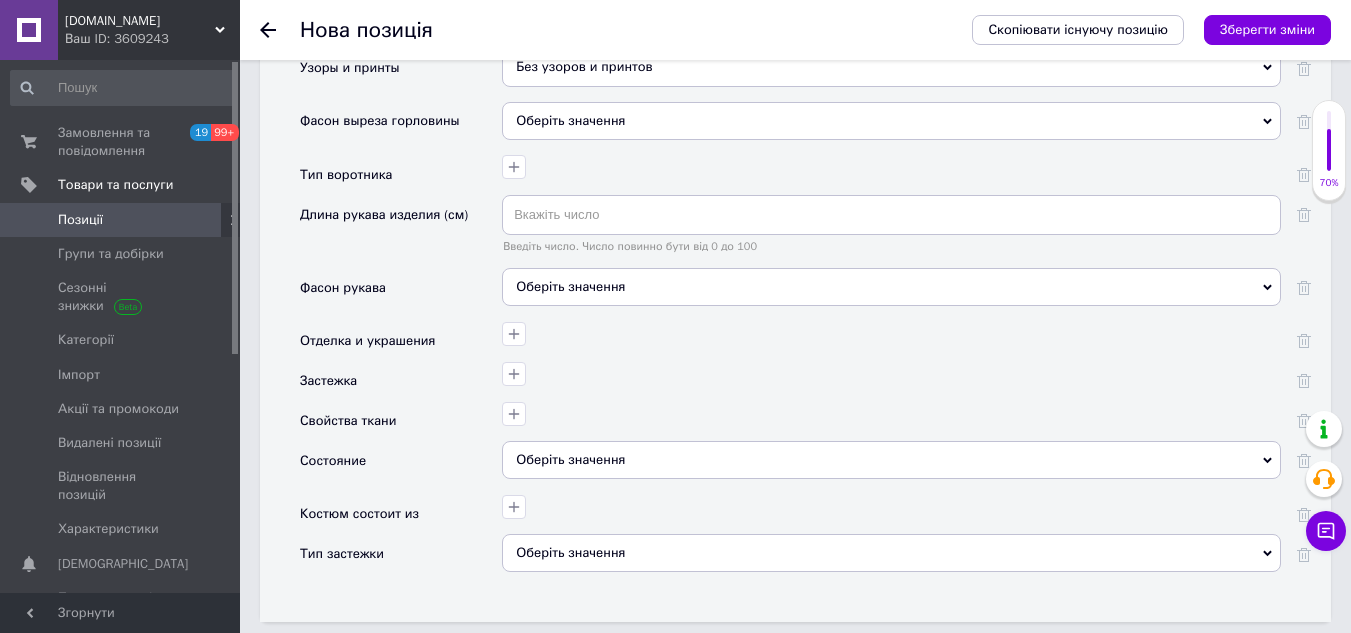 click on "Оберіть значення" at bounding box center [891, 460] 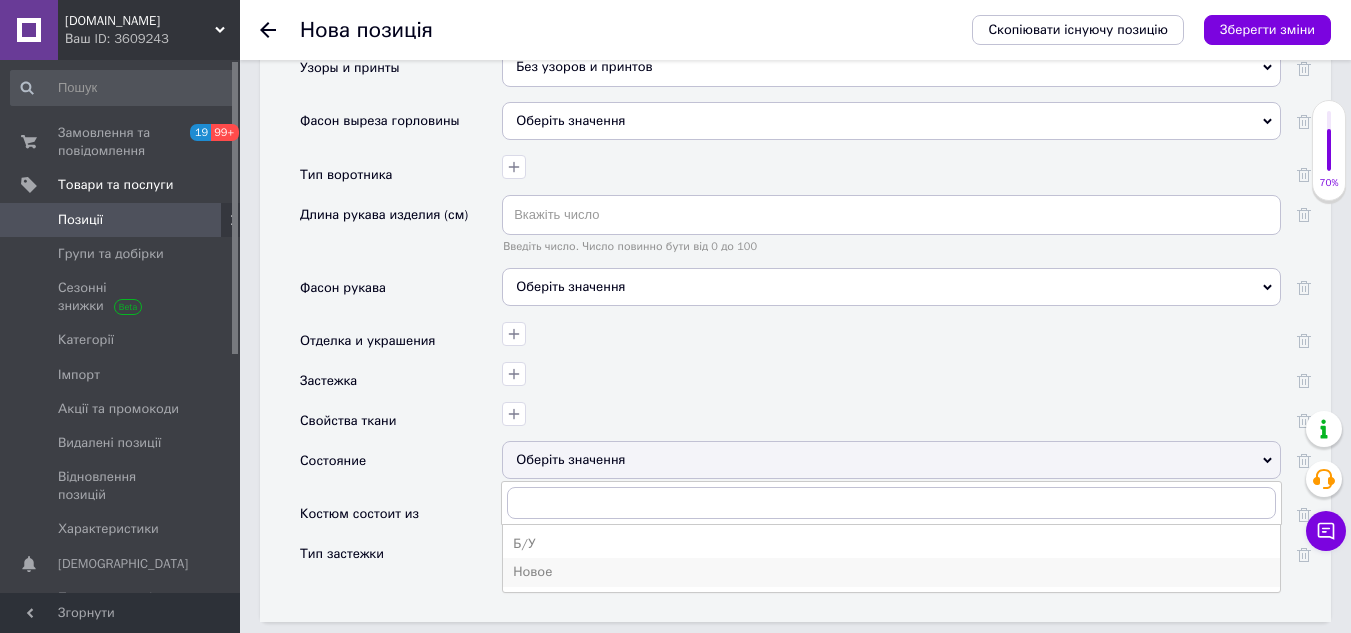 click on "Новое" at bounding box center (891, 572) 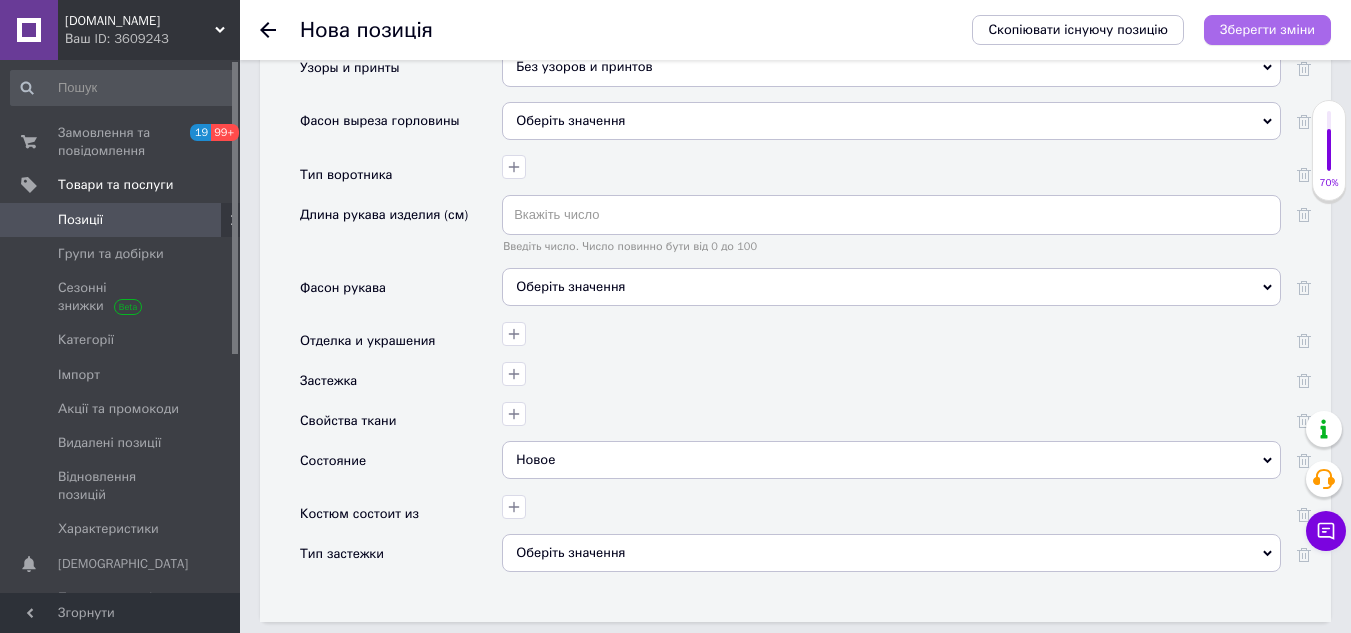 click on "Зберегти зміни" at bounding box center (1267, 29) 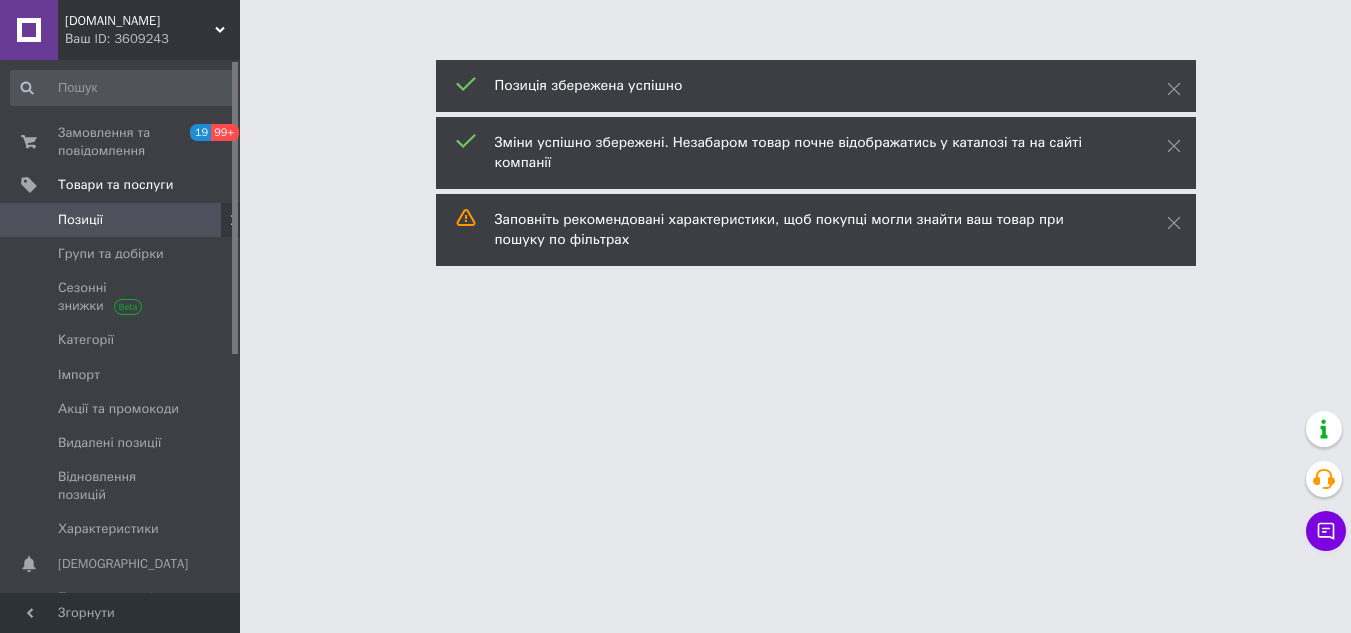 scroll, scrollTop: 0, scrollLeft: 0, axis: both 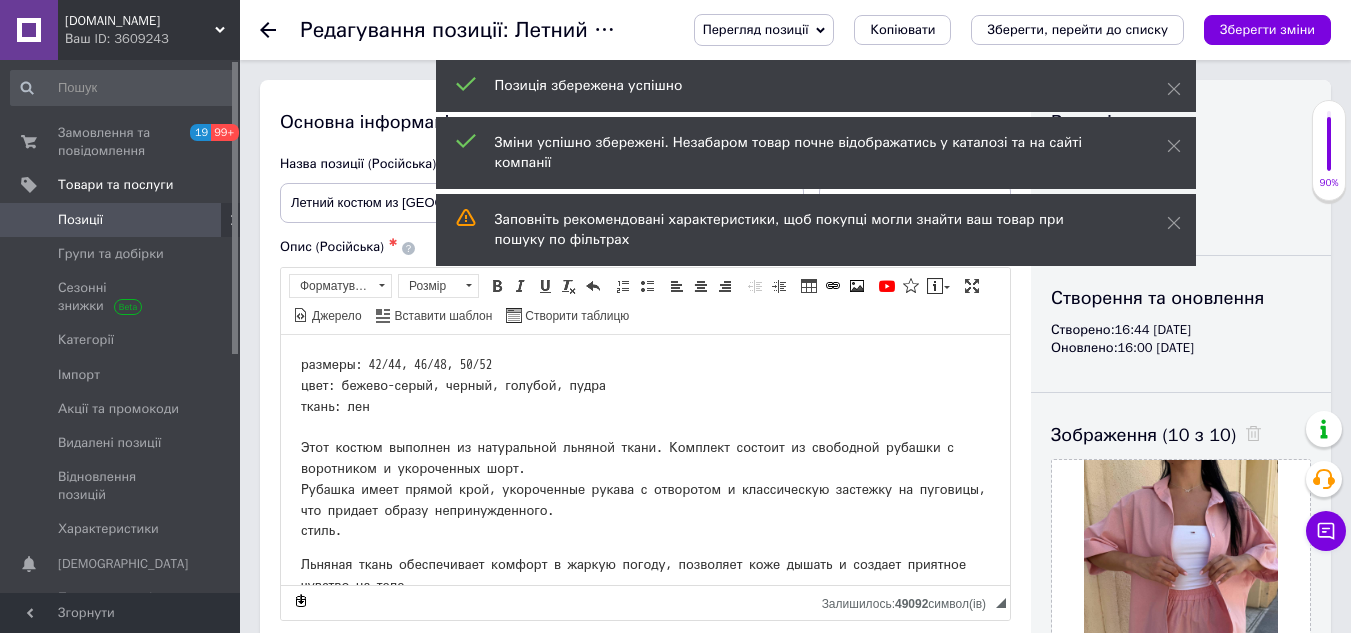 click on "Позиції" at bounding box center [121, 220] 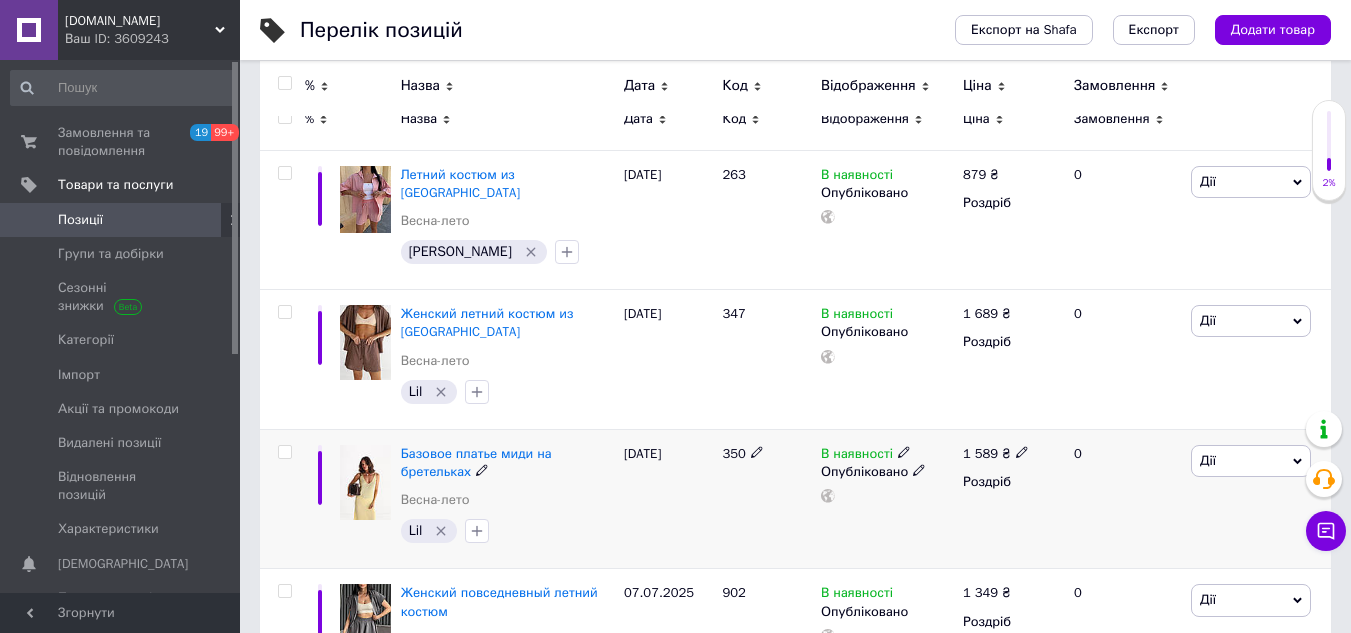 scroll, scrollTop: 300, scrollLeft: 0, axis: vertical 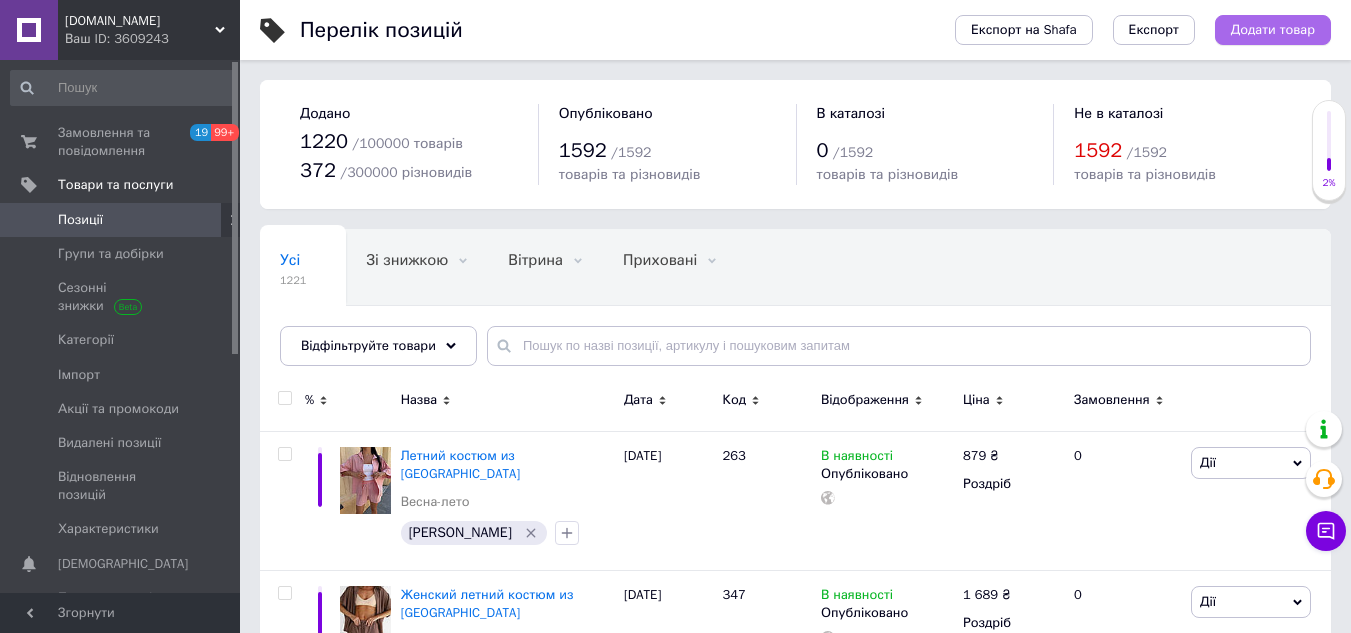 click on "Додати товар" at bounding box center [1273, 30] 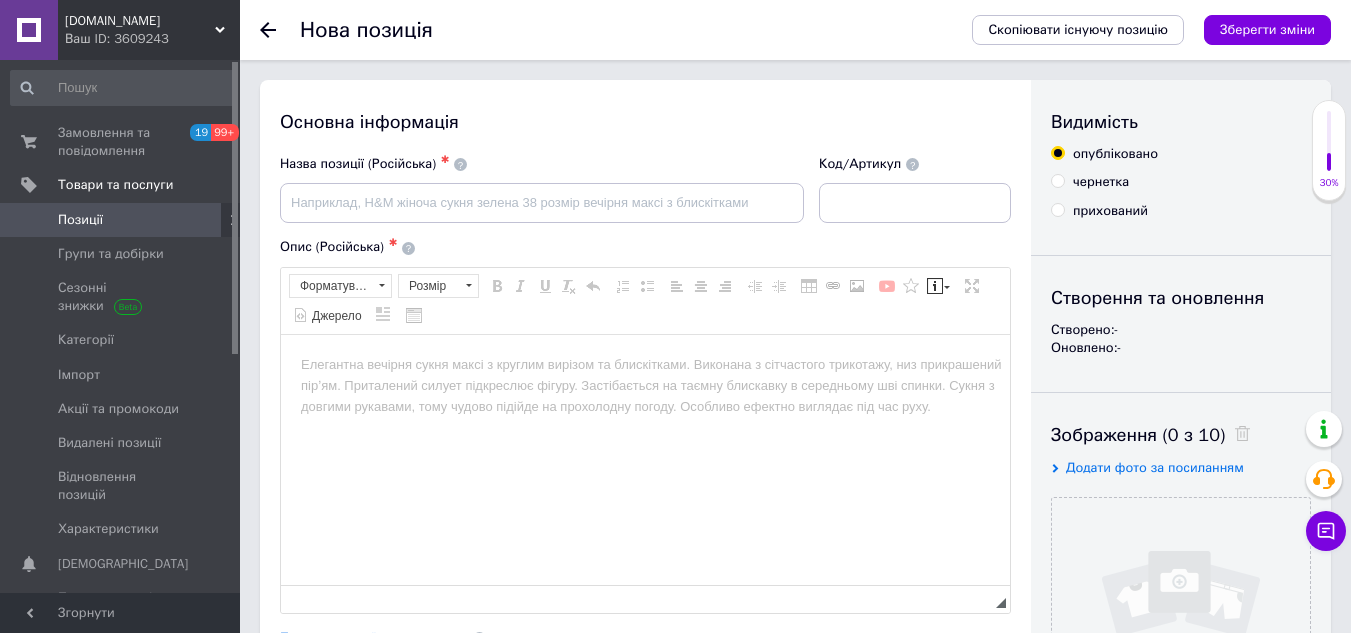 scroll, scrollTop: 0, scrollLeft: 0, axis: both 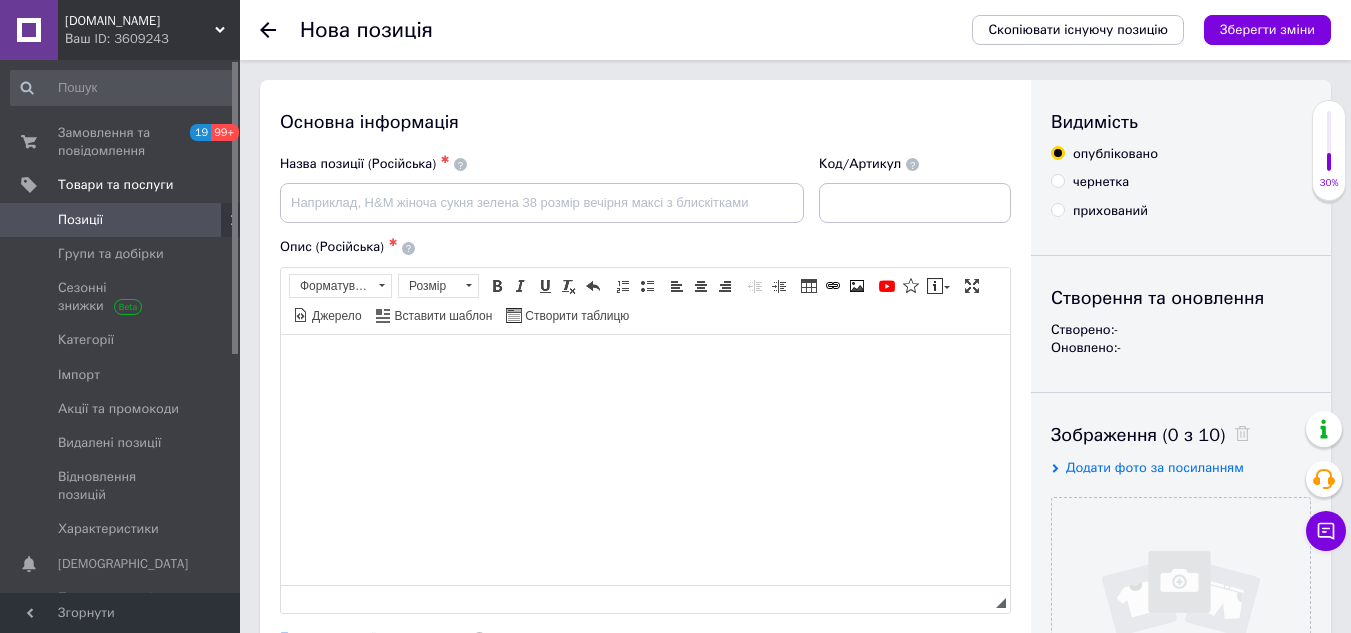 click at bounding box center [645, 364] 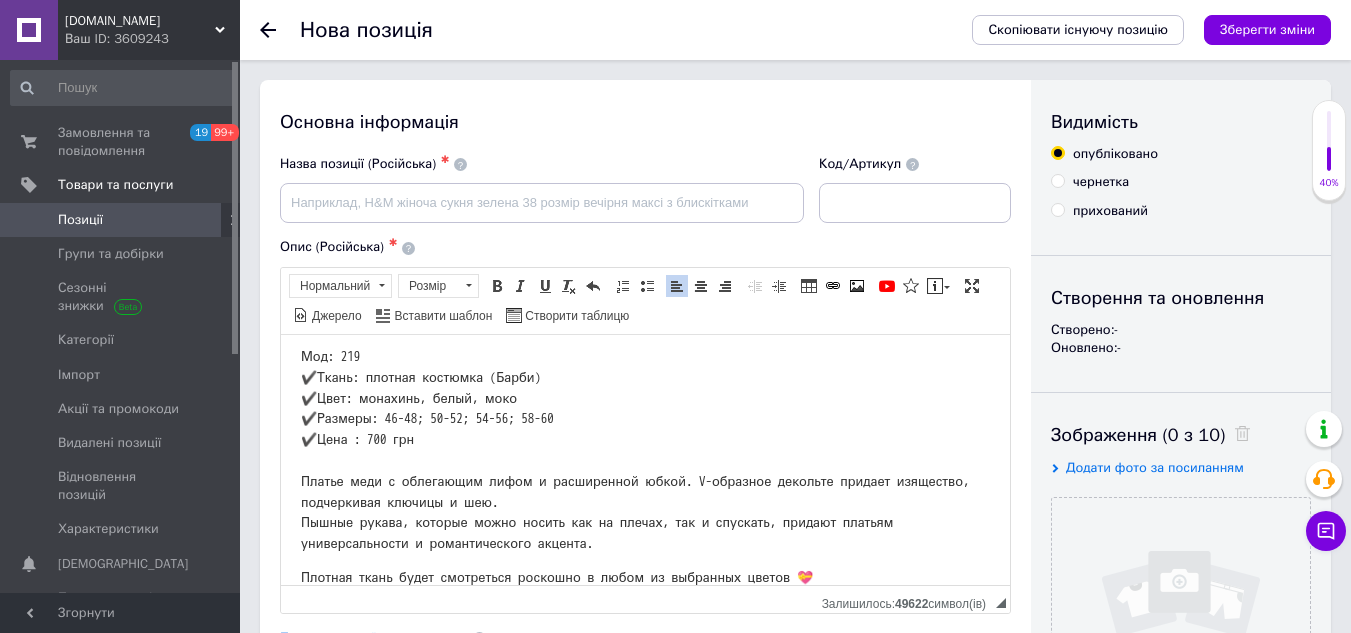 scroll, scrollTop: 341, scrollLeft: 0, axis: vertical 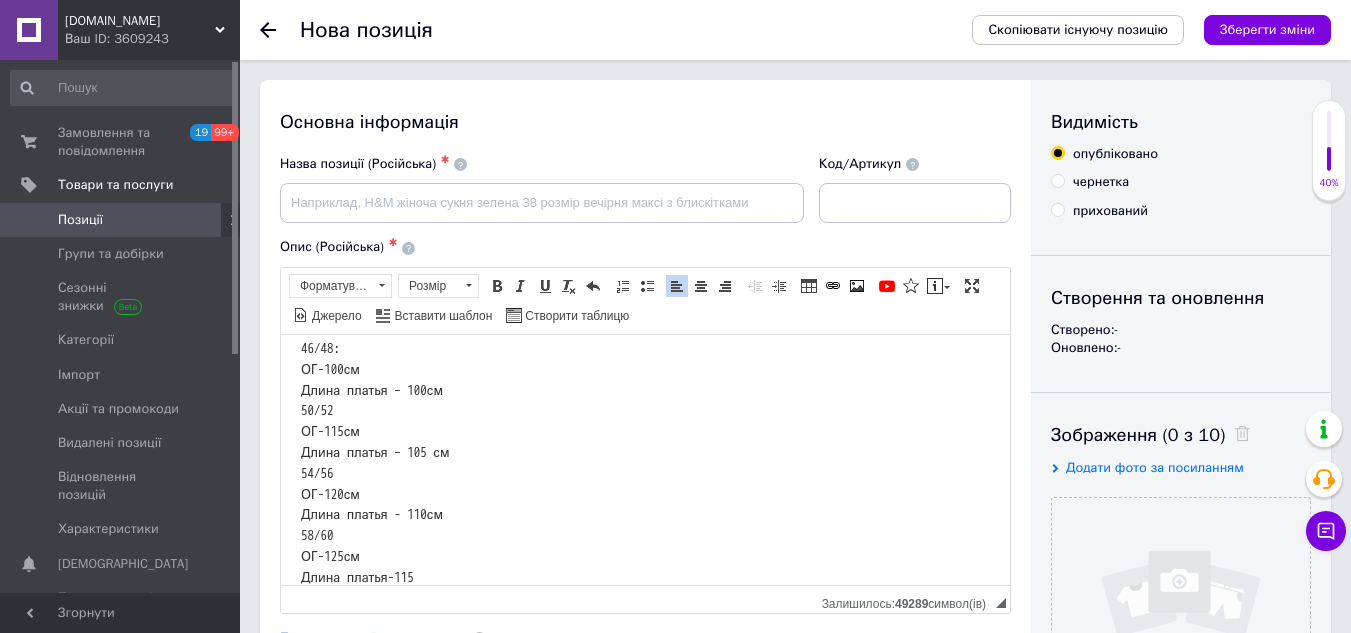 click on "Основна інформація Назва позиції (Російська) ✱ Код/[PERSON_NAME] (Російська) ✱ Мод: 219
✔️Ткань: плотная костюмка (Барби)
✔️Цвет: монахинь, белый, моко
✔️Размеры: 46-48; 50-52; 54-56; 58-60
✔️Цена : 700 грн
Платье меди с облегающим лифом и расширенной юбкой. V-образное декольте придает изящество, подчеркивая ключицы и шею.
﻿﻿Пышные рукава, которые можно носить как на плечах, так и спускать, придают платьям универсальности и романтического акцента.
Розширений текстовий редактор, 40CAF5D0-9741-4463-A02F-72EB24A8E3B4 Панель інструментів редактора Форматування Форматування Розмір $" at bounding box center [645, 638] 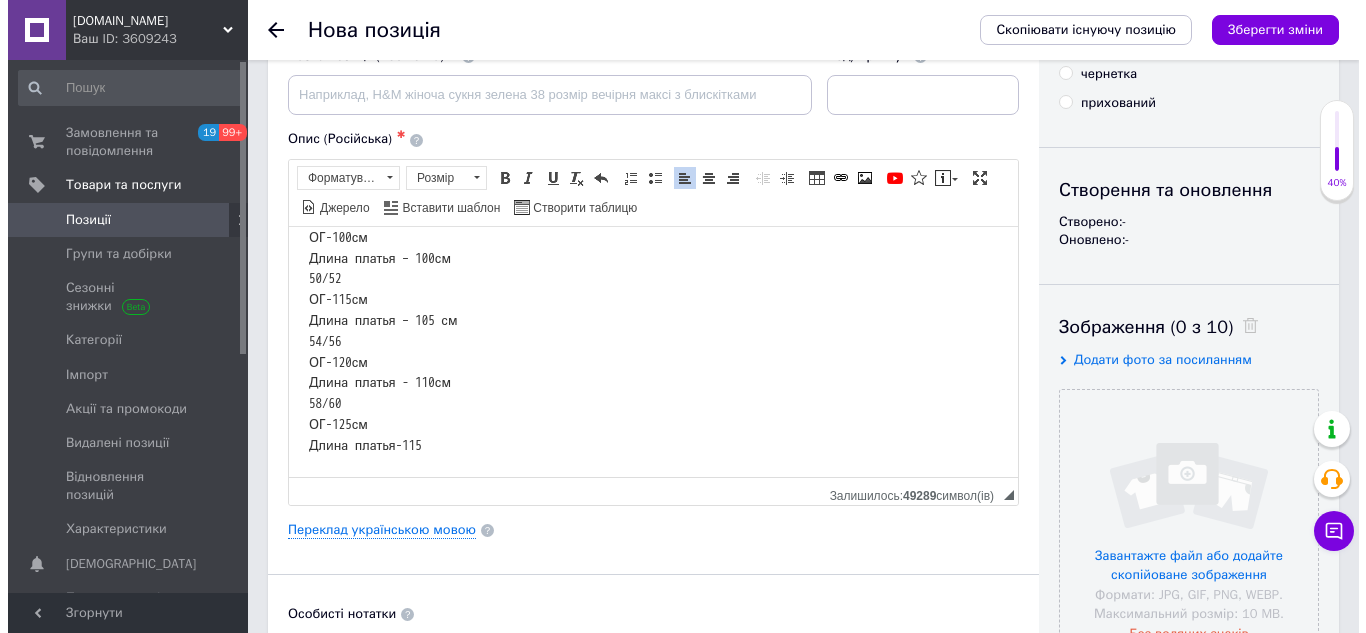 scroll, scrollTop: 200, scrollLeft: 0, axis: vertical 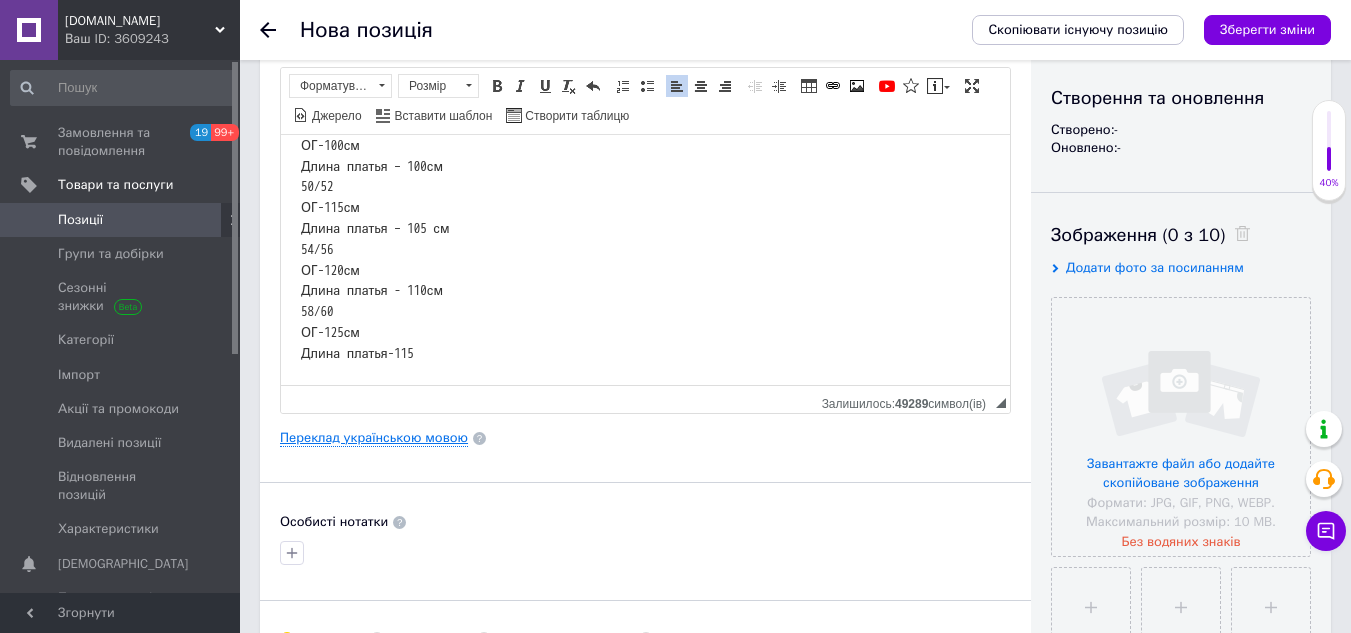 click on "Переклад українською мовою" at bounding box center [374, 438] 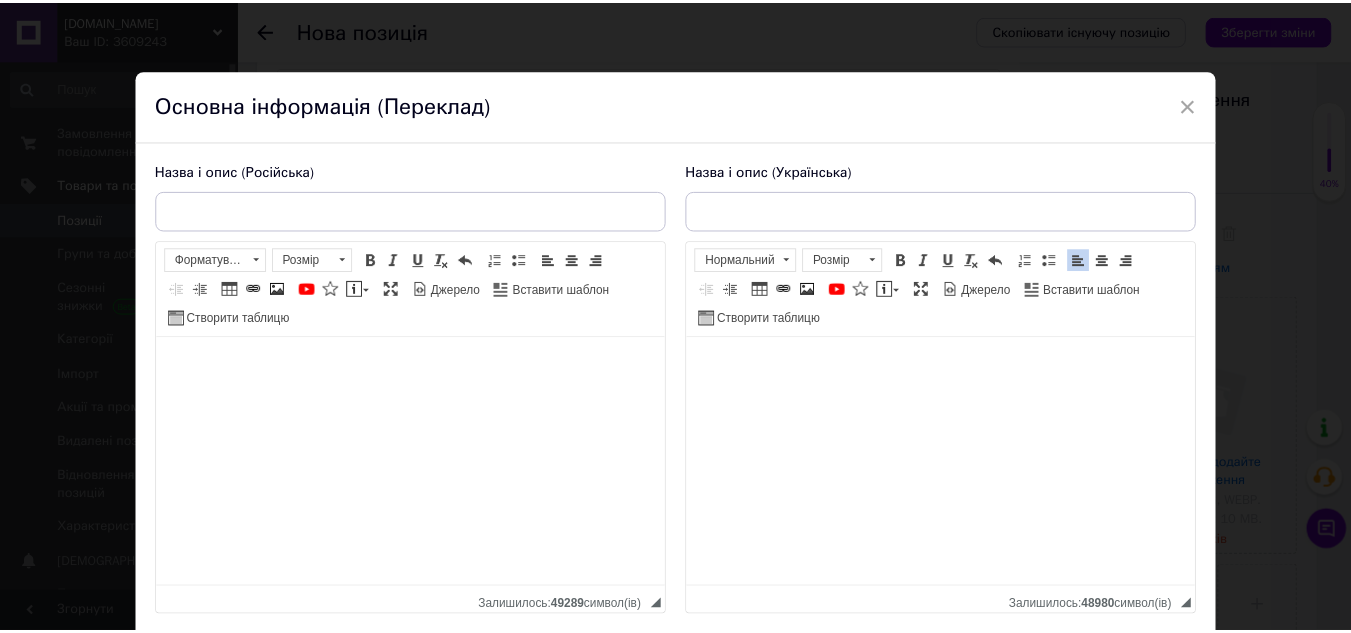 scroll, scrollTop: 149, scrollLeft: 0, axis: vertical 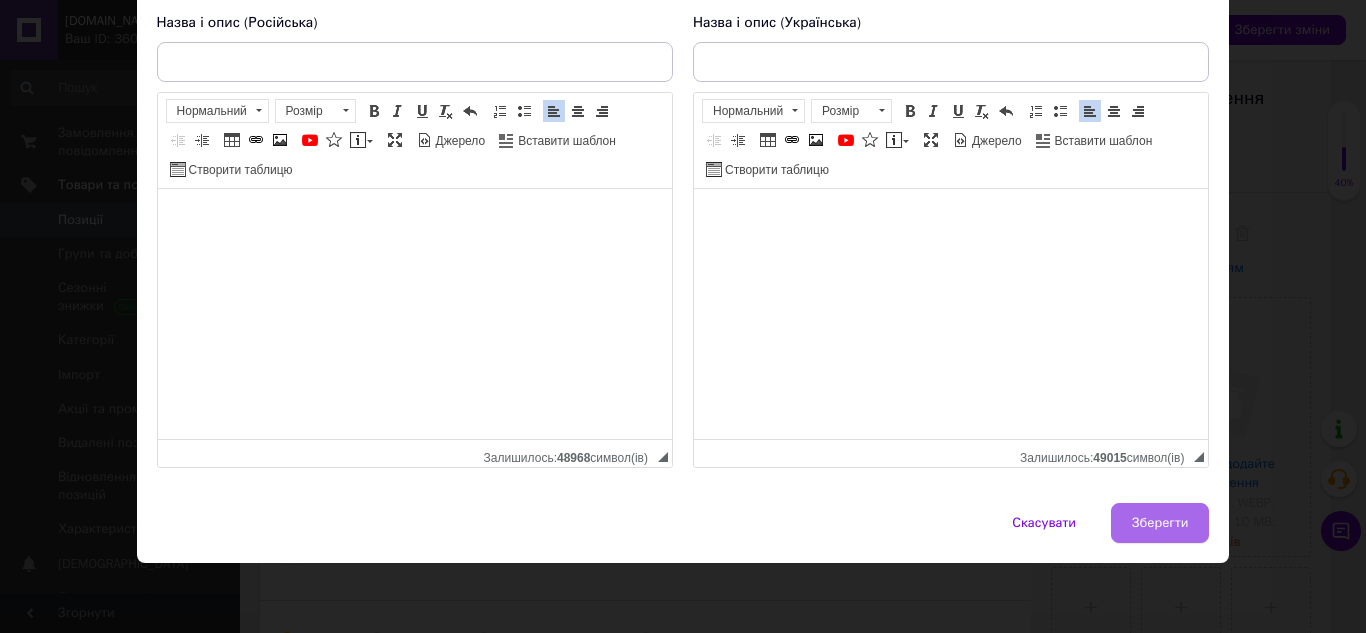 click on "Зберегти" at bounding box center (1160, 523) 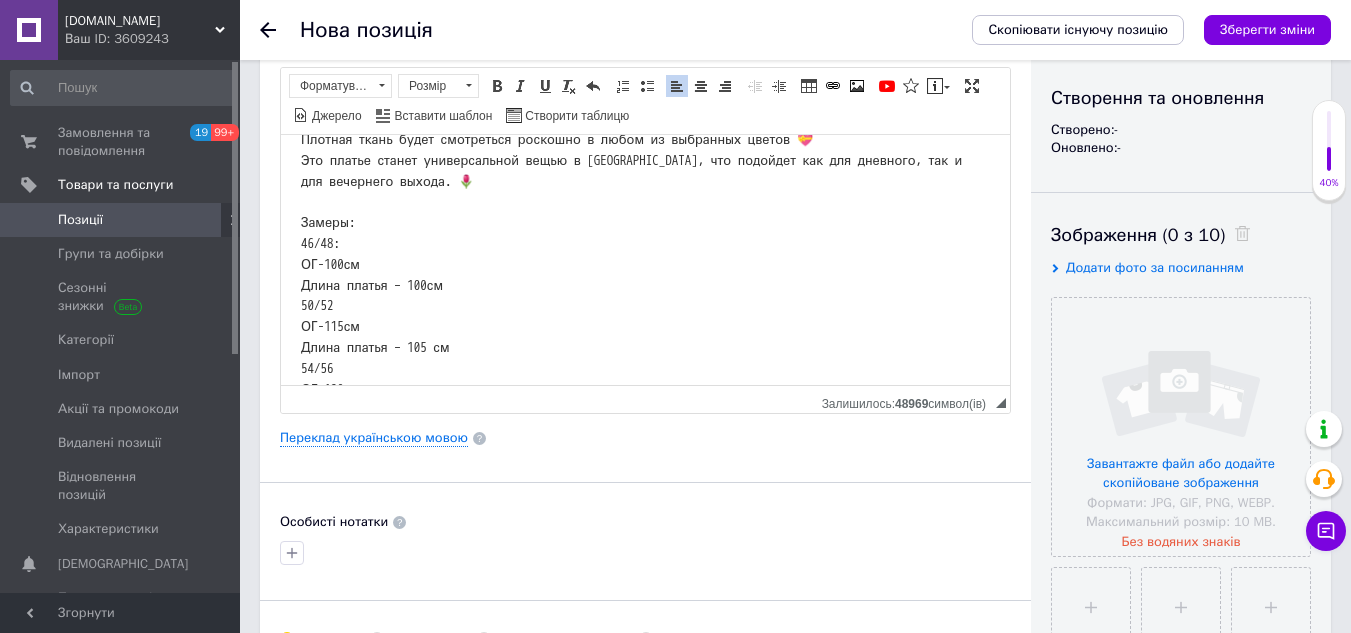 scroll, scrollTop: 146, scrollLeft: 0, axis: vertical 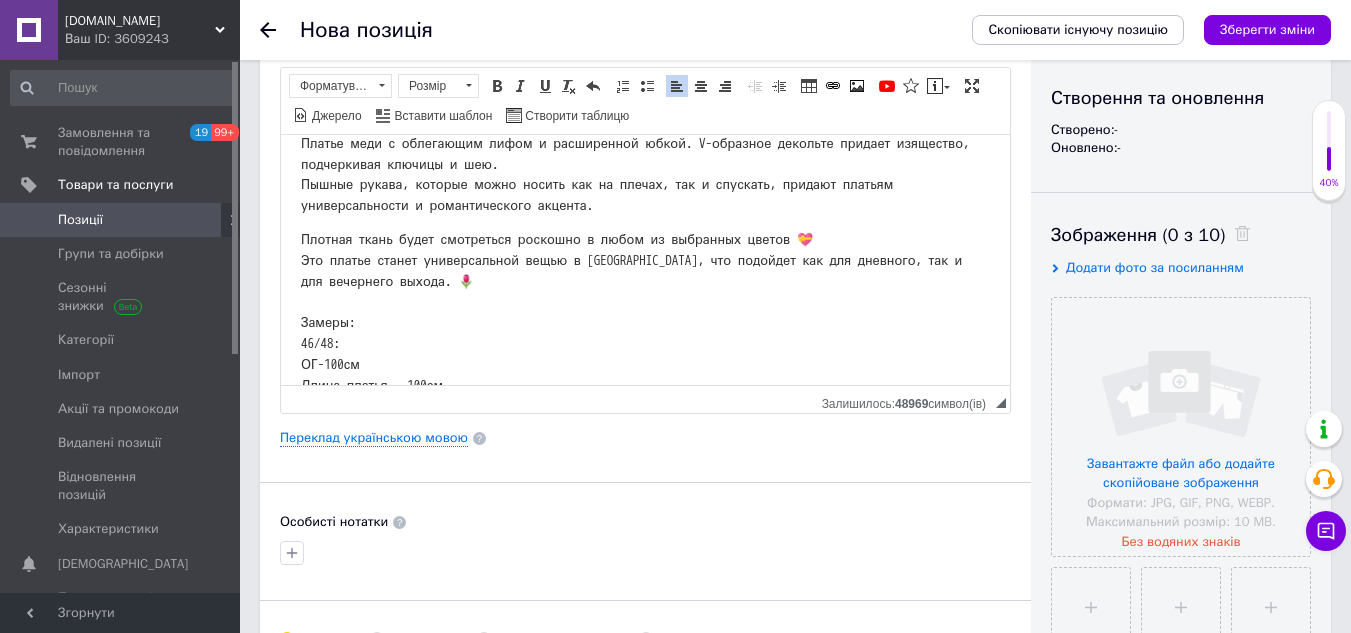 click on "Плотная ткань будет смотреться роскошно в любом из выбранных цветов 💝
Это платье станет универсальной вещью в [GEOGRAPHIC_DATA], что подойдет как для дневного, так и для вечернего выхода. 🌷
Замеры:
46/48:
ОГ-100см
Длина платья – 100см
50/52
ОГ-115см
Длина платья – 105 см
54/56
ОГ-120см
Длина платья - 110см
58/60
ОГ-125см
Длина платья-115" at bounding box center [645, 406] 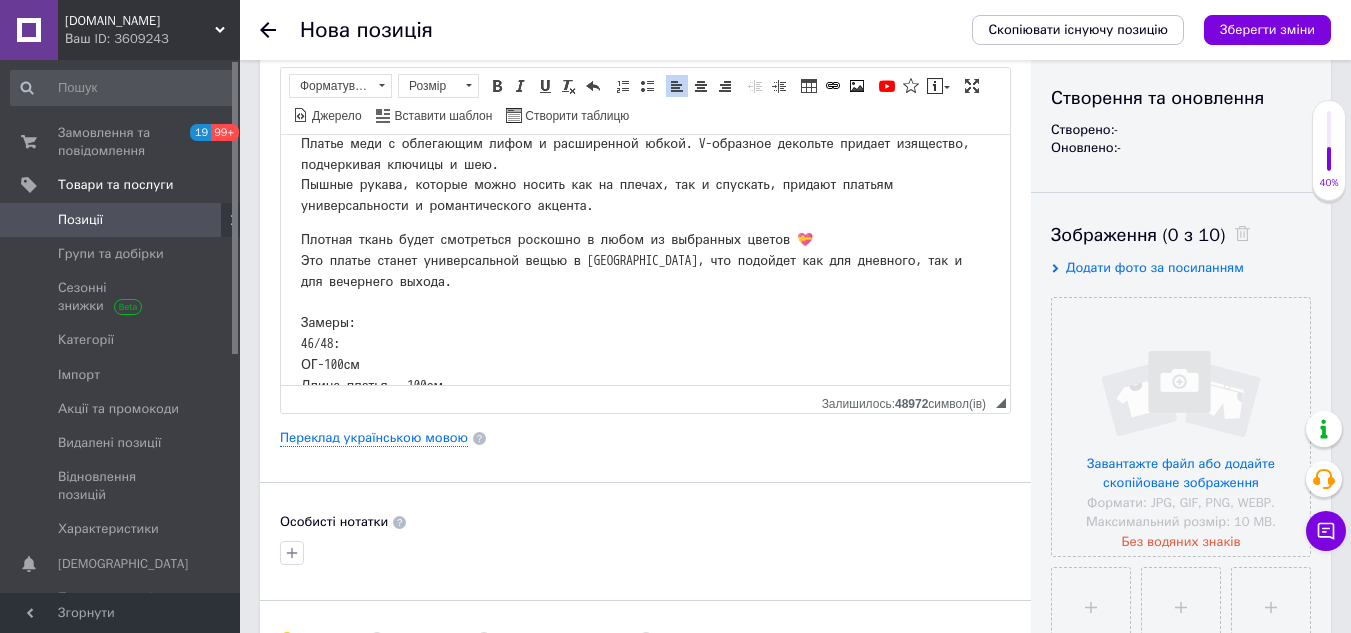 click on "Плотная ткань будет смотреться роскошно в любом из выбранных цветов 💝
Это платье станет универсальной вещью в [GEOGRAPHIC_DATA], что подойдет как для дневного, так и для вечернего выхода.
Замеры:
46/48:
ОГ-100см
Длина платья – 100см
50/52
ОГ-115см
Длина платья – 105 см
54/56
ОГ-120см
Длина платья - 110см
58/60
ОГ-125см
Длина платья-115" at bounding box center (645, 406) 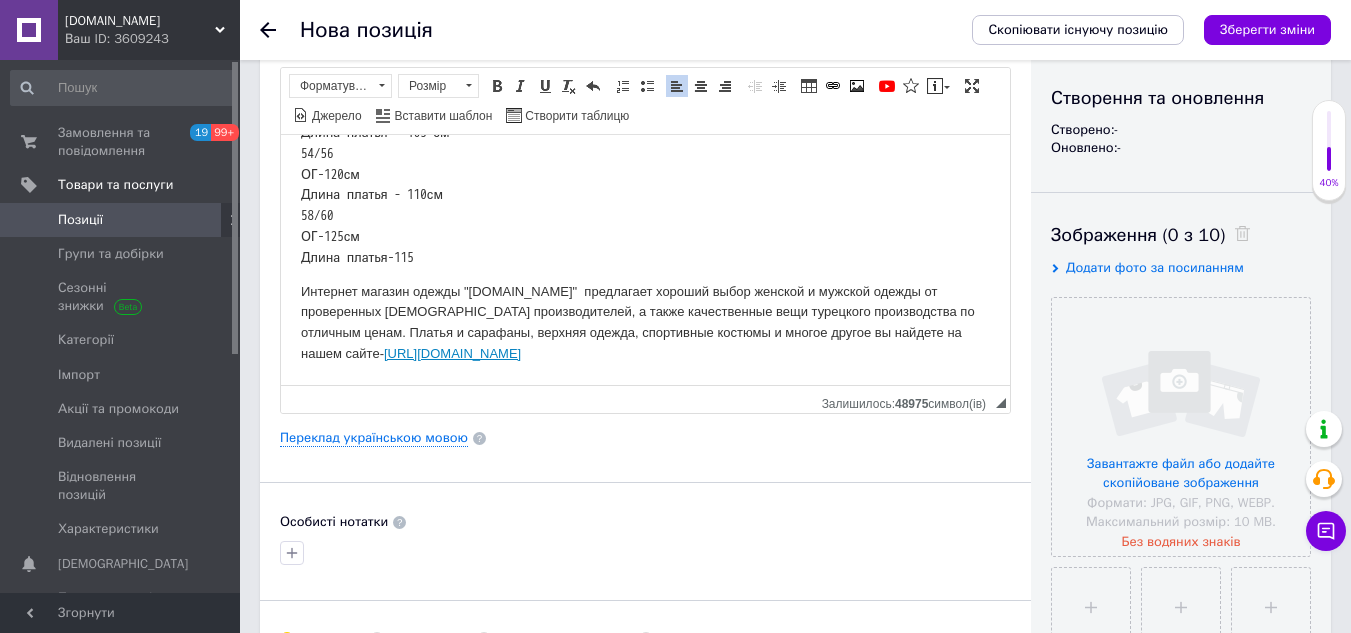 scroll, scrollTop: 0, scrollLeft: 0, axis: both 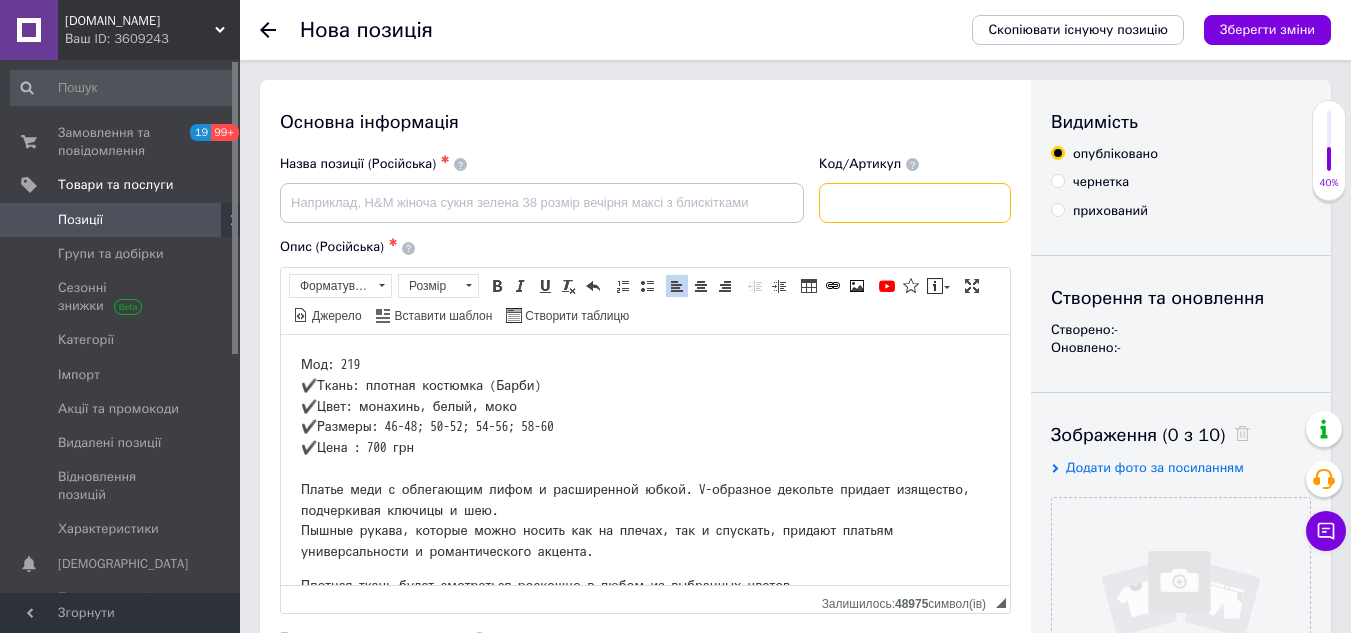 click at bounding box center [915, 203] 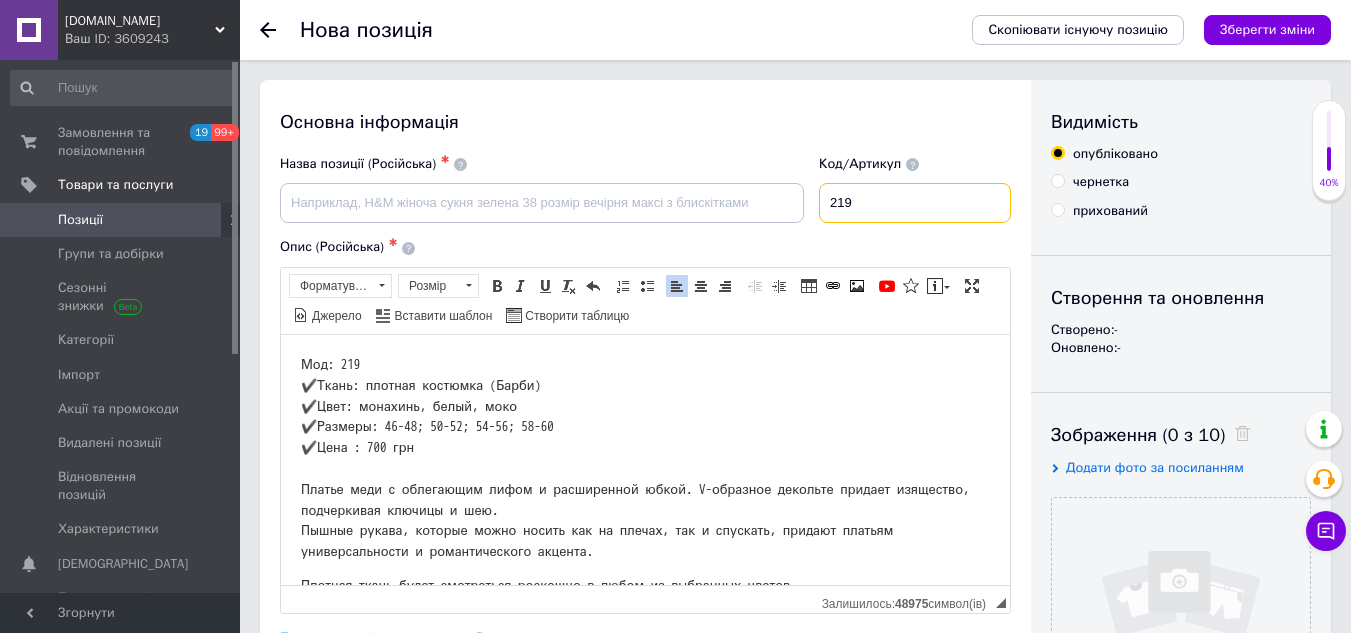 type on "219" 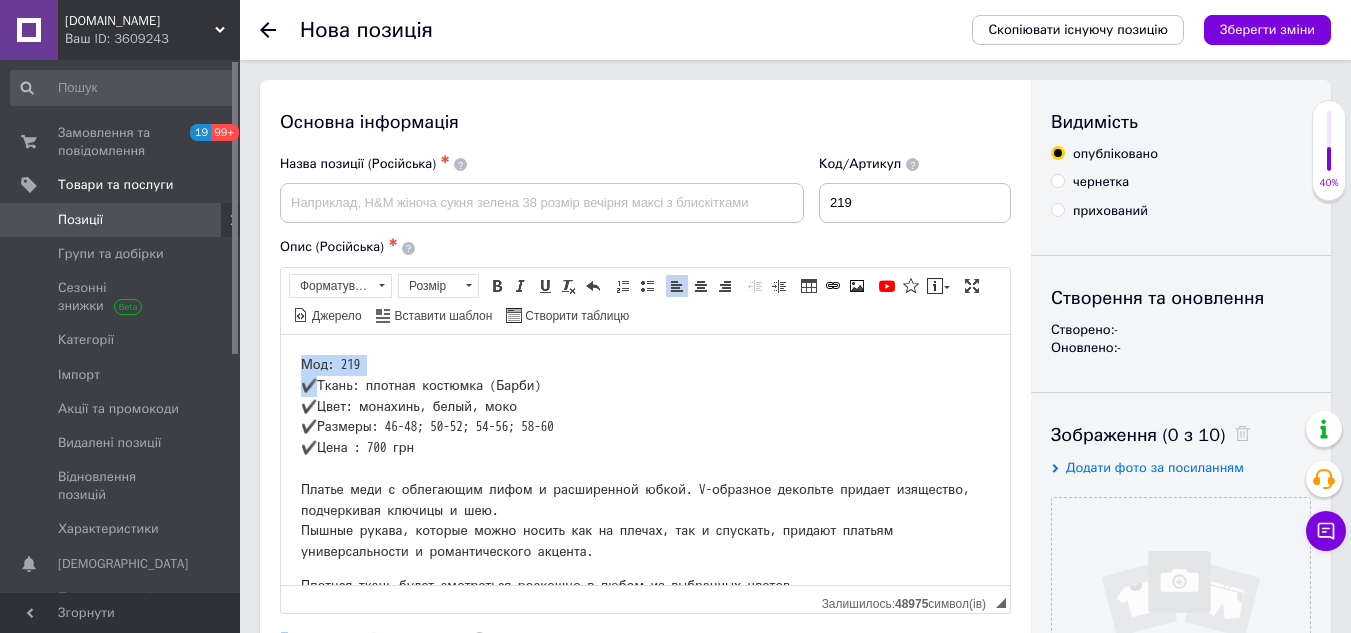 drag, startPoint x: 318, startPoint y: 387, endPoint x: 552, endPoint y: 698, distance: 389.20047 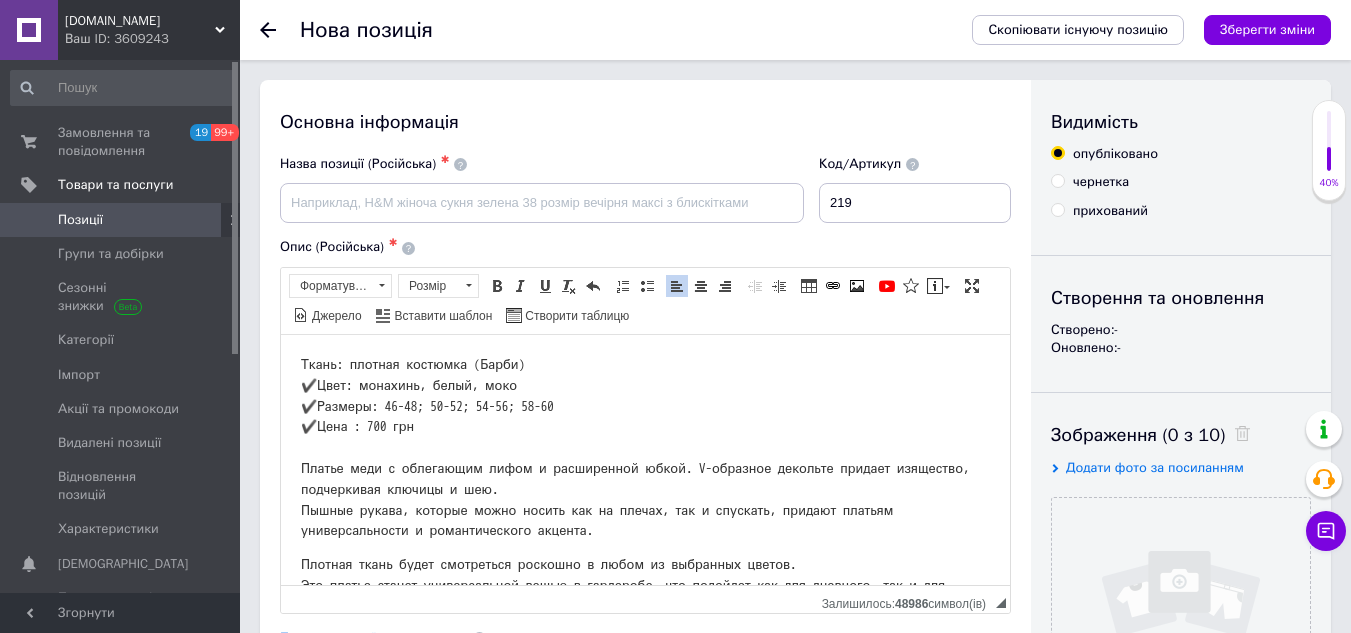 click on "Ткань: плотная костюмка (Барби)
✔️Цвет: монахинь, белый, моко
✔️Размеры: 46-48; 50-52; 54-56; 58-60
✔️Цена : 700 грн
Платье меди с облегающим лифом и расширенной юбкой. V-образное декольте придает изящество, подчеркивая ключицы и шею.
﻿﻿Пышные рукава, которые можно носить как на плечах, так и спускать, придают платьям универсальности и романтического акцента." at bounding box center (645, 447) 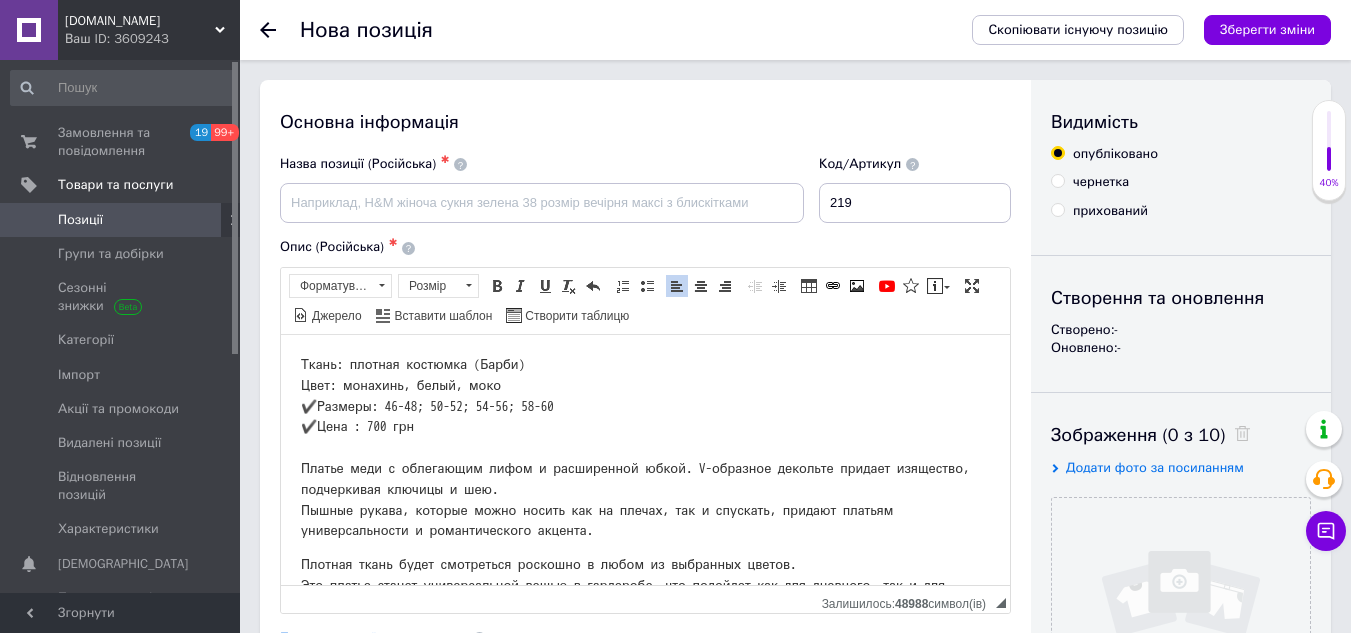 click on "Ткань: плотная костюмка (Барби)
Цвет: монахинь, белый, моко
✔️Размеры: 46-48; 50-52; 54-56; 58-60
✔️Цена : 700 грн
Платье меди с облегающим лифом и расширенной юбкой. V-образное декольте придает изящество, подчеркивая ключицы и шею.
﻿﻿Пышные рукава, которые можно носить как на плечах, так и спускать, придают платьям универсальности и романтического акцента." at bounding box center (645, 447) 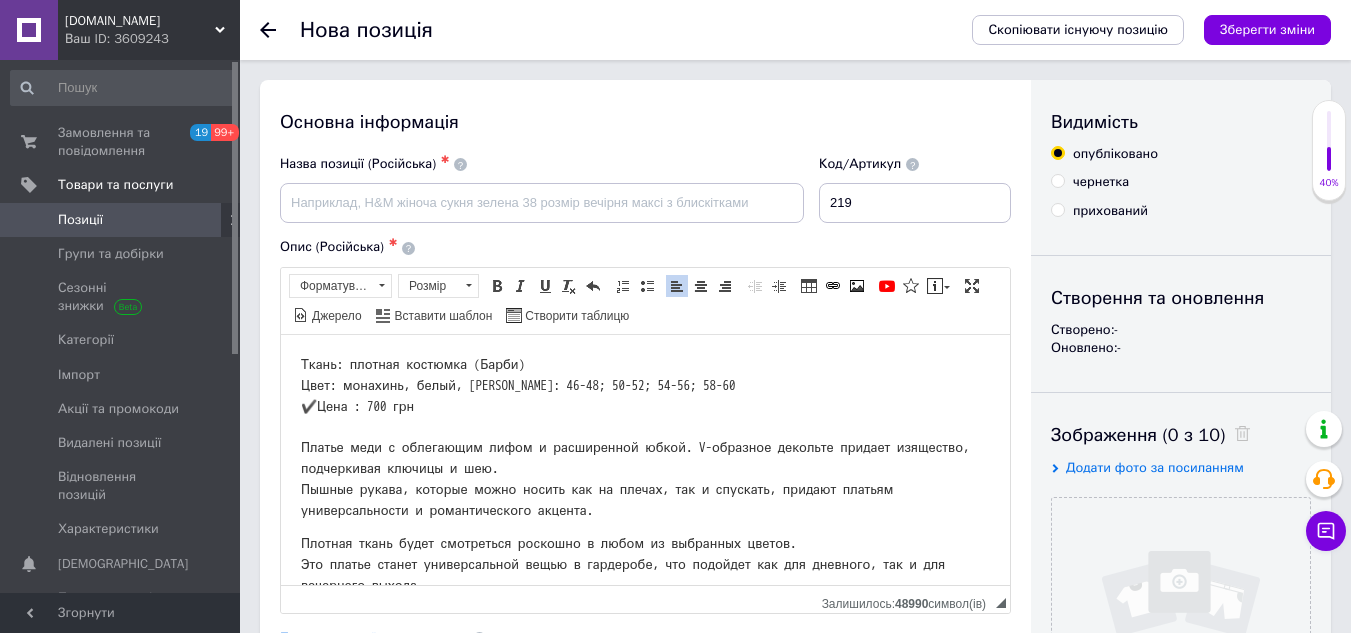 click on "Ткань: плотная костюмка (Барби)
Цвет: монахинь, белый, [PERSON_NAME]: 46-48; 50-52; 54-56; 58-60
✔️Цена : 700 грн
Платье меди с облегающим лифом и расширенной юбкой. V-образное декольте придает изящество, подчеркивая ключицы и шею.
﻿﻿Пышные рукава, которые можно носить как на плечах, так и спускать, придают платьям универсальности и романтического акцента." at bounding box center [645, 437] 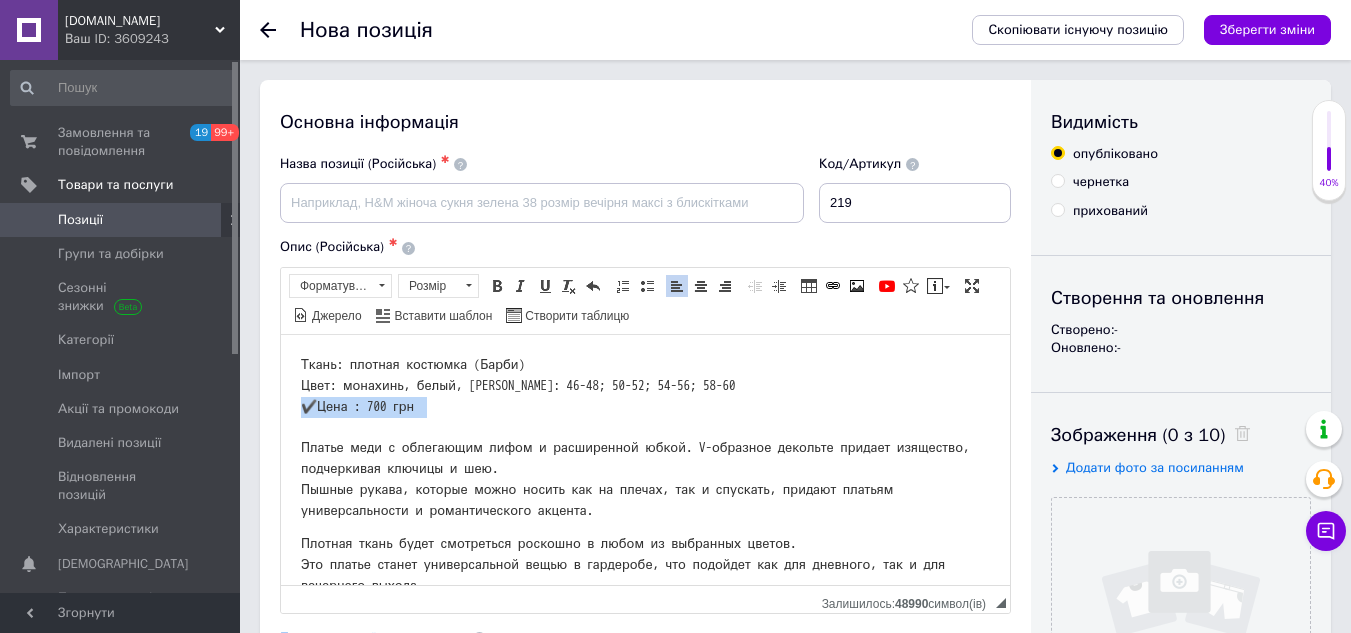 drag, startPoint x: 371, startPoint y: 447, endPoint x: 273, endPoint y: 428, distance: 99.824844 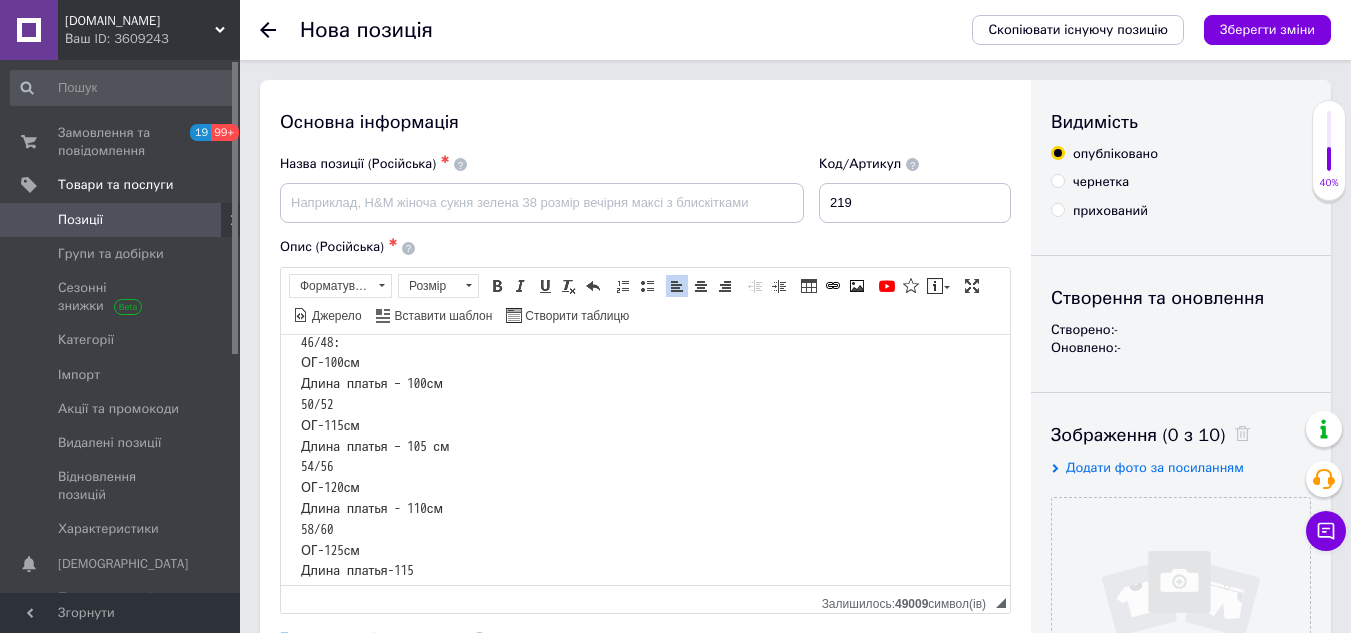 scroll, scrollTop: 398, scrollLeft: 0, axis: vertical 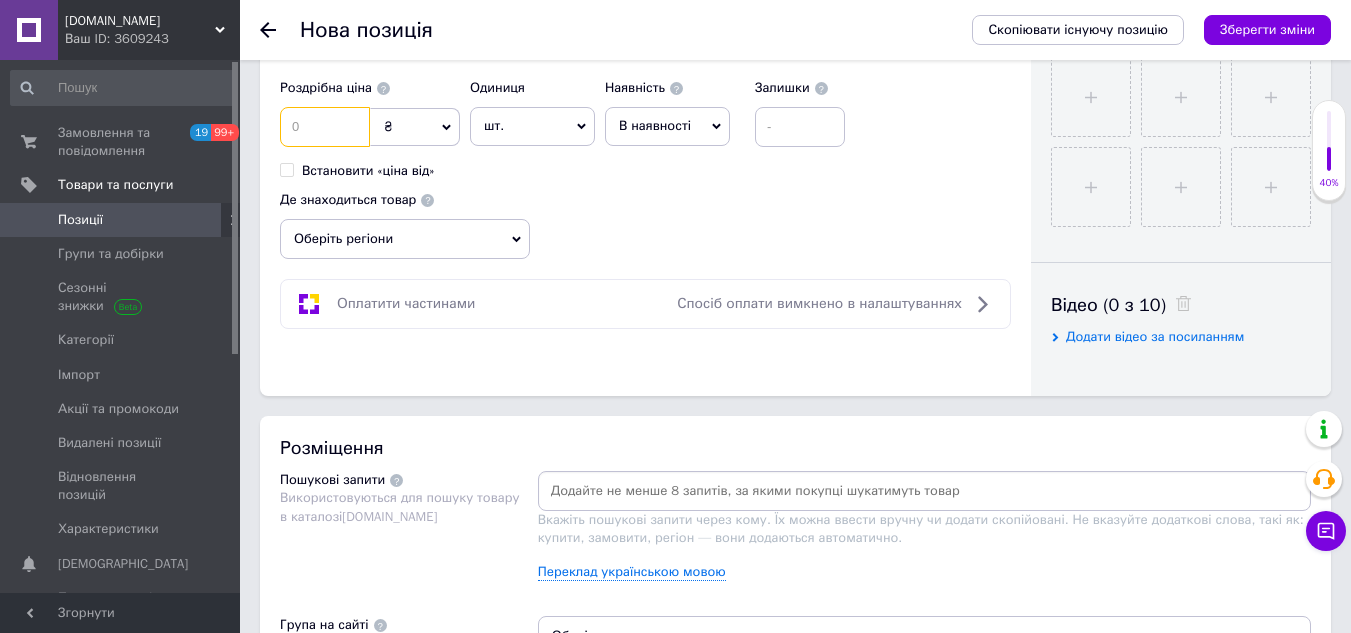 click at bounding box center (325, 127) 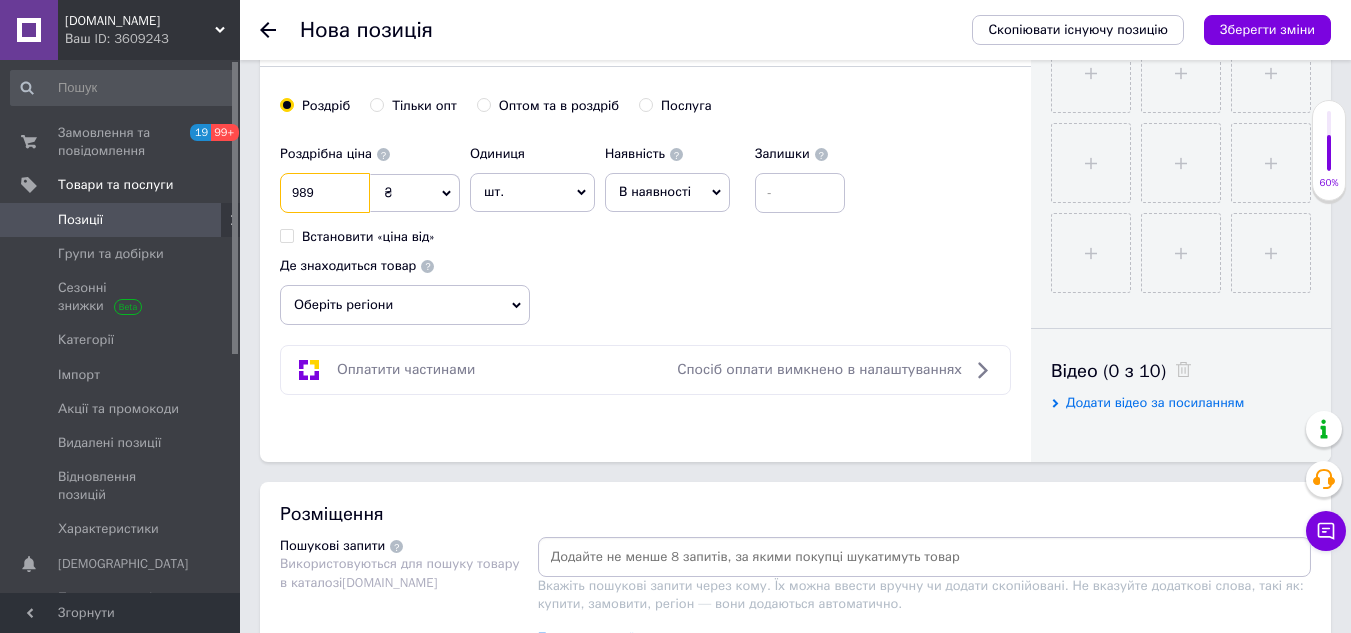 scroll, scrollTop: 600, scrollLeft: 0, axis: vertical 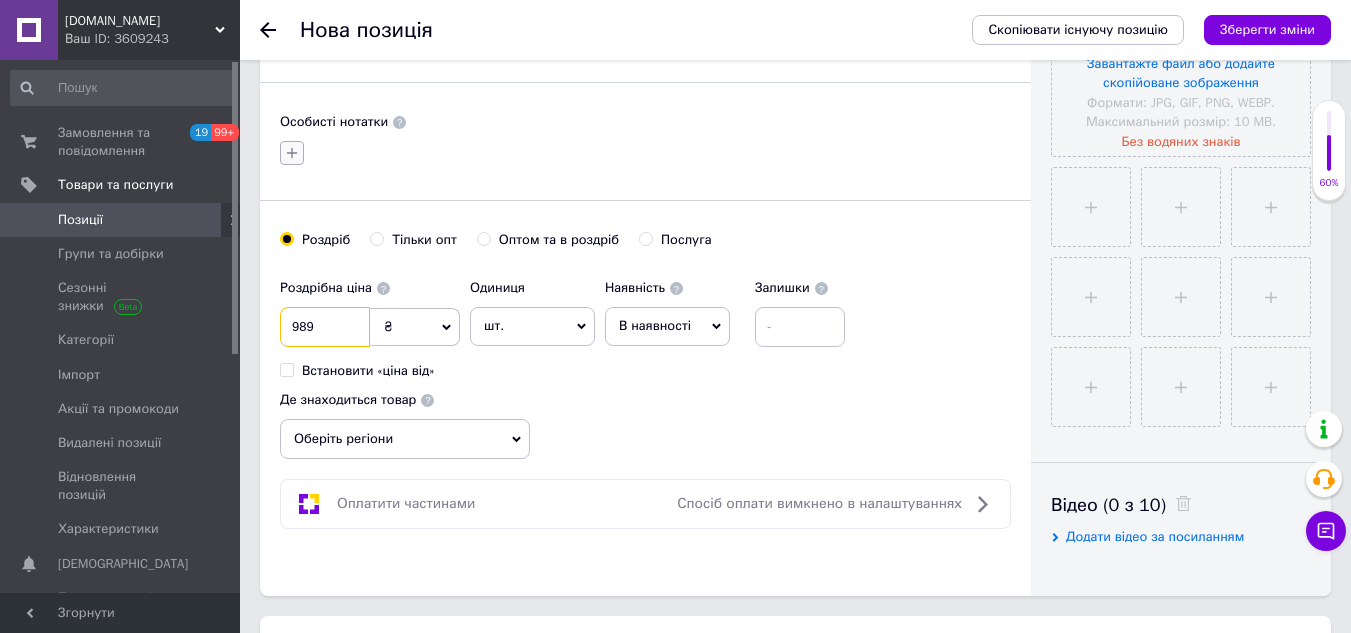 type on "989" 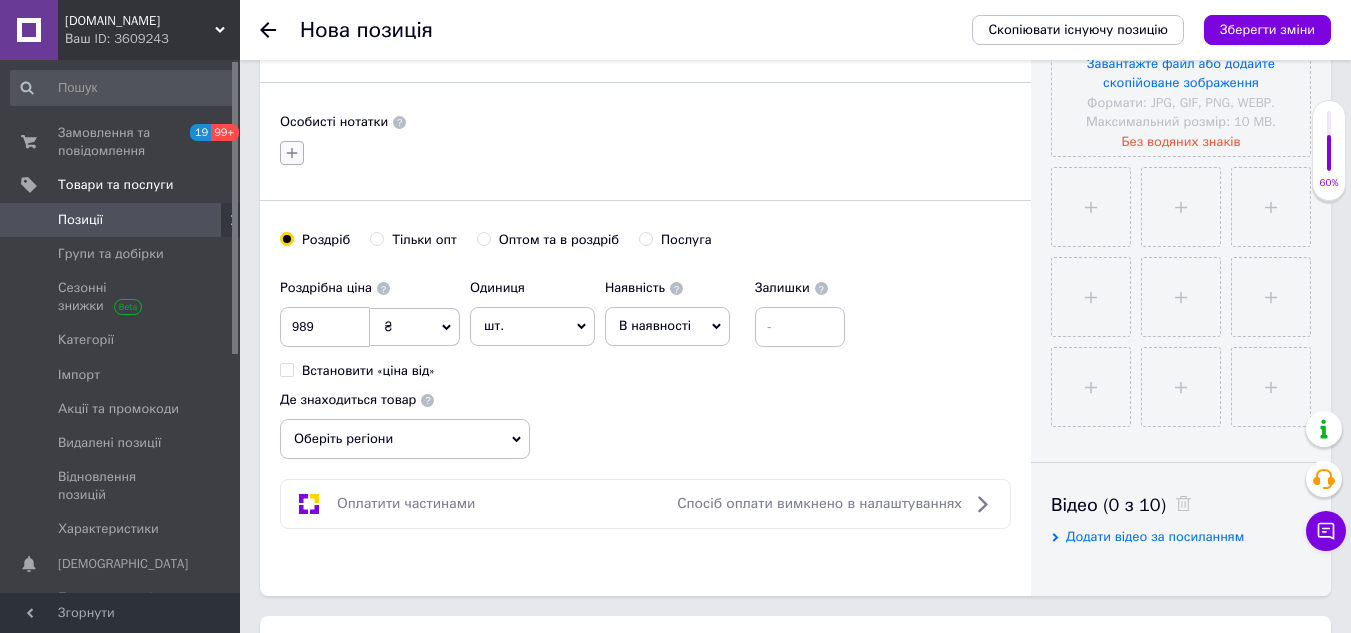 click at bounding box center (292, 153) 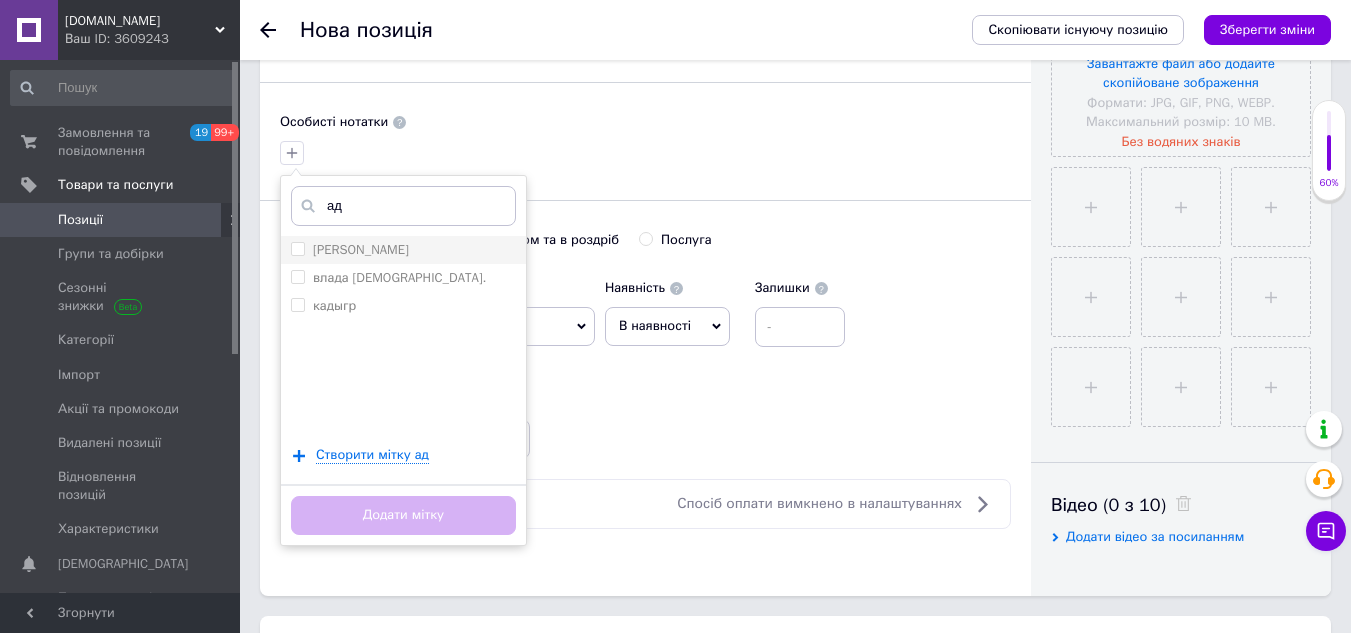 type on "ад" 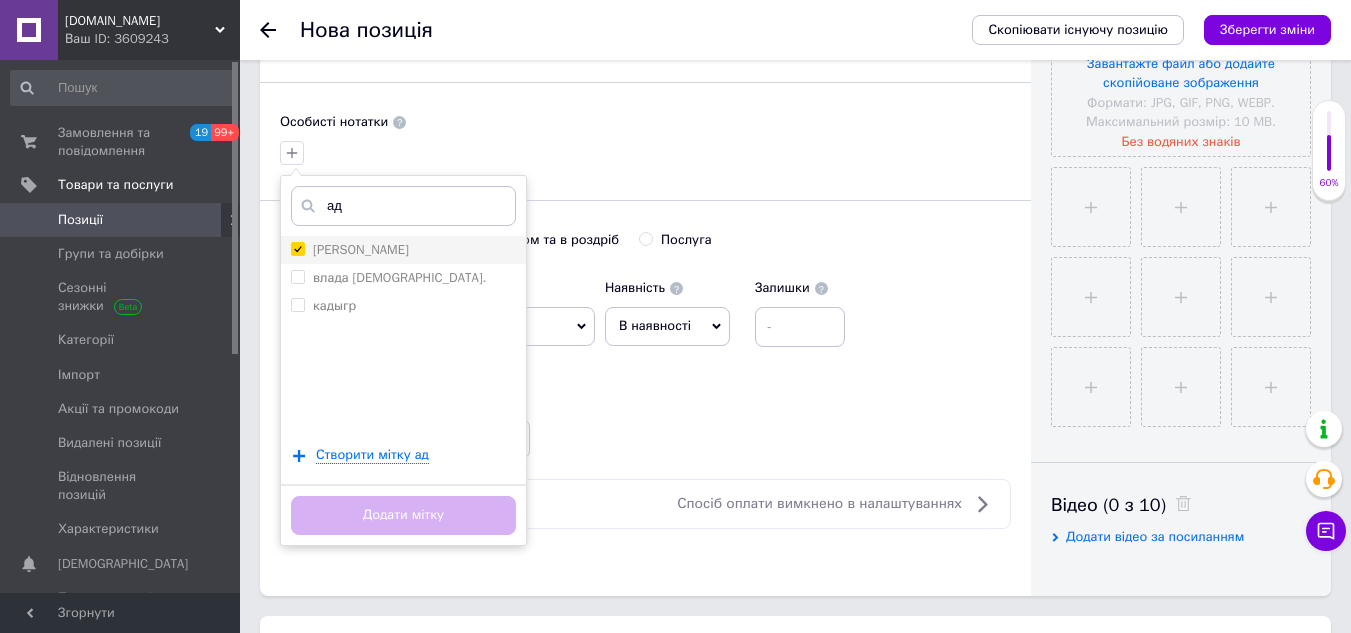 checkbox on "true" 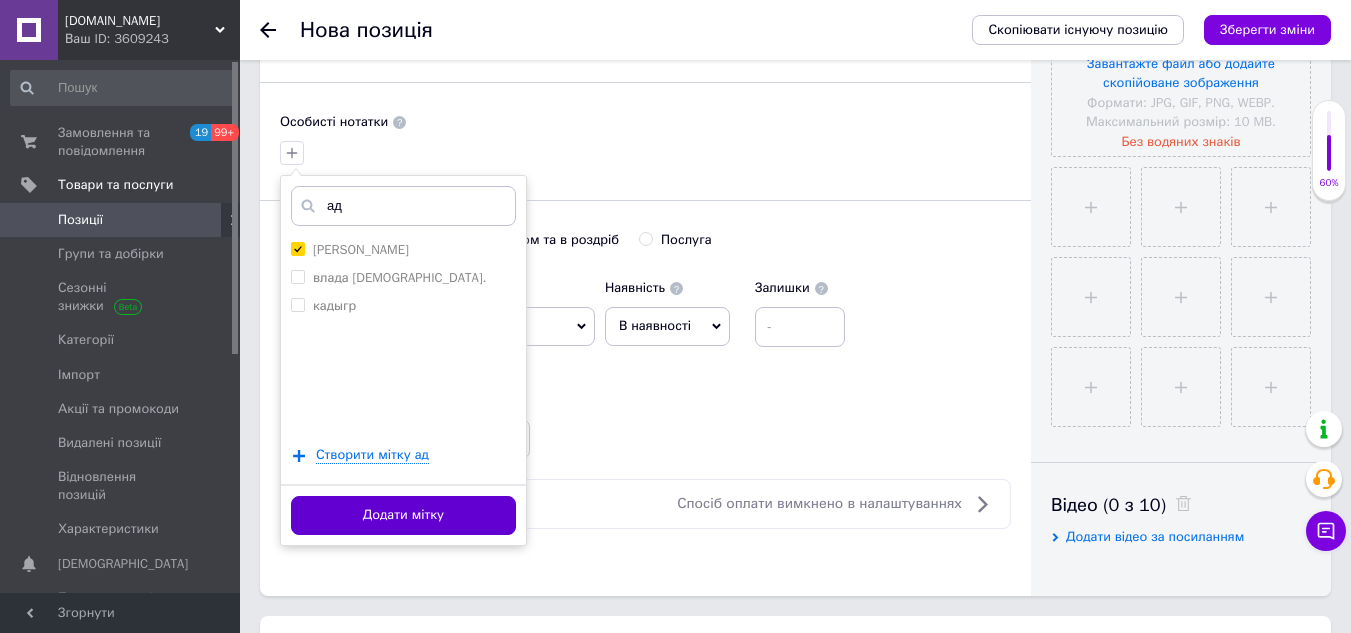 click on "Додати мітку" at bounding box center (403, 515) 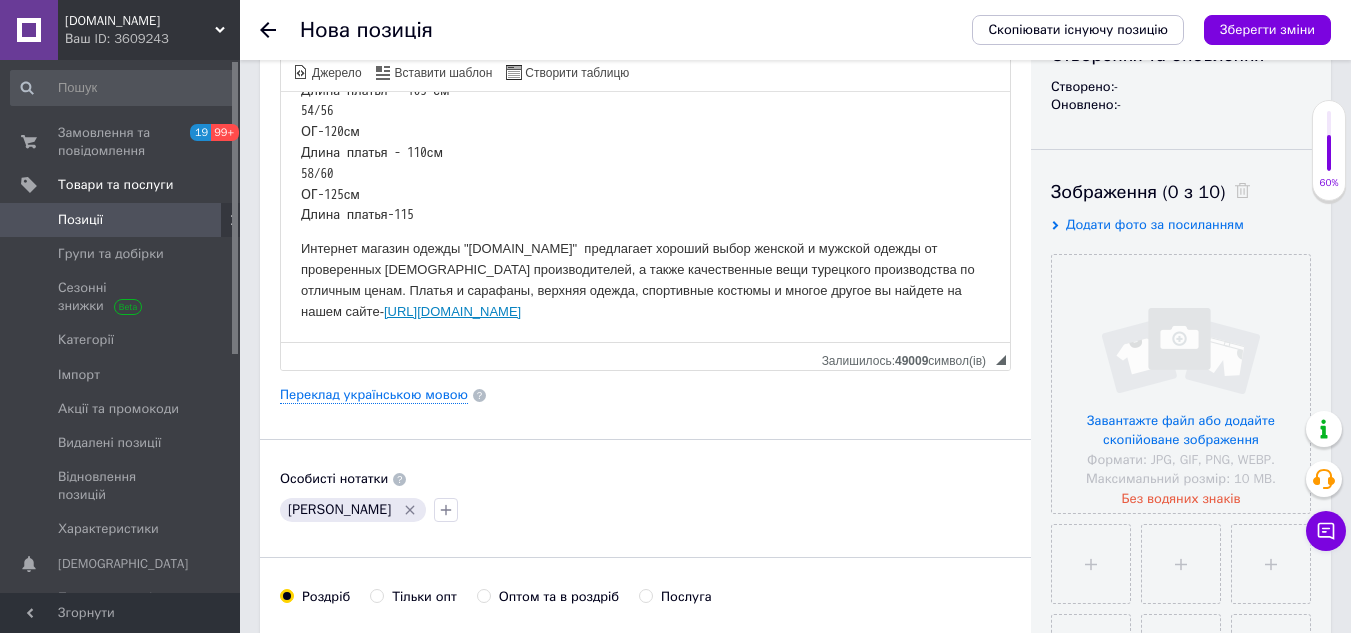 scroll, scrollTop: 0, scrollLeft: 0, axis: both 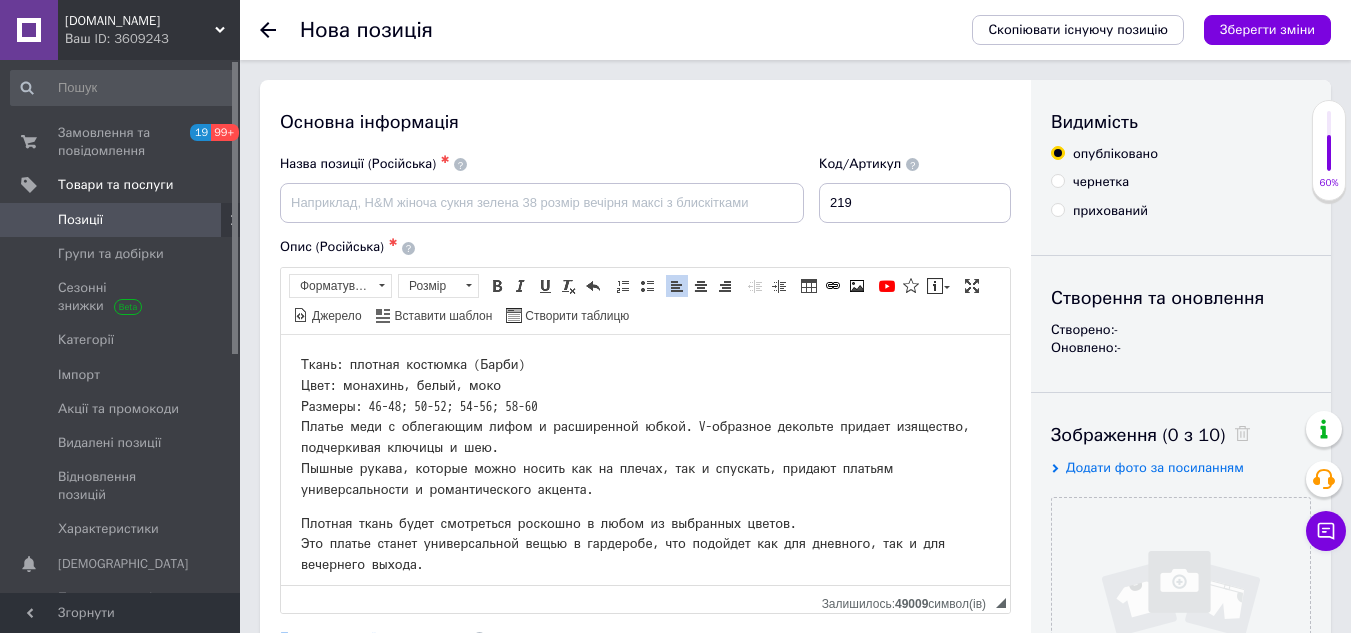 drag, startPoint x: 476, startPoint y: 386, endPoint x: 485, endPoint y: 402, distance: 18.35756 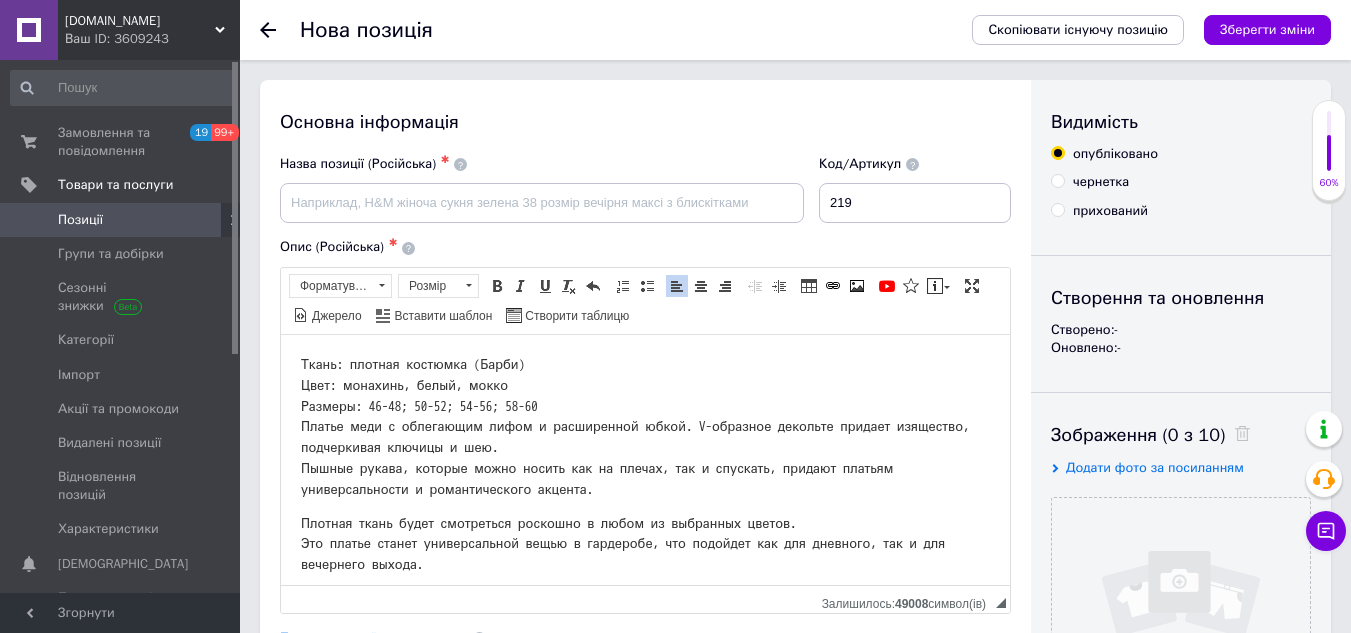 click on "Ткань: плотная костюмка (Барби)
Цвет: монахинь, белый, мокко
Размеры: 46-48; 50-52; 54-56; 58-60
Платье меди с облегающим лифом и расширенной юбкой. V-образное декольте придает изящество, подчеркивая ключицы и шею.
﻿﻿Пышные рукава, которые можно носить как на плечах, так и спускать, придают платьям универсальности и романтического акцента." at bounding box center (645, 427) 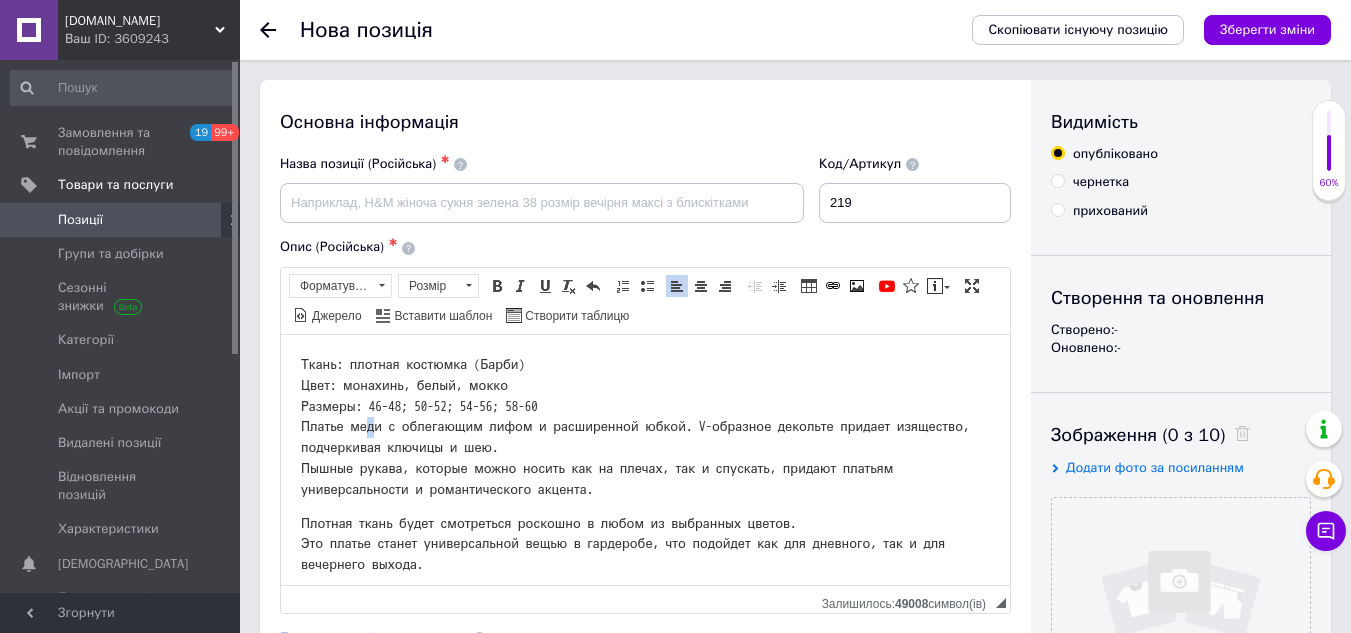 click on "Ткань: плотная костюмка (Барби)
Цвет: монахинь, белый, мокко
Размеры: 46-48; 50-52; 54-56; 58-60
Платье меди с облегающим лифом и расширенной юбкой. V-образное декольте придает изящество, подчеркивая ключицы и шею.
﻿﻿Пышные рукава, которые можно носить как на плечах, так и спускать, придают платьям универсальности и романтического акцента." at bounding box center [645, 427] 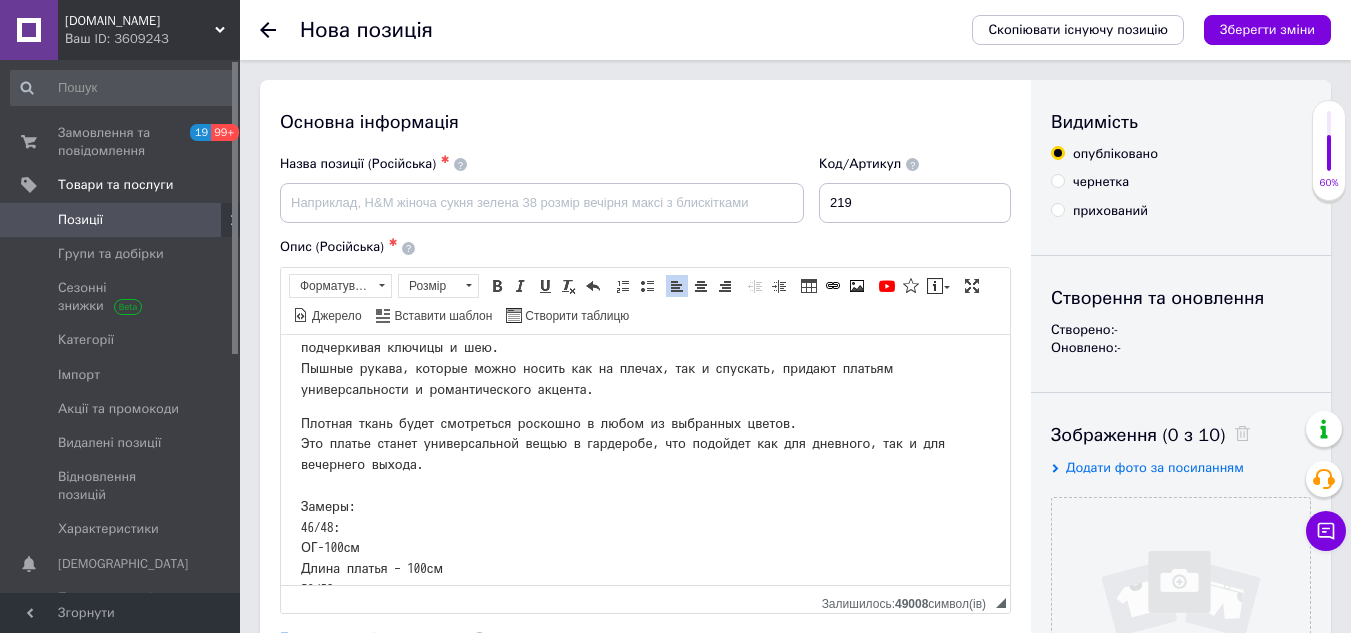 scroll, scrollTop: 0, scrollLeft: 0, axis: both 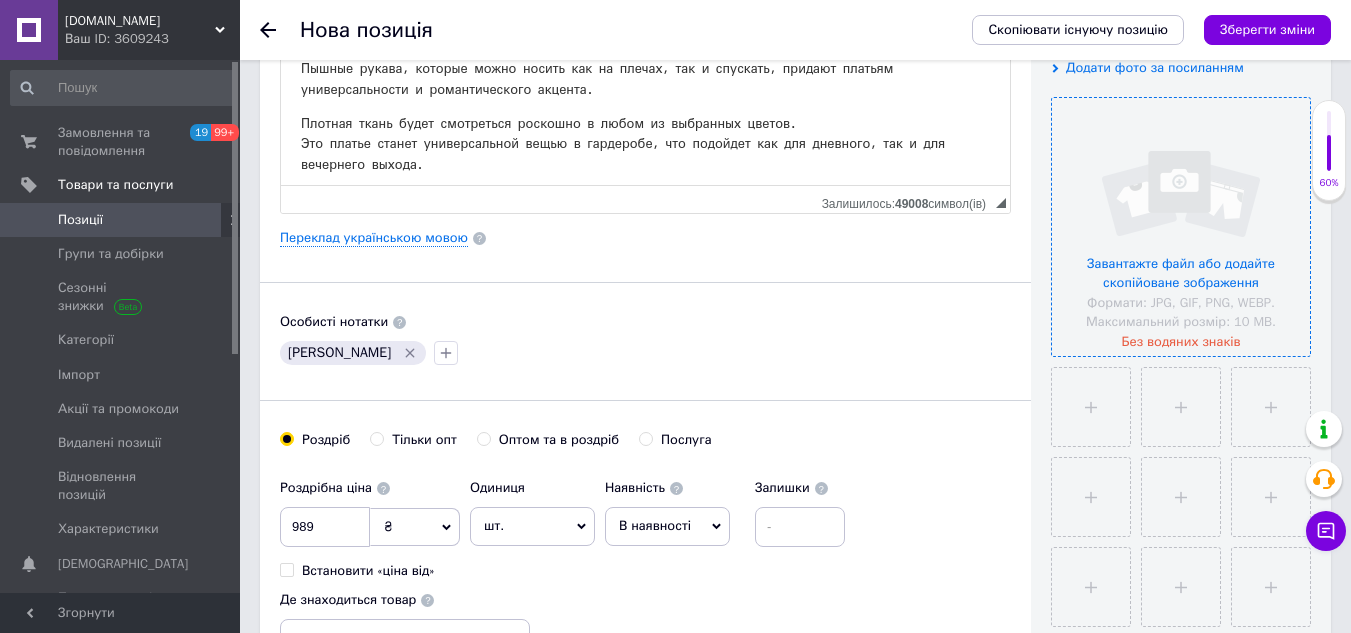 click at bounding box center [1181, 227] 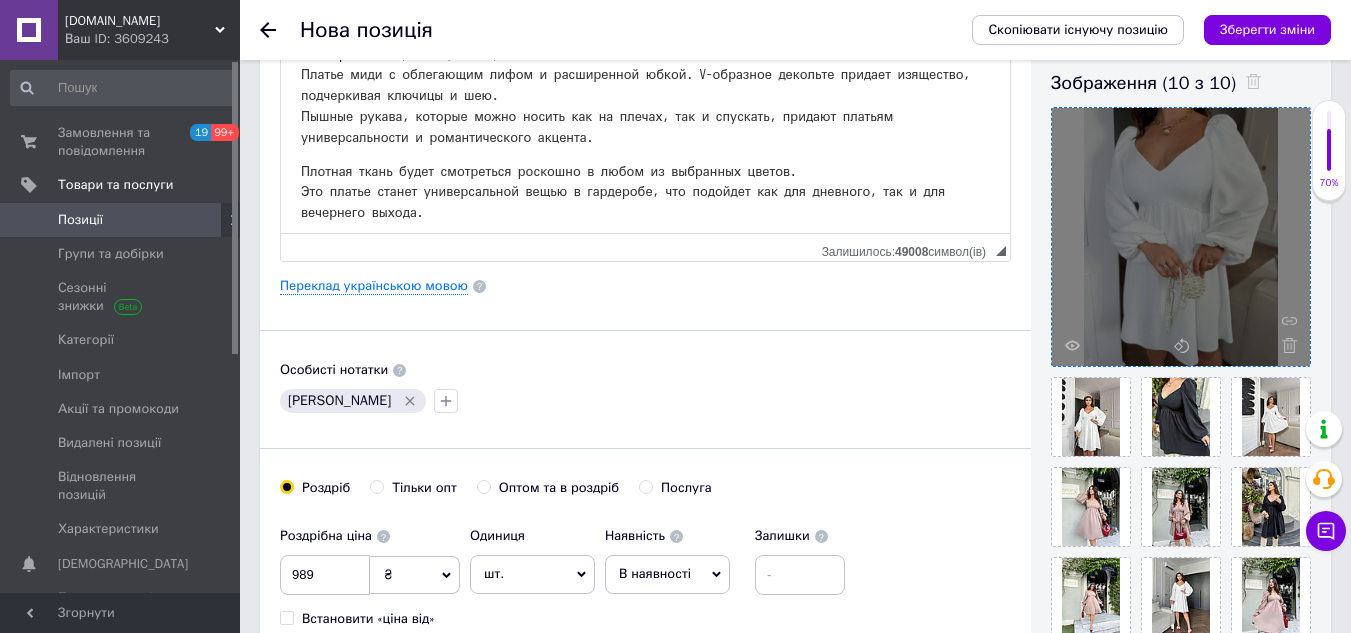 scroll, scrollTop: 400, scrollLeft: 0, axis: vertical 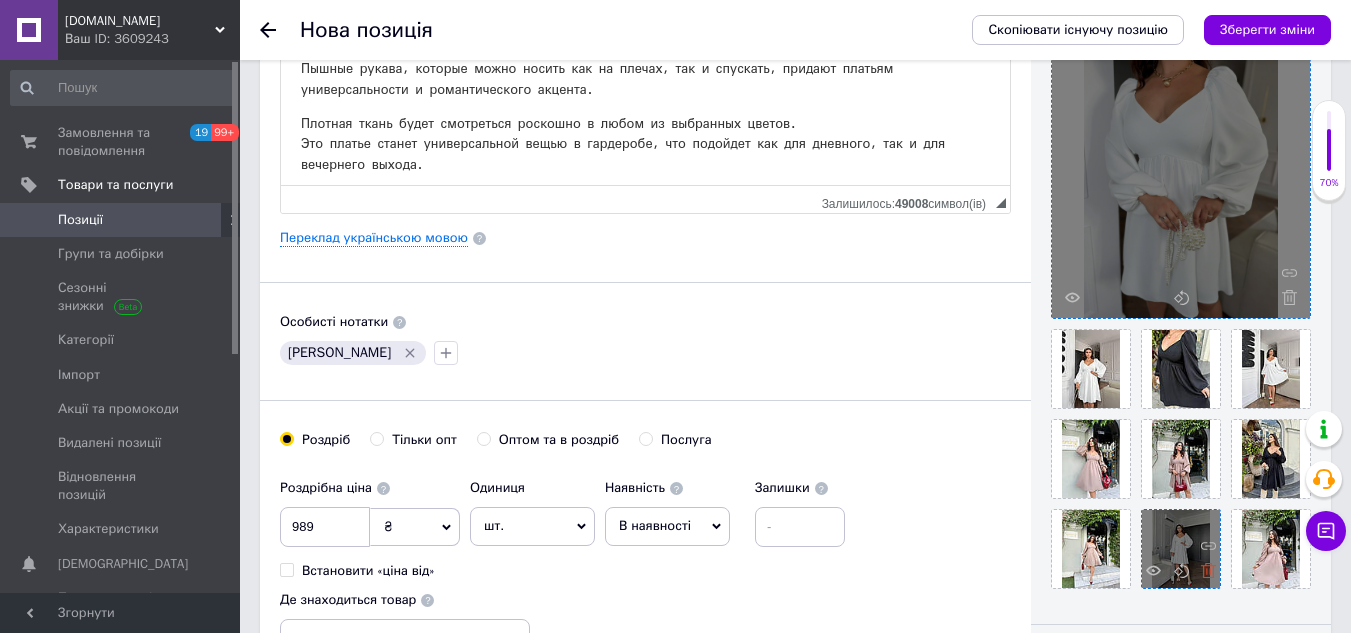 click 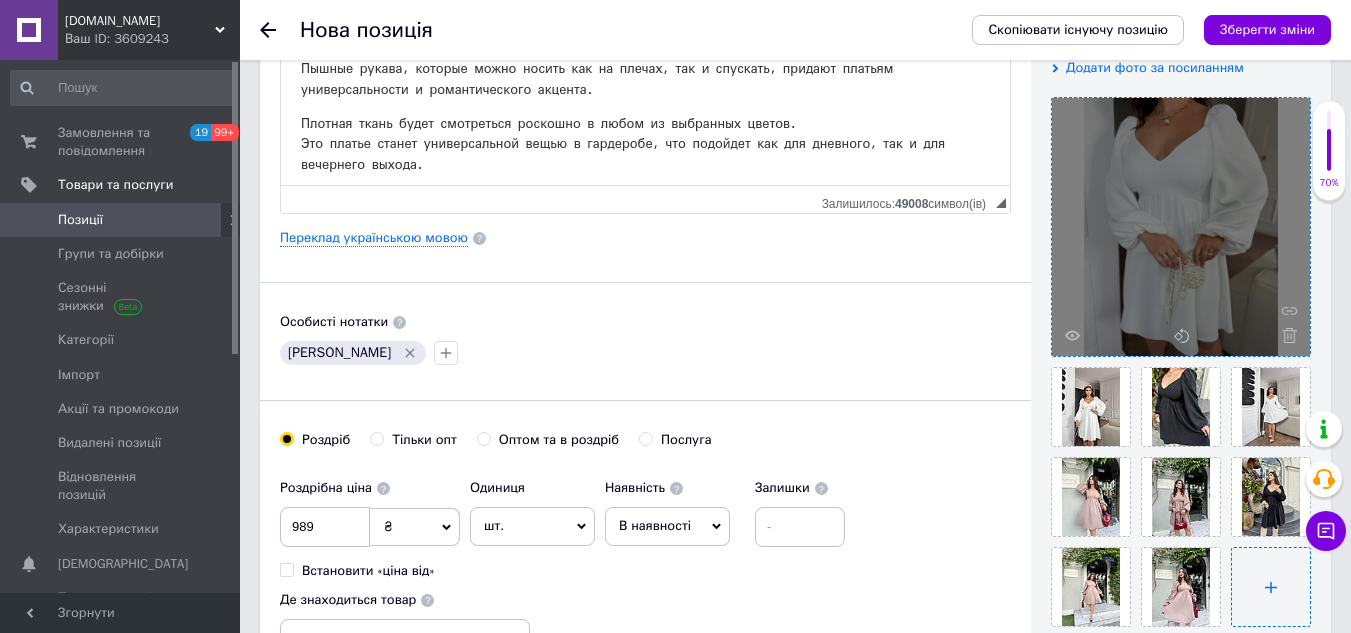 click at bounding box center [1271, 587] 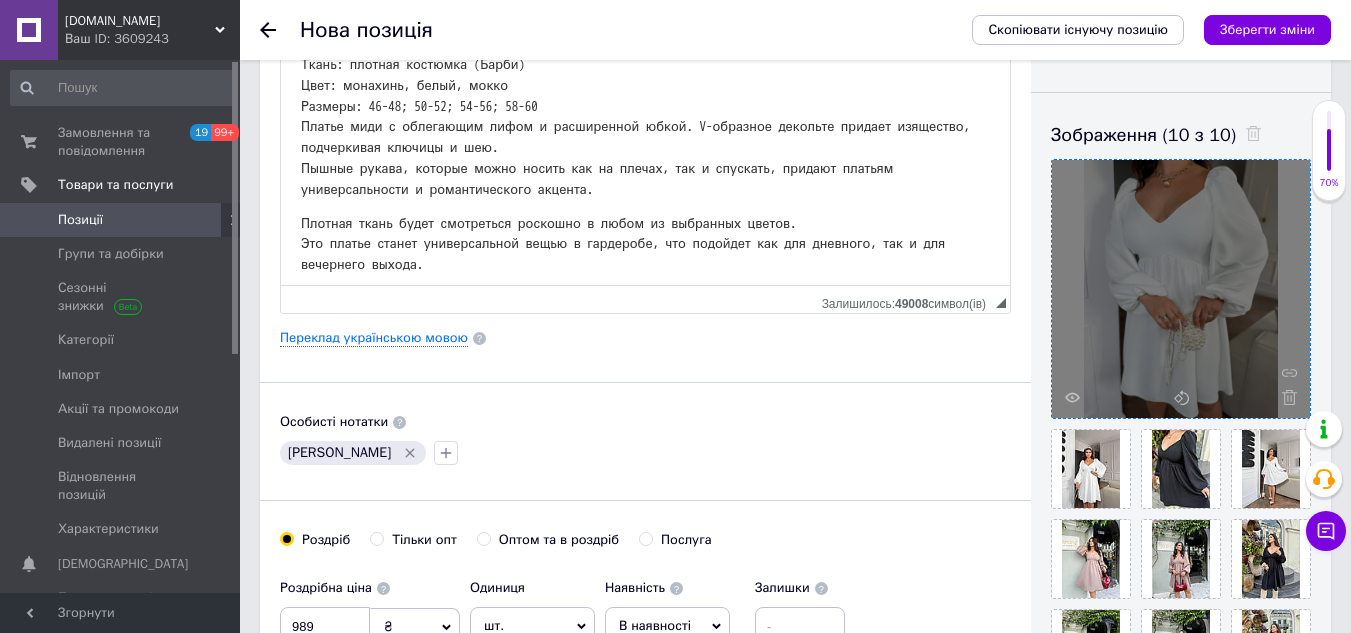 scroll, scrollTop: 400, scrollLeft: 0, axis: vertical 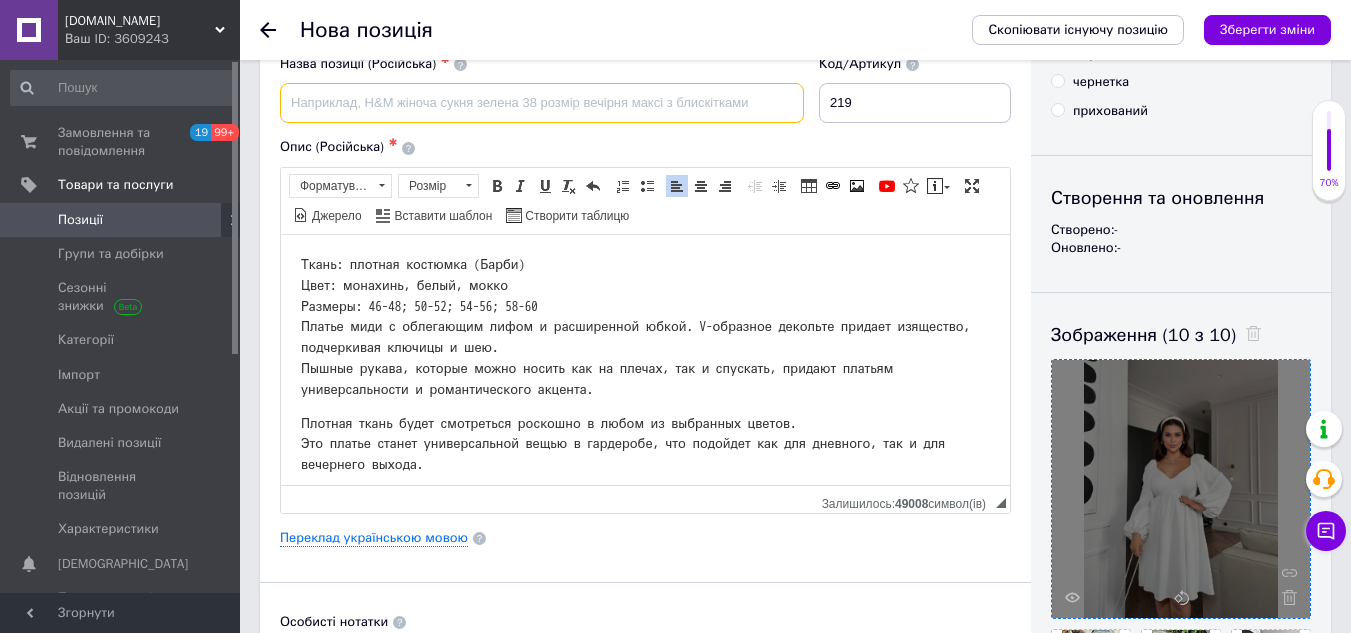 click at bounding box center [542, 103] 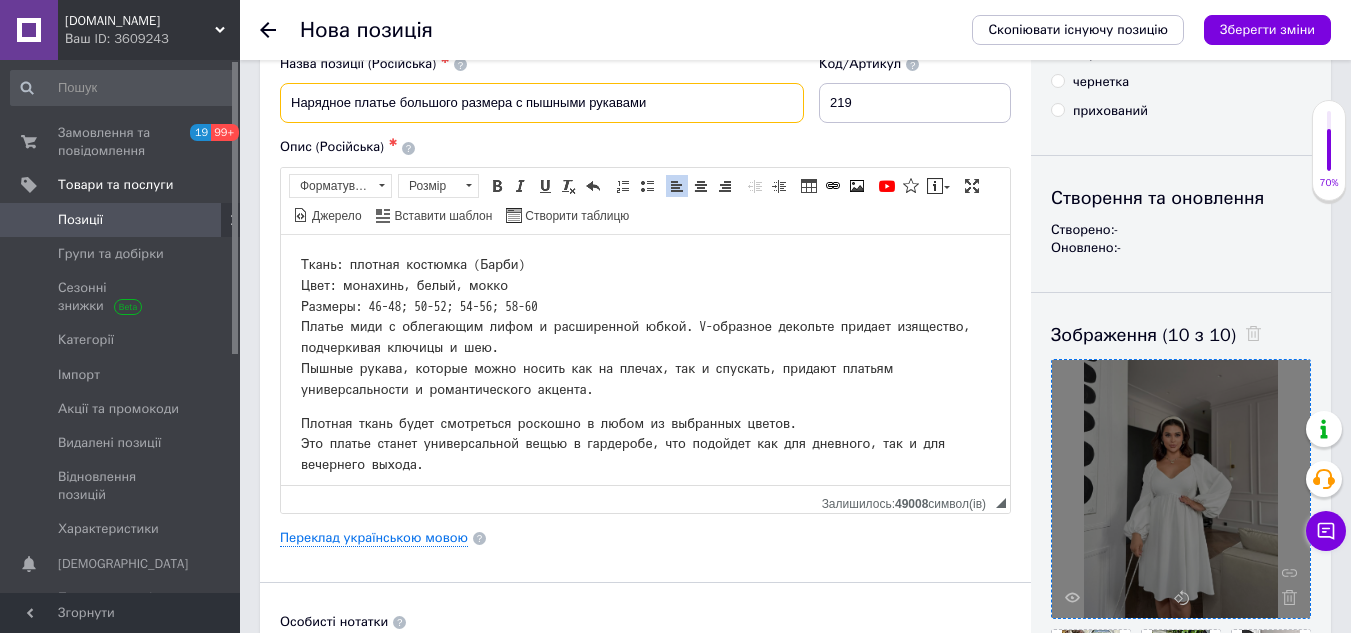 type on "Нарядное платье большого размера с пышными рукавами" 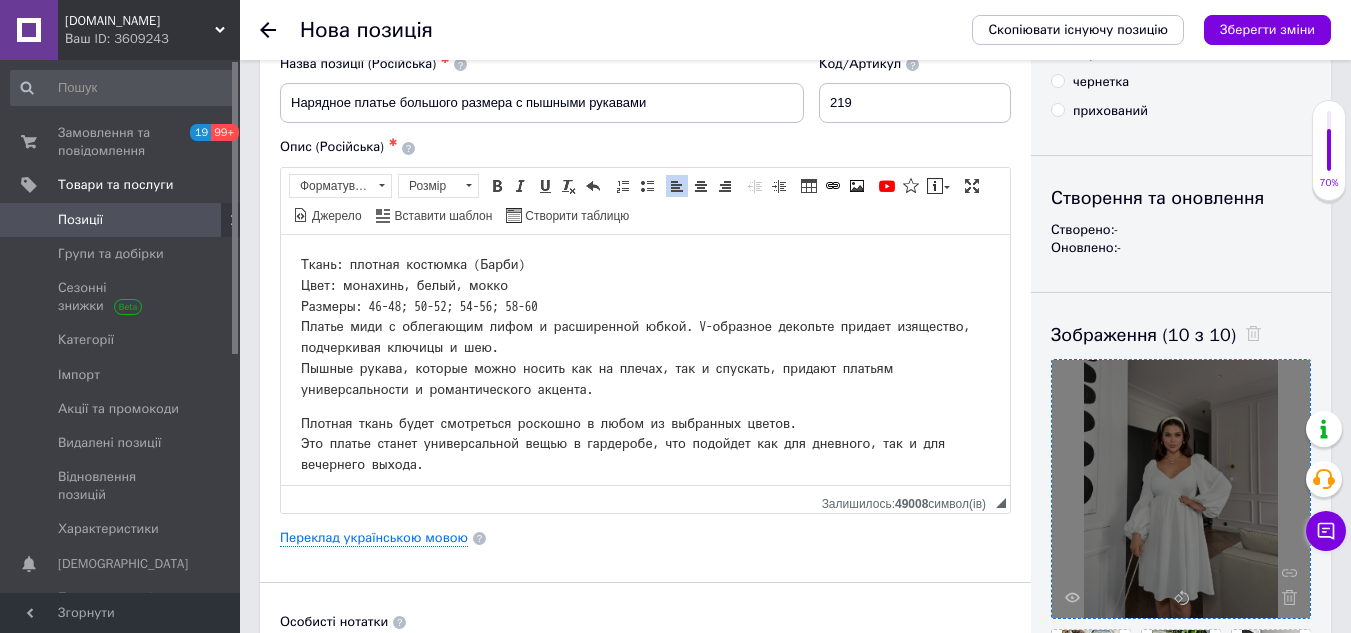 click on "Основна інформація Назва позиції (Російська) ✱ Нарядное платье большого размера с пышными рукавами Код/Артикул 219 Опис (Російська) ✱ Ткань: плотная костюмка (Барби)
Цвет: монахинь, белый, мокко
Размеры: 46-48; 50-52; 54-56; 58-60
Платье миди с облегающим лифом и расширенной юбкой. V-образное декольте придает изящество, подчеркивая ключицы и шею.
﻿﻿Пышные рукава, которые можно носить как на плечах, так и спускать, придают платьям универсальности и романтического акцента.
[URL][DOMAIN_NAME]
Розширений текстовий редактор, 40CAF5D0-9741-4463-A02F-72EB24A8E3B4 Форматування Форматування" at bounding box center [645, 519] 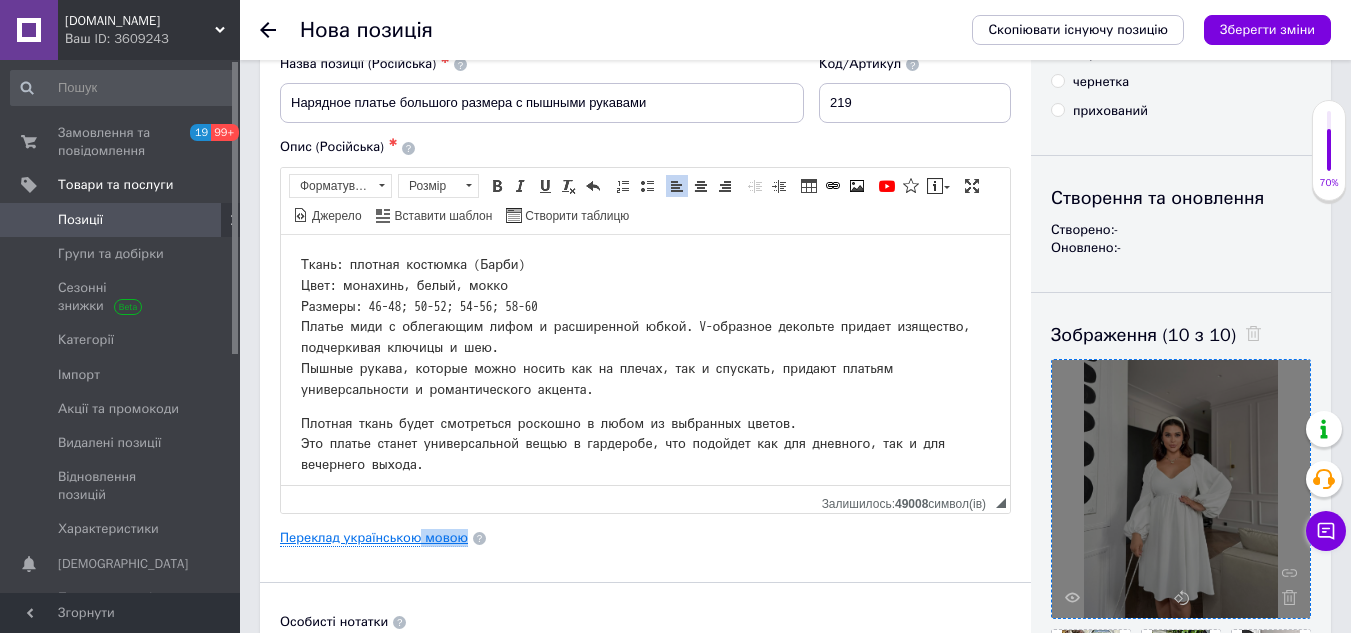 click on "Переклад українською мовою" at bounding box center [374, 538] 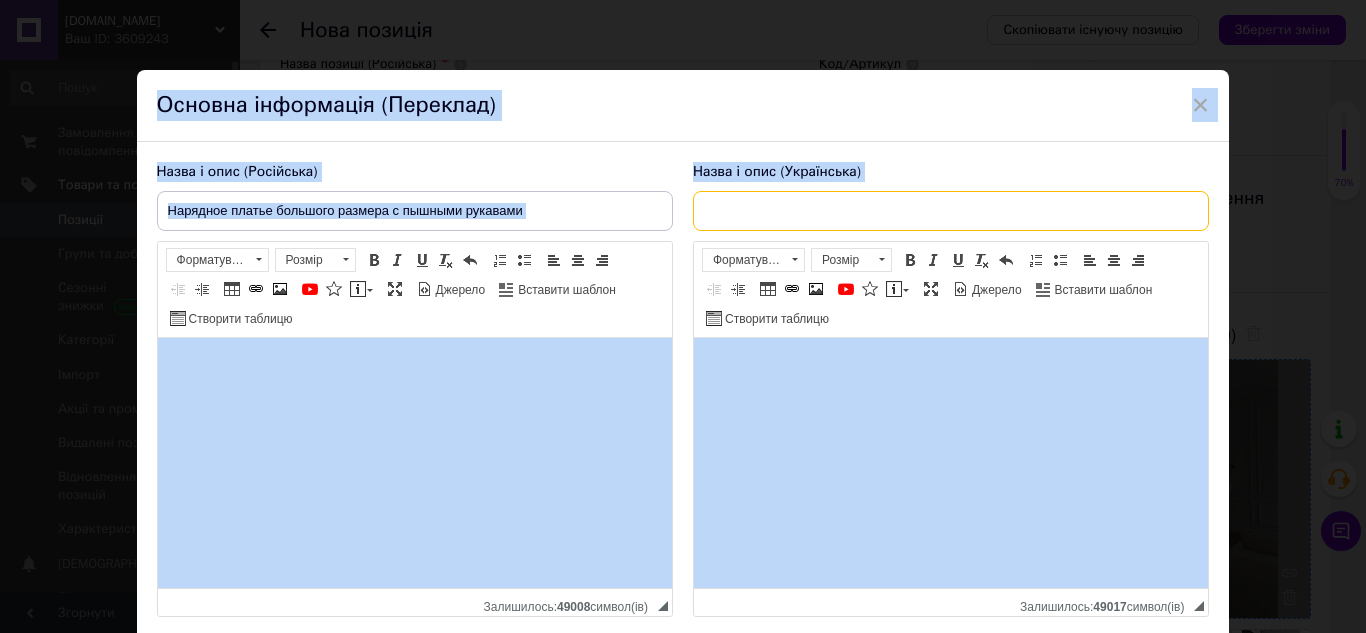click at bounding box center (951, 211) 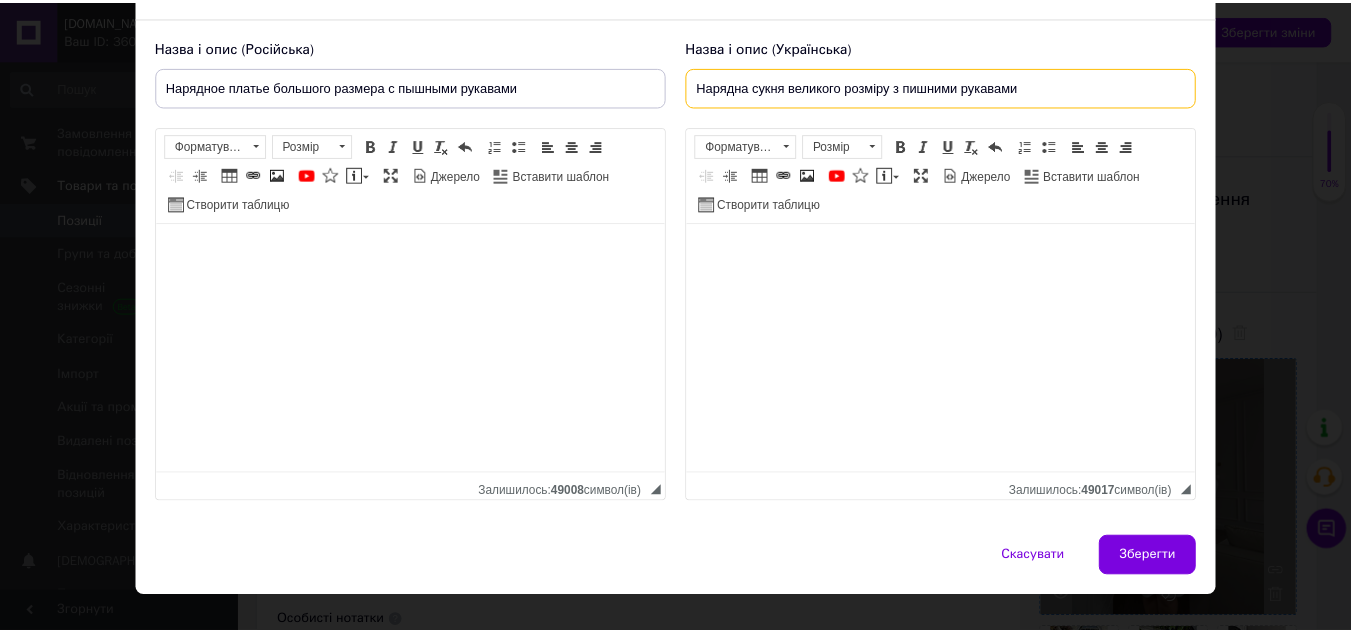 scroll, scrollTop: 159, scrollLeft: 0, axis: vertical 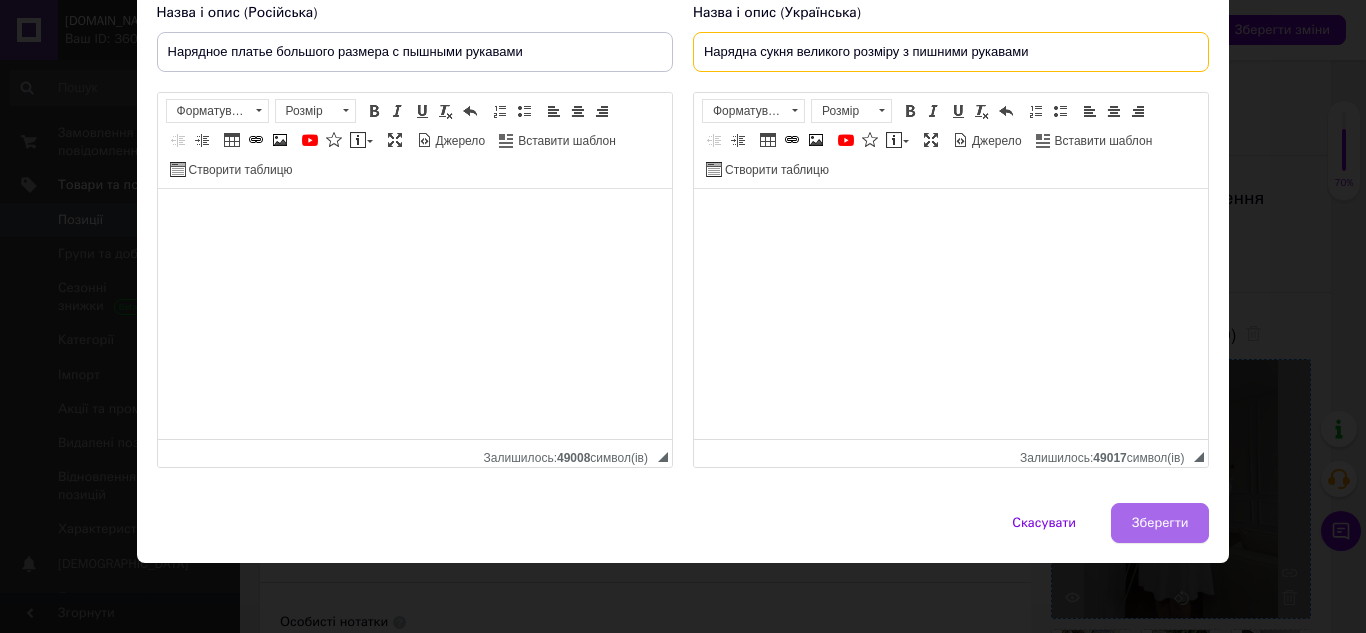 type on "Нарядна сукня великого розміру з пишними рукавами" 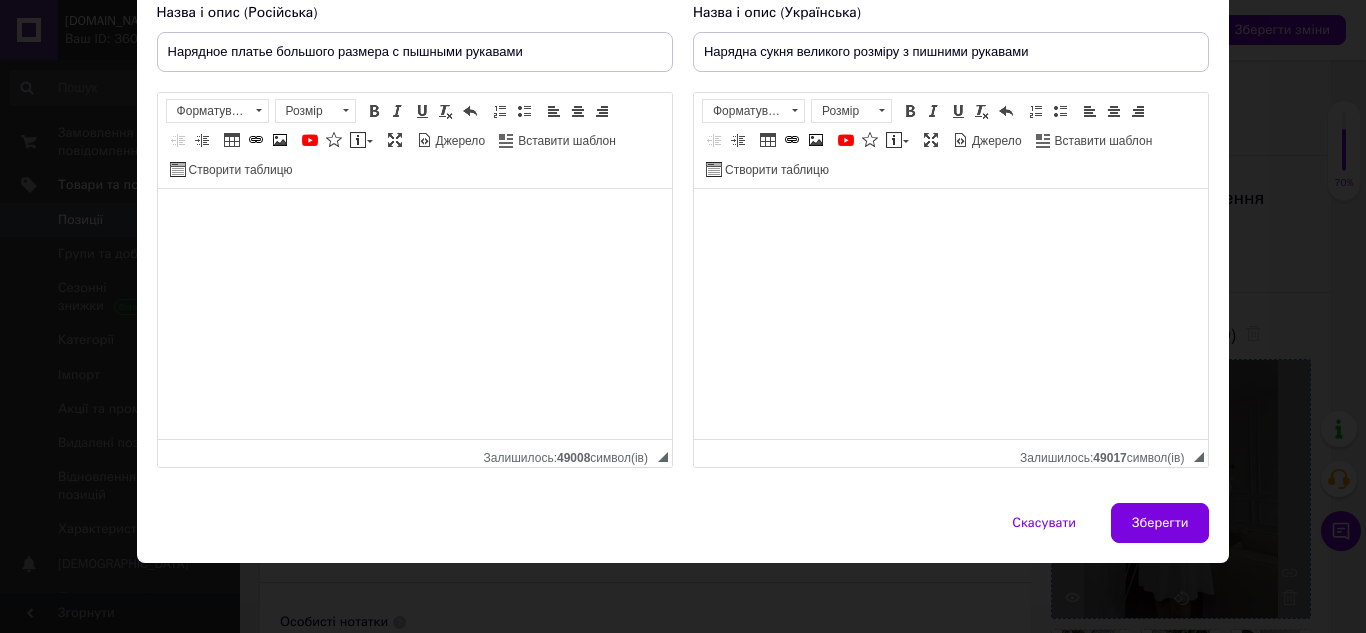 click on "Зберегти" at bounding box center (1160, 523) 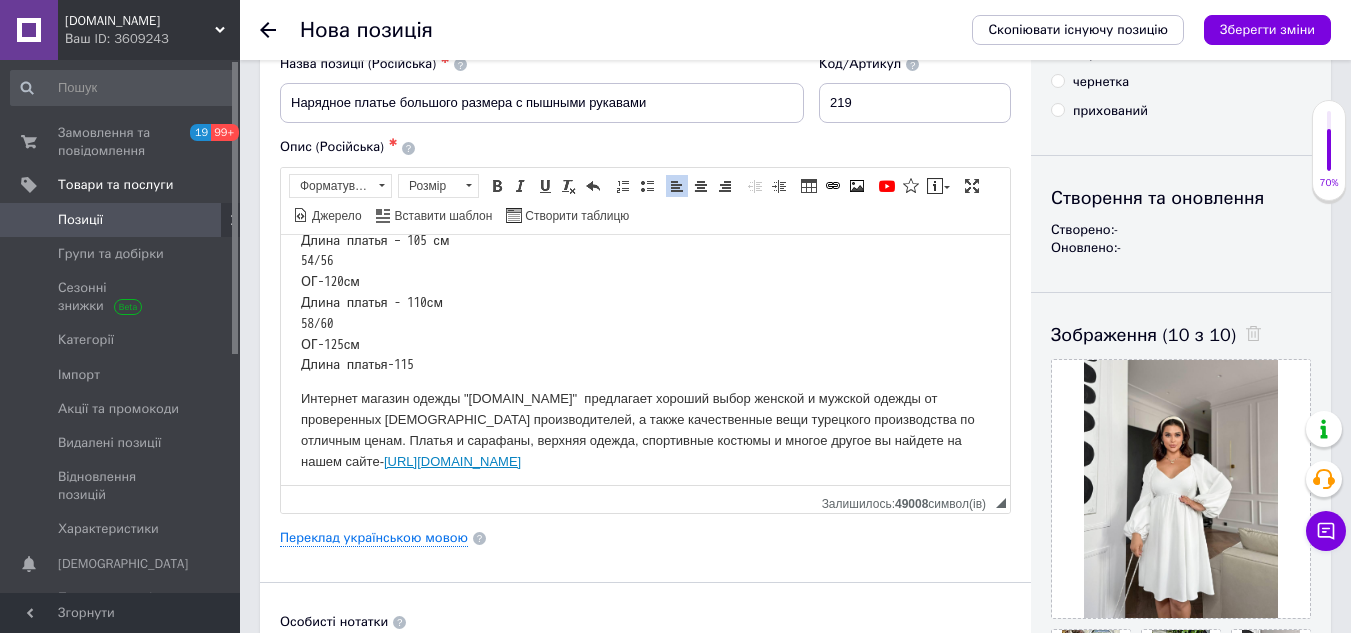scroll, scrollTop: 398, scrollLeft: 0, axis: vertical 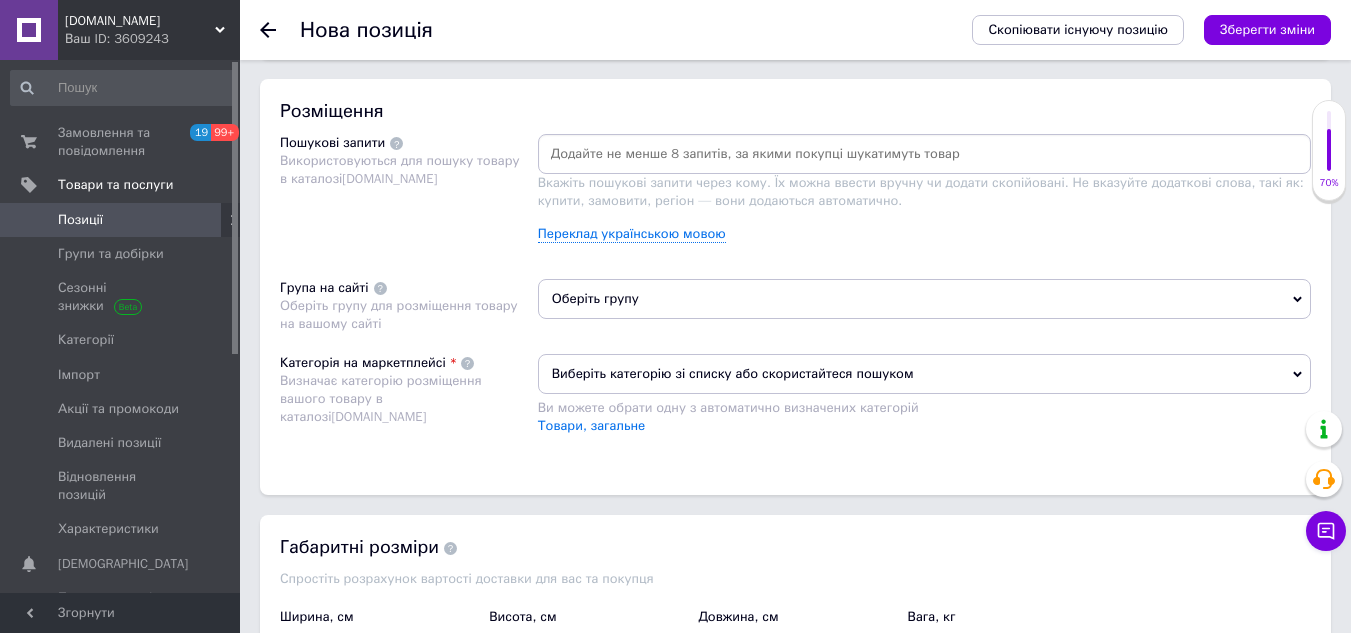 click on "Оберіть групу" at bounding box center [924, 299] 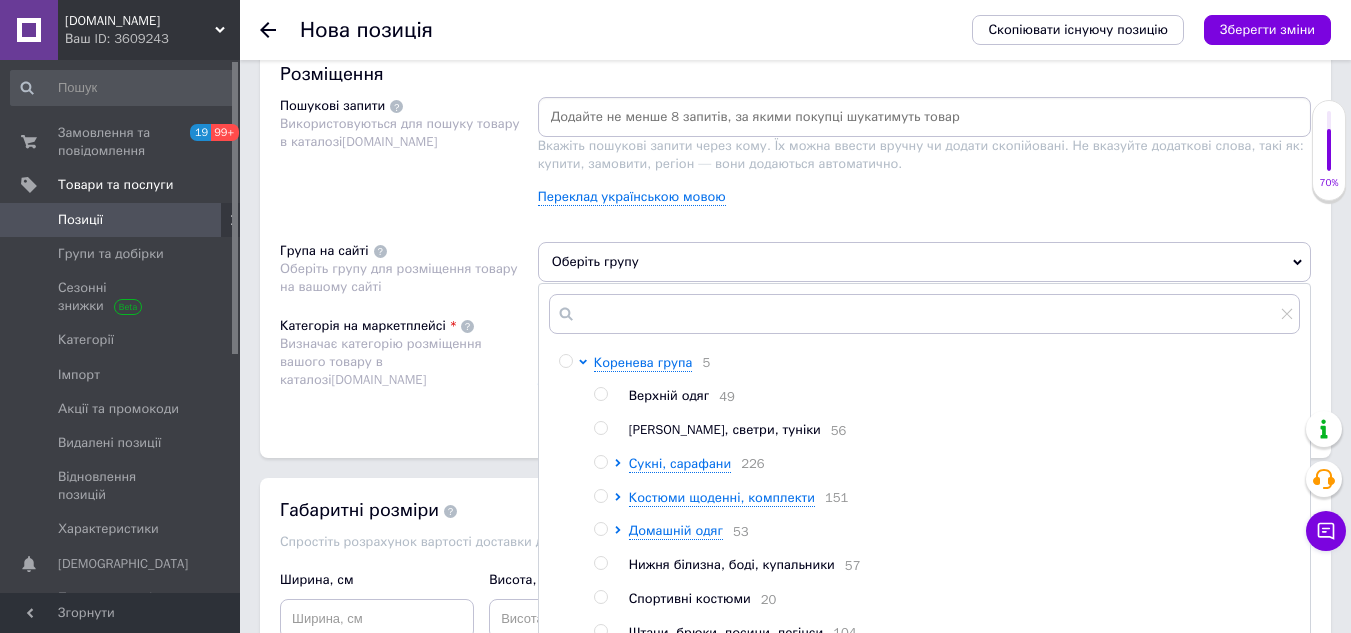 scroll, scrollTop: 1200, scrollLeft: 0, axis: vertical 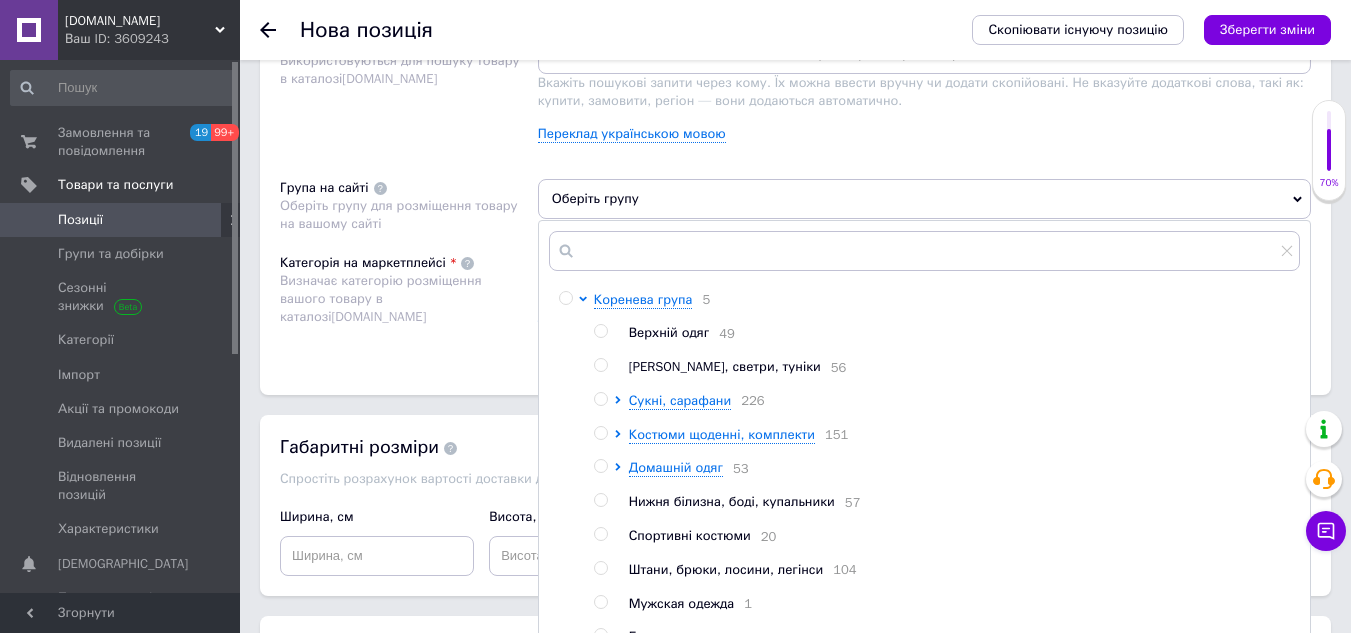 click at bounding box center (600, 399) 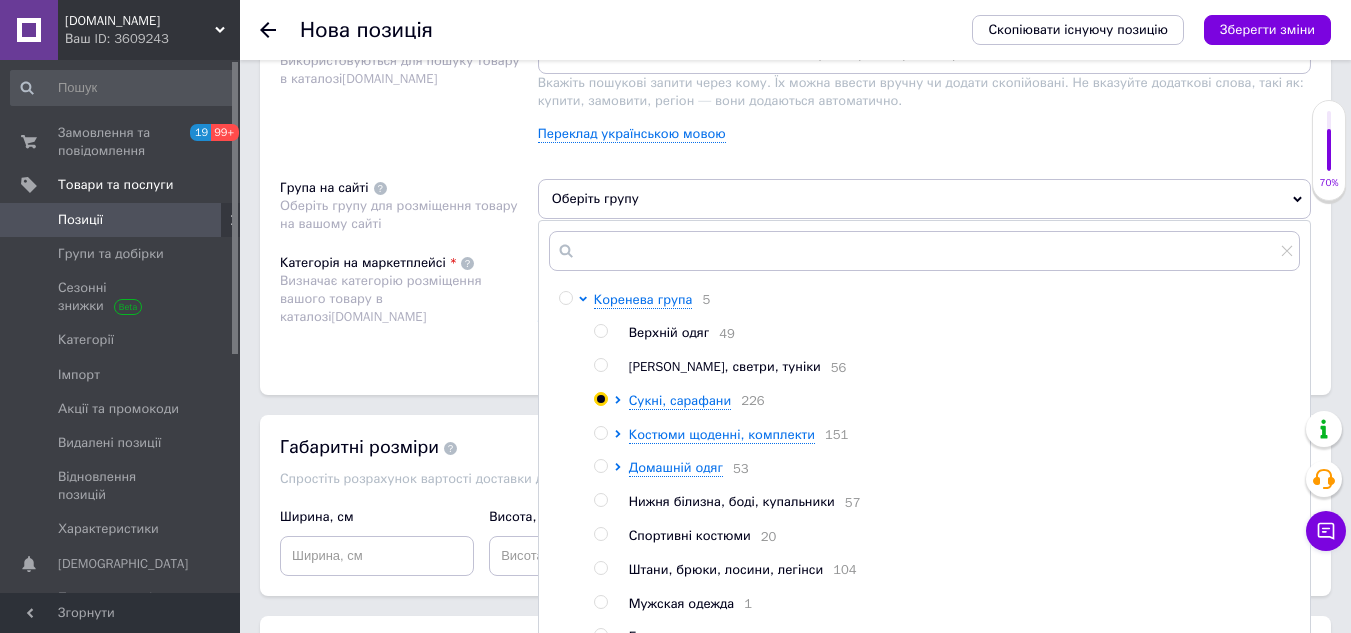 radio on "true" 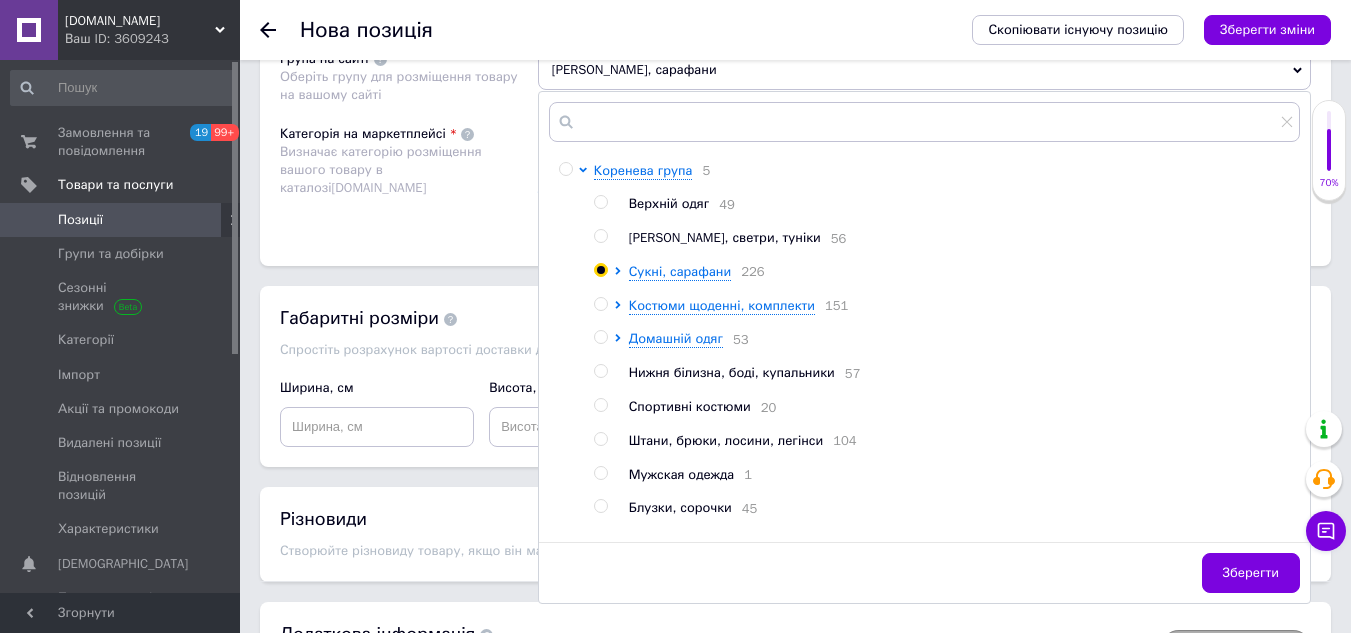 scroll, scrollTop: 1500, scrollLeft: 0, axis: vertical 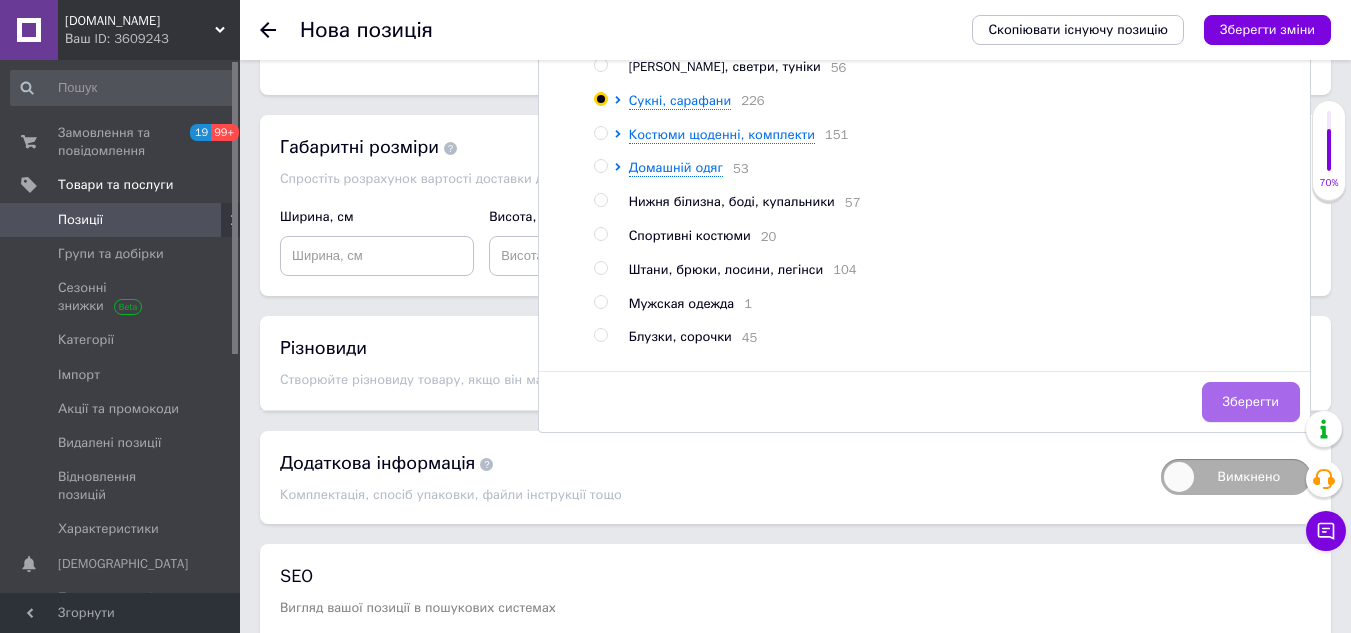 click on "Зберегти" at bounding box center (1251, 402) 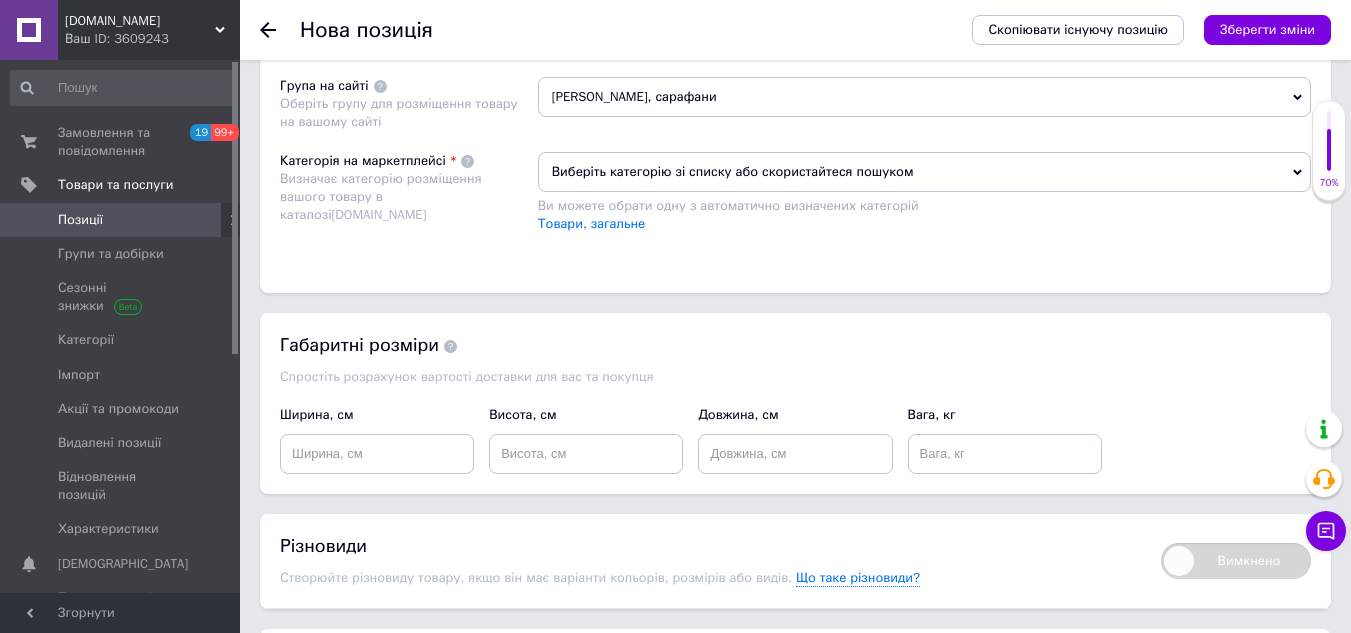 scroll, scrollTop: 1300, scrollLeft: 0, axis: vertical 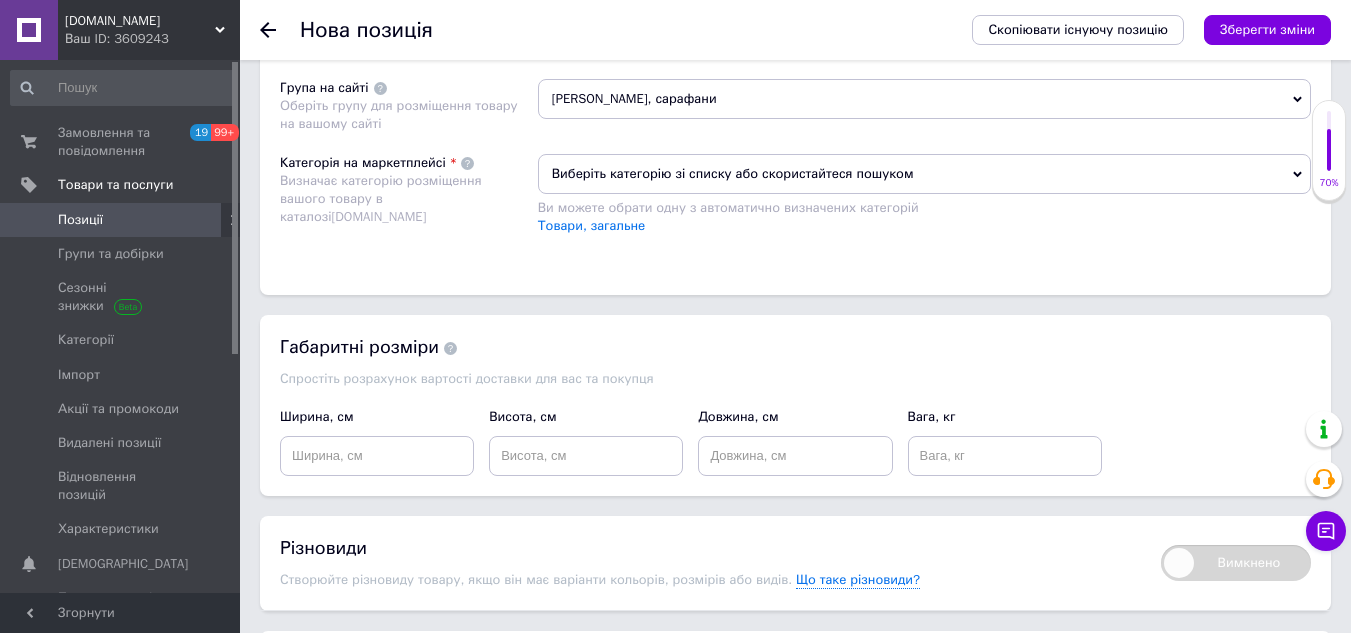 click on "Виберіть категорію зі списку або скористайтеся пошуком" at bounding box center [924, 174] 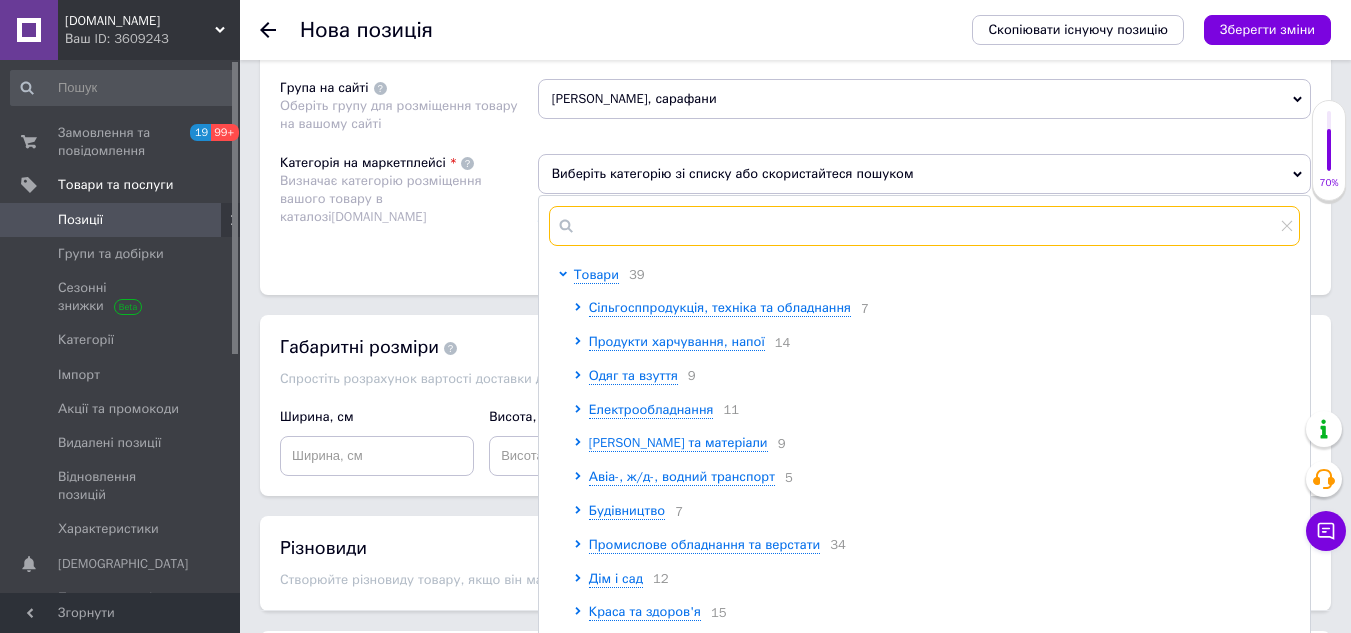 click at bounding box center [924, 226] 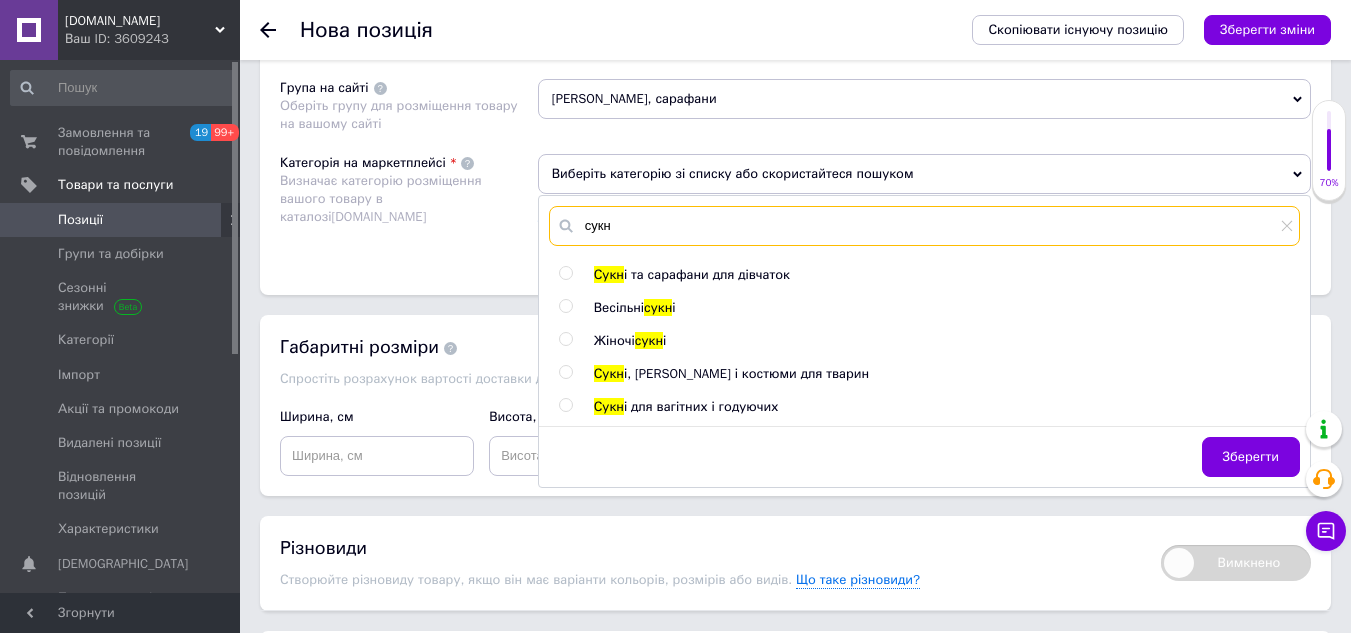 type on "сукн" 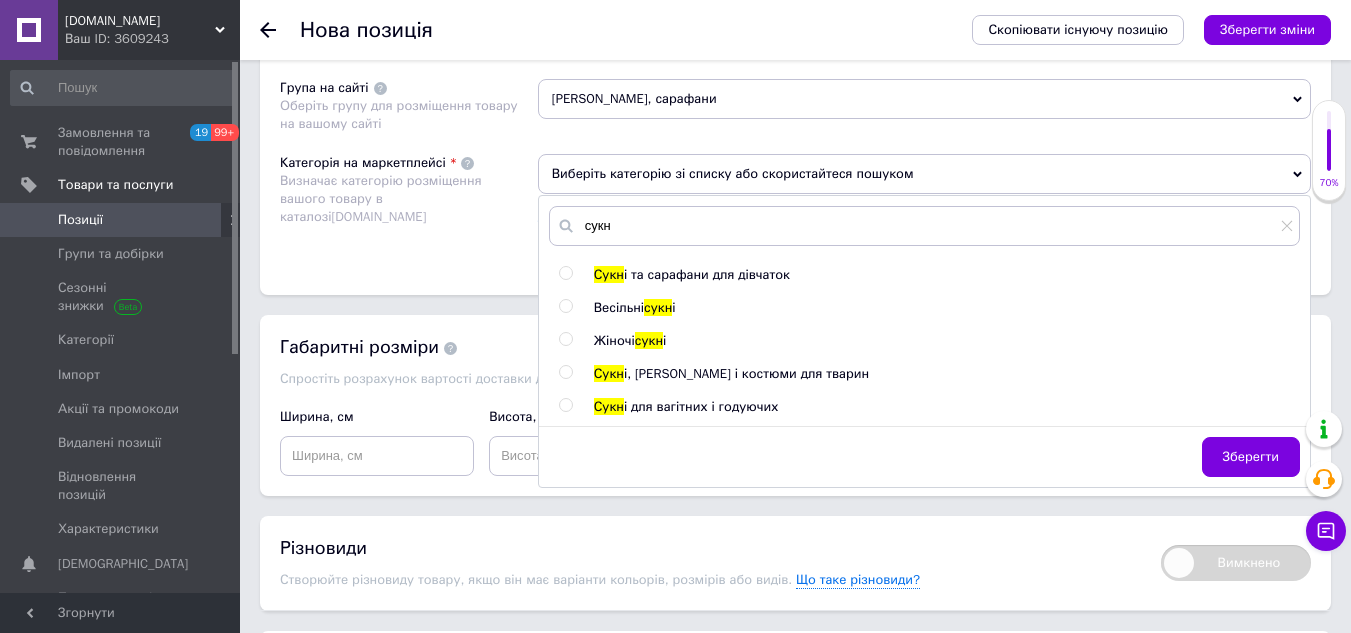 click on "Жіночі" at bounding box center [614, 340] 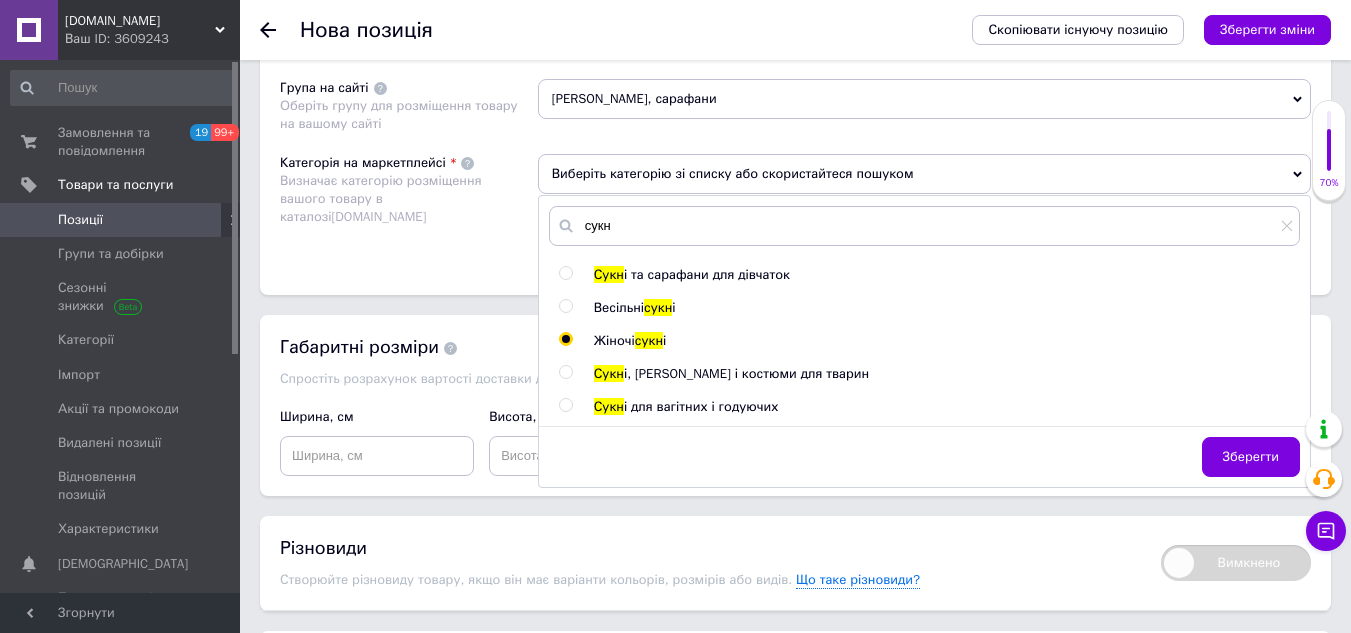 radio on "true" 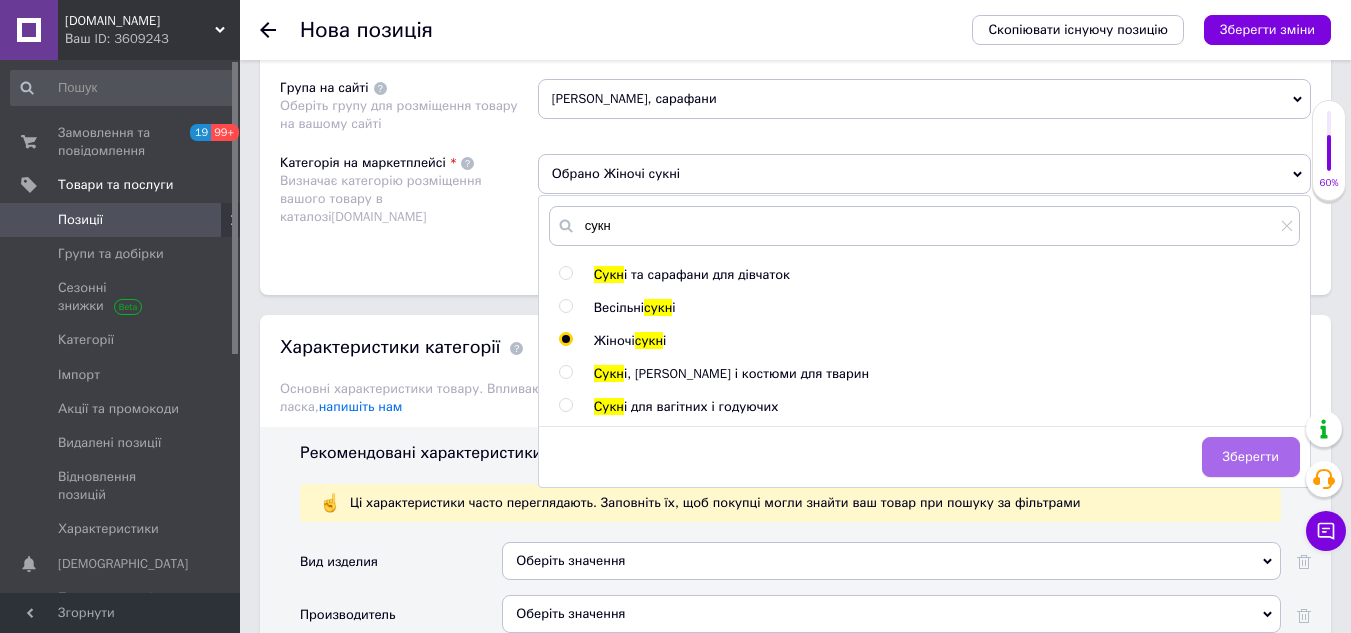 click on "Зберегти" at bounding box center (1251, 457) 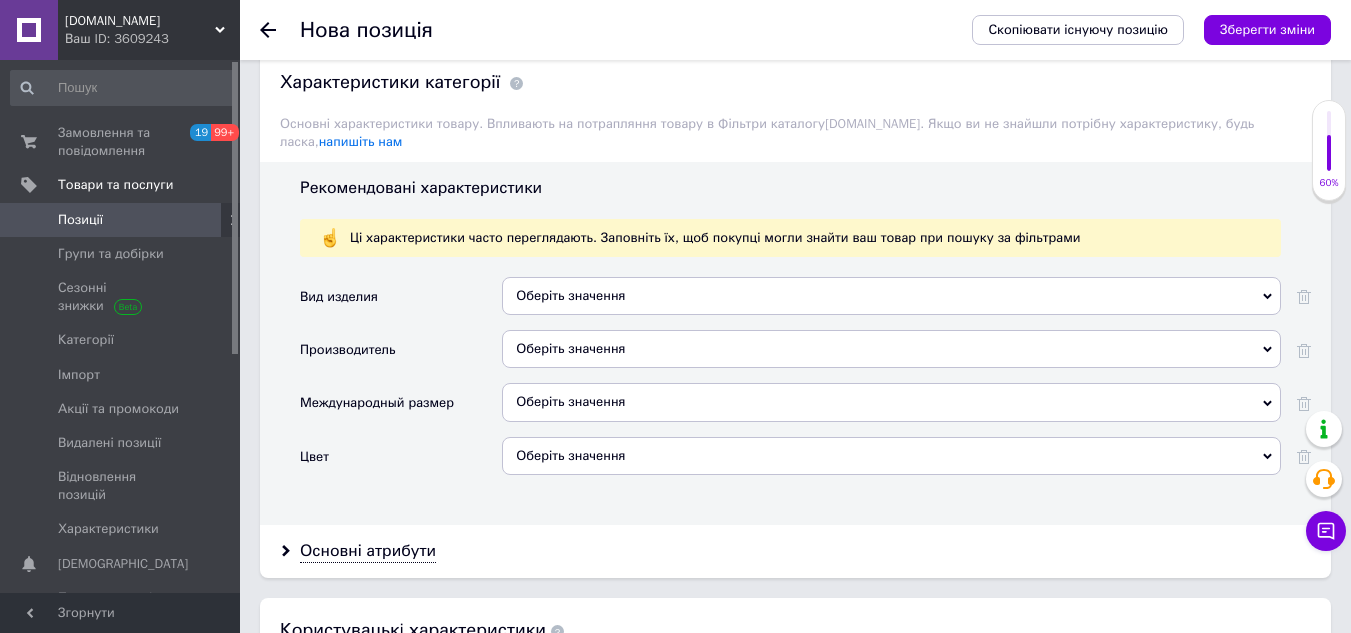 scroll, scrollTop: 1600, scrollLeft: 0, axis: vertical 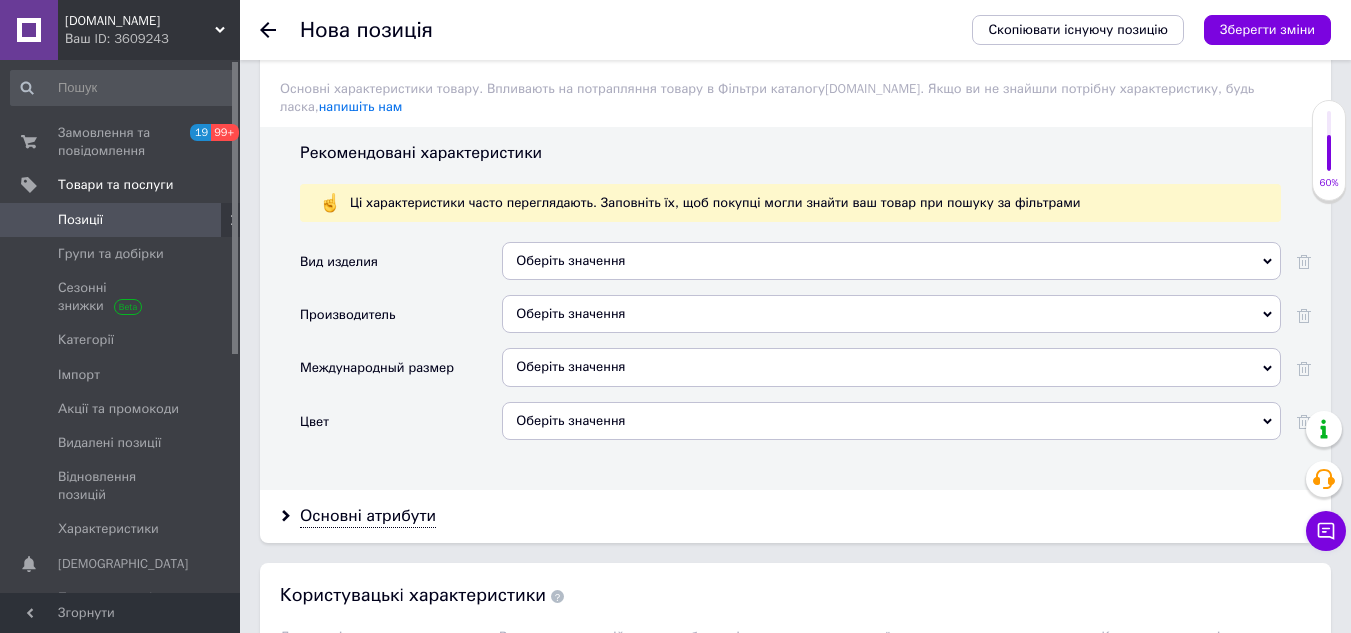 click on "Оберіть значення" at bounding box center (891, 421) 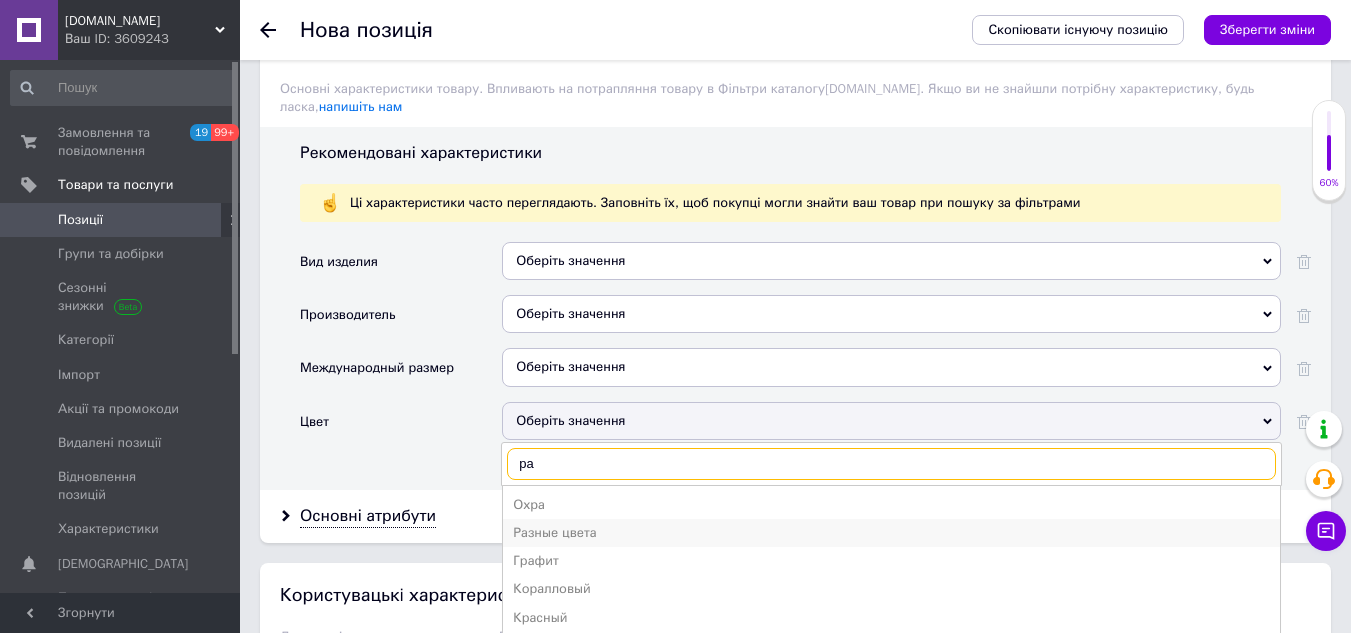 type on "ра" 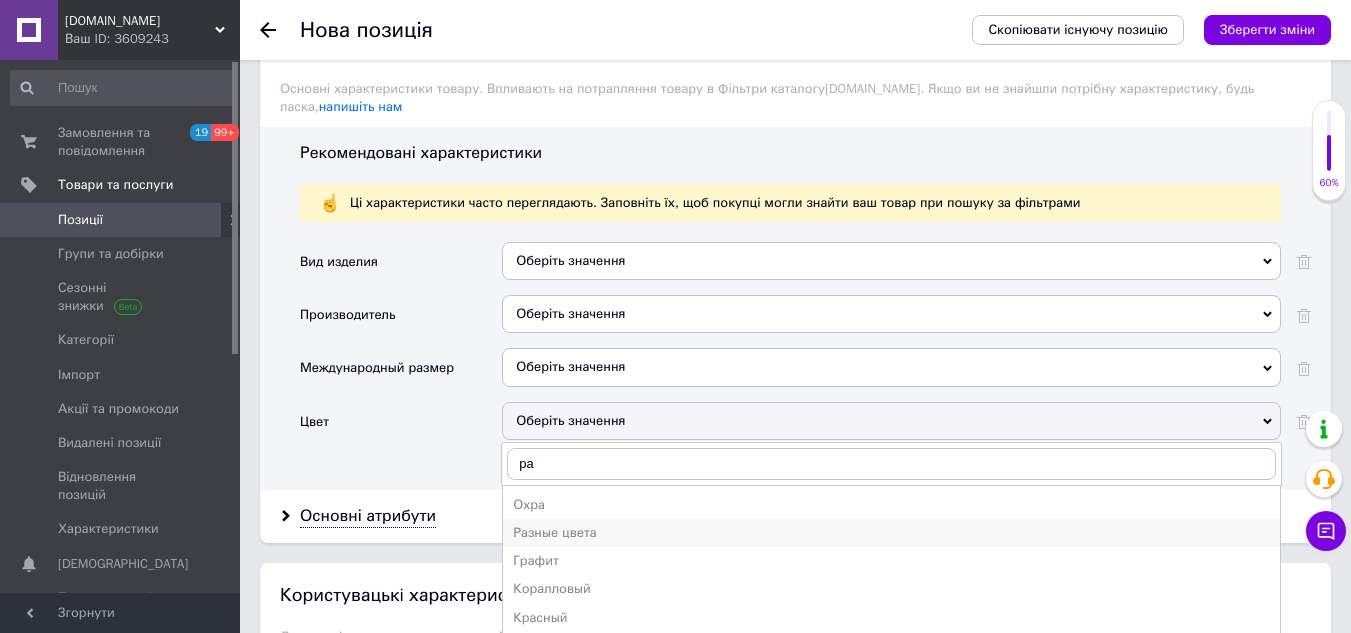 click on "Разные цвета" at bounding box center [891, 533] 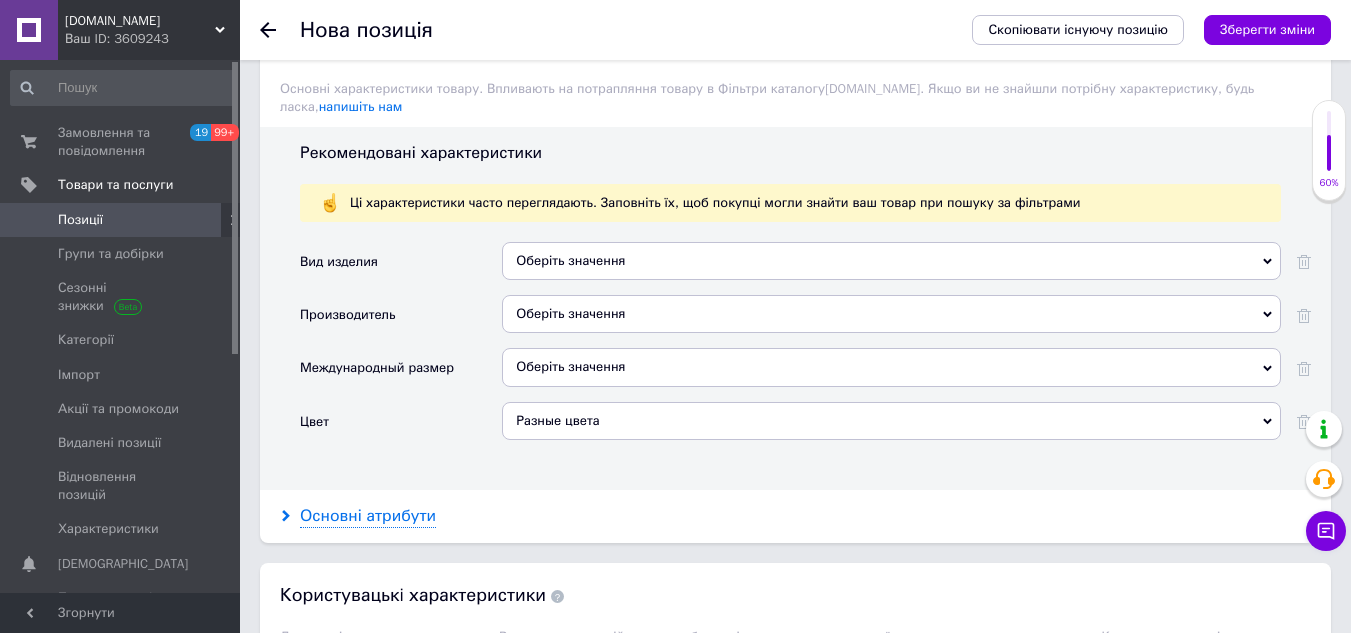 click on "Основні атрибути" at bounding box center [368, 516] 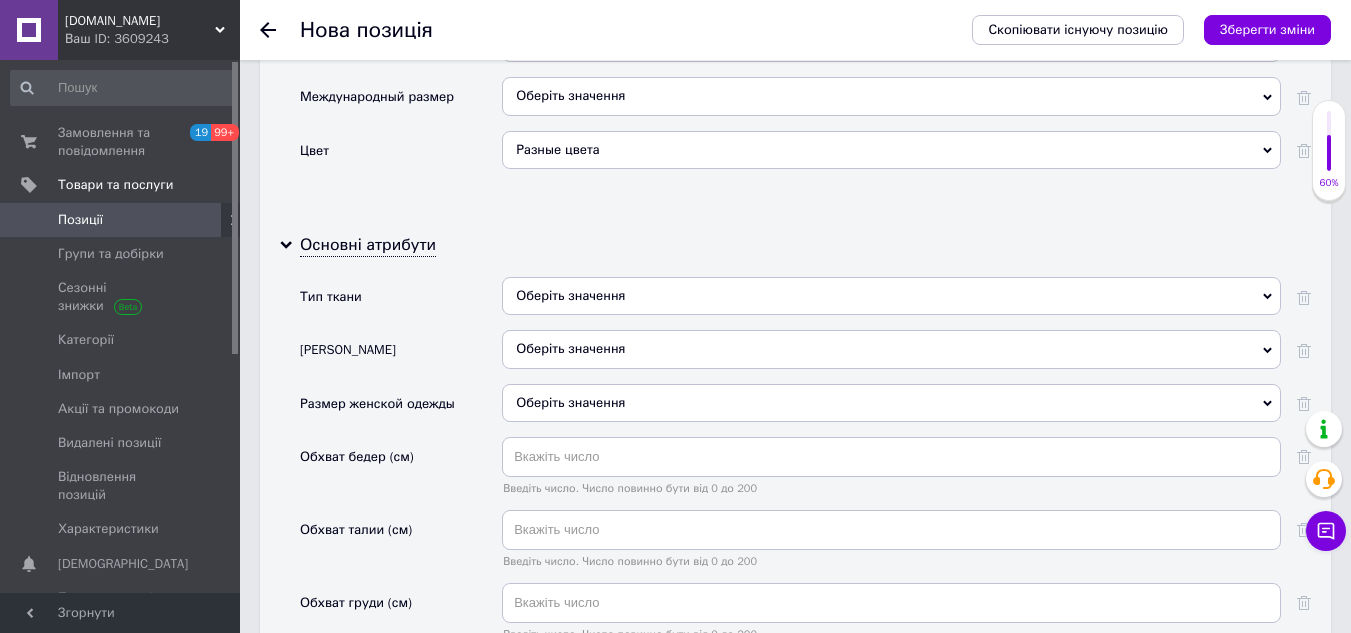 scroll, scrollTop: 1900, scrollLeft: 0, axis: vertical 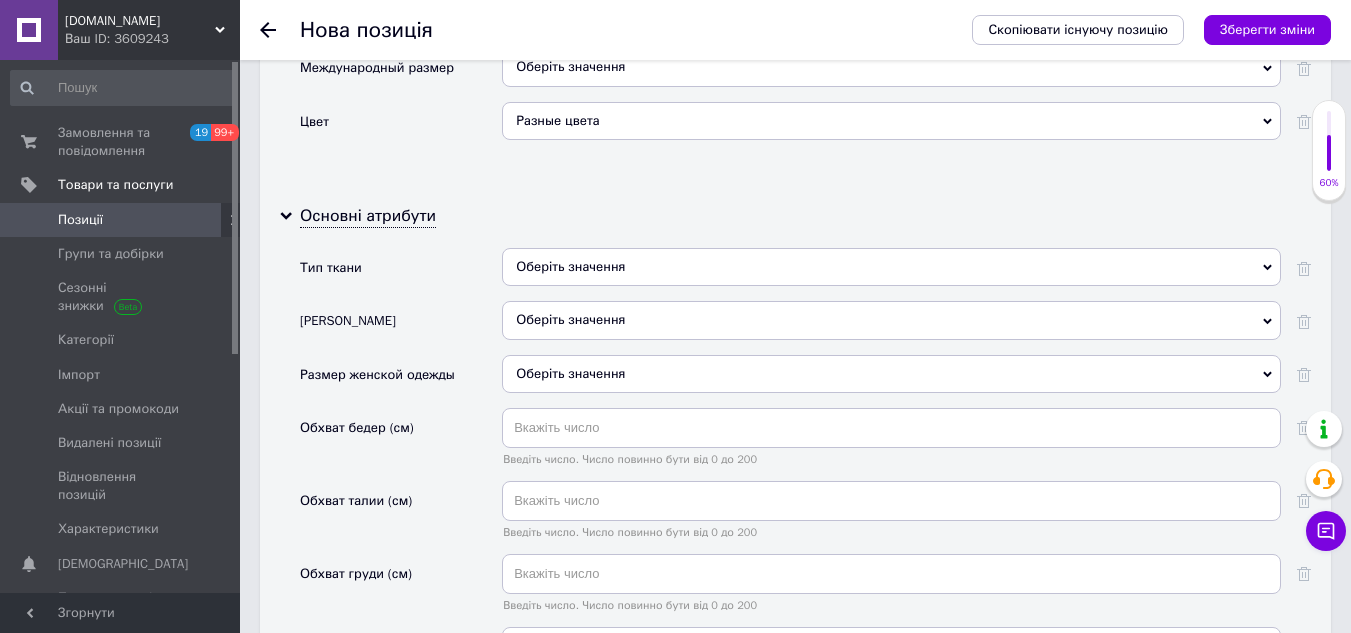 click on "Оберіть значення" at bounding box center [891, 267] 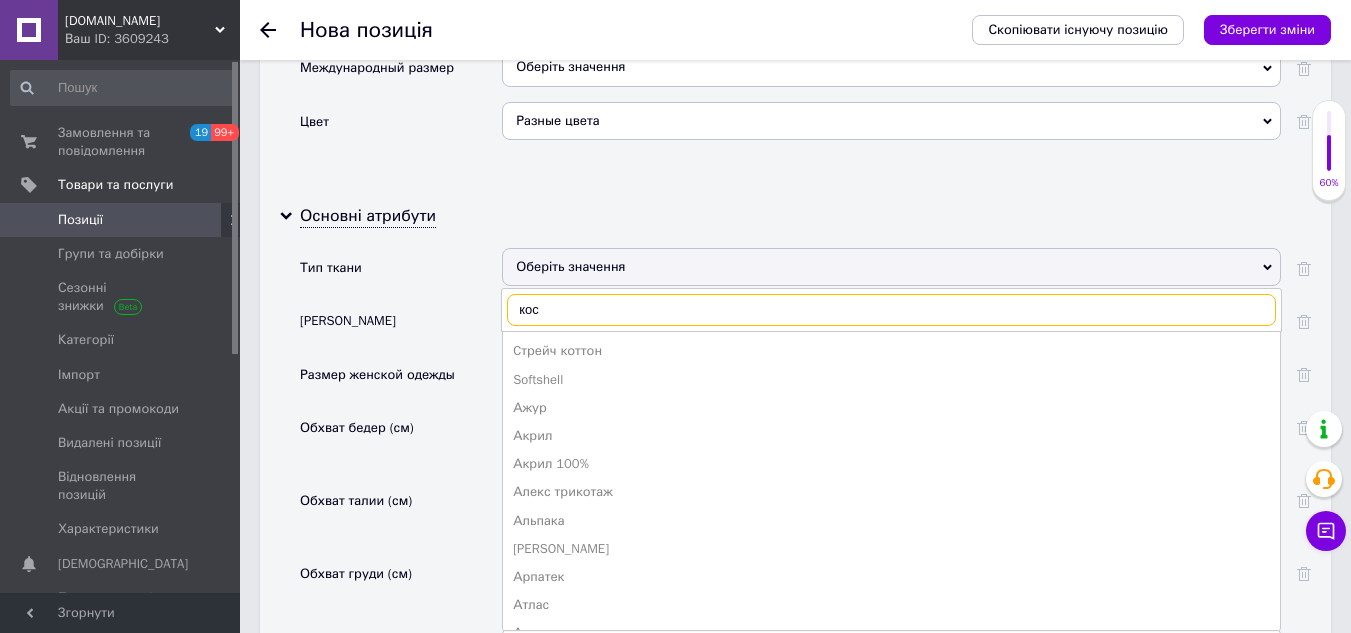 type on "кост" 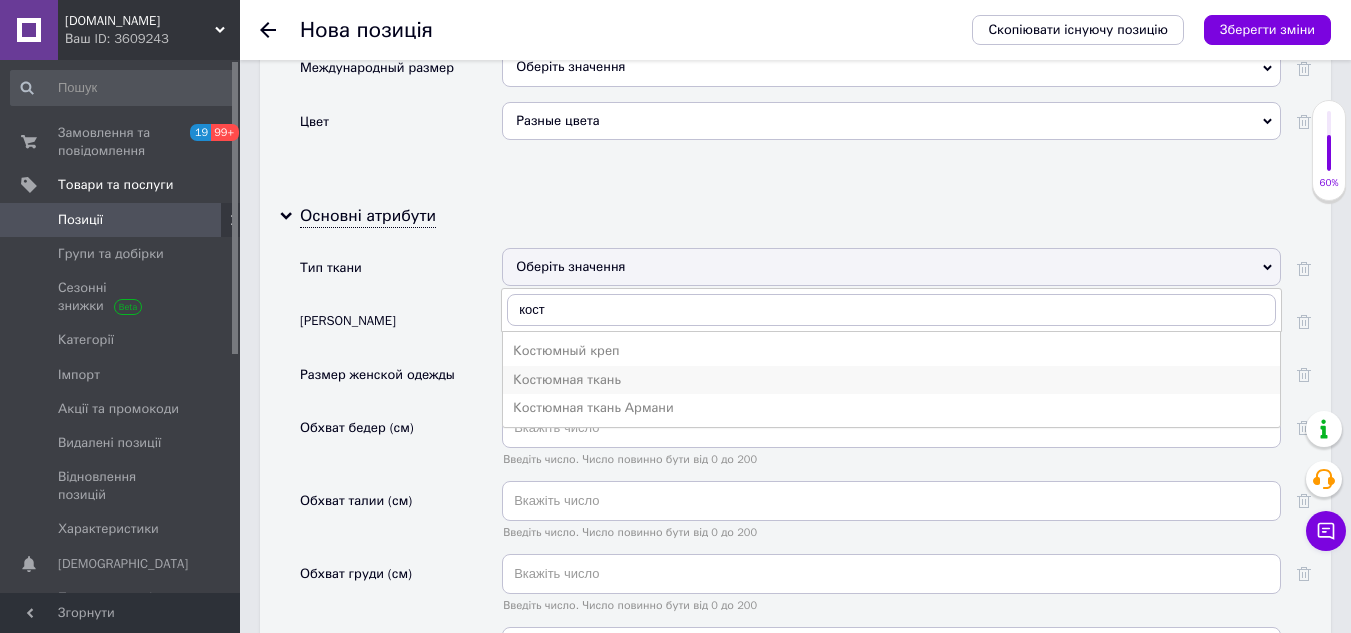 click on "Костюмная ткань" at bounding box center [891, 380] 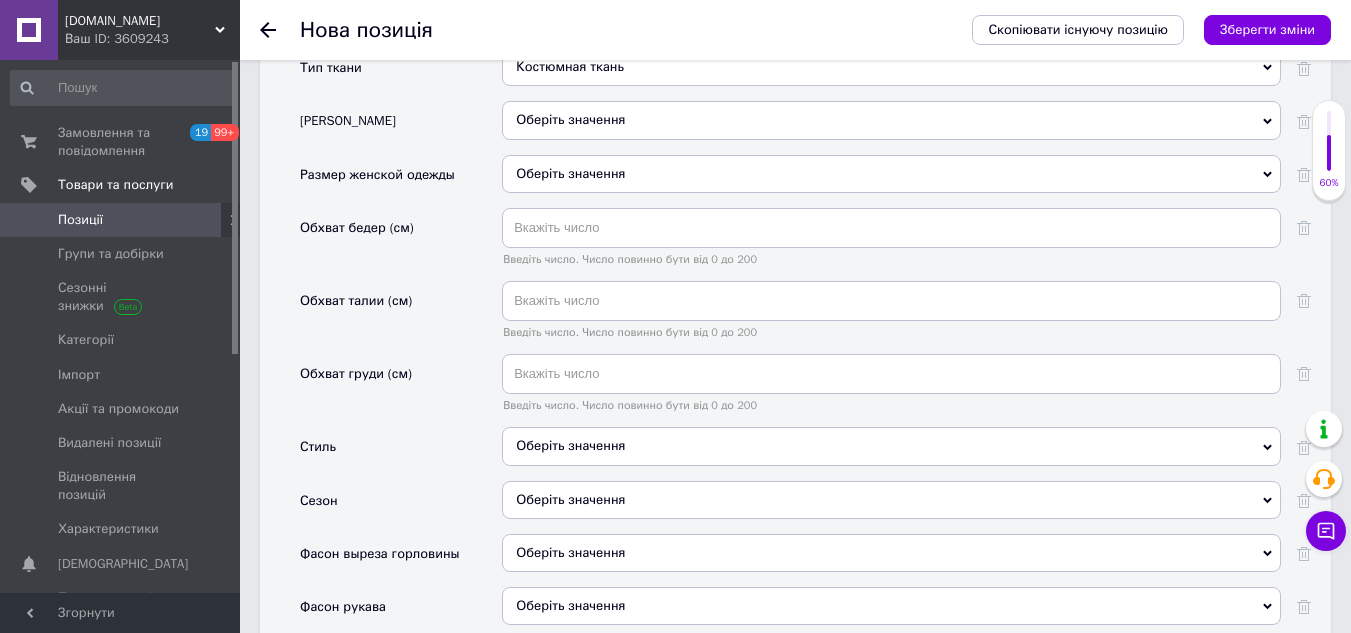 scroll, scrollTop: 2200, scrollLeft: 0, axis: vertical 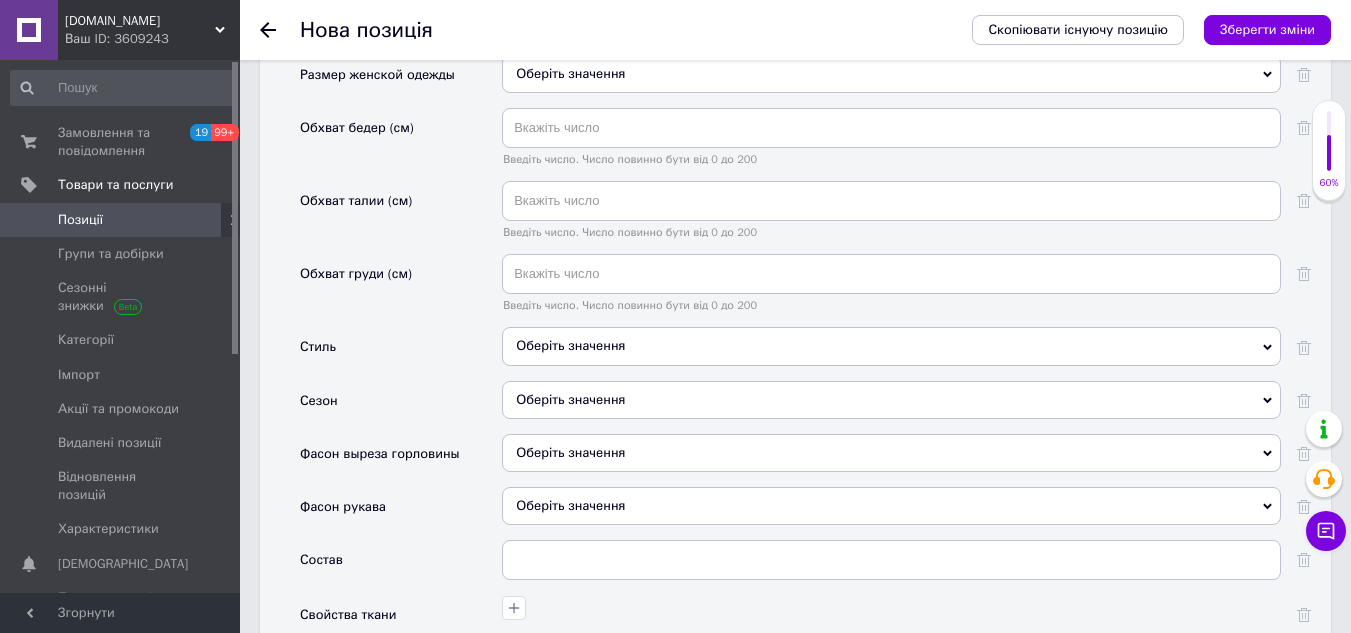 click on "Оберіть значення" at bounding box center (891, 400) 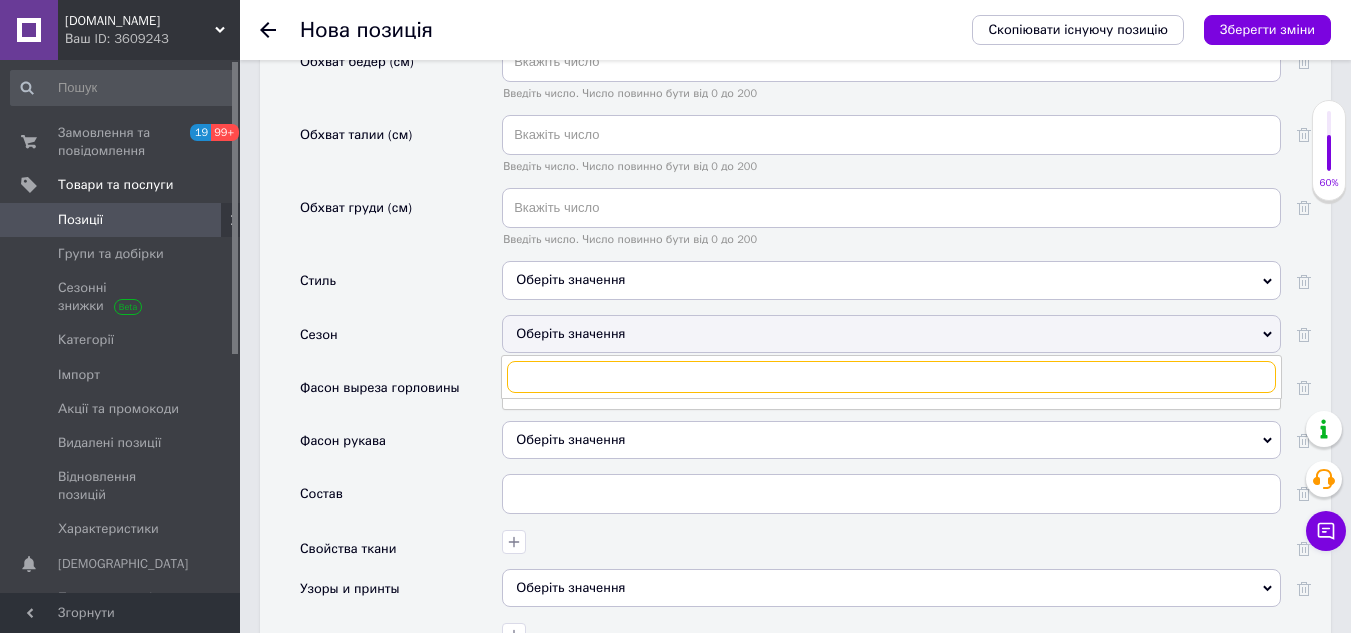 scroll, scrollTop: 2300, scrollLeft: 0, axis: vertical 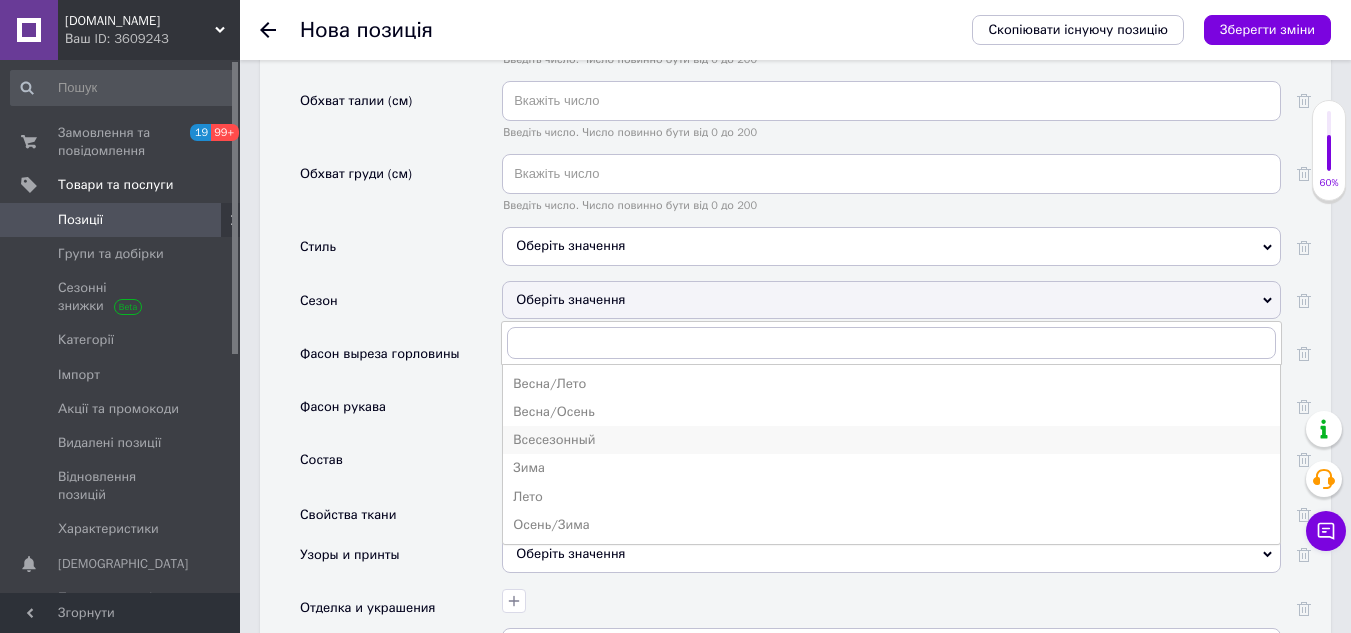 click on "Всесезонный" at bounding box center [891, 440] 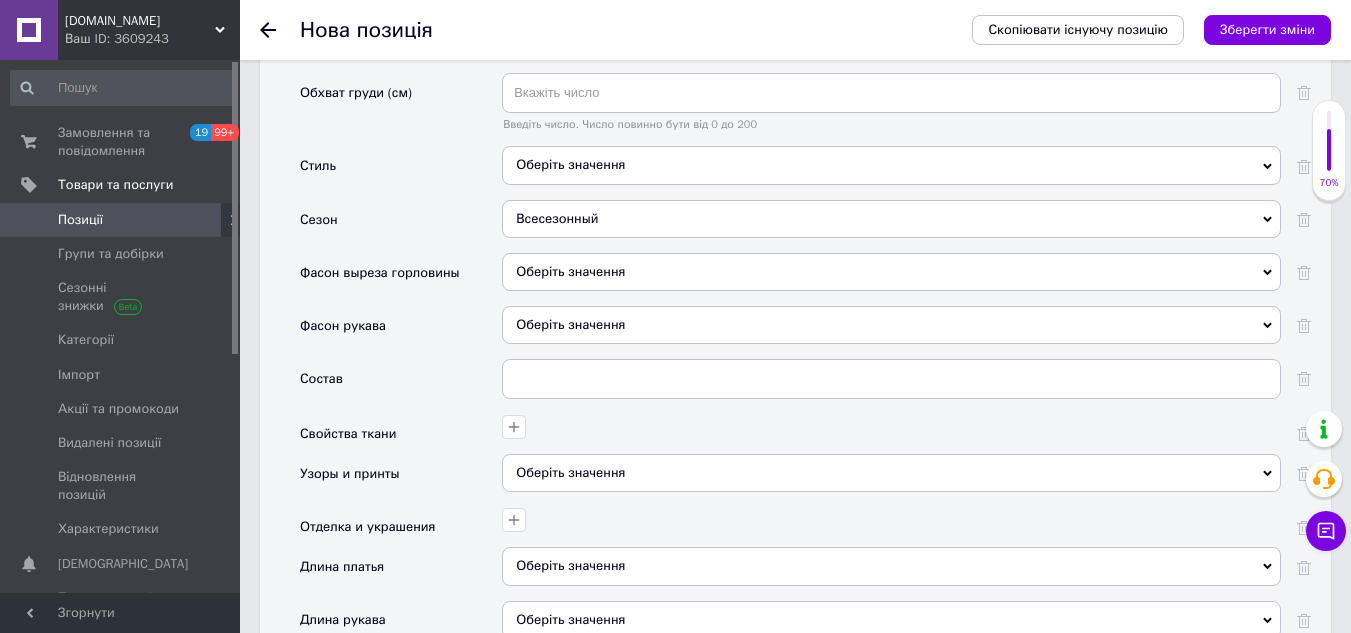 scroll, scrollTop: 2500, scrollLeft: 0, axis: vertical 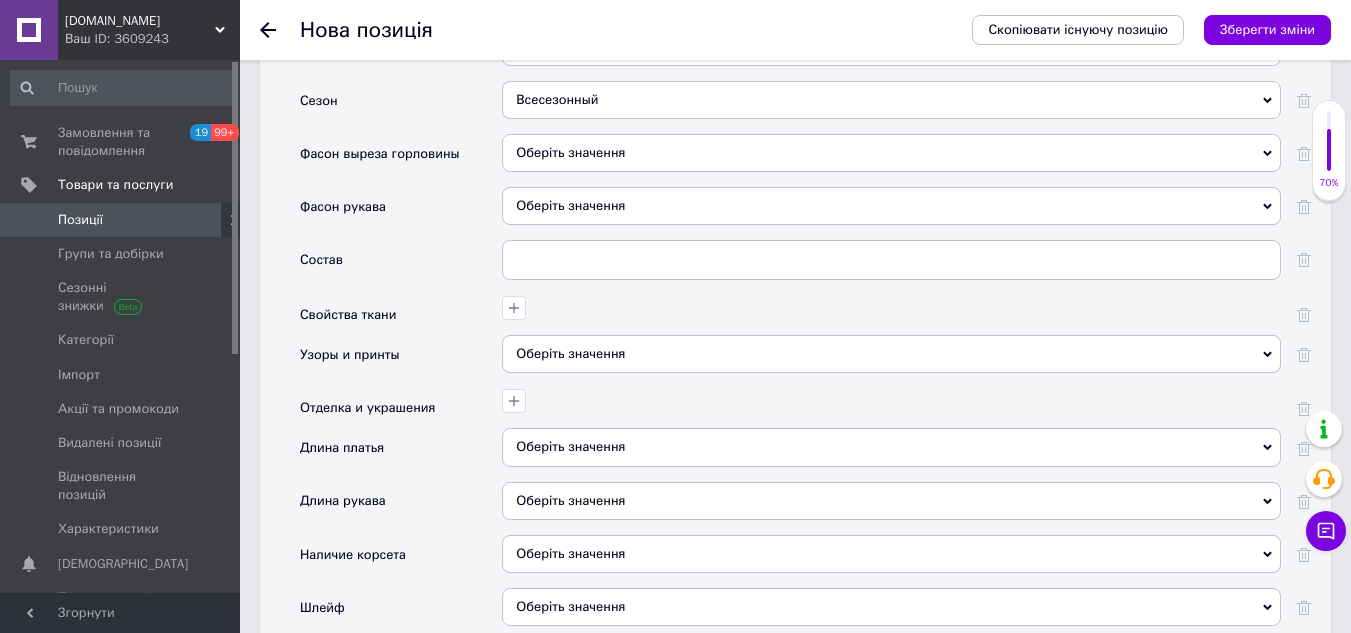 click on "Оберіть значення" at bounding box center [891, 354] 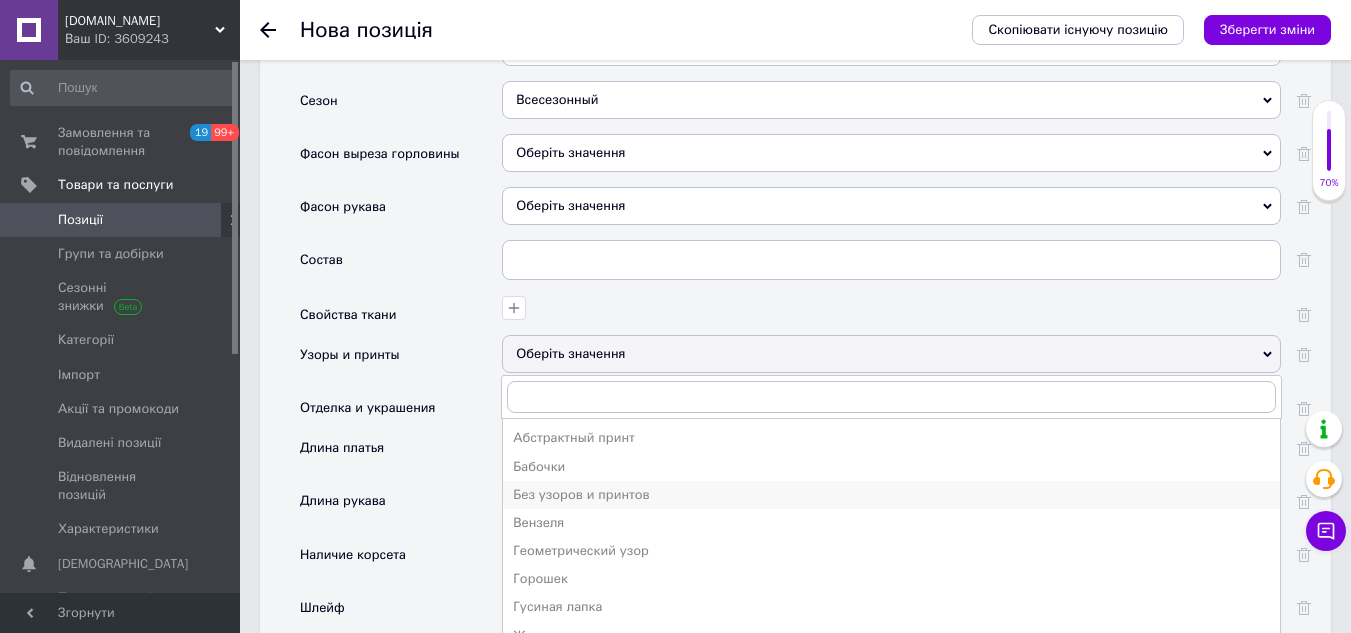 click on "Без узоров и принтов" at bounding box center (891, 495) 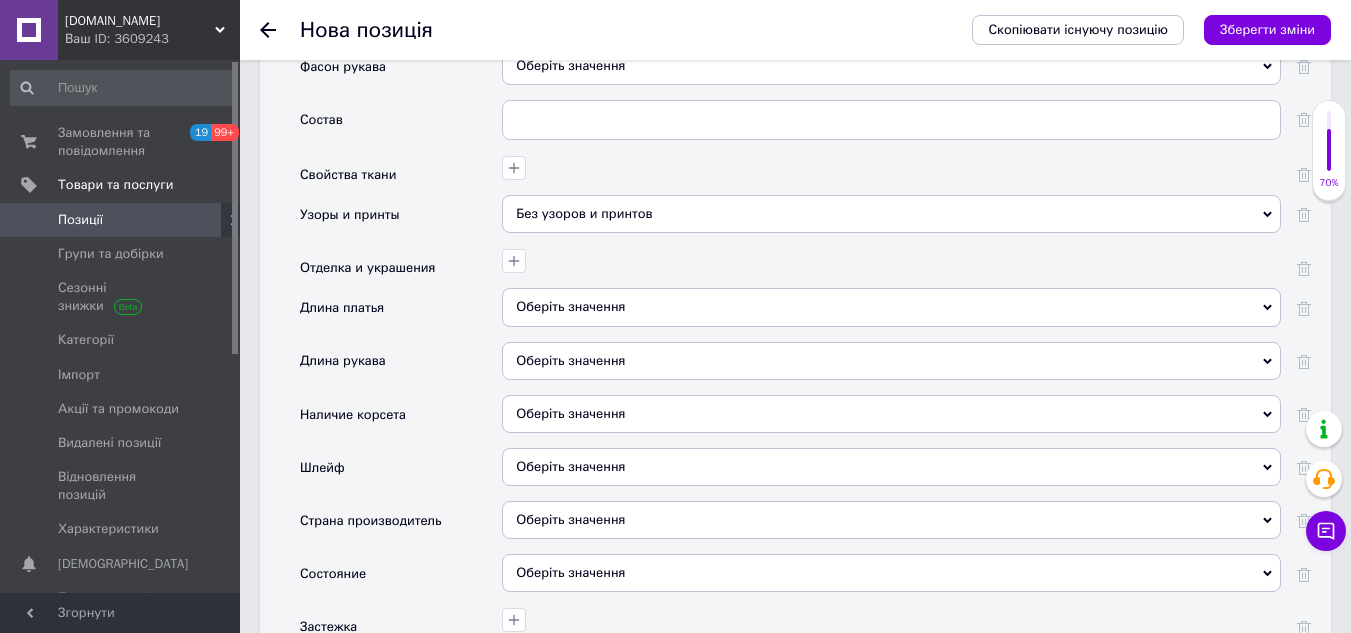 scroll, scrollTop: 2700, scrollLeft: 0, axis: vertical 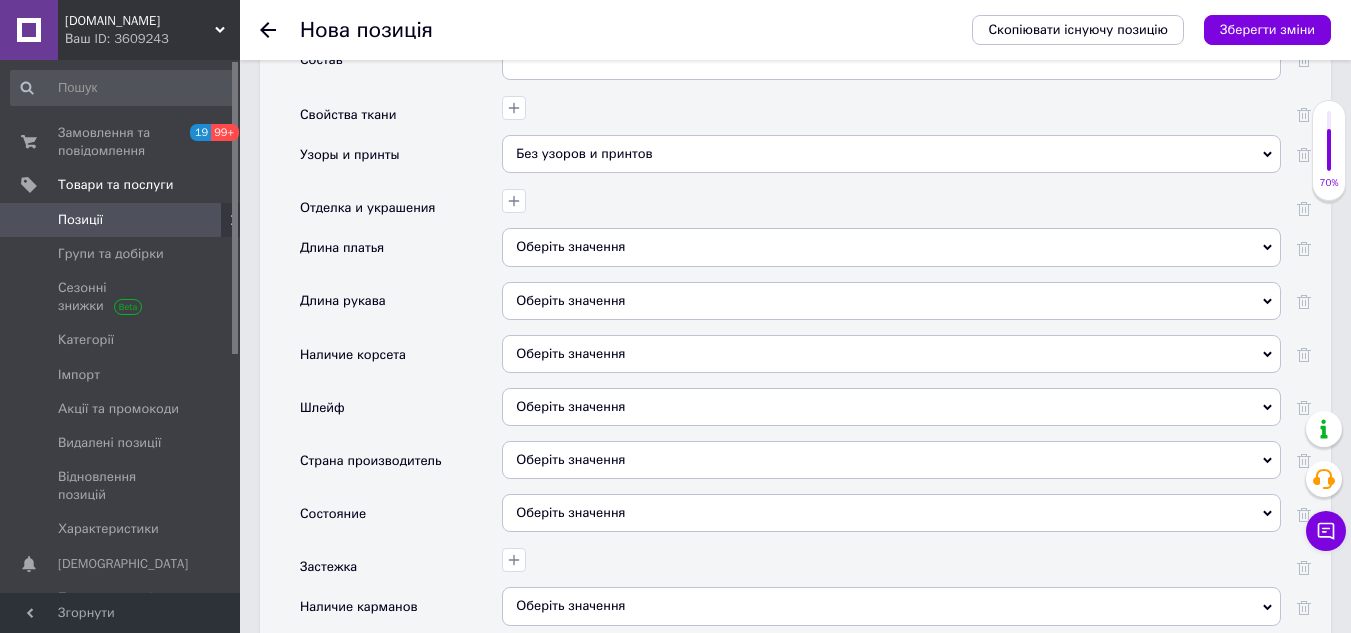click on "Оберіть значення" at bounding box center [891, 460] 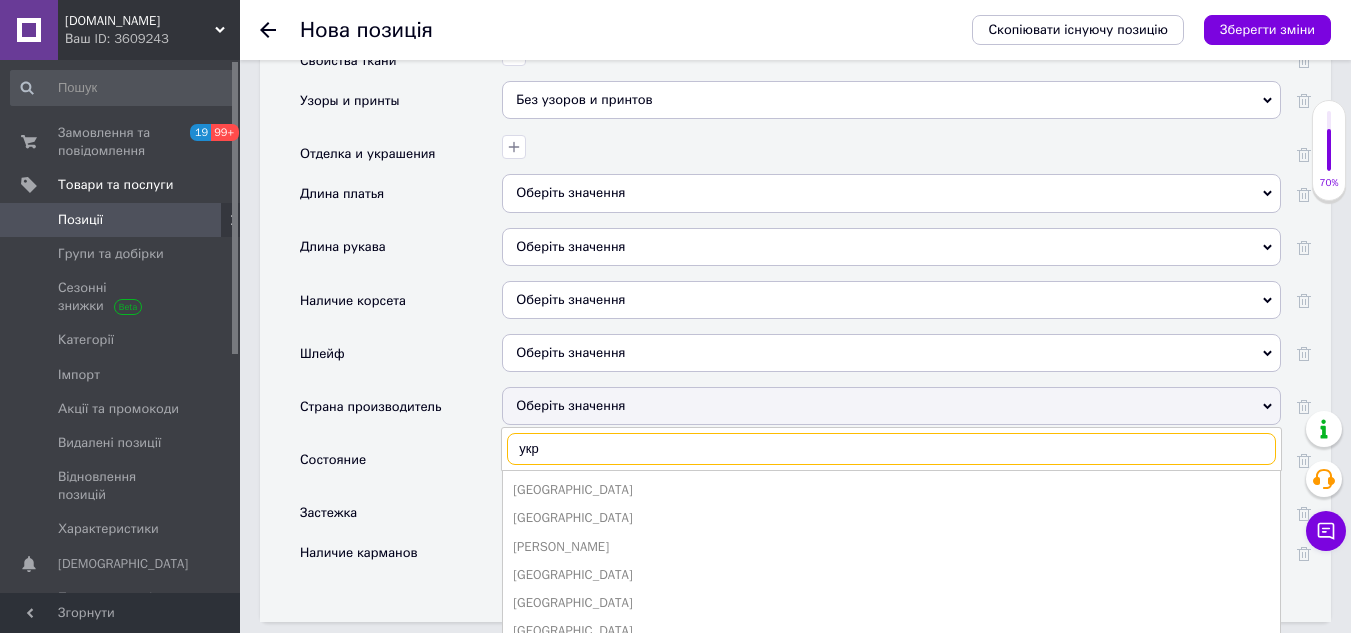 scroll, scrollTop: 2800, scrollLeft: 0, axis: vertical 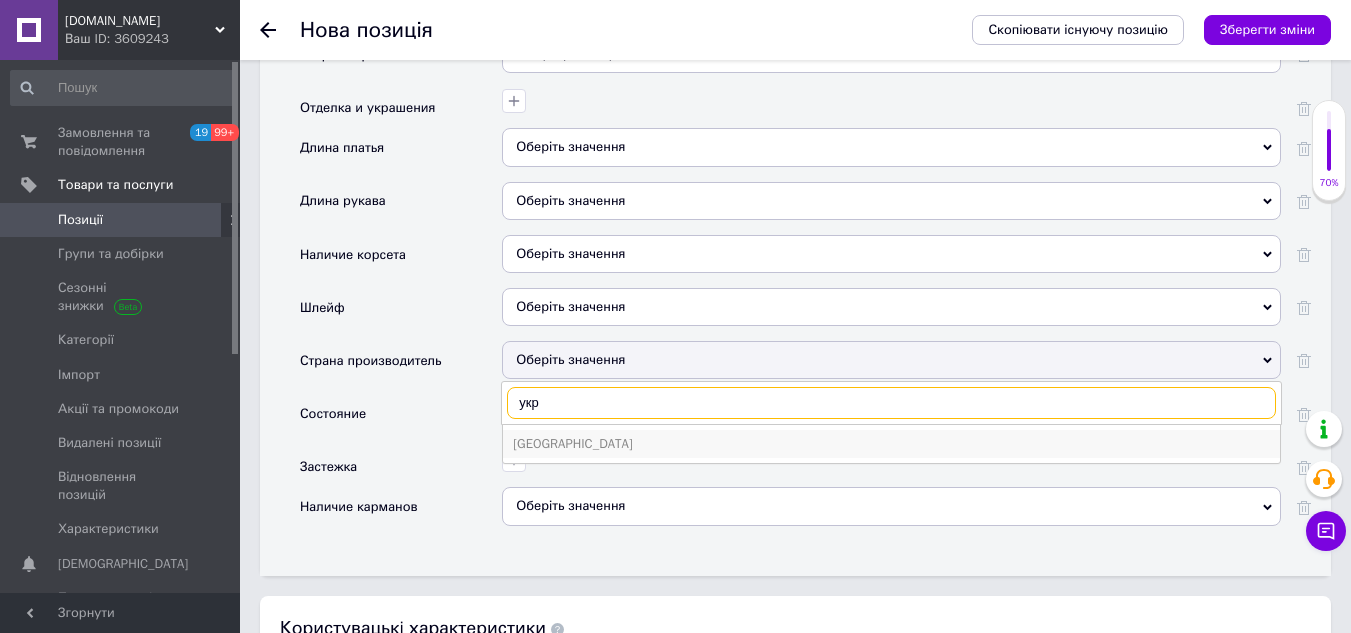 type on "укр" 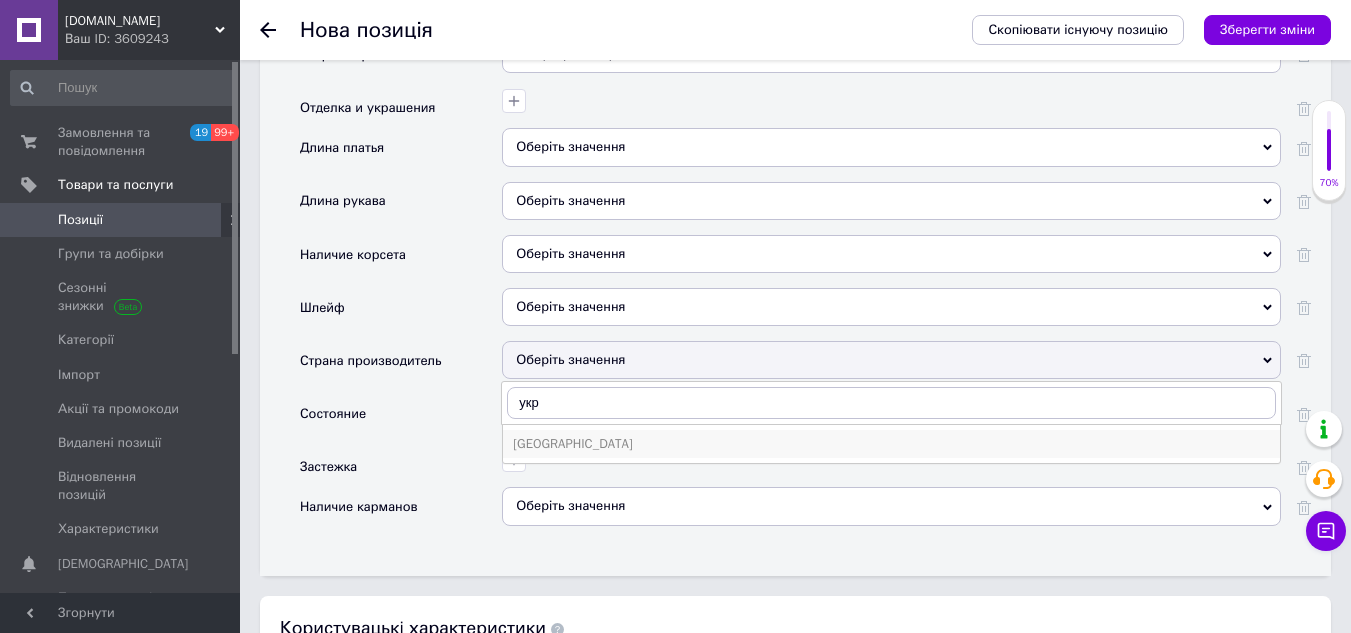 click on "[GEOGRAPHIC_DATA]" at bounding box center (891, 444) 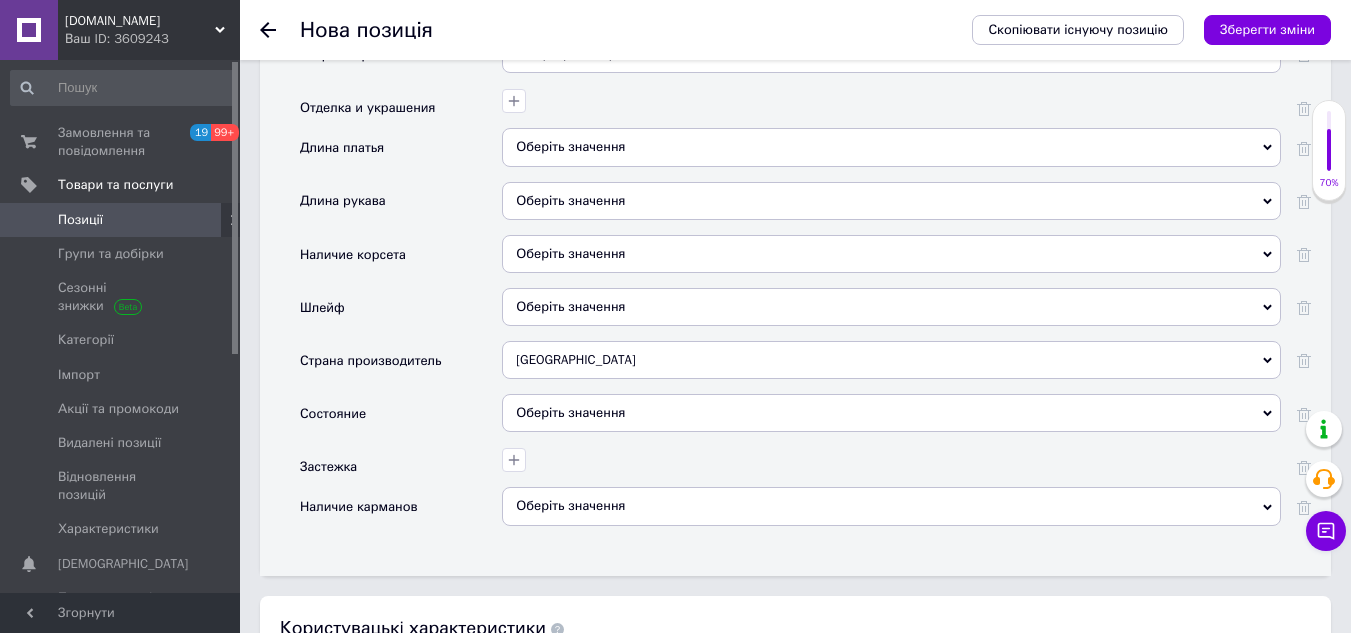 click on "Оберіть значення" at bounding box center [891, 413] 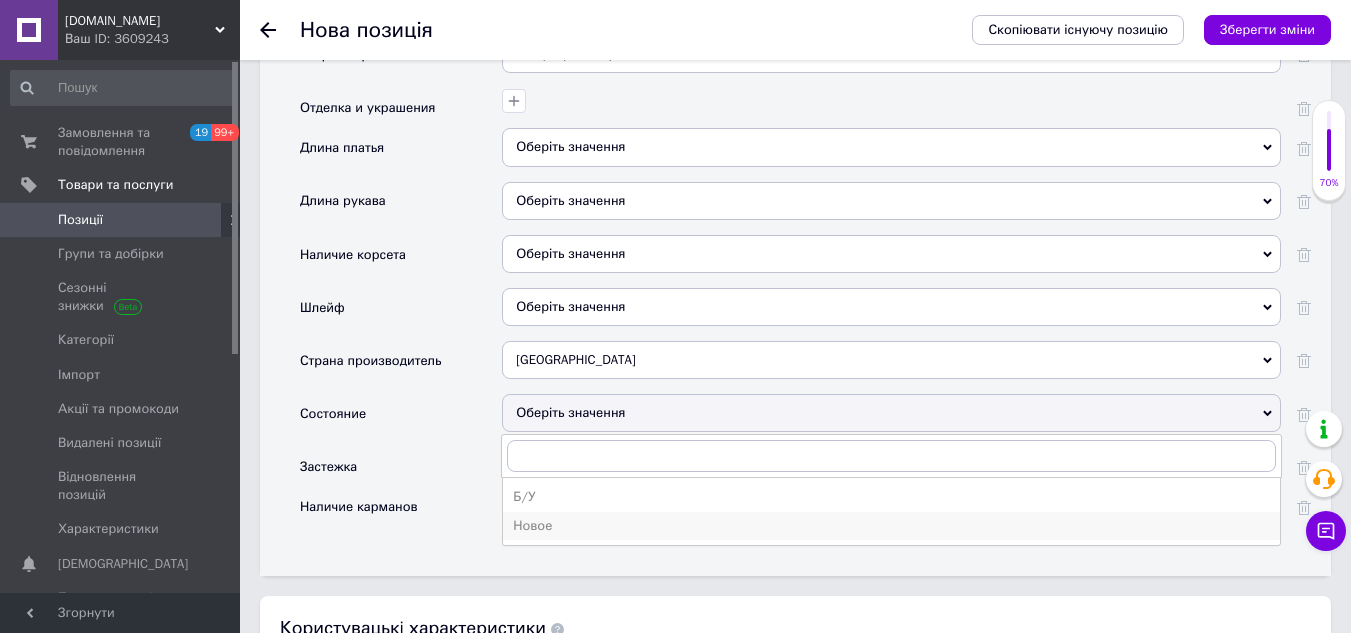 click on "Новое" at bounding box center (891, 526) 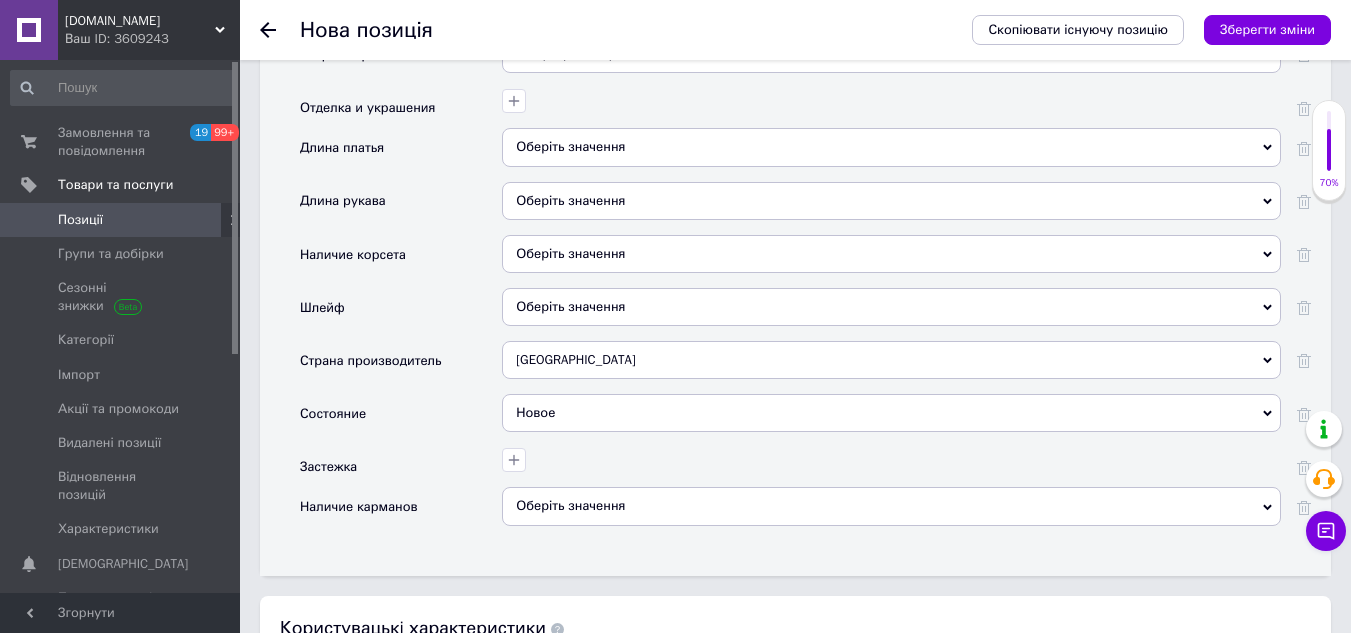 click on "Скопіювати існуючу позицію Зберегти зміни" at bounding box center [1141, 30] 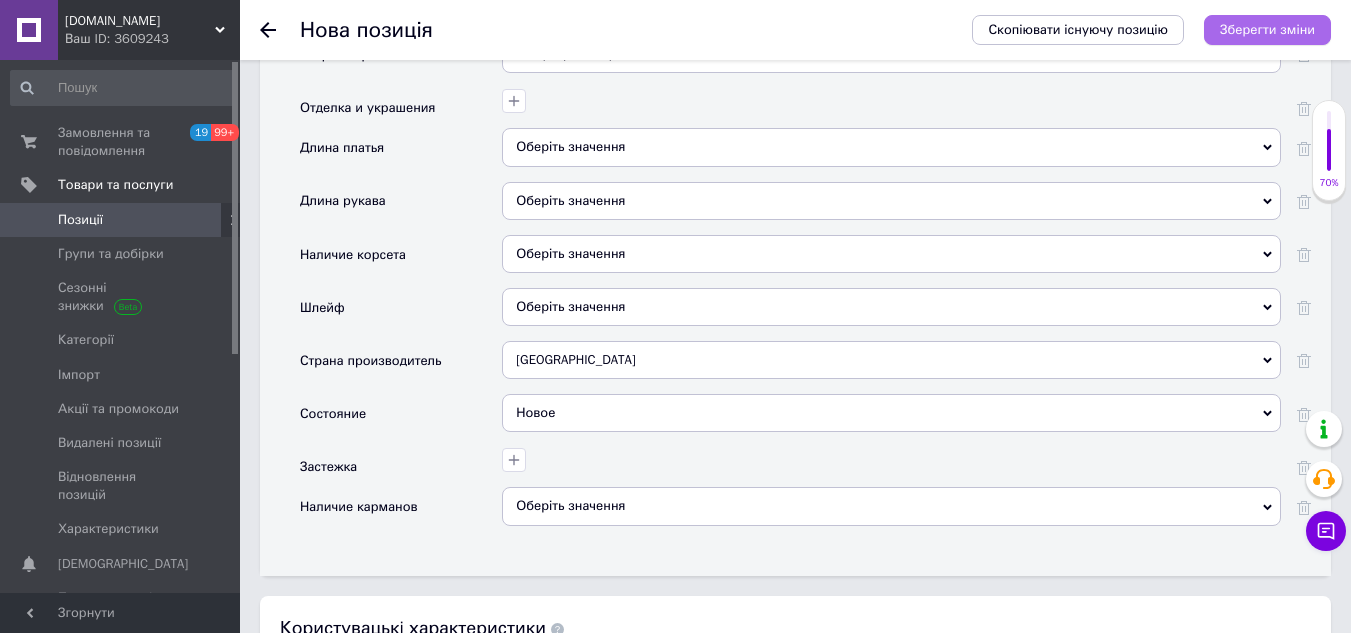 click on "Зберегти зміни" at bounding box center (1267, 29) 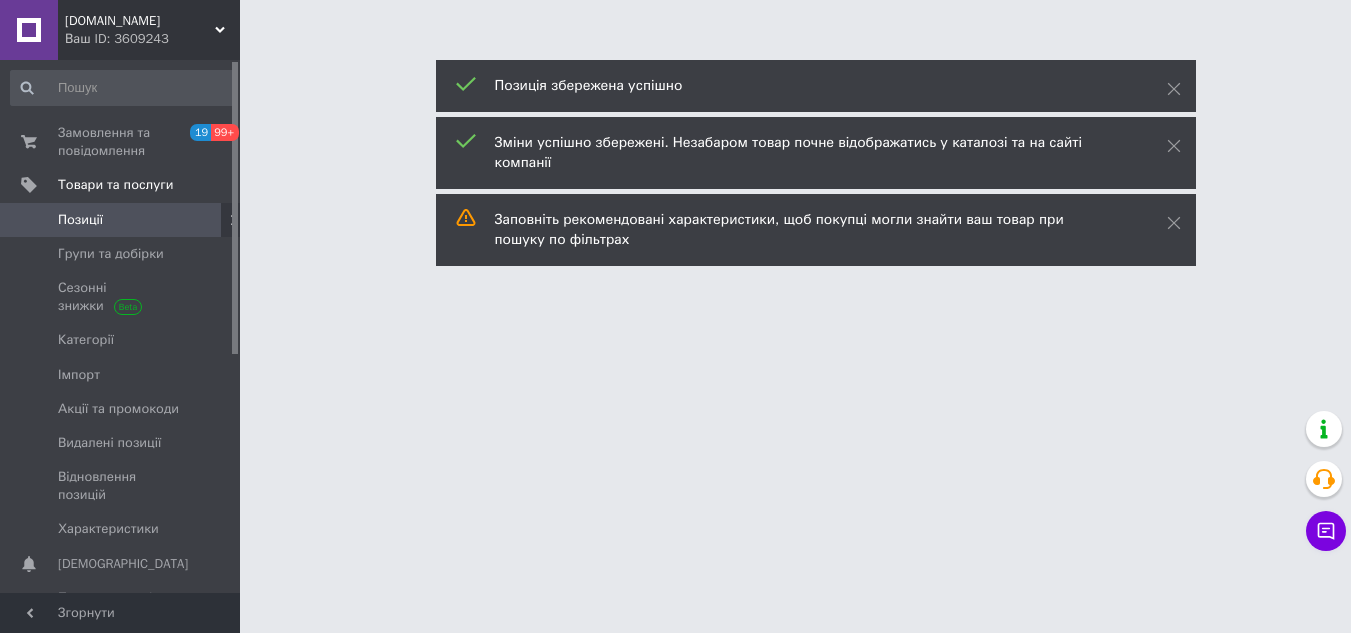 scroll, scrollTop: 0, scrollLeft: 0, axis: both 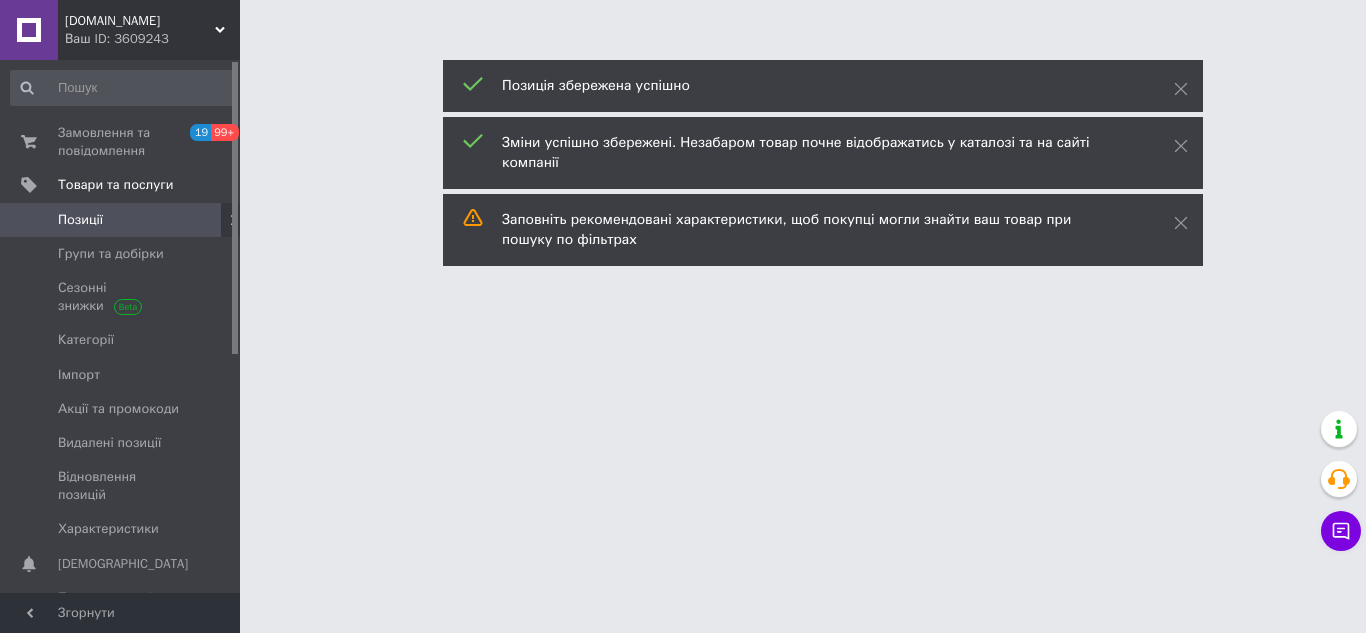click on "Позиції" at bounding box center [121, 220] 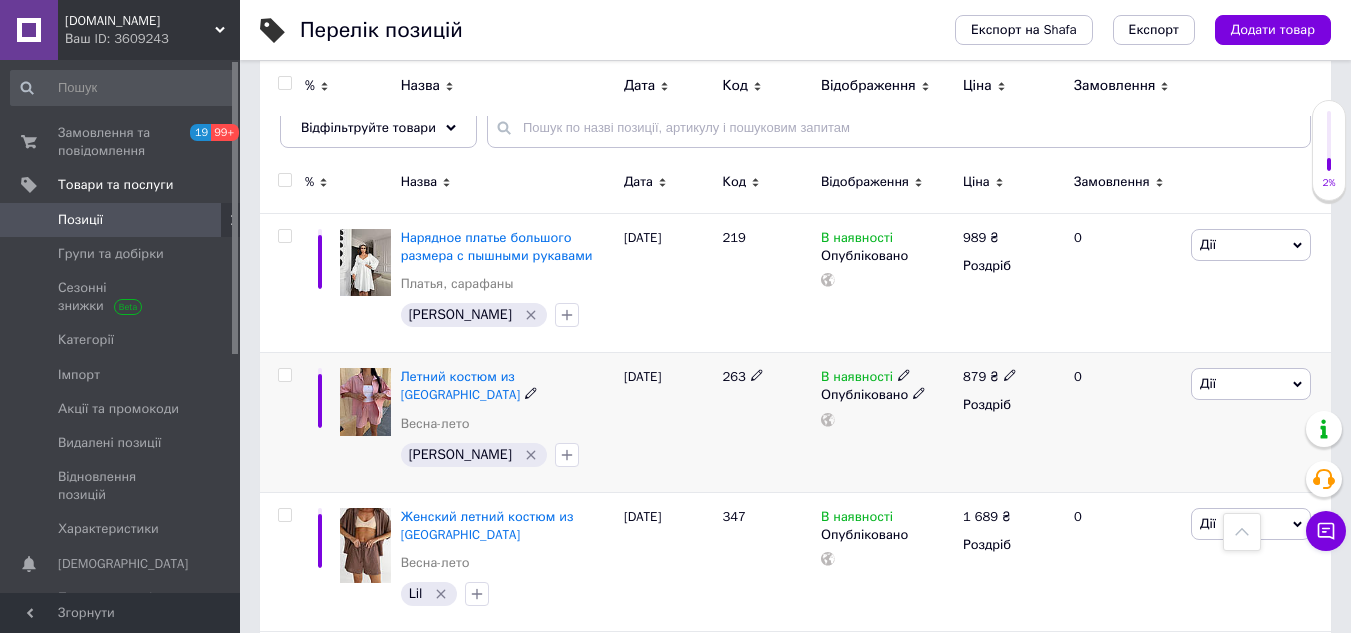 scroll, scrollTop: 0, scrollLeft: 0, axis: both 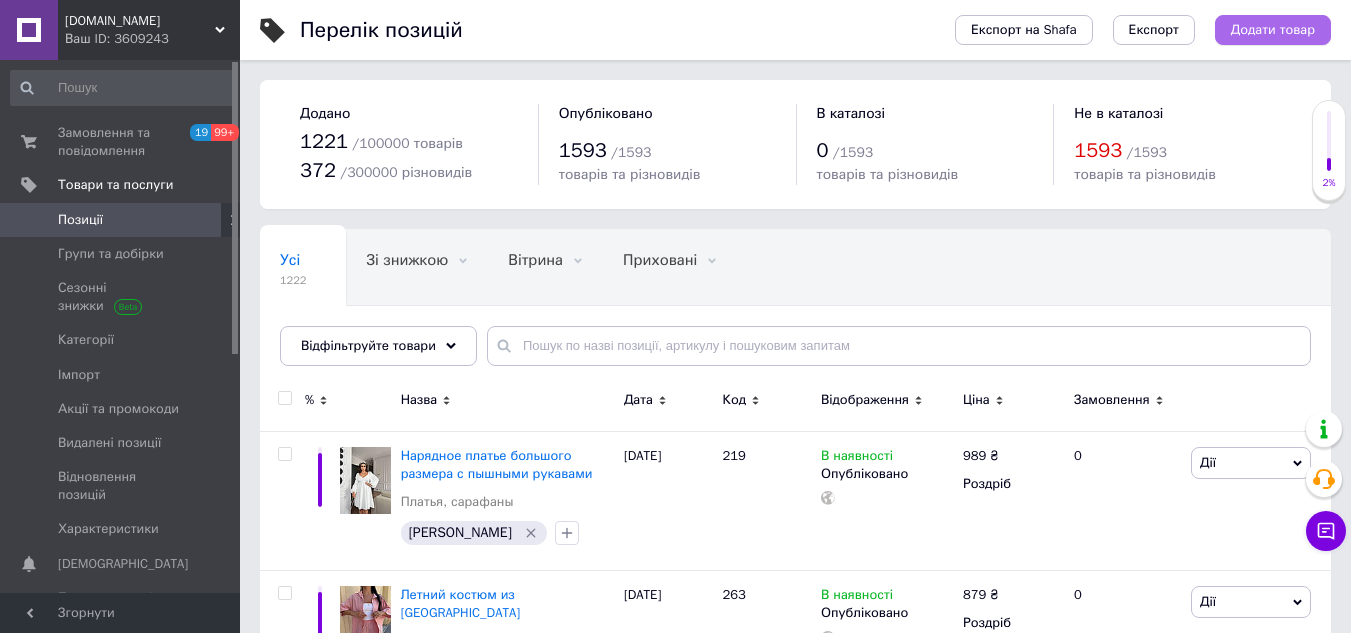 click on "Додати товар" at bounding box center (1273, 30) 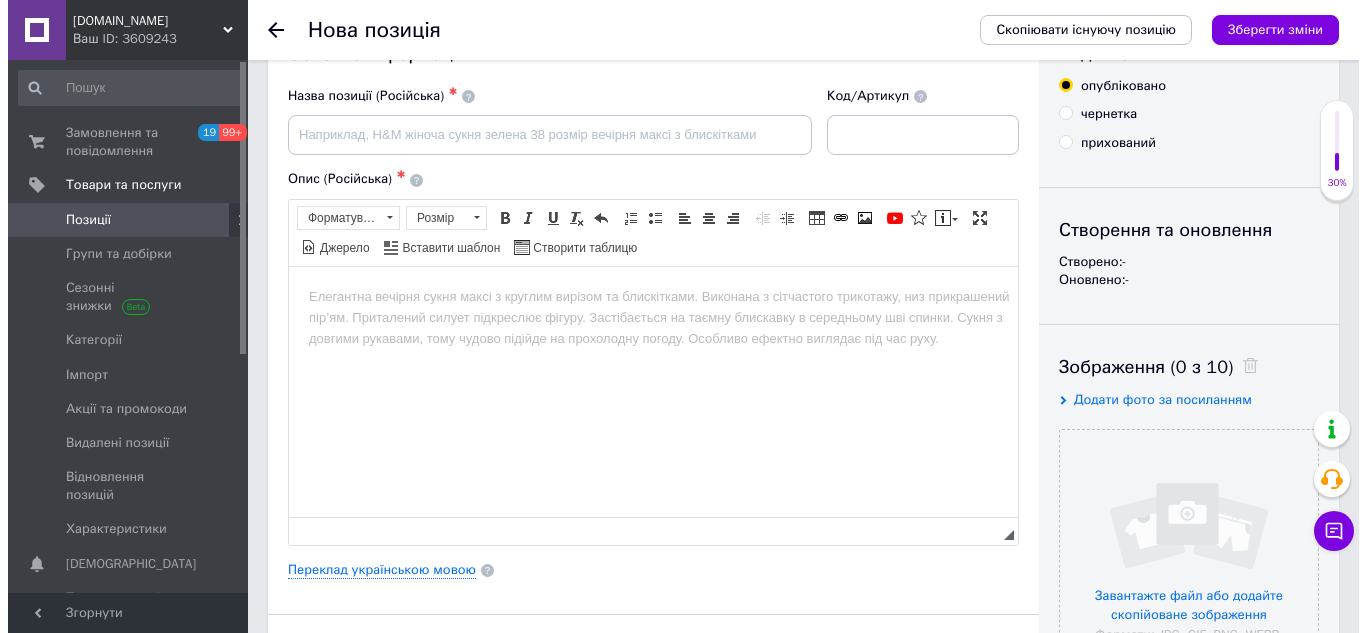 scroll, scrollTop: 100, scrollLeft: 0, axis: vertical 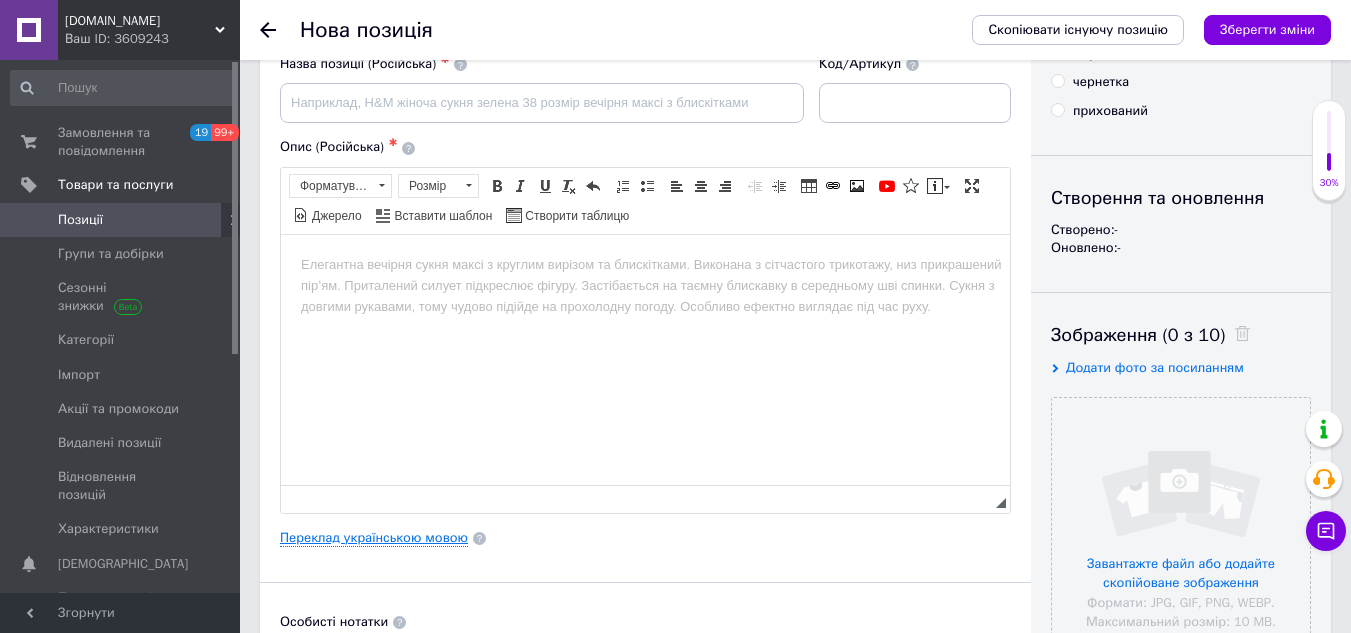 click on "Переклад українською мовою" at bounding box center [374, 538] 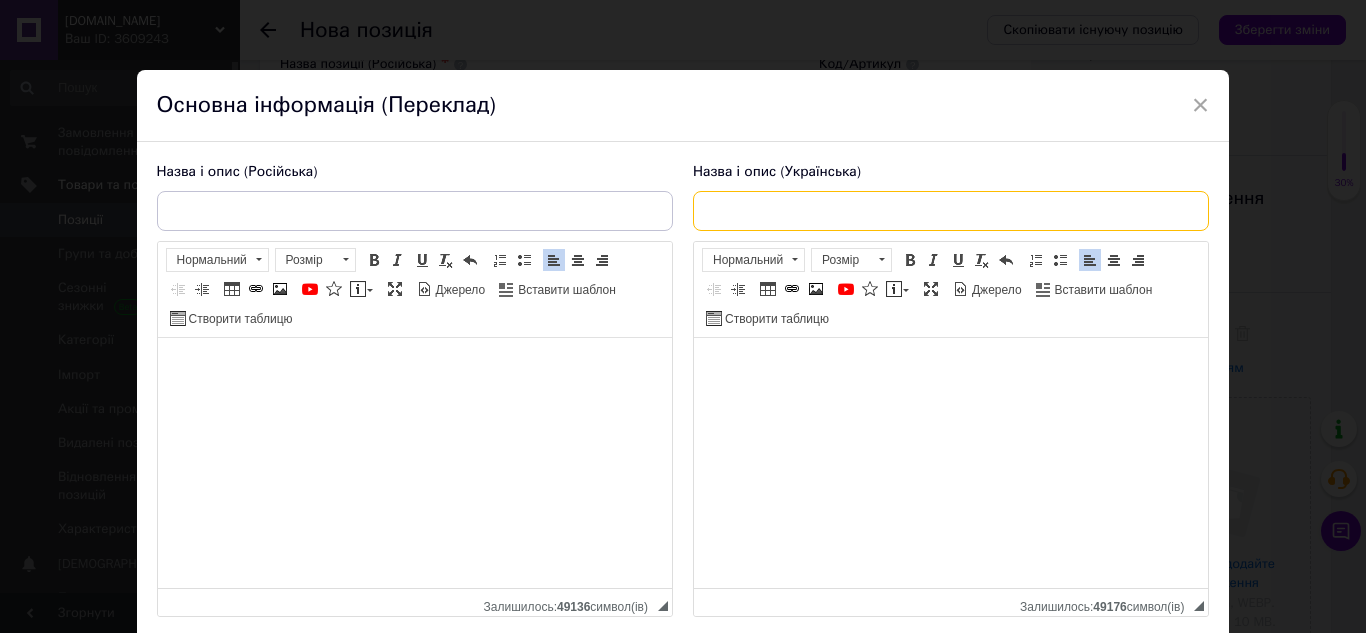 click at bounding box center (951, 211) 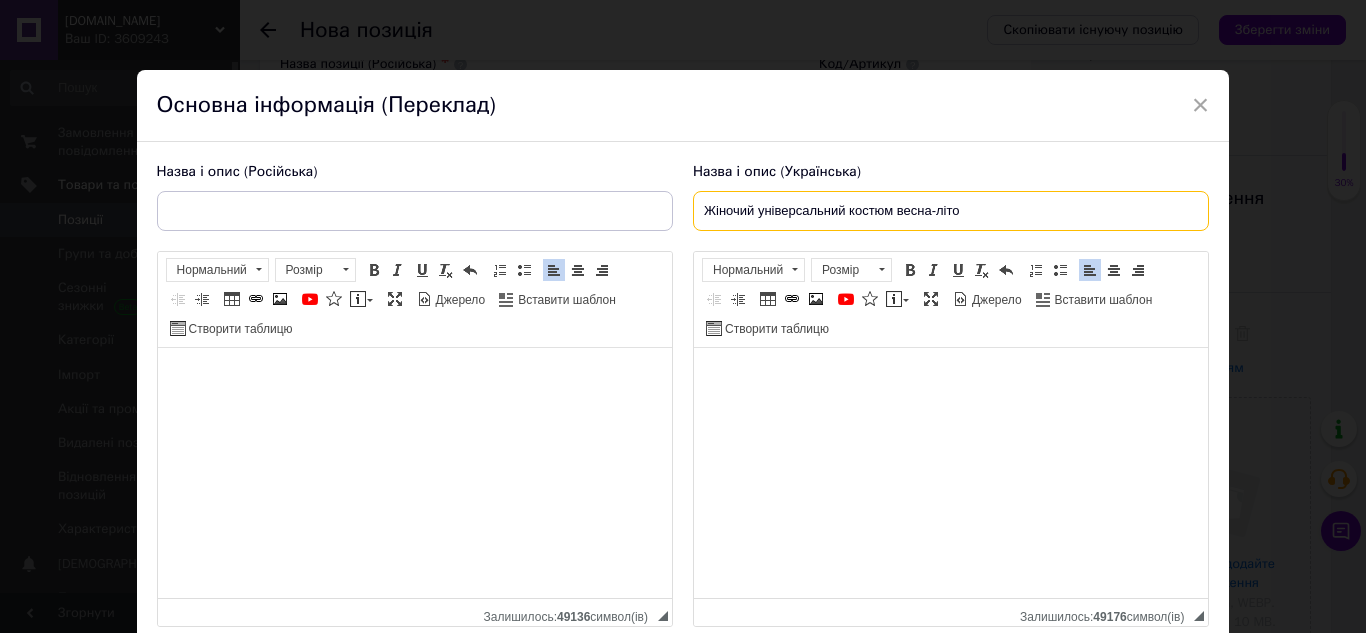 click on "Жіночий універсальний костюм весна-літо" at bounding box center (951, 211) 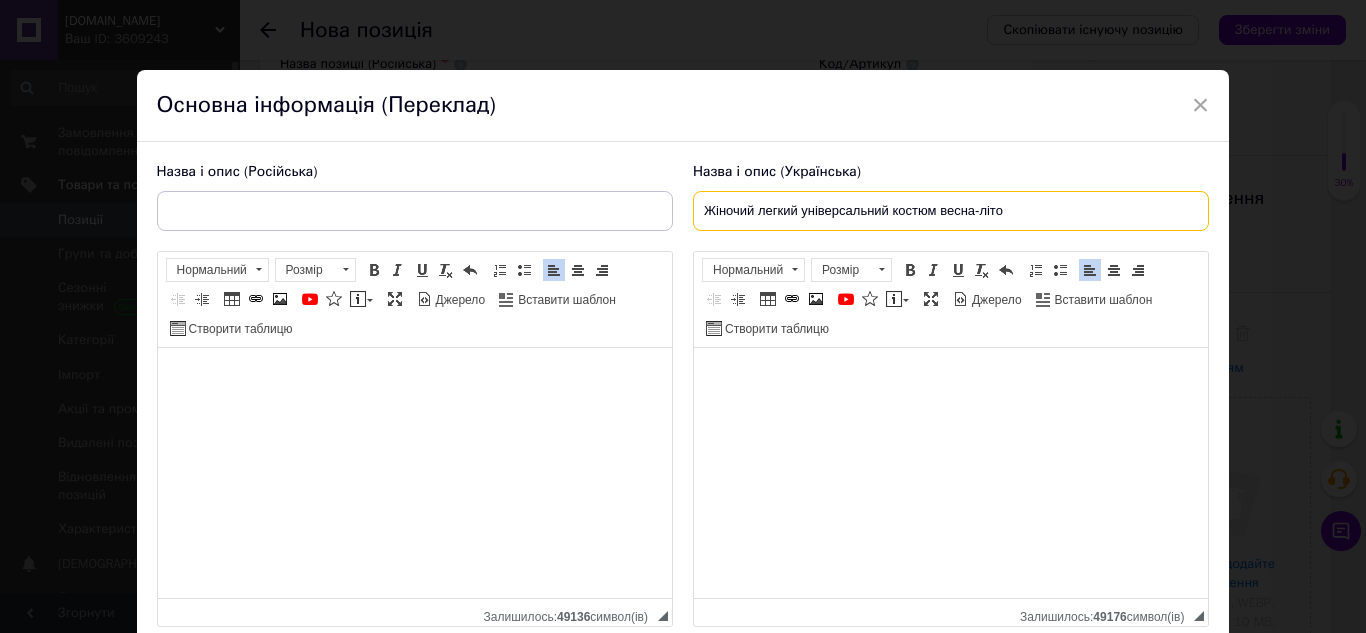 type on "Жіночий легкий універсальний костюм весна-літо" 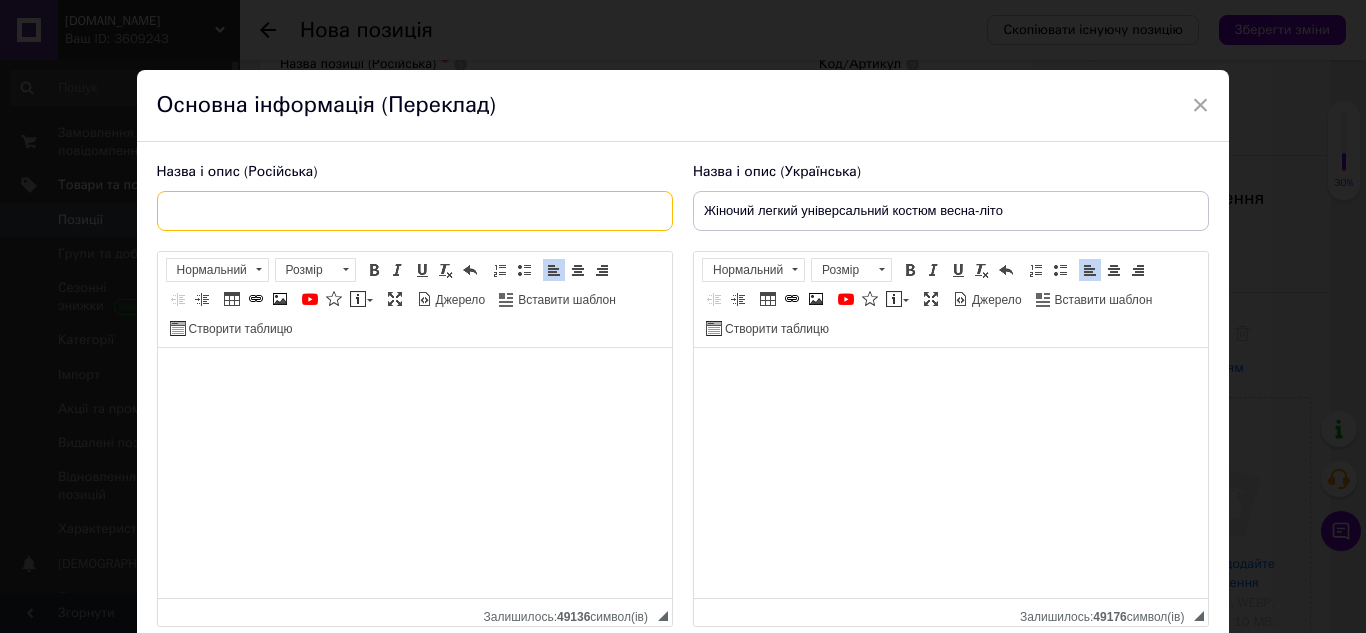 click at bounding box center [415, 211] 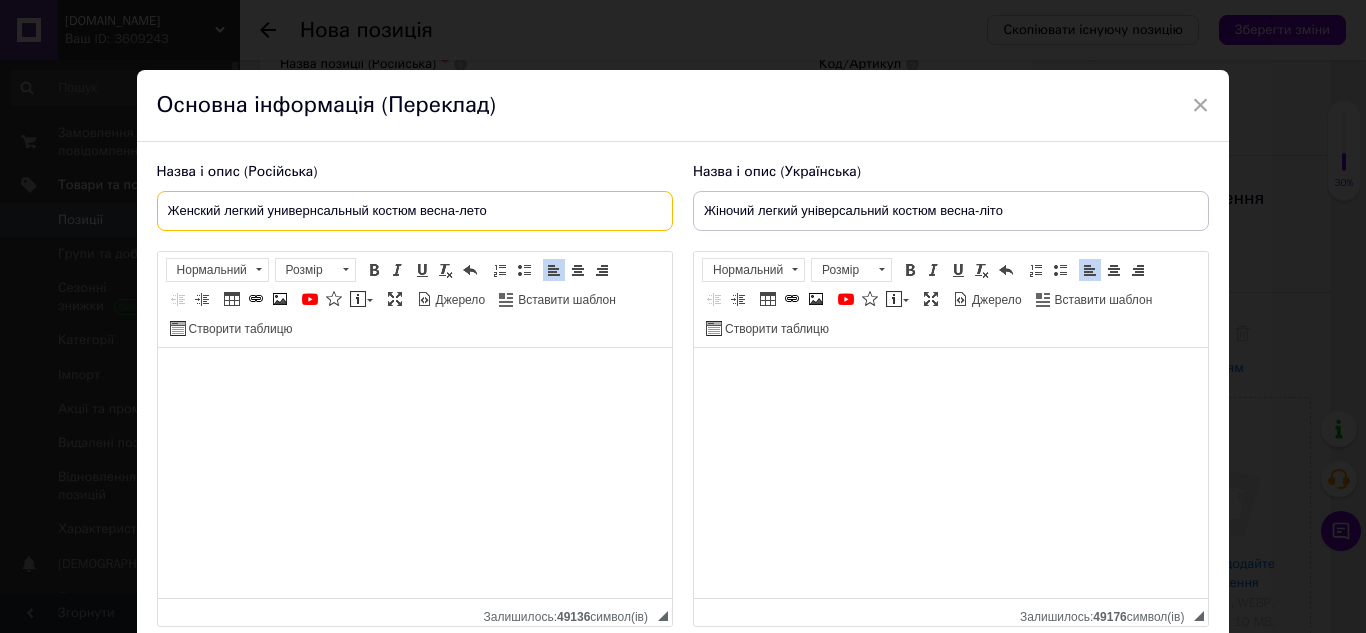 click on "Женский легкий универнсальный костюм весна-лето" at bounding box center (415, 211) 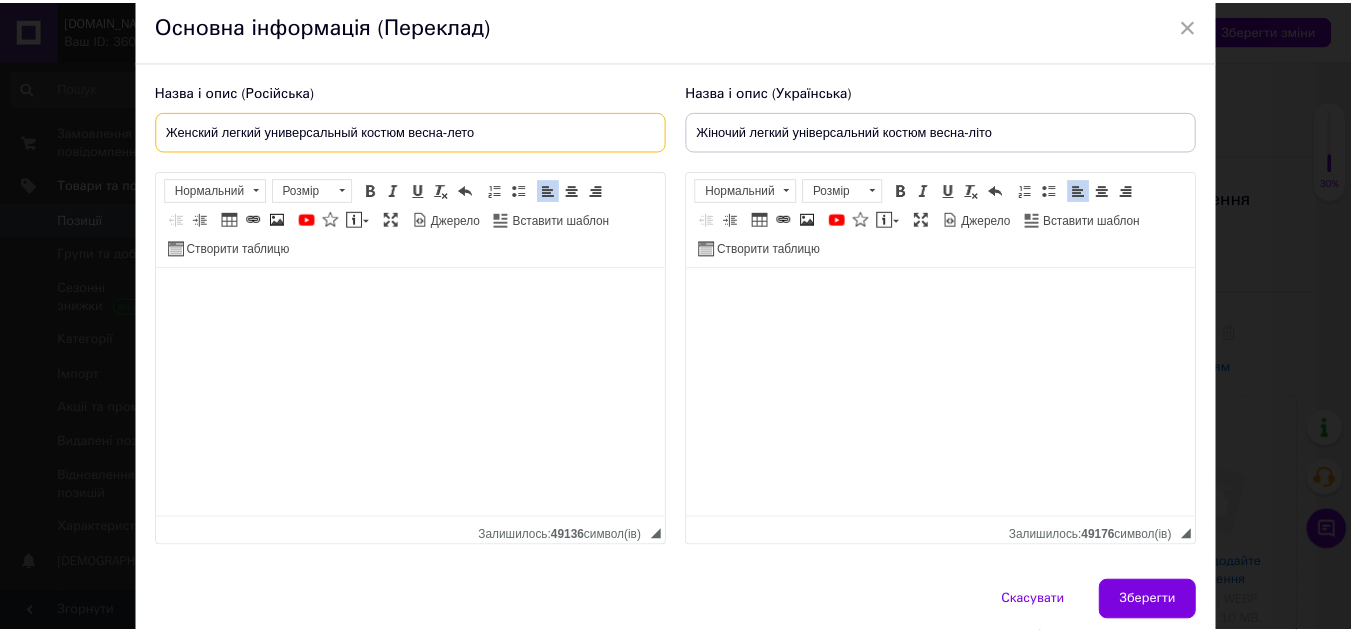 scroll, scrollTop: 159, scrollLeft: 0, axis: vertical 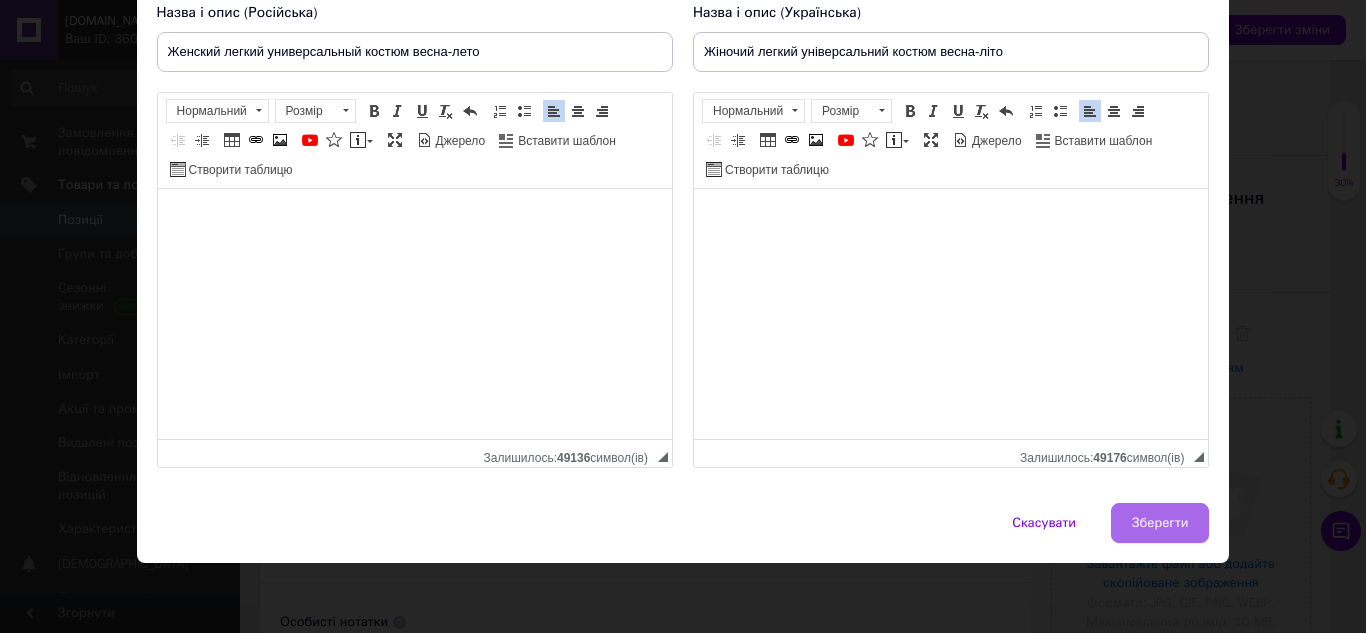 click on "Зберегти" at bounding box center (1160, 523) 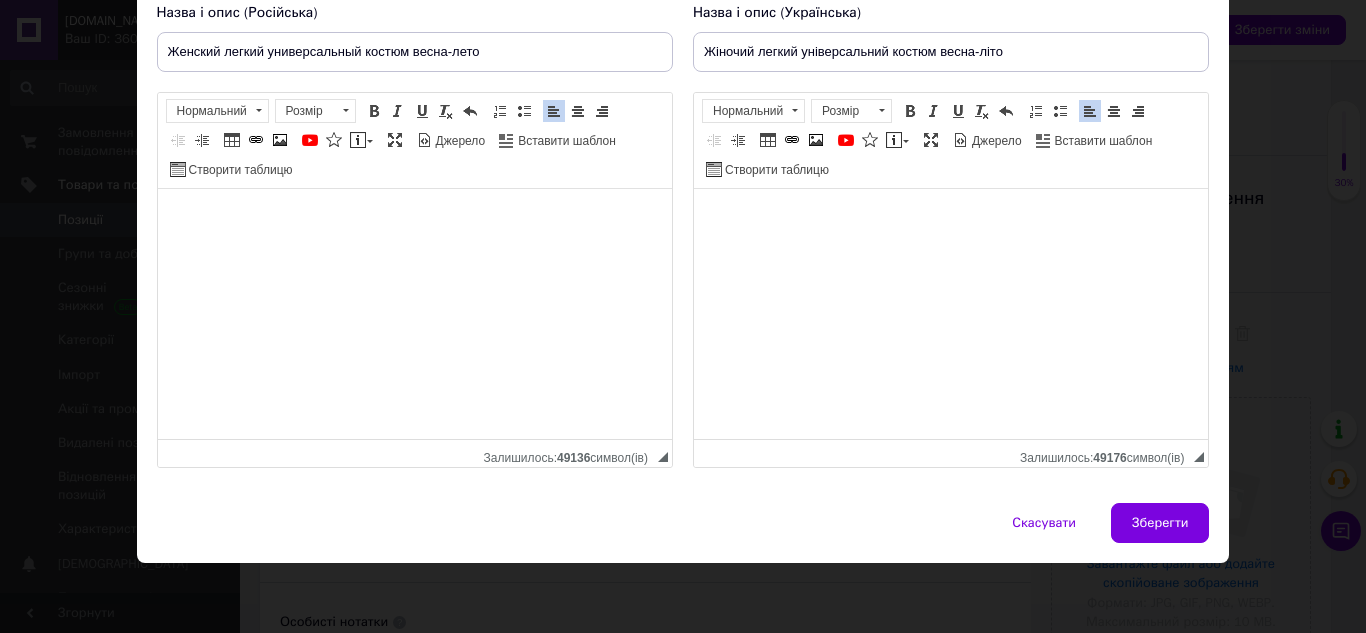 type on "Женский легкий универсальный костюм весна-лето" 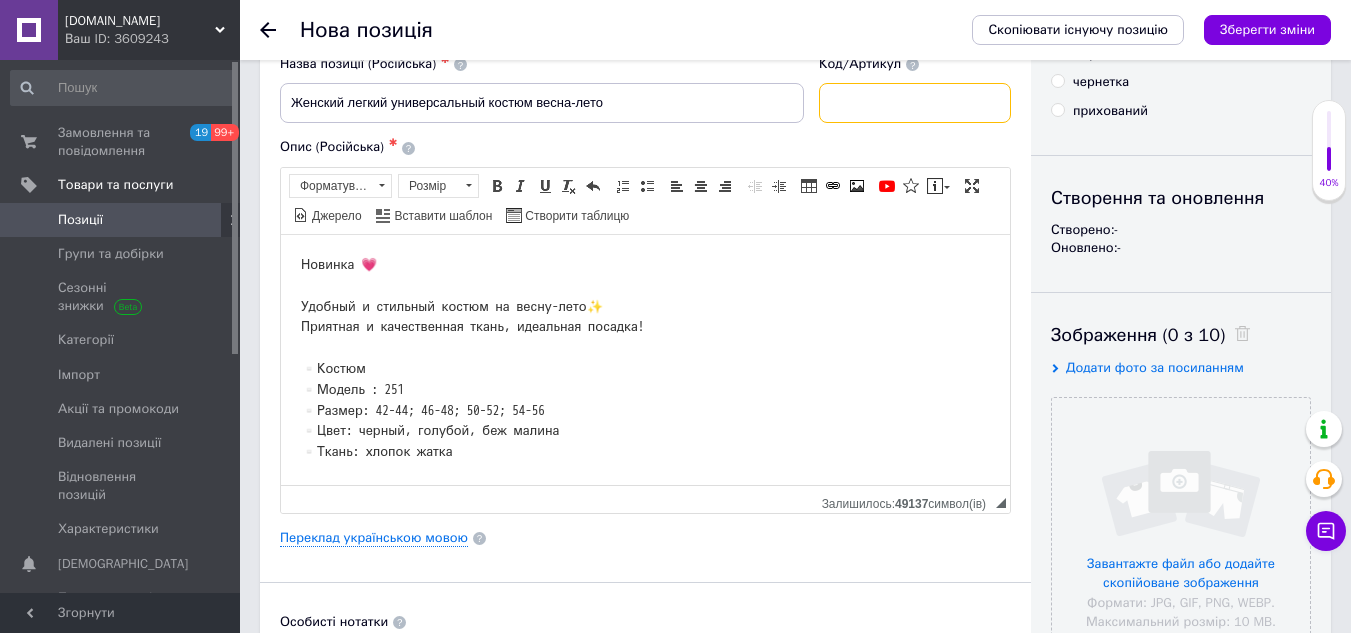 click at bounding box center [915, 103] 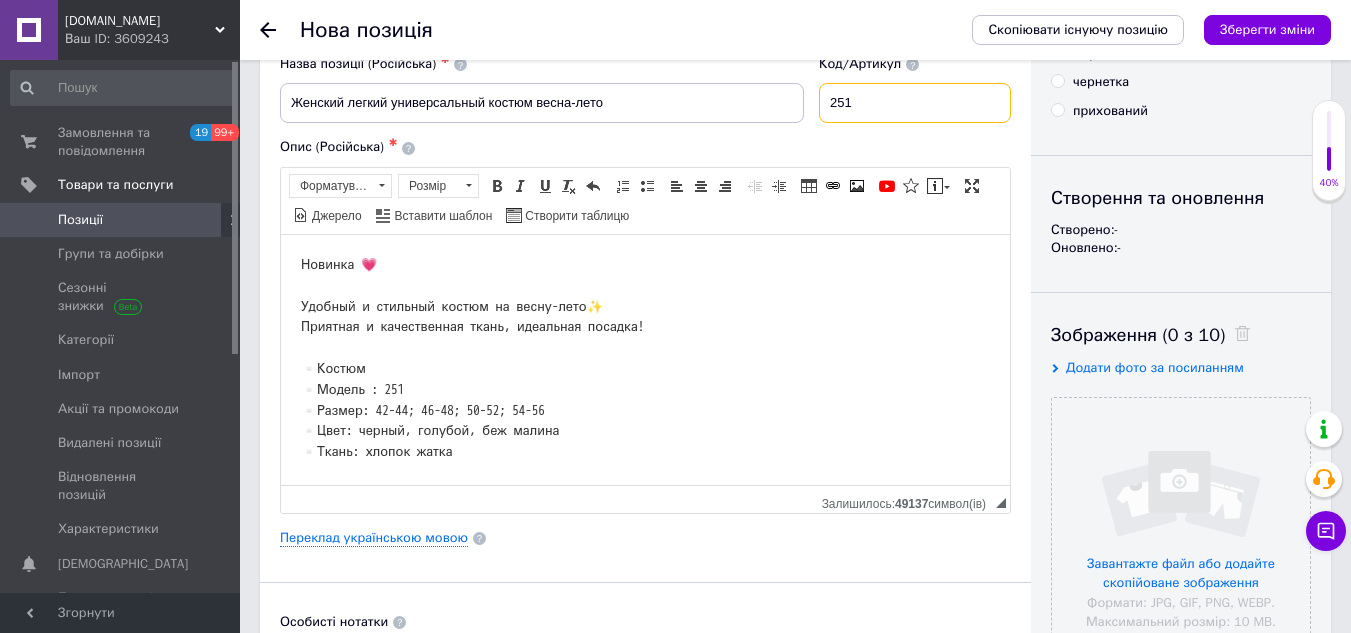 type on "251" 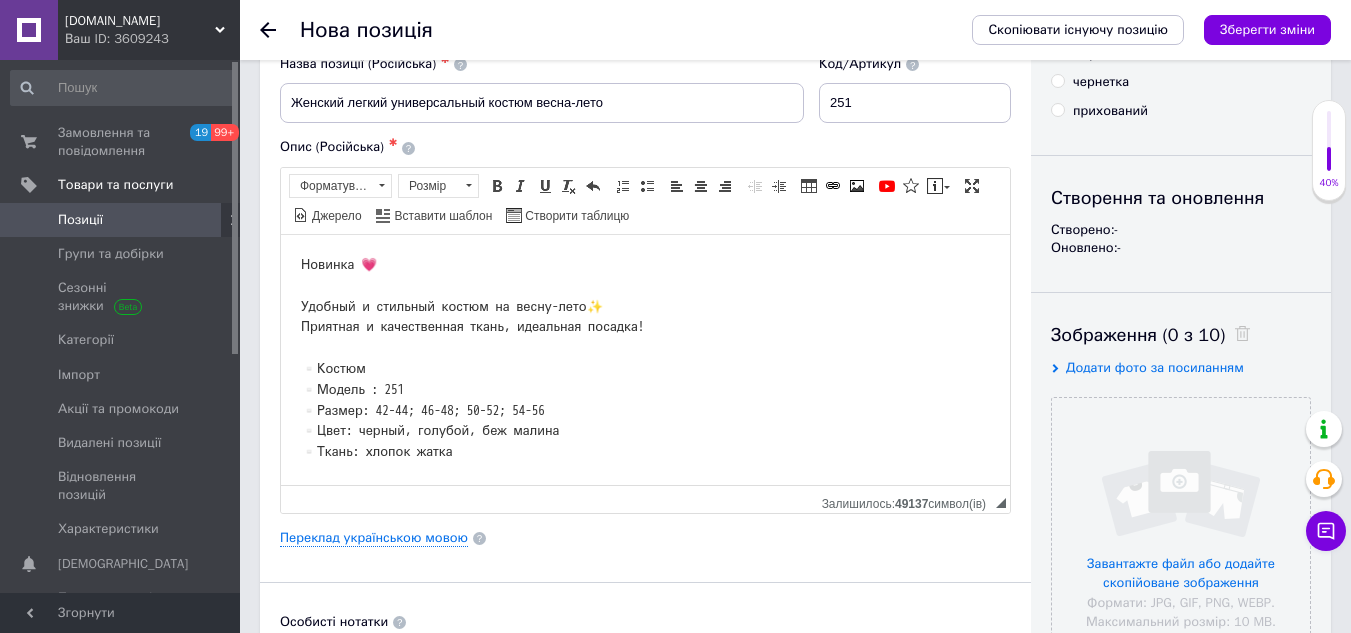 click on "Новинка 💗
Удобный и стильный костюм на весну-лето✨
Приятная и качественная ткань, идеальная посадка!
▫️Костюм
▫️Модель : 251
▫️Размер: 42-44; 46-48; 50-52; 54-56
▫️Цвет: черный, голубой, беж малина
▫️Ткань: хлопок жатка
Цена: 450 грн" at bounding box center (645, 379) 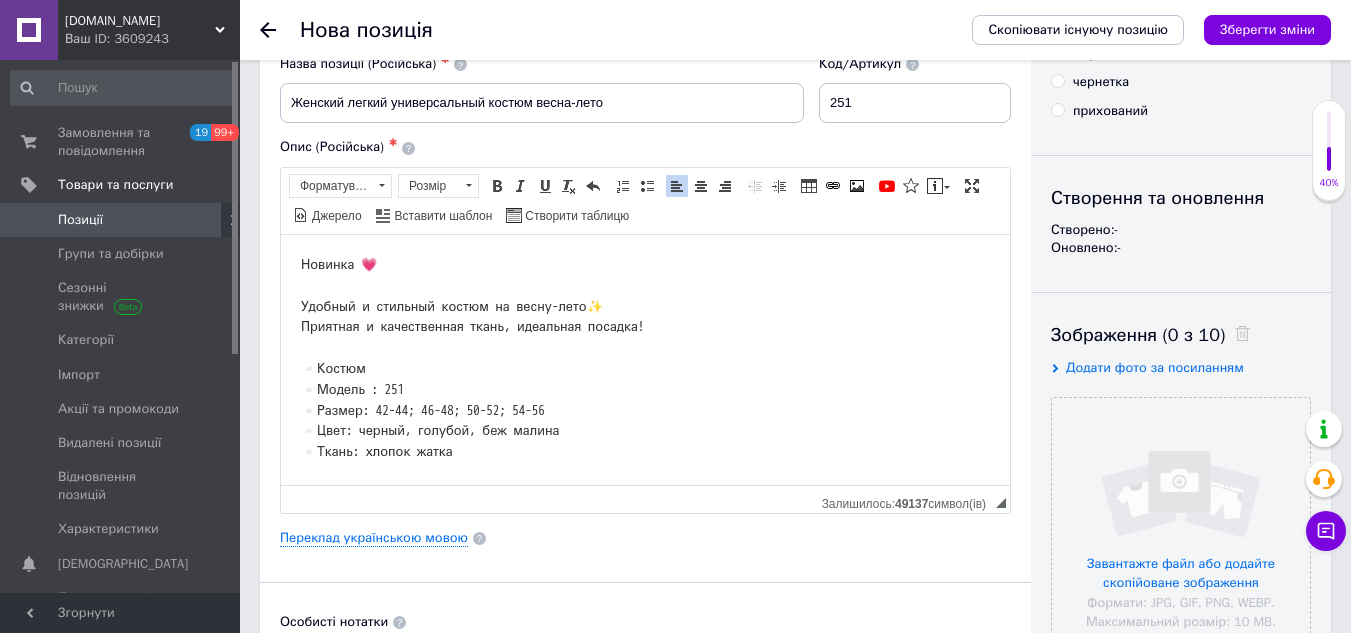 type 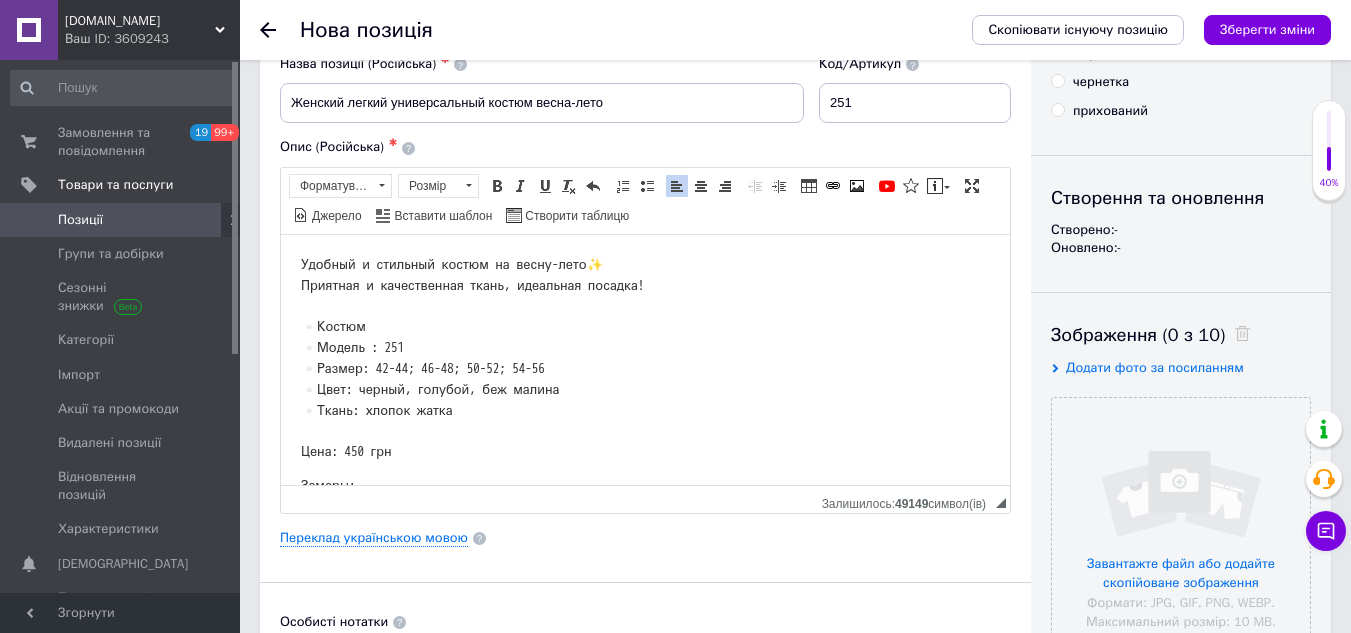 click on "Удобный и стильный костюм на весну-лето✨
Приятная и качественная ткань, идеальная посадка!
▫️Костюм
▫️Модель : 251
▫️Размер: 42-44; 46-48; 50-52; 54-56
▫️Цвет: черный, голубой, беж малина
▫️Ткань: хлопок жатка
Цена: 450 грн Замеры:
42-44:
ОГ-120см
Длина кофточки-65см
ОТ- 62-80см
ОС-110см
Длина брюк-107см
46-48
ОГ-130см
Длина кофточки-66см
ОТ- 70-90см
ОС-110см
Длина брюк-108см
50-52
ОГ-140см
Длина кофточки-67см
ОТ-75-105см
ОС-120см
Длина брюк-108
54-56
ОГ-150см
Длина кофточки -70см
ОТ-80-110см
ОС-130см
Длина брюк-108см [URL][DOMAIN_NAME]" at bounding box center [645, 703] 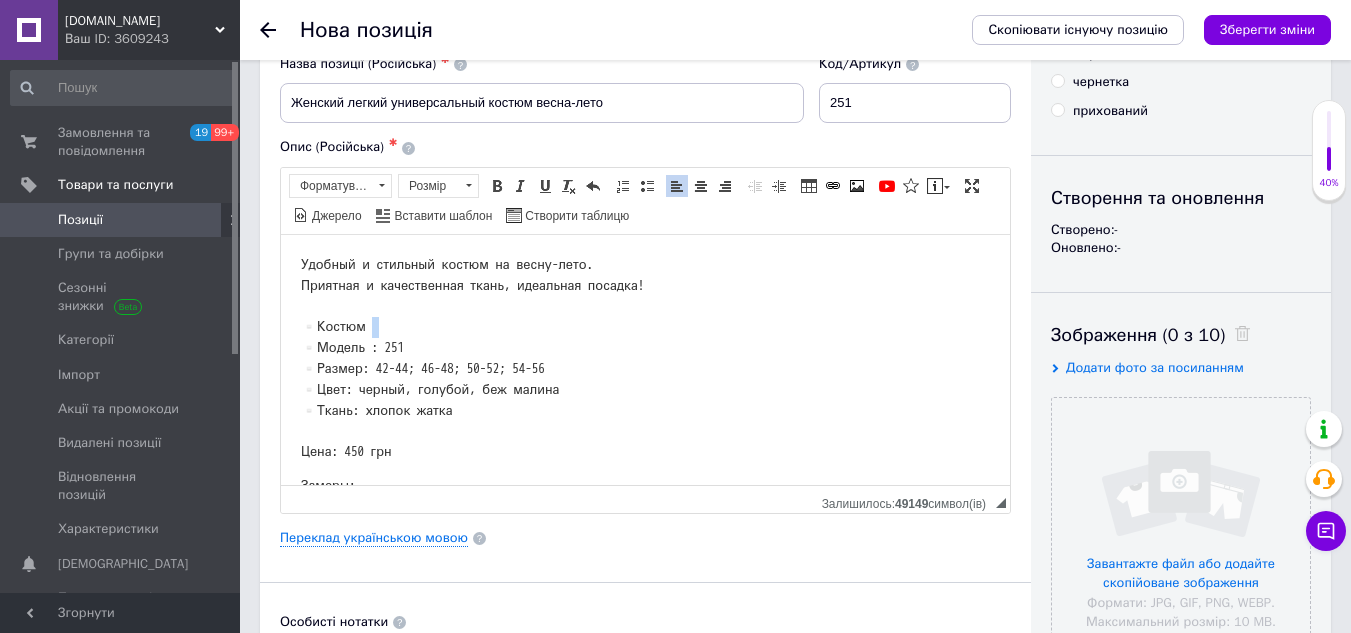 drag, startPoint x: 423, startPoint y: 337, endPoint x: 330, endPoint y: 340, distance: 93.04838 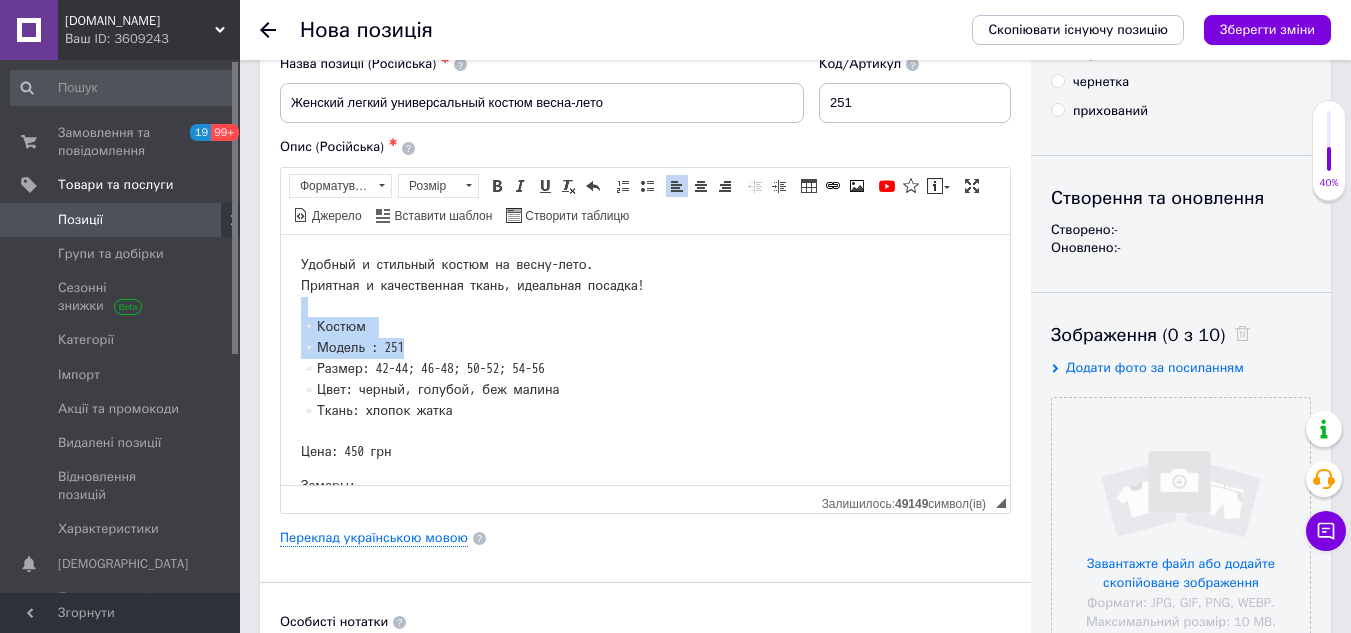 drag, startPoint x: 404, startPoint y: 343, endPoint x: 299, endPoint y: 314, distance: 108.93117 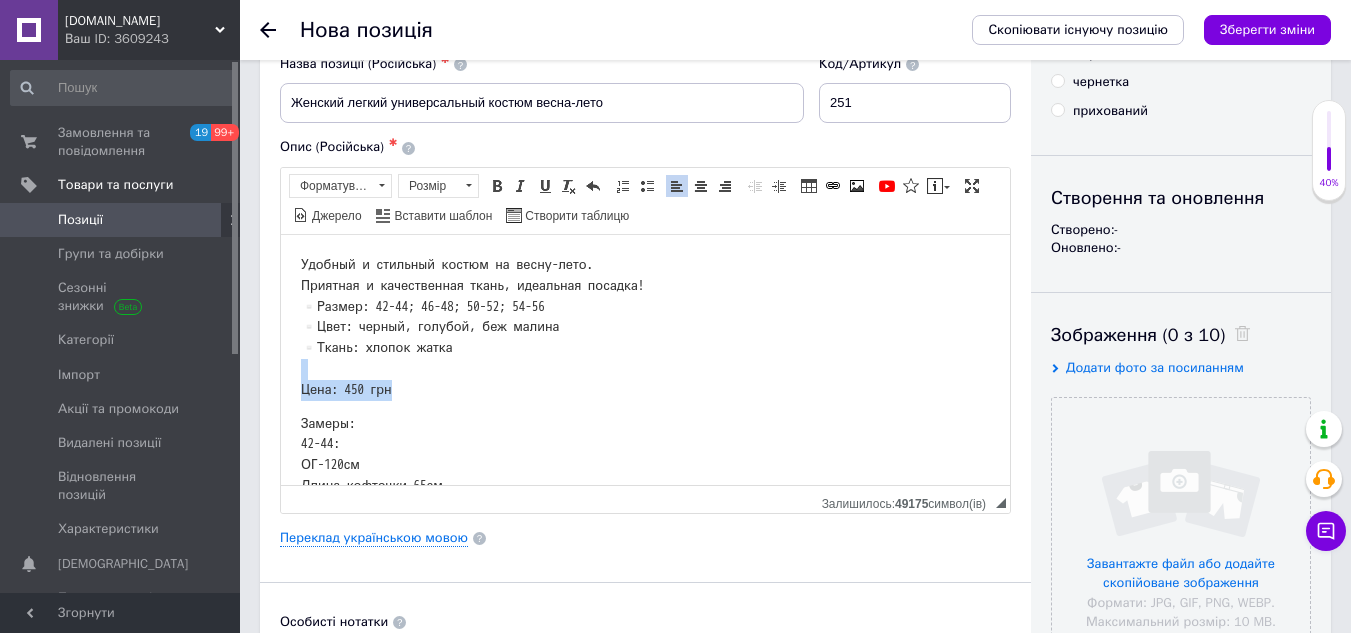 drag, startPoint x: 418, startPoint y: 384, endPoint x: 293, endPoint y: 371, distance: 125.67418 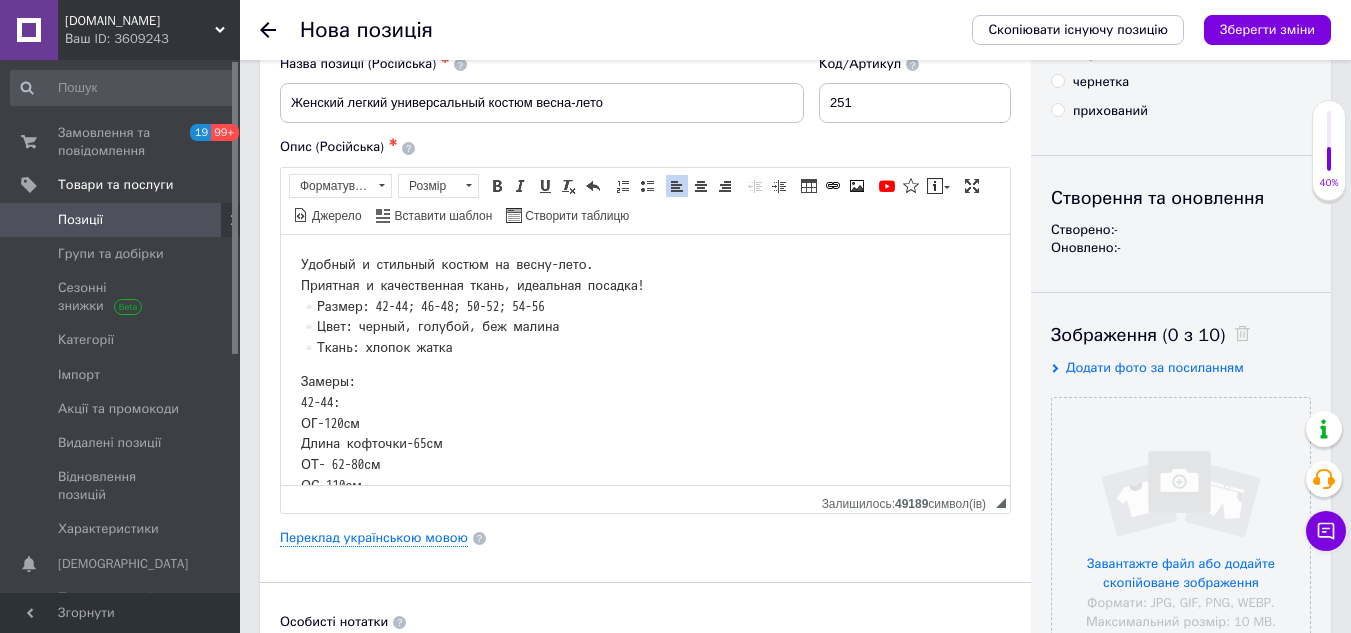 click on "Удобный и стильный костюм на весну-лето.
Приятная и качественная ткань, идеальная посадка!
▫️Размер: 42-44; 46-48; 50-52; 54-56
▫️Цвет: черный, голубой, беж малина
▫️Ткань: хлопок жатка" at bounding box center [645, 306] 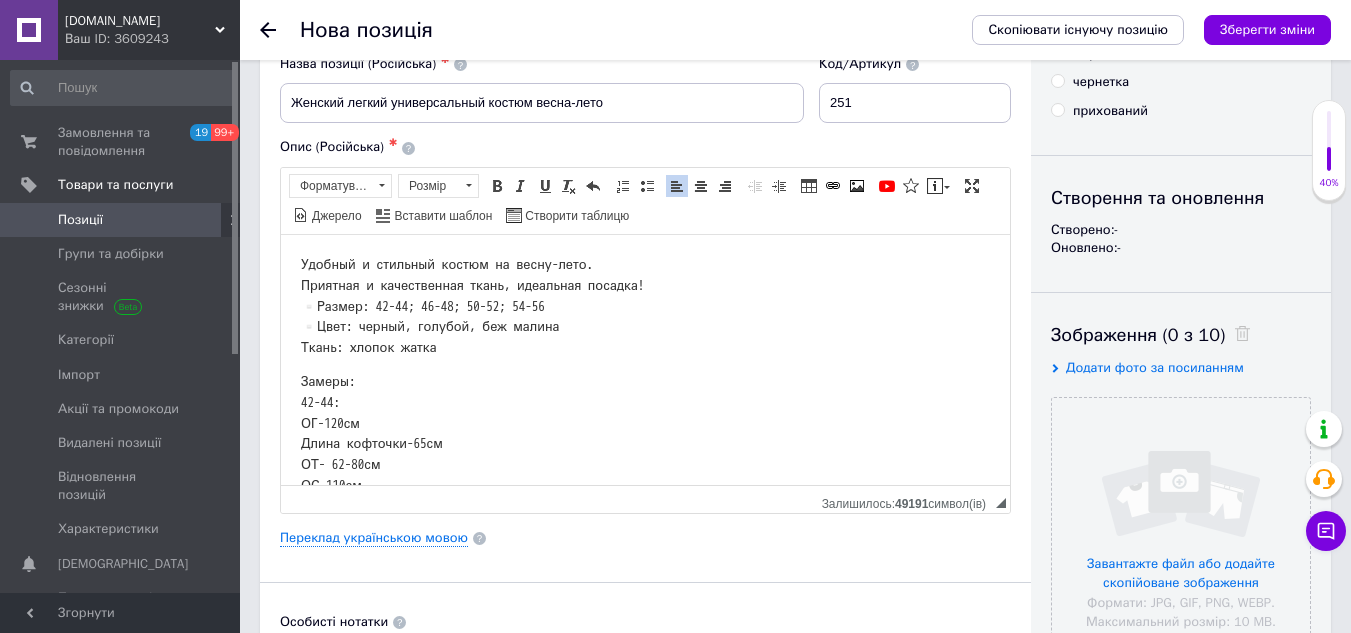 click on "Удобный и стильный костюм на весну-лето.
Приятная и качественная ткань, идеальная посадка!
▫️Размер: 42-44; 46-48; 50-52; 54-56
▫️Цвет: черный, голубой, беж малина
Ткань: хлопок жатка" at bounding box center (645, 306) 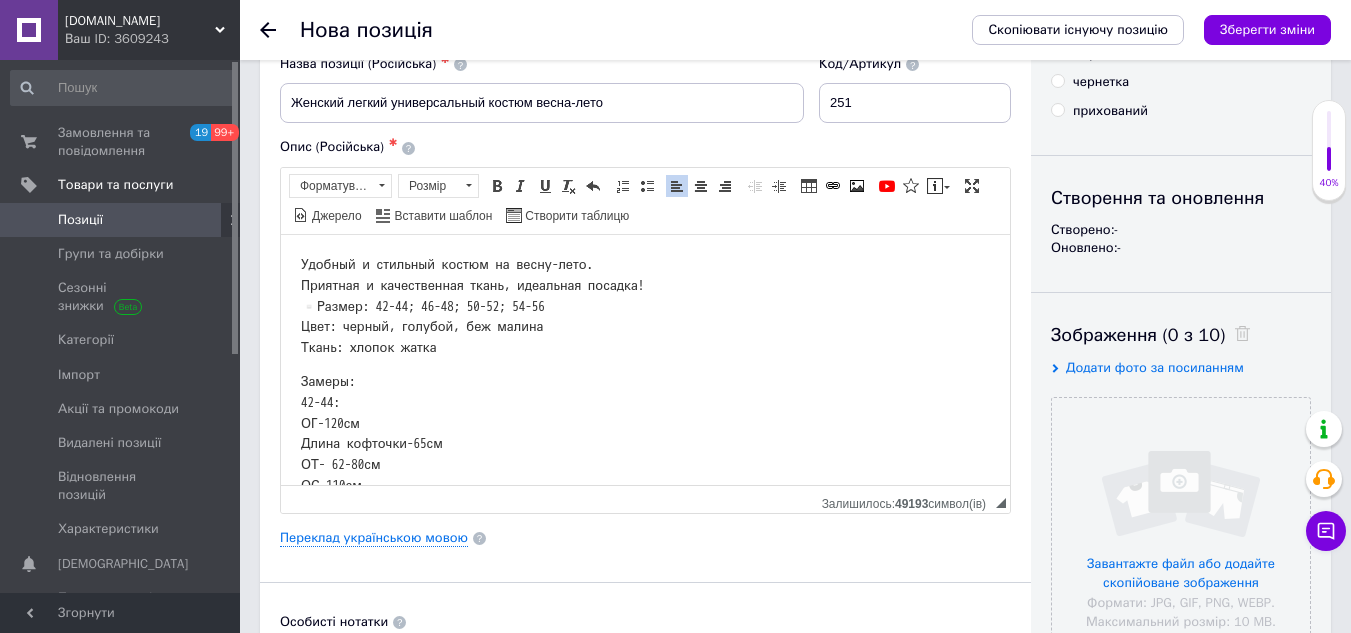 click on "Удобный и стильный костюм на весну-лето.
Приятная и качественная ткань, идеальная посадка!
▫️Размер: 42-44; 46-48; 50-52; 54-56
Цвет: черный, голубой, беж малина
Ткань: хлопок жатка" at bounding box center [645, 306] 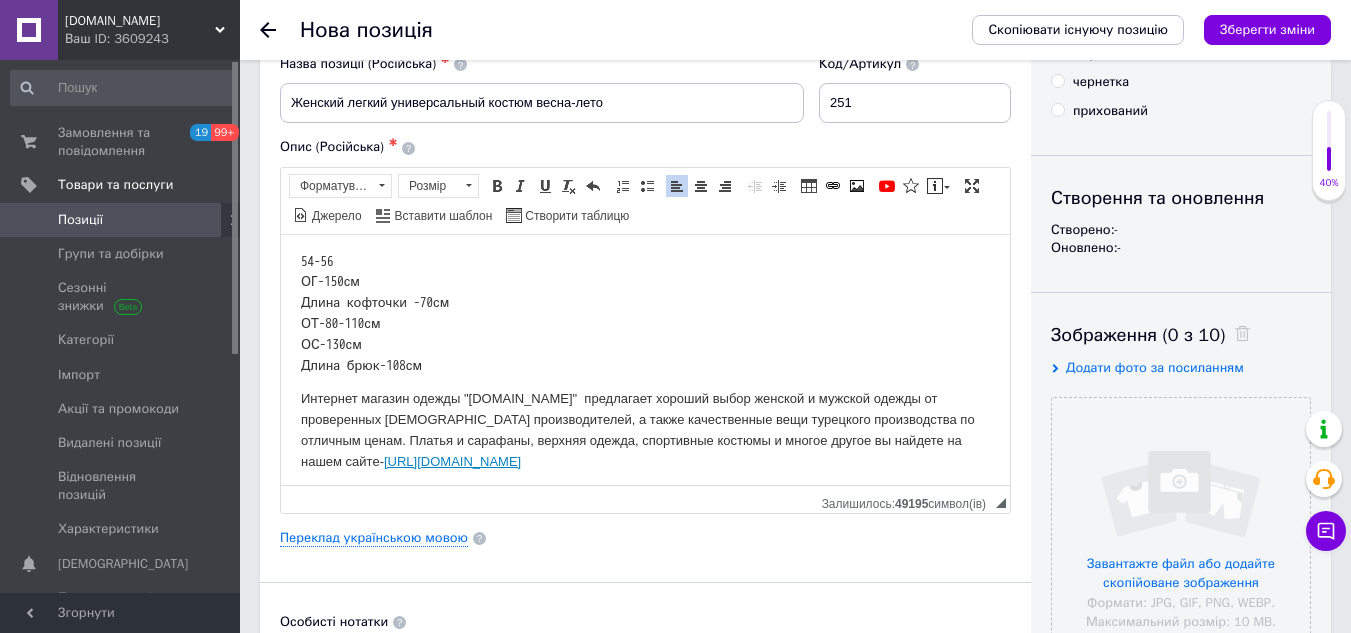 scroll, scrollTop: 585, scrollLeft: 0, axis: vertical 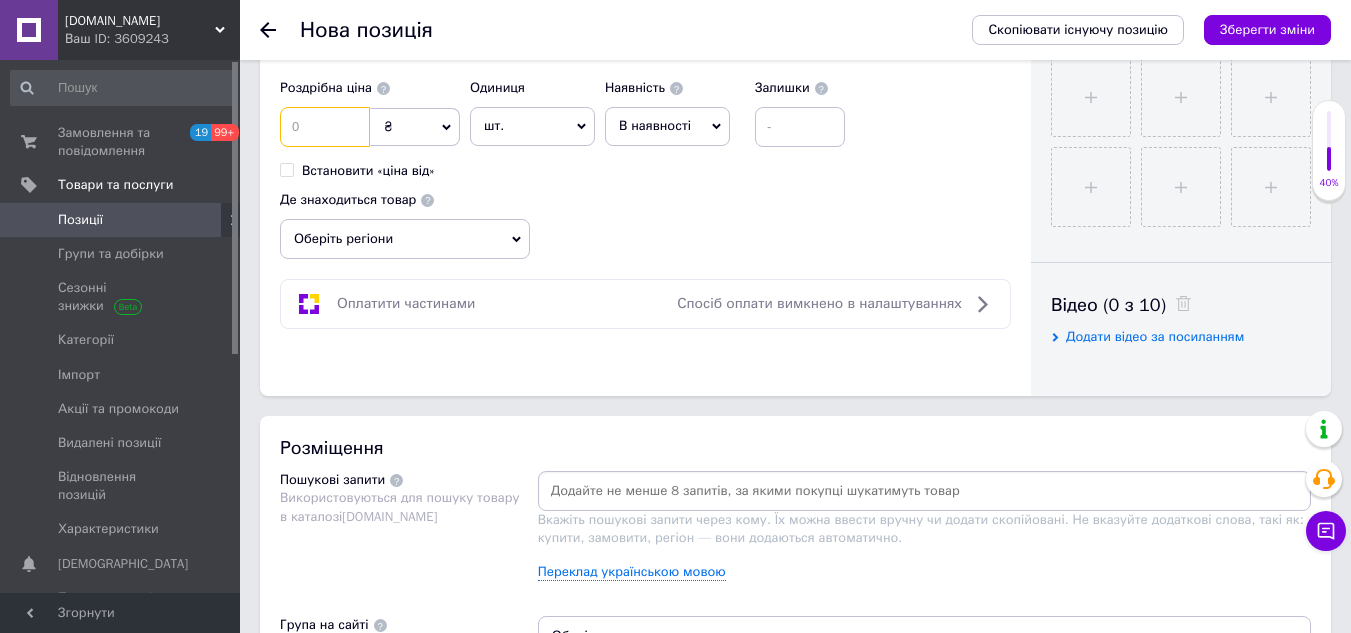 click at bounding box center [325, 127] 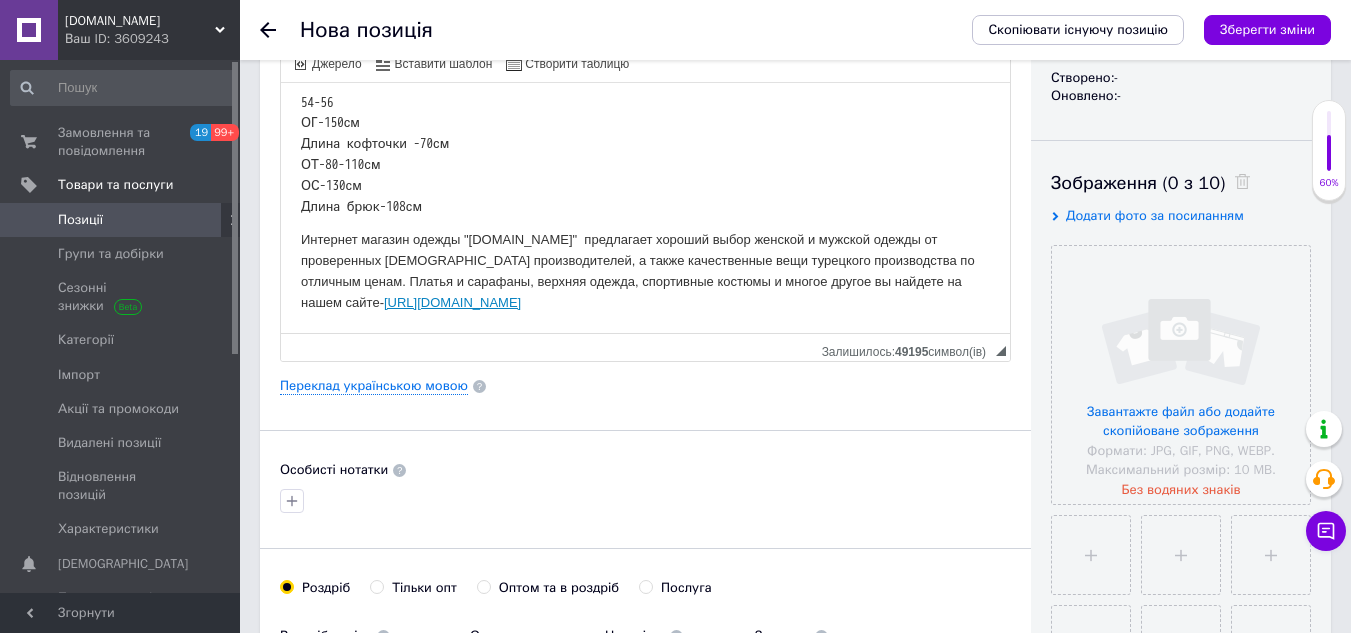 scroll, scrollTop: 200, scrollLeft: 0, axis: vertical 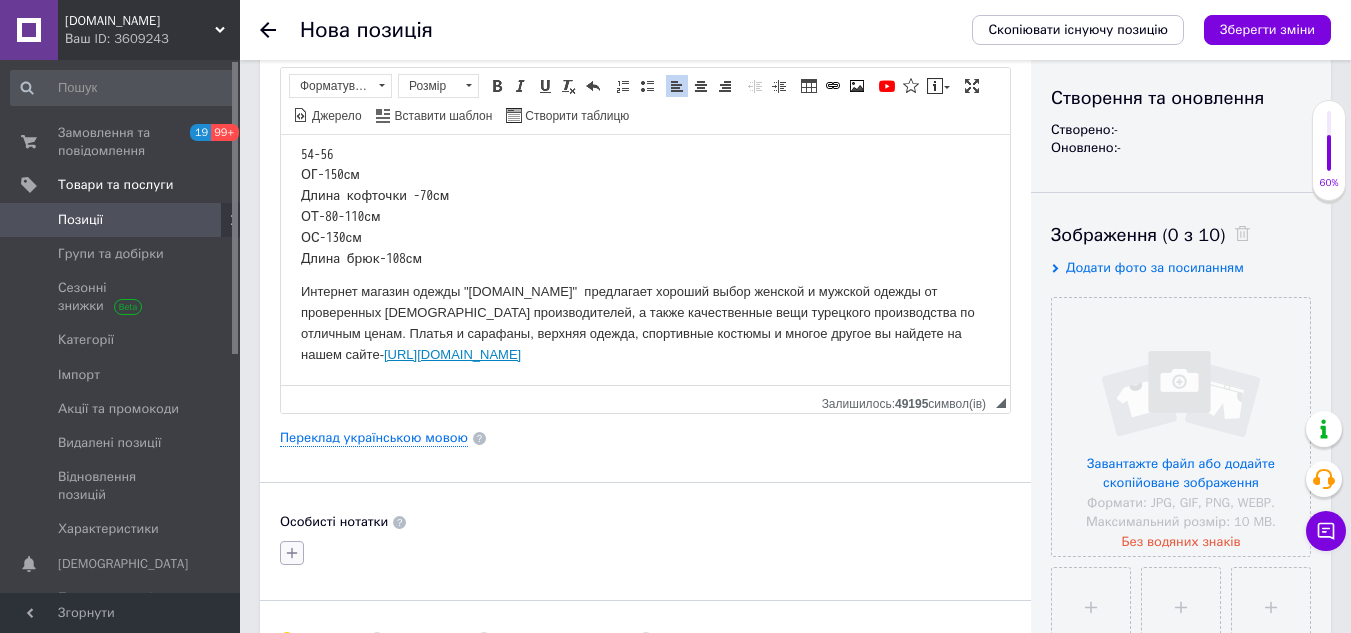 type on "749" 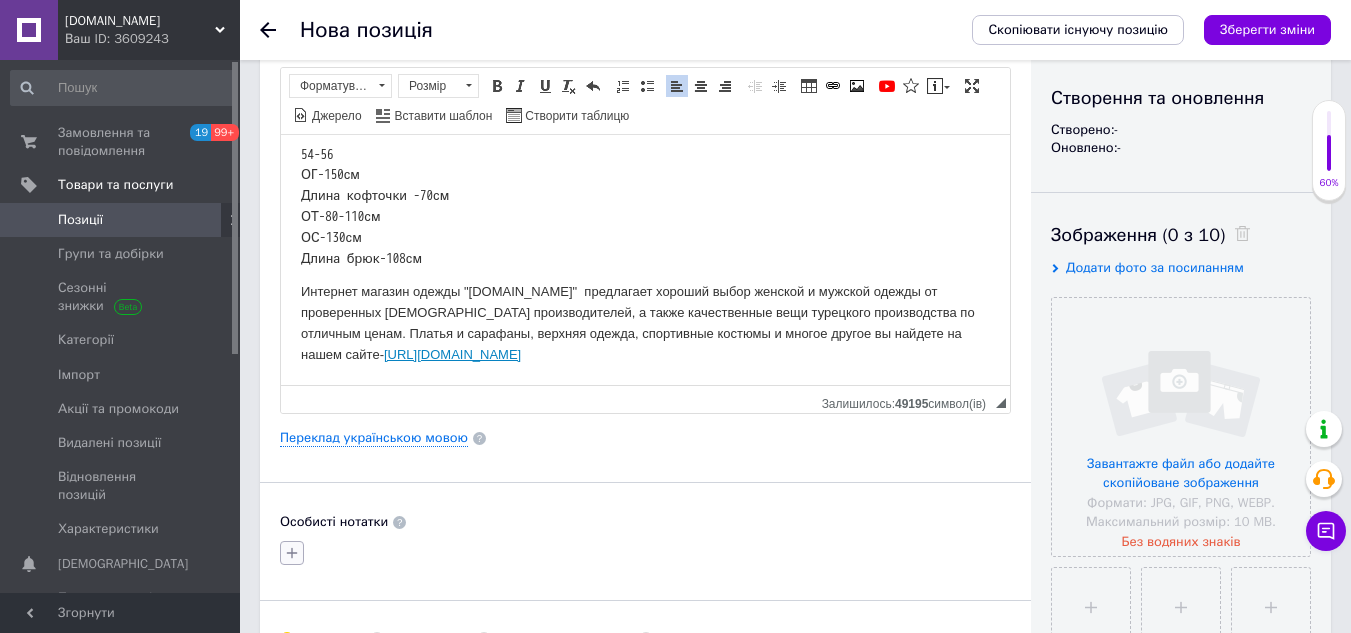 click 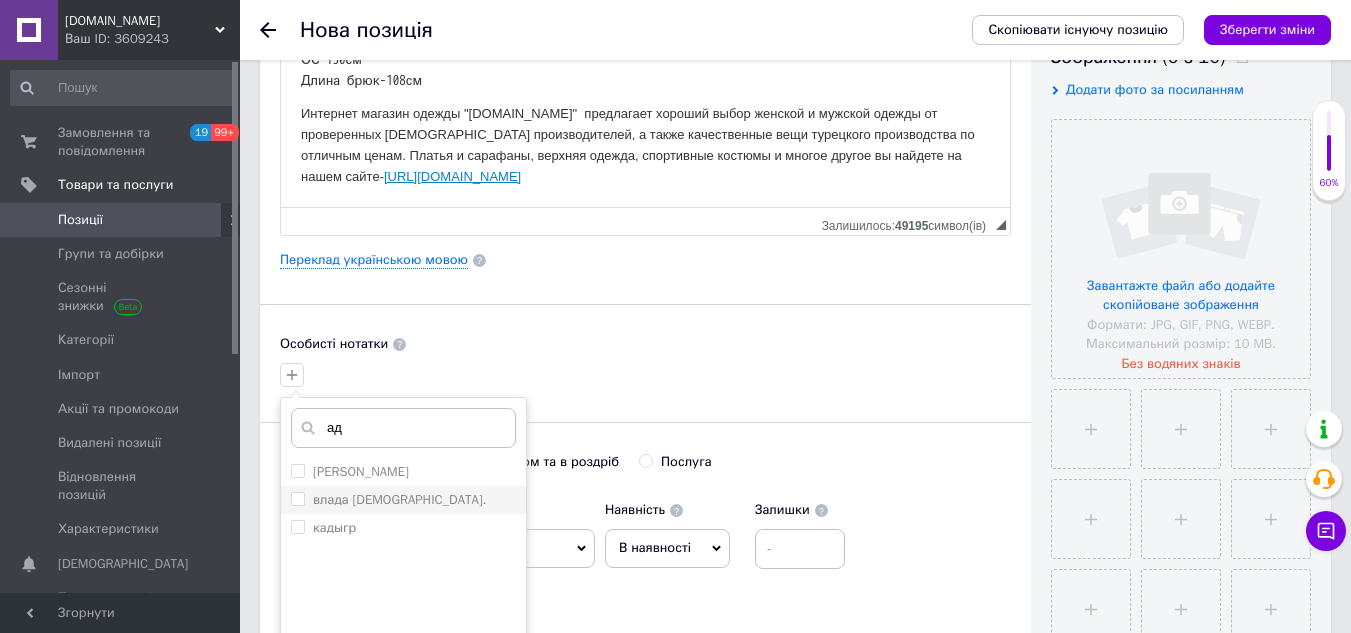 scroll, scrollTop: 400, scrollLeft: 0, axis: vertical 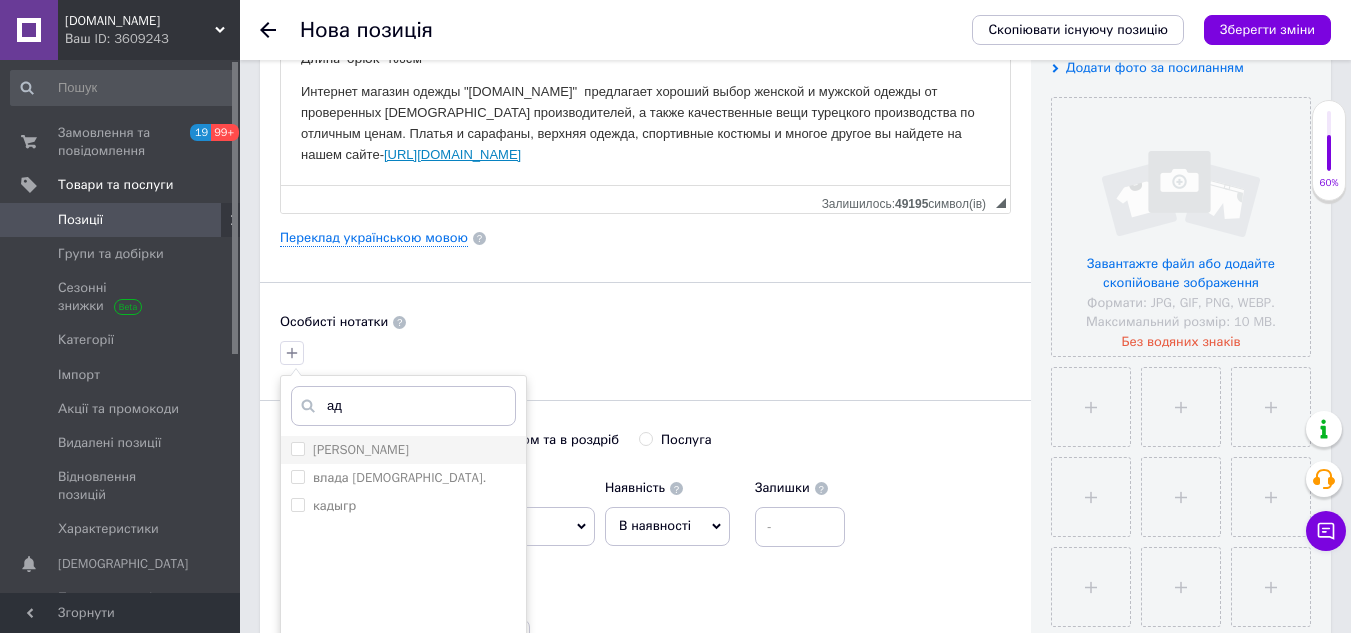 type on "ад" 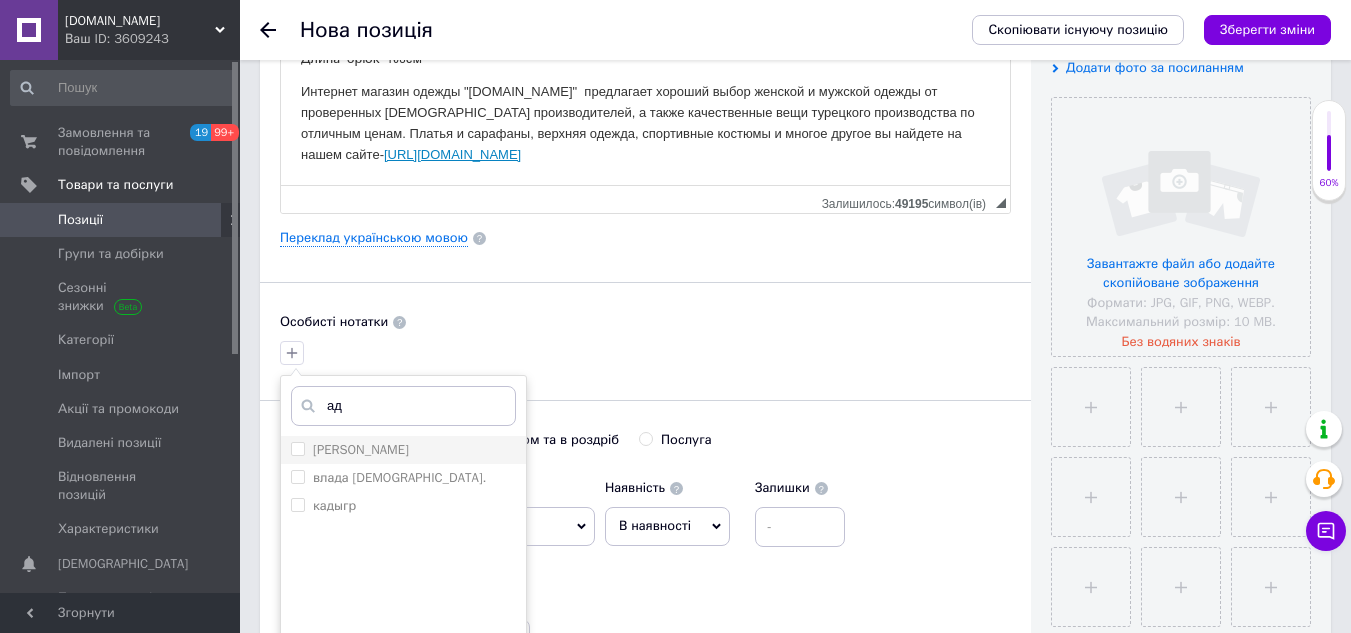 click on "[PERSON_NAME]" at bounding box center (403, 450) 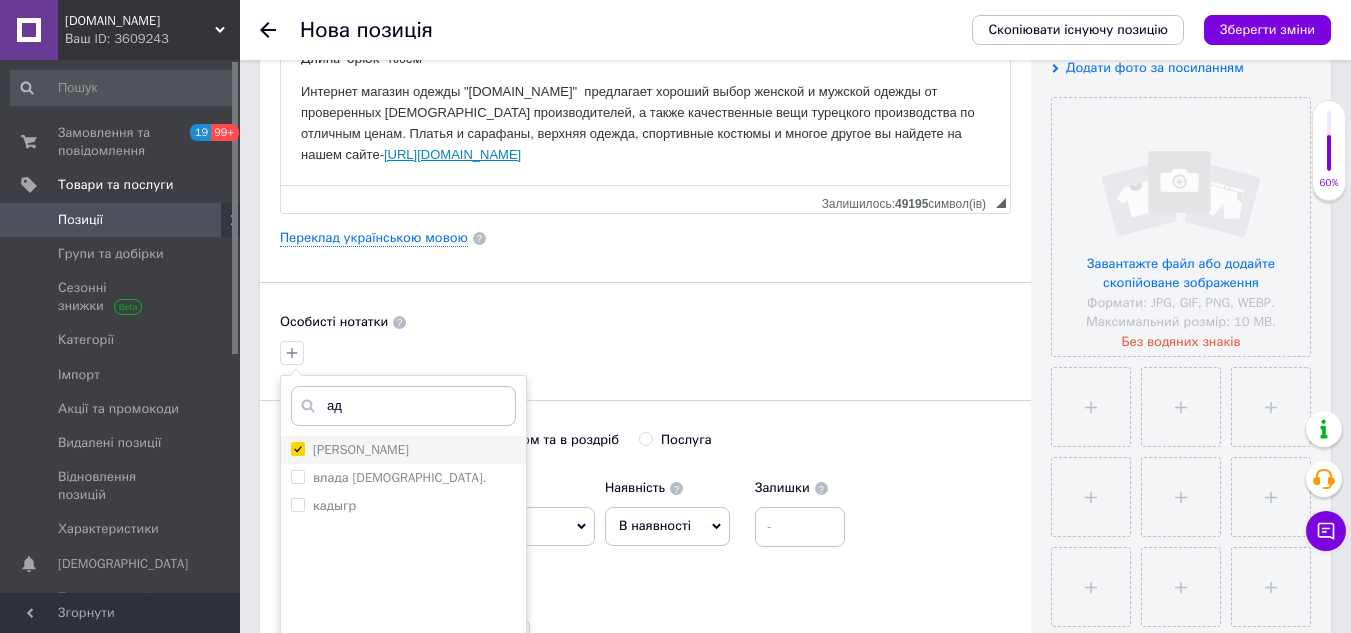 checkbox on "true" 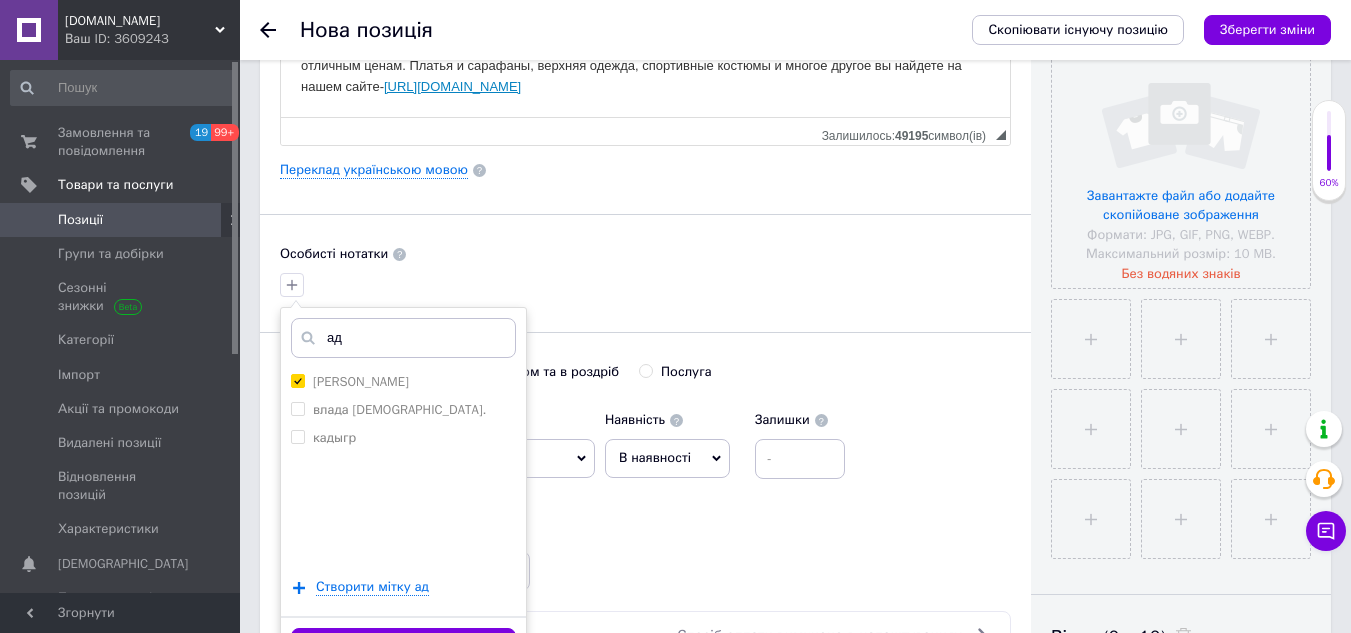 scroll, scrollTop: 500, scrollLeft: 0, axis: vertical 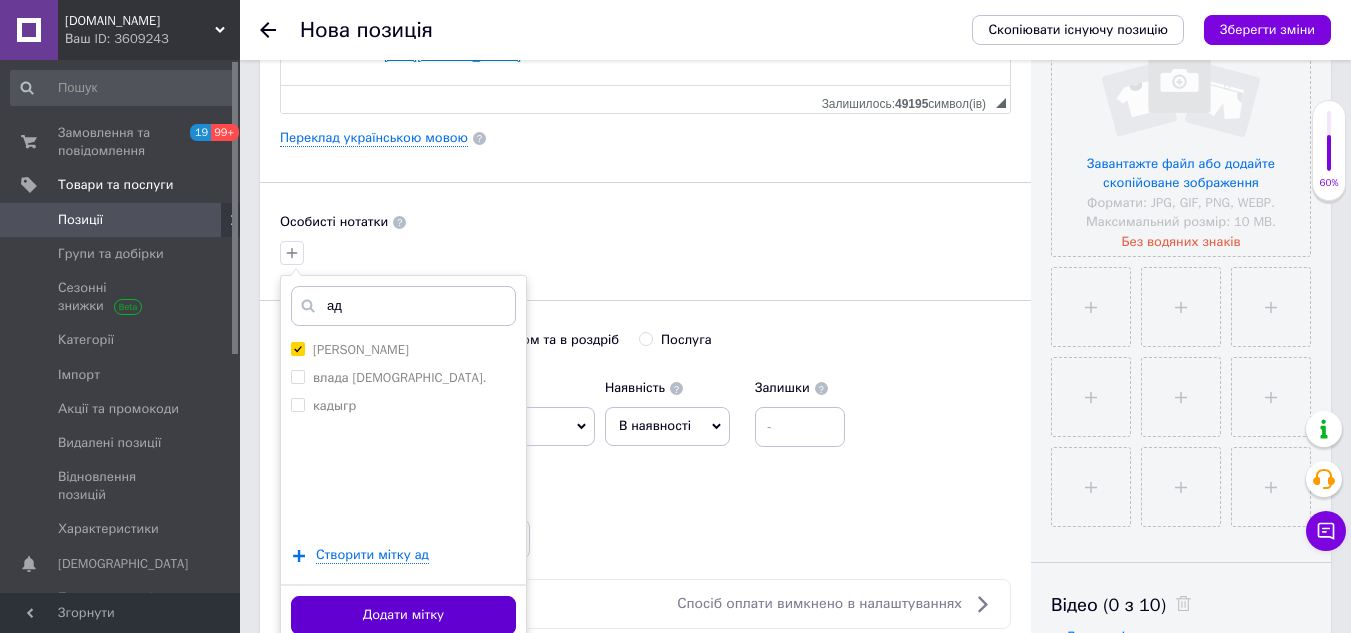 click on "Додати мітку" at bounding box center [403, 615] 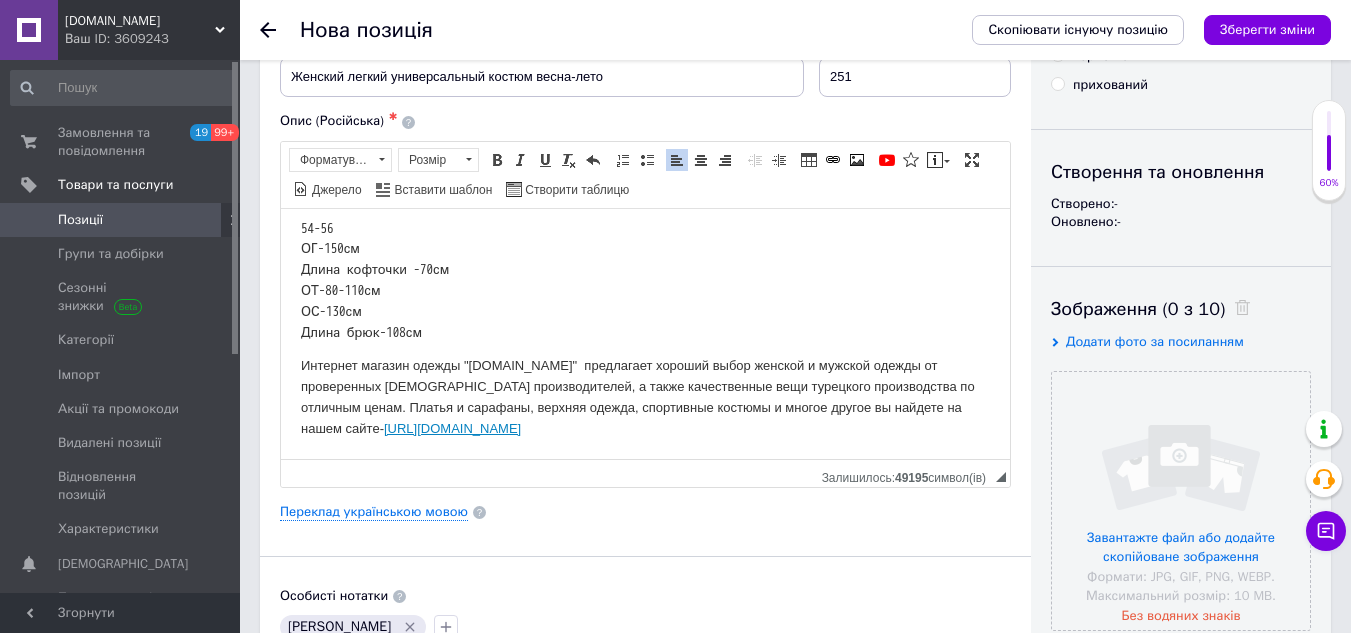 scroll, scrollTop: 100, scrollLeft: 0, axis: vertical 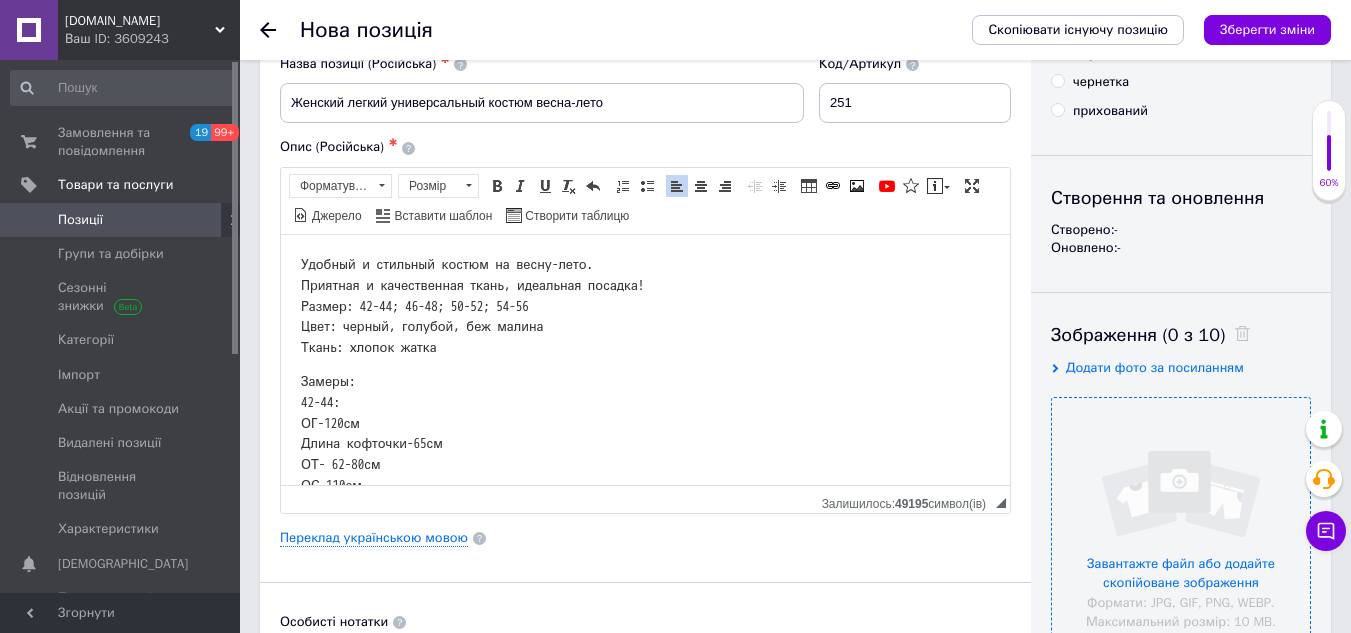click at bounding box center [1181, 527] 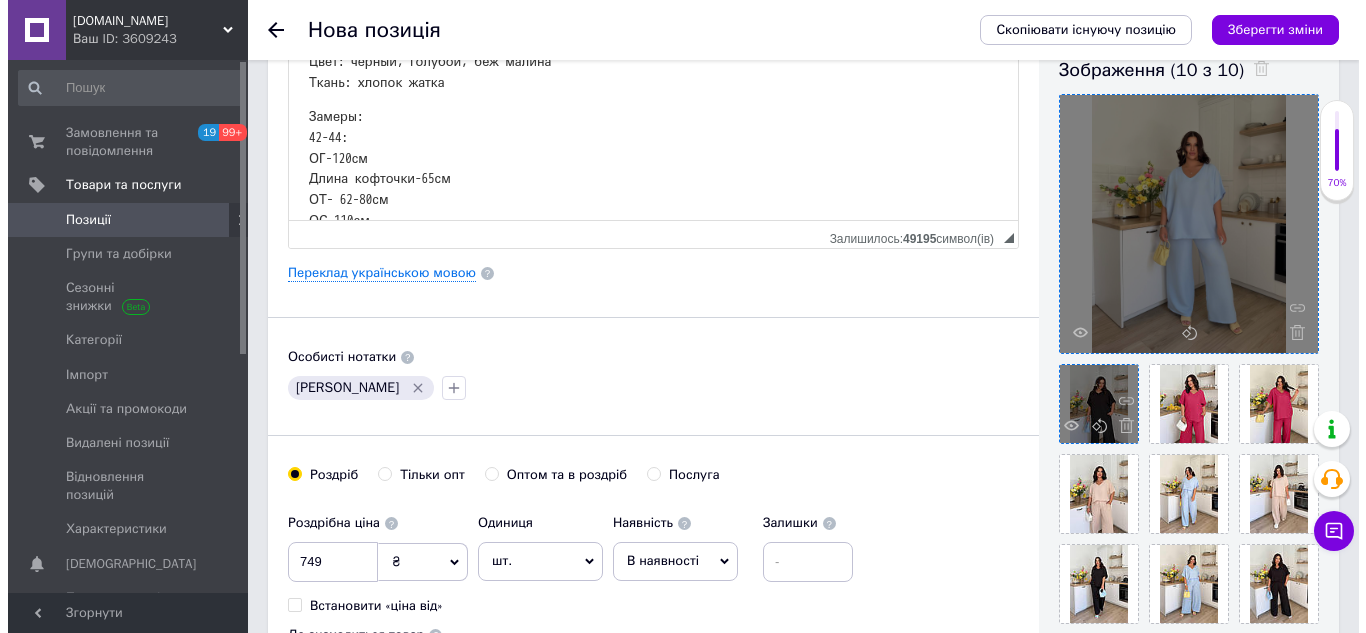 scroll, scrollTop: 400, scrollLeft: 0, axis: vertical 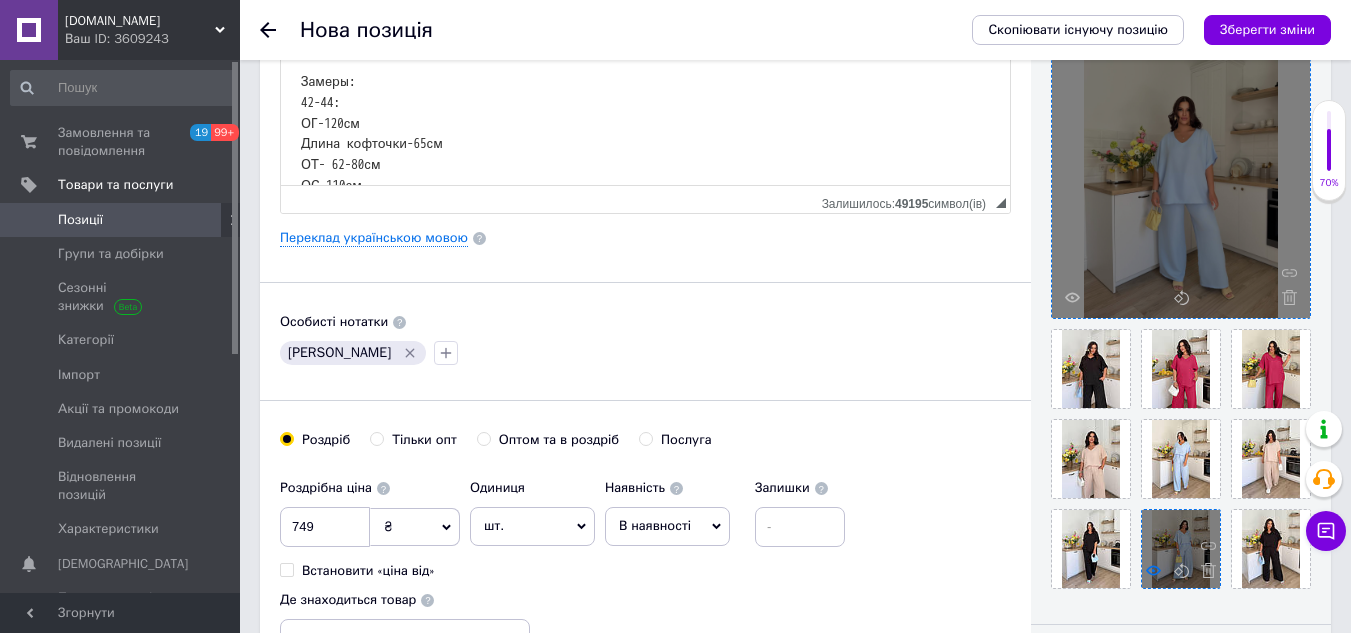 click 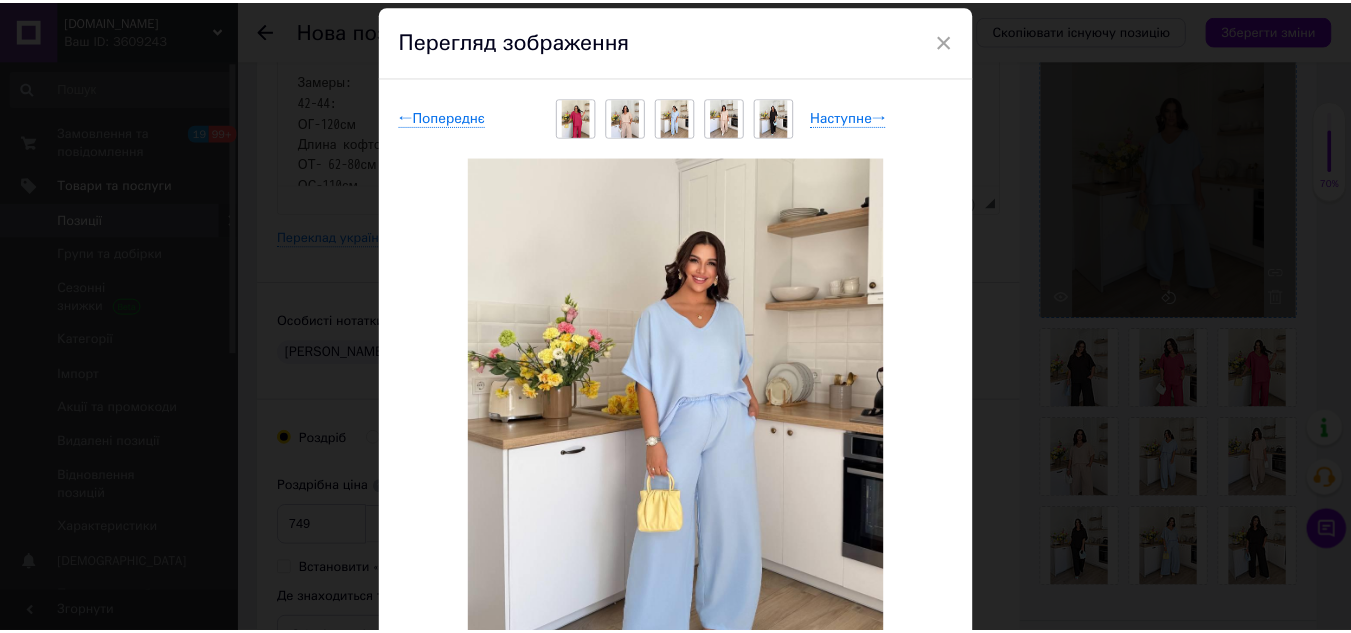 scroll, scrollTop: 100, scrollLeft: 0, axis: vertical 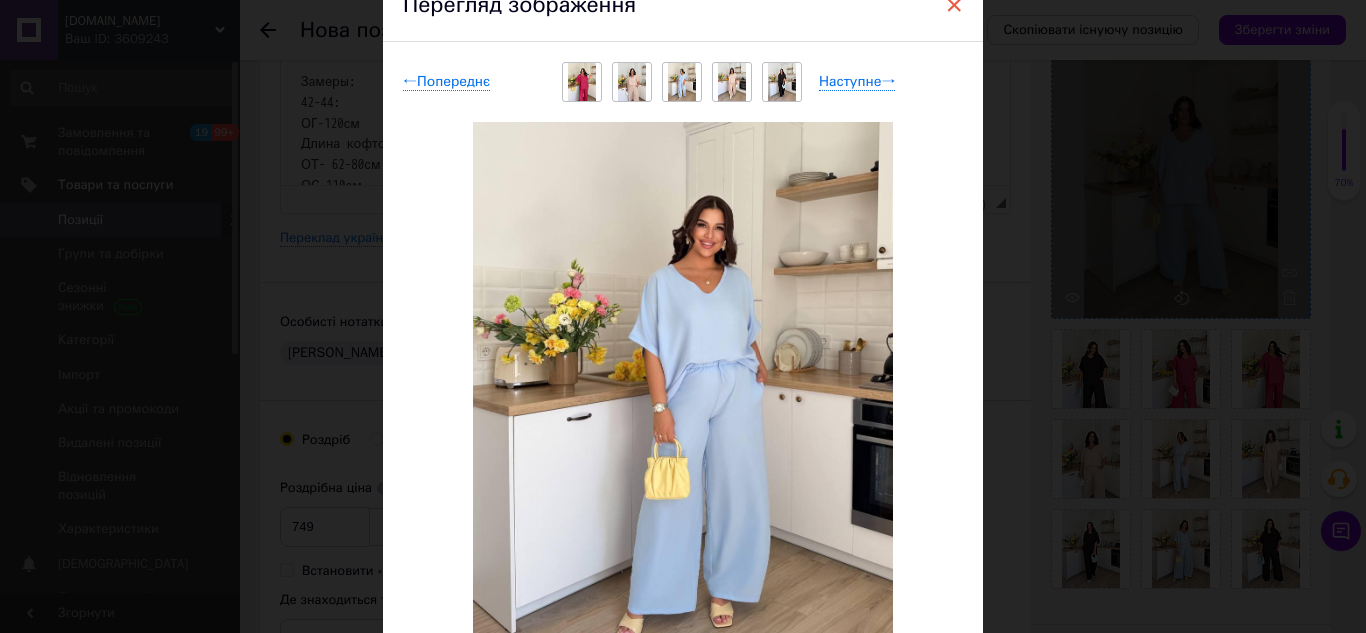 click on "×" at bounding box center [954, 5] 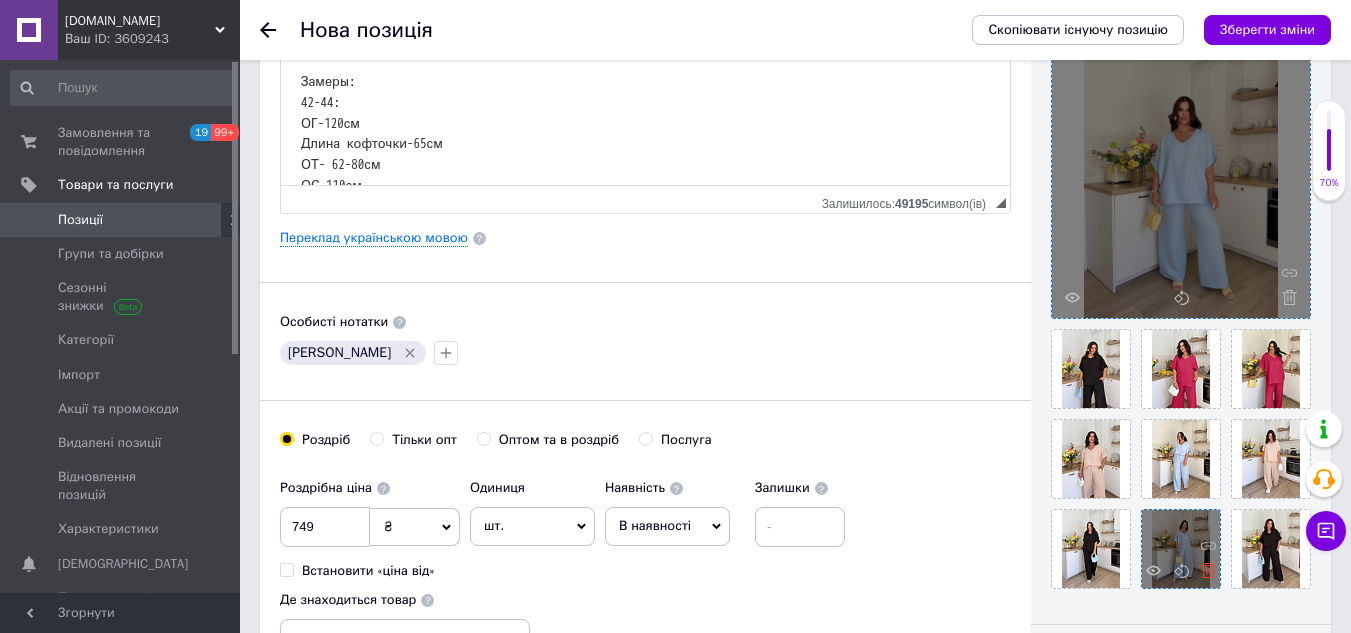 click 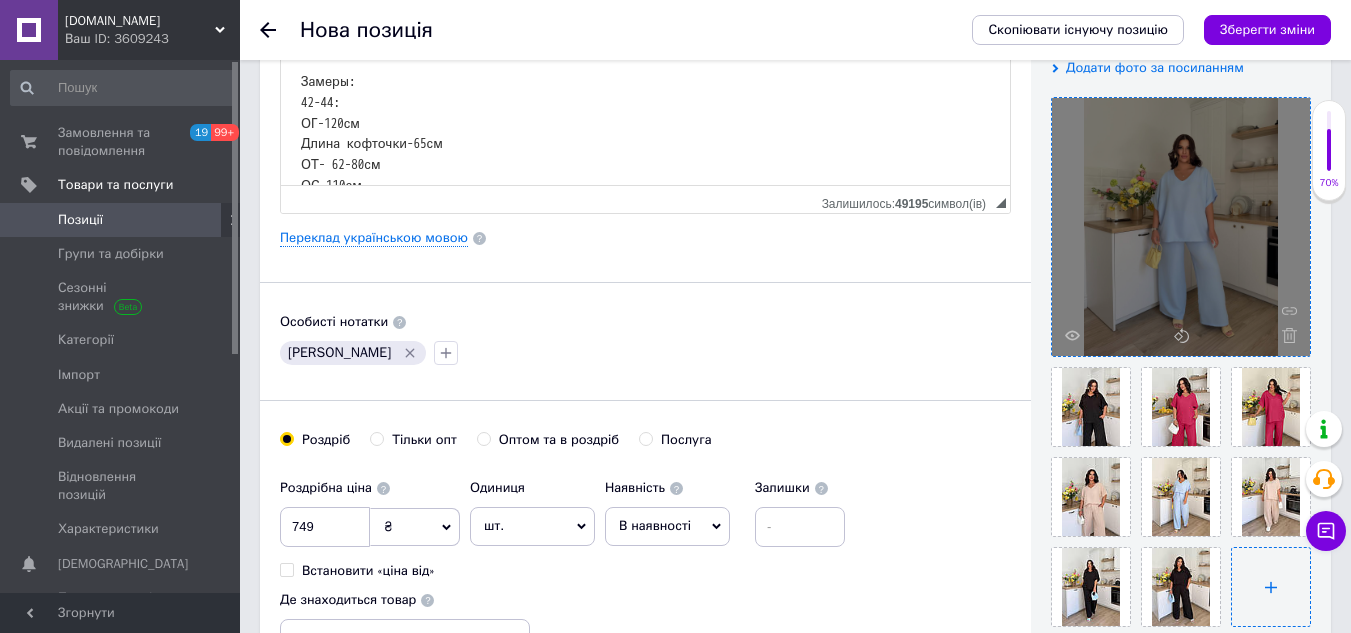 click at bounding box center (1271, 587) 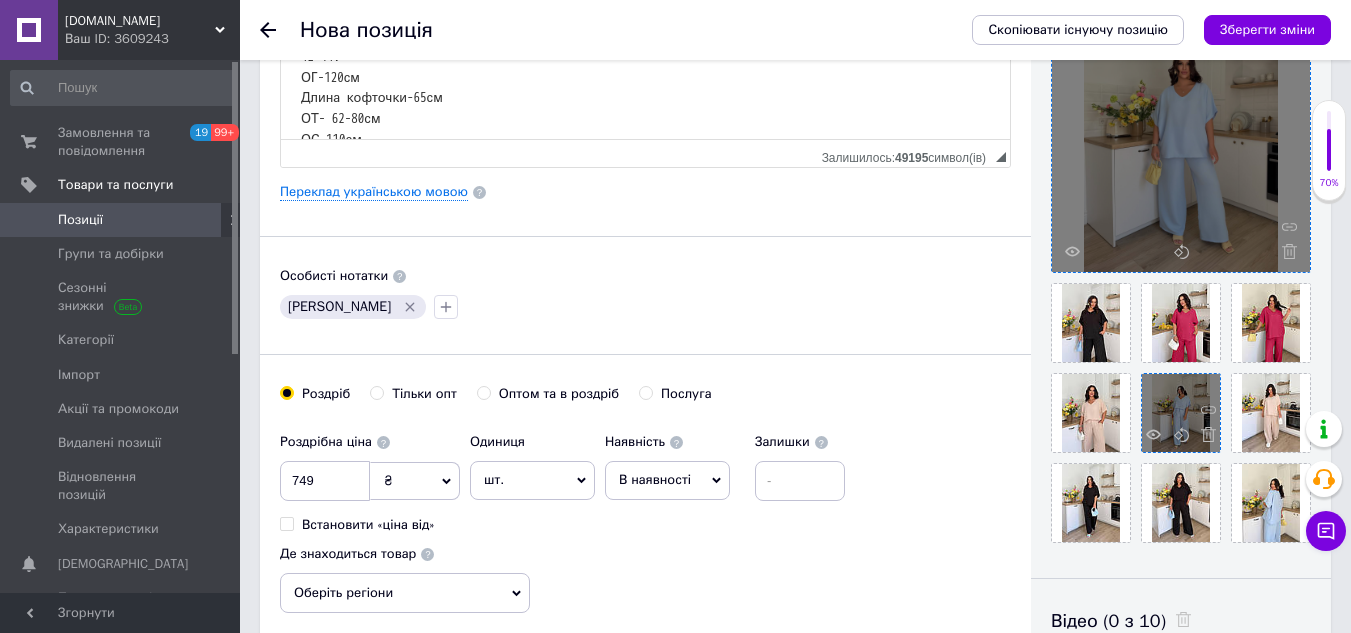 scroll, scrollTop: 400, scrollLeft: 0, axis: vertical 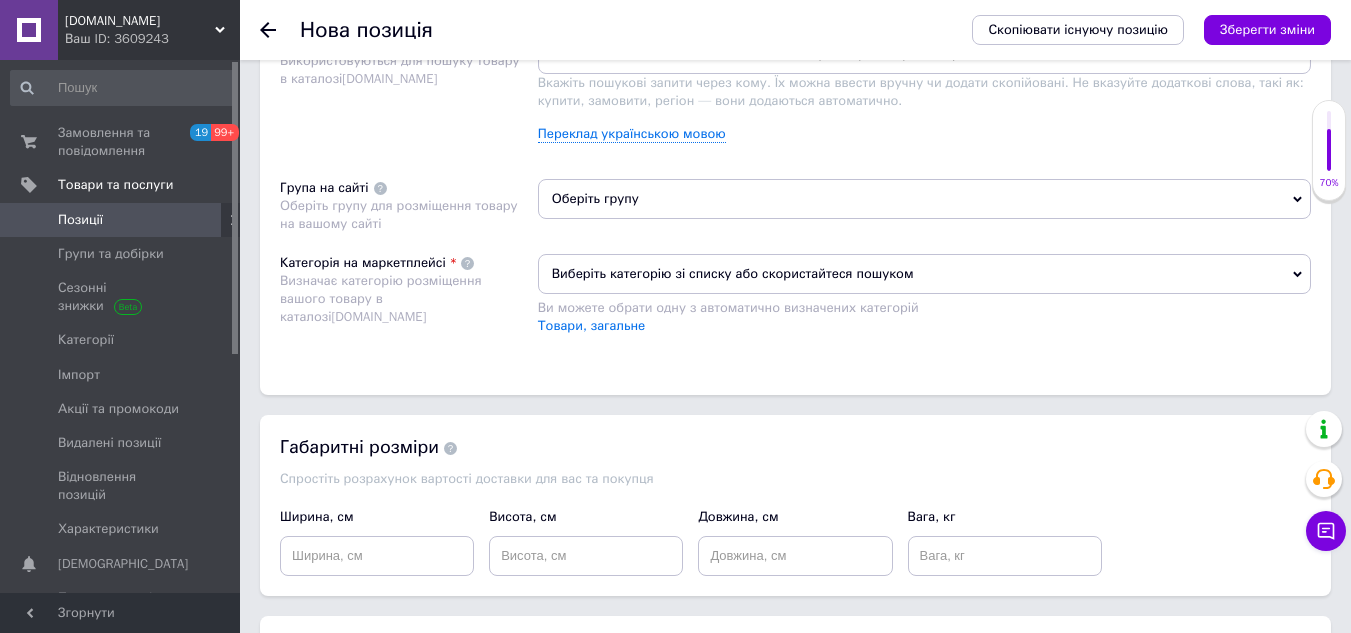 click on "Оберіть групу" at bounding box center [924, 199] 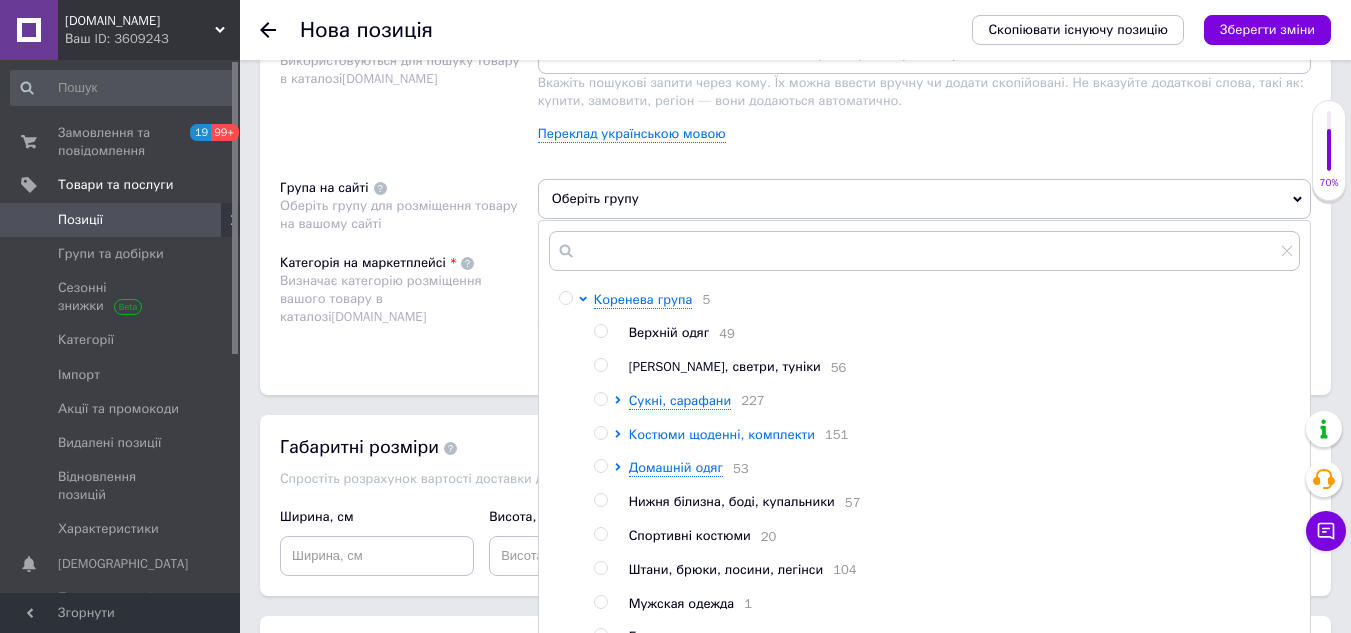 click on "Костюми щоденні, комплекти" at bounding box center [722, 434] 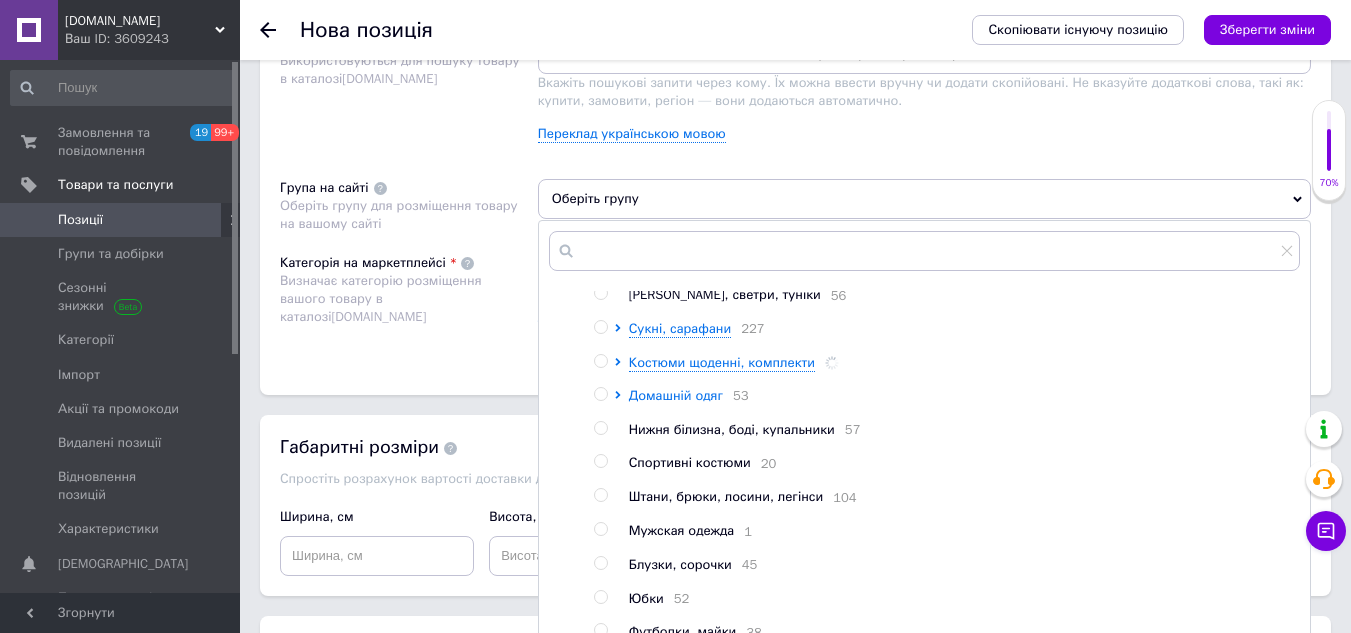 scroll, scrollTop: 100, scrollLeft: 0, axis: vertical 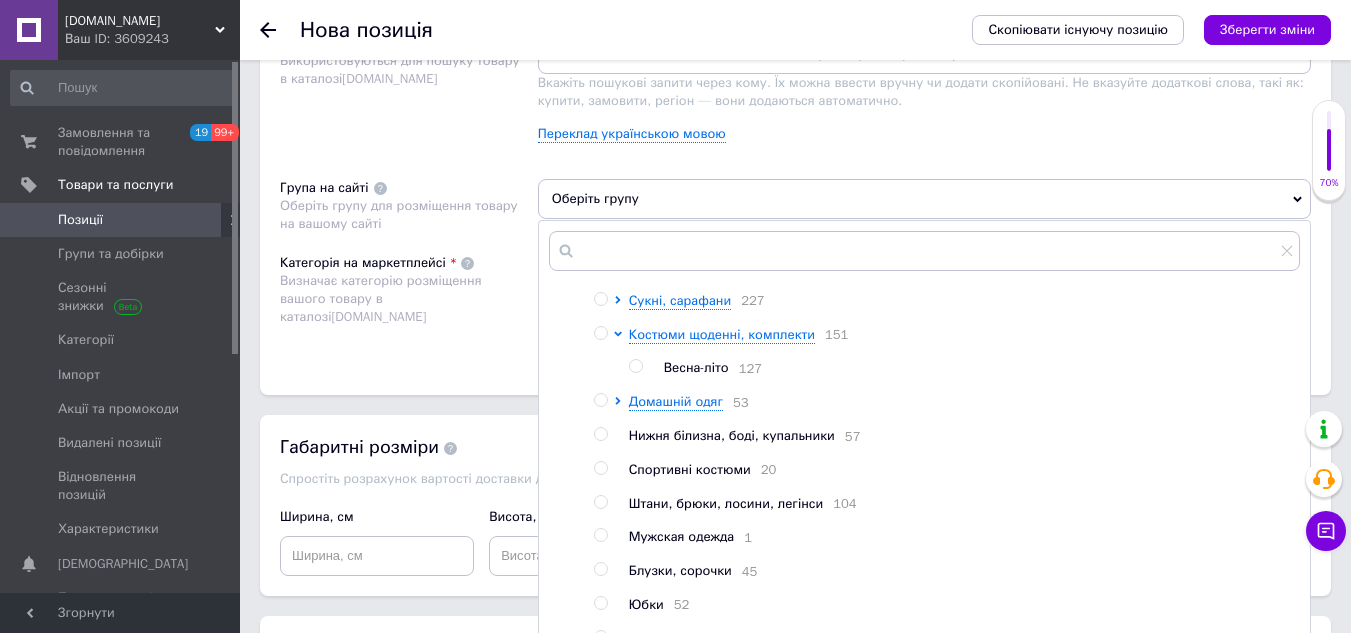 click on "Весна-літо 127" at bounding box center (981, 368) 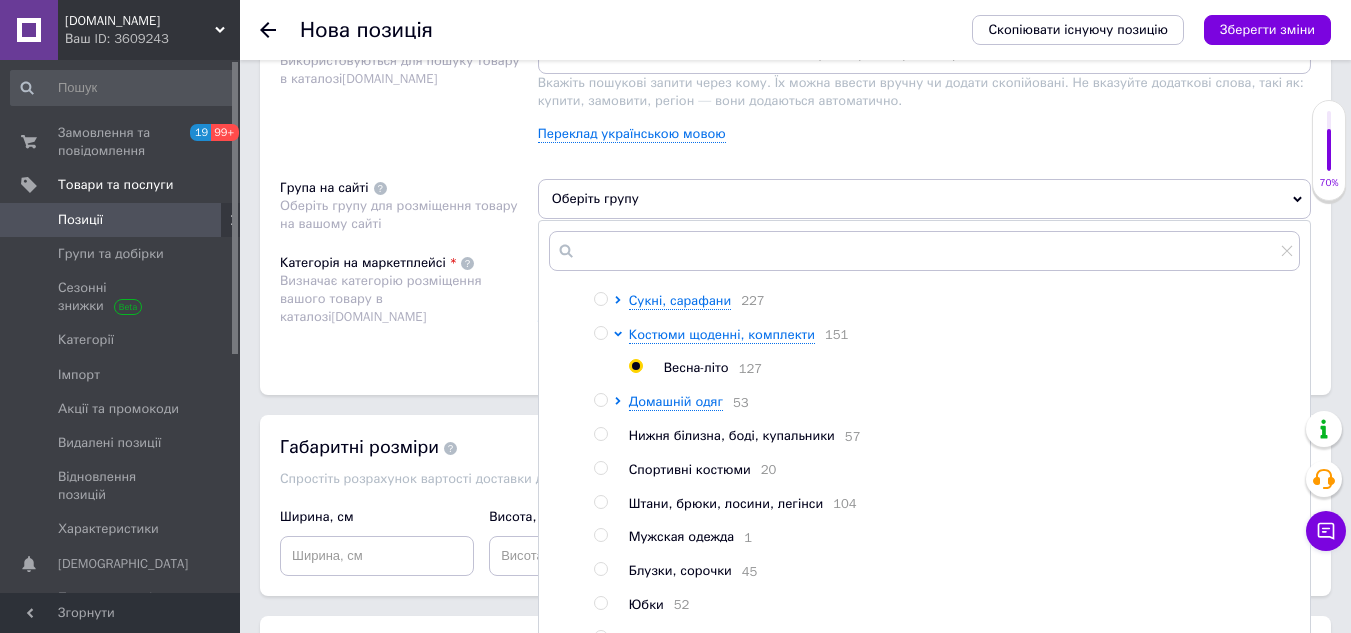 radio on "true" 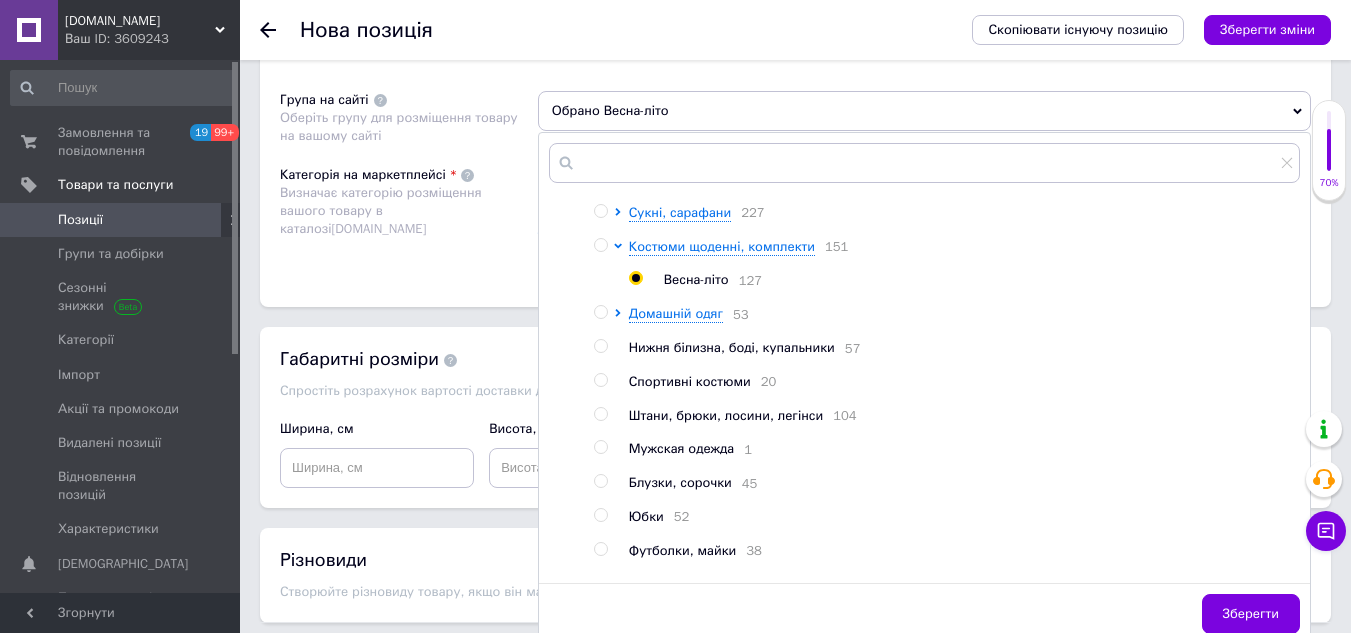 scroll, scrollTop: 1400, scrollLeft: 0, axis: vertical 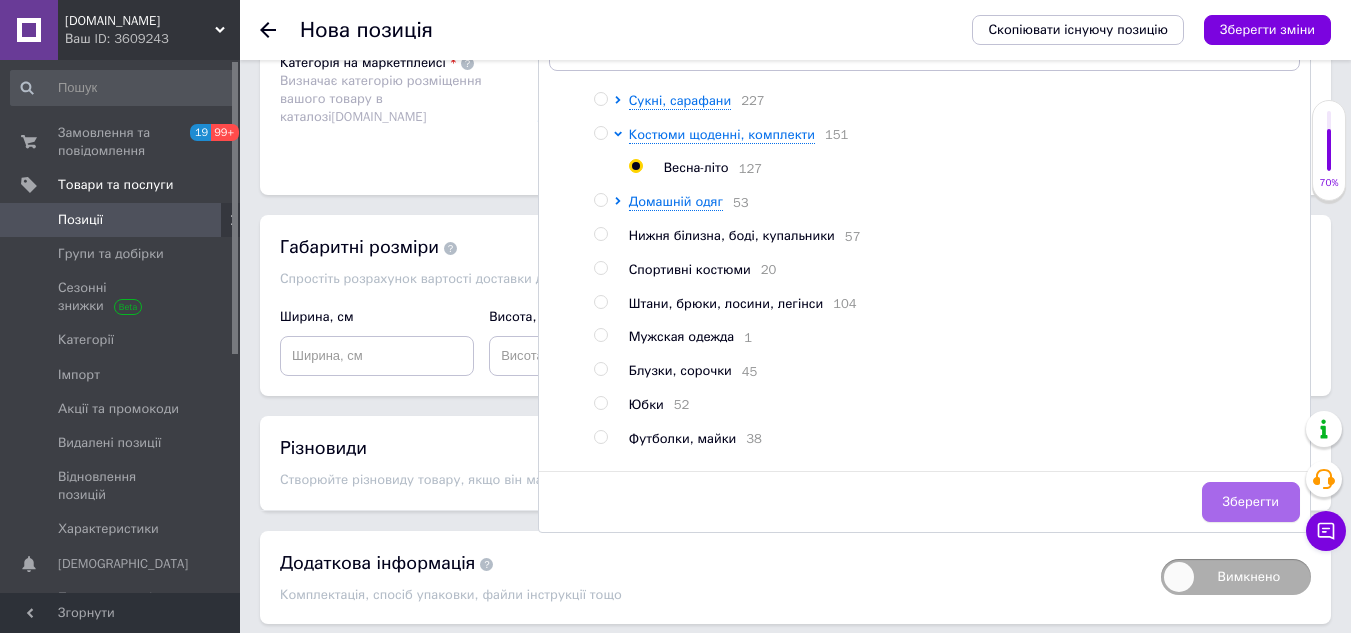 click on "Зберегти" at bounding box center (1251, 502) 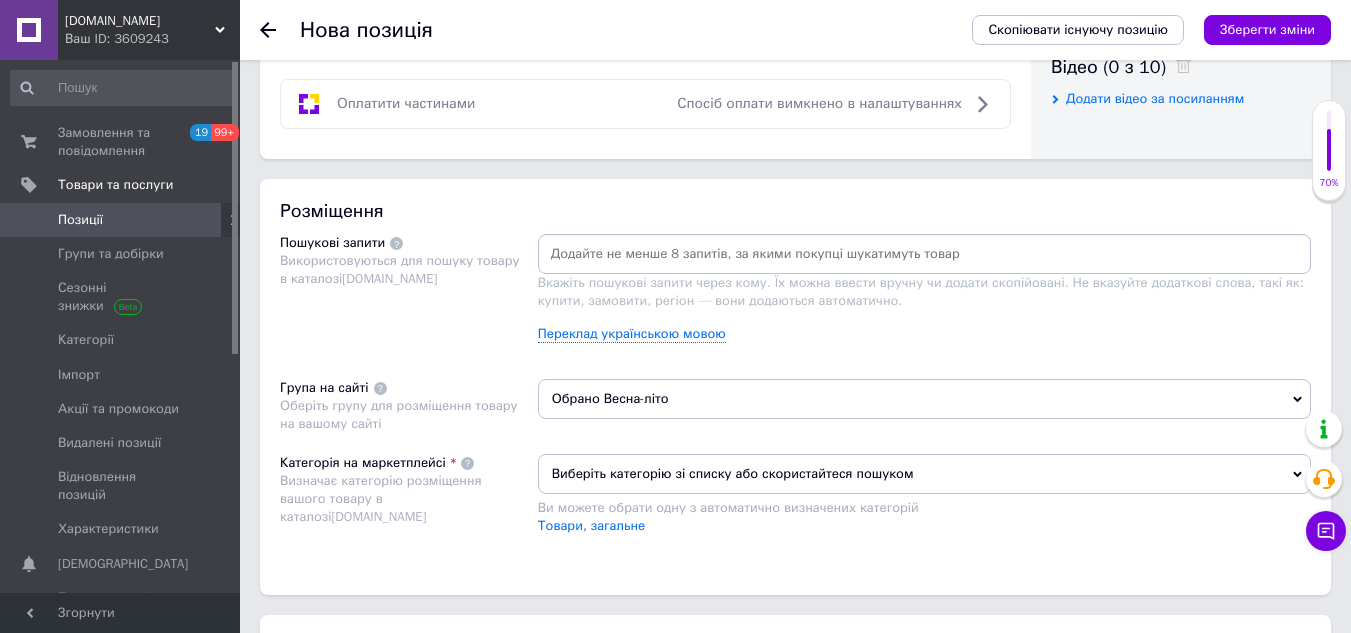 click on "Виберіть категорію зі списку або скористайтеся пошуком" at bounding box center [924, 474] 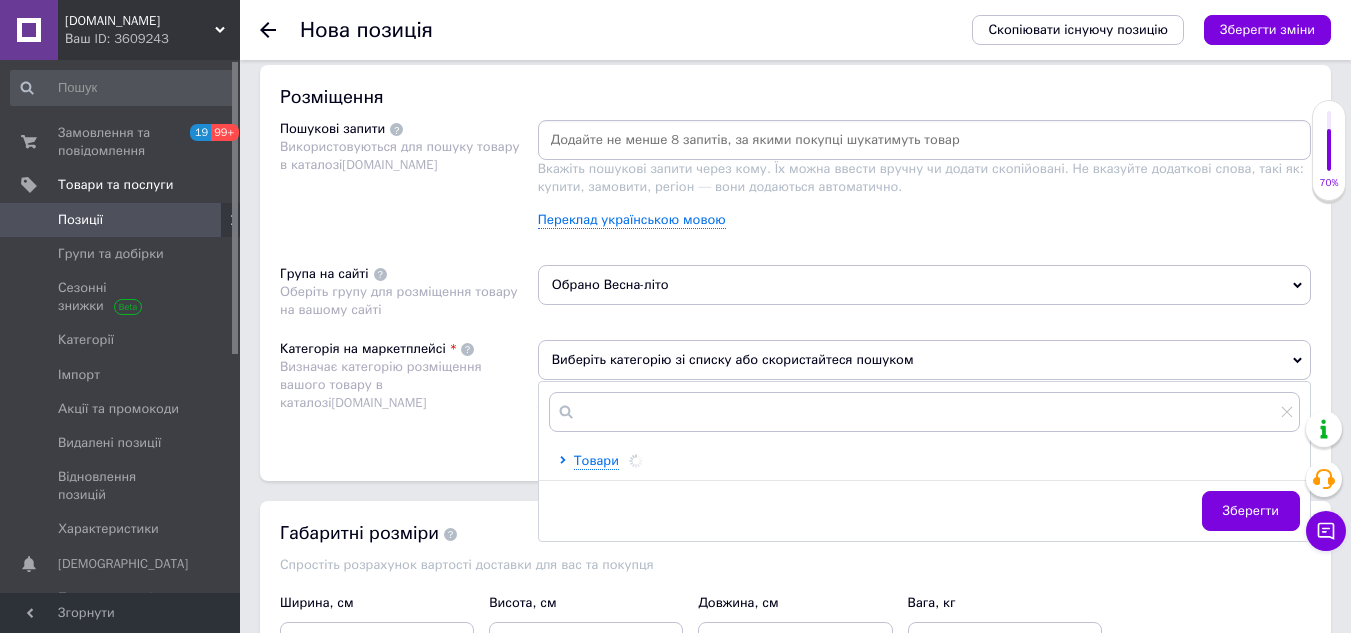 scroll, scrollTop: 1200, scrollLeft: 0, axis: vertical 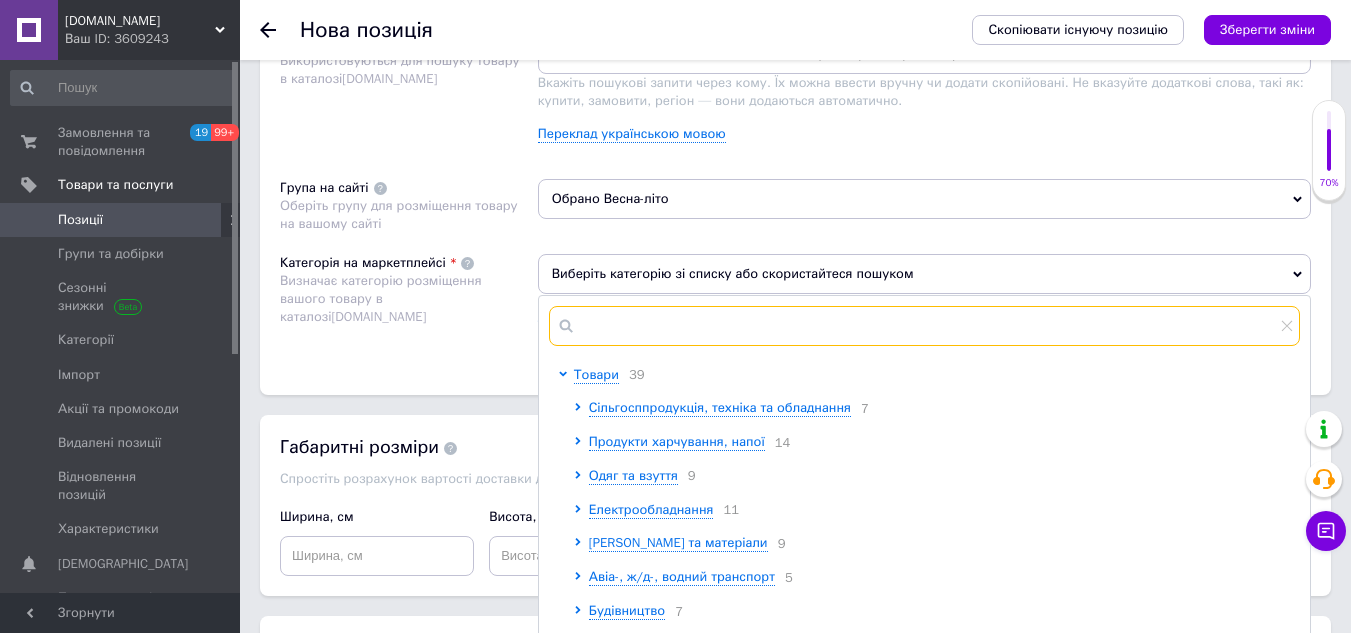 click at bounding box center (924, 326) 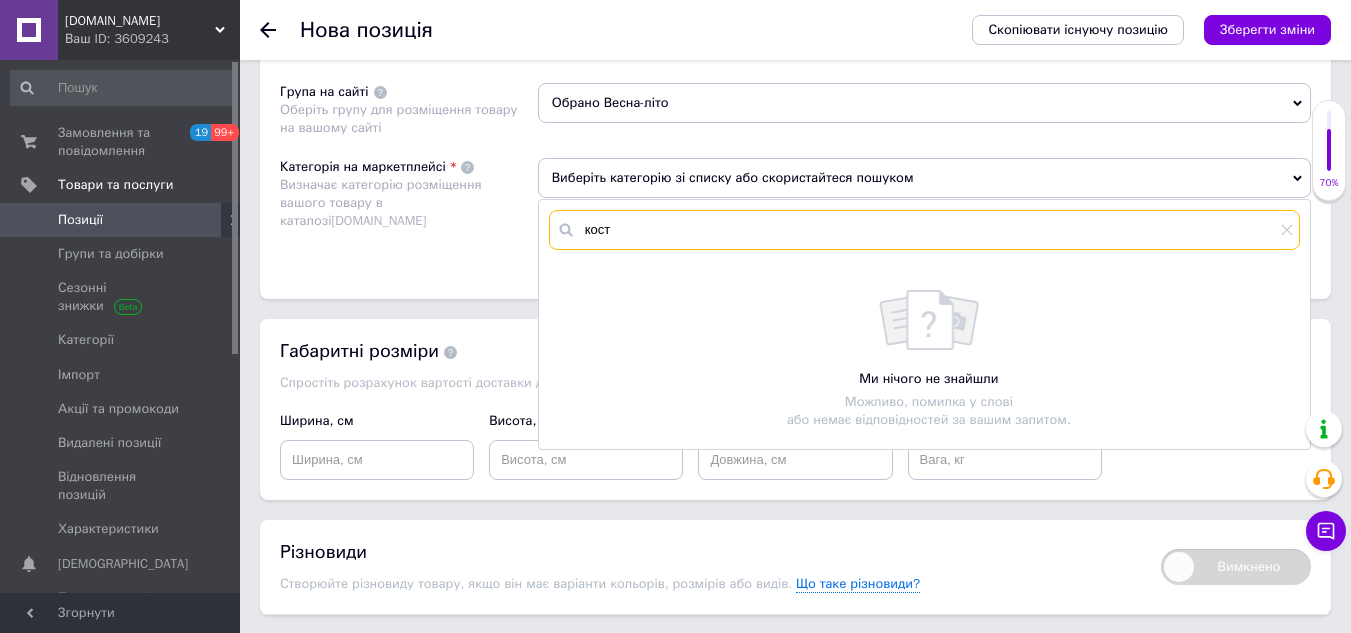 scroll, scrollTop: 1300, scrollLeft: 0, axis: vertical 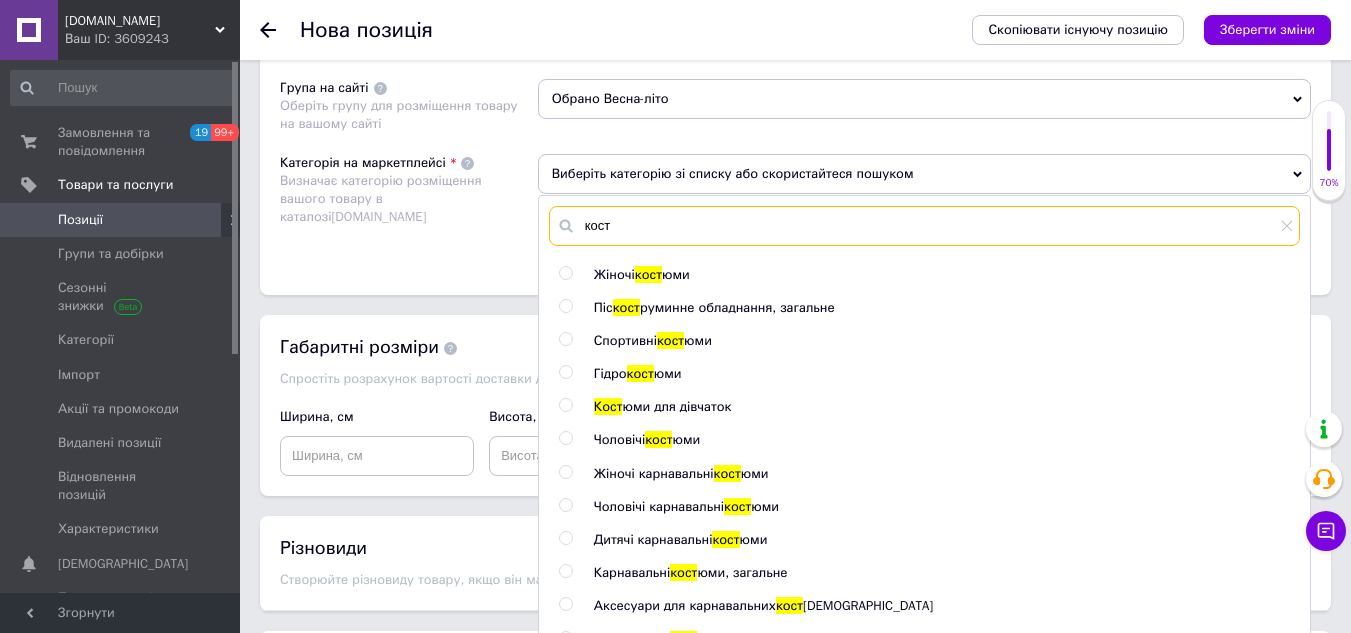 type on "кост" 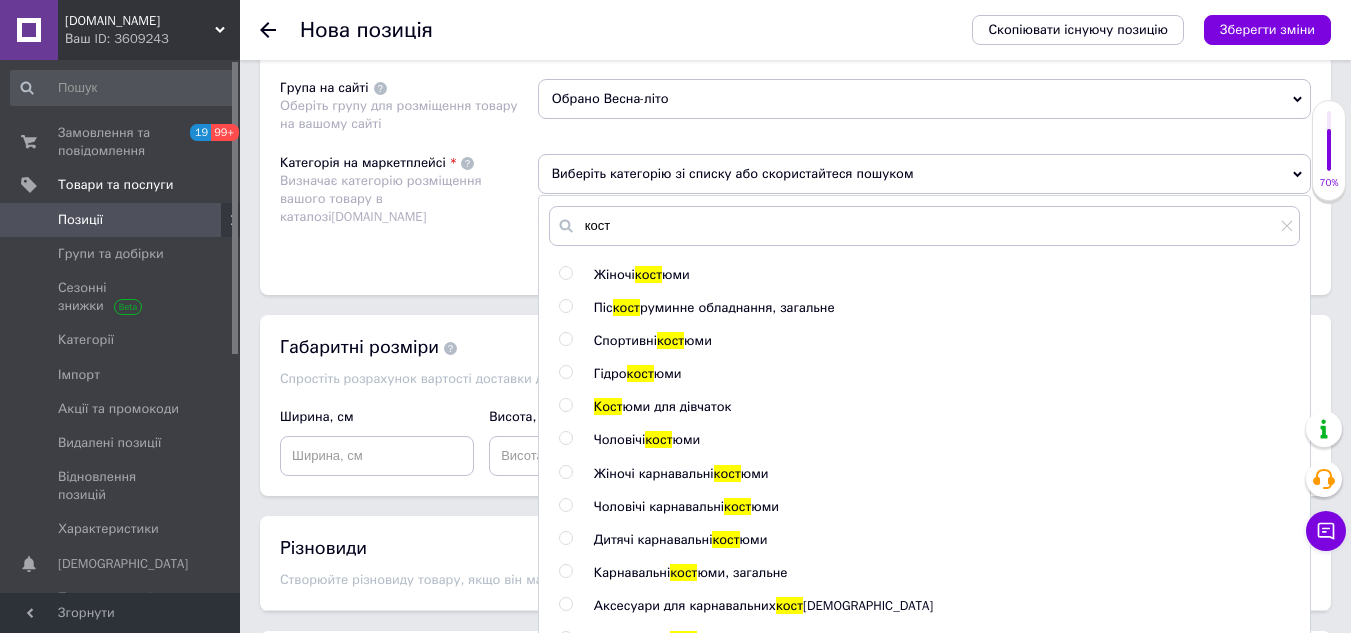 drag, startPoint x: 667, startPoint y: 277, endPoint x: 667, endPoint y: 307, distance: 30 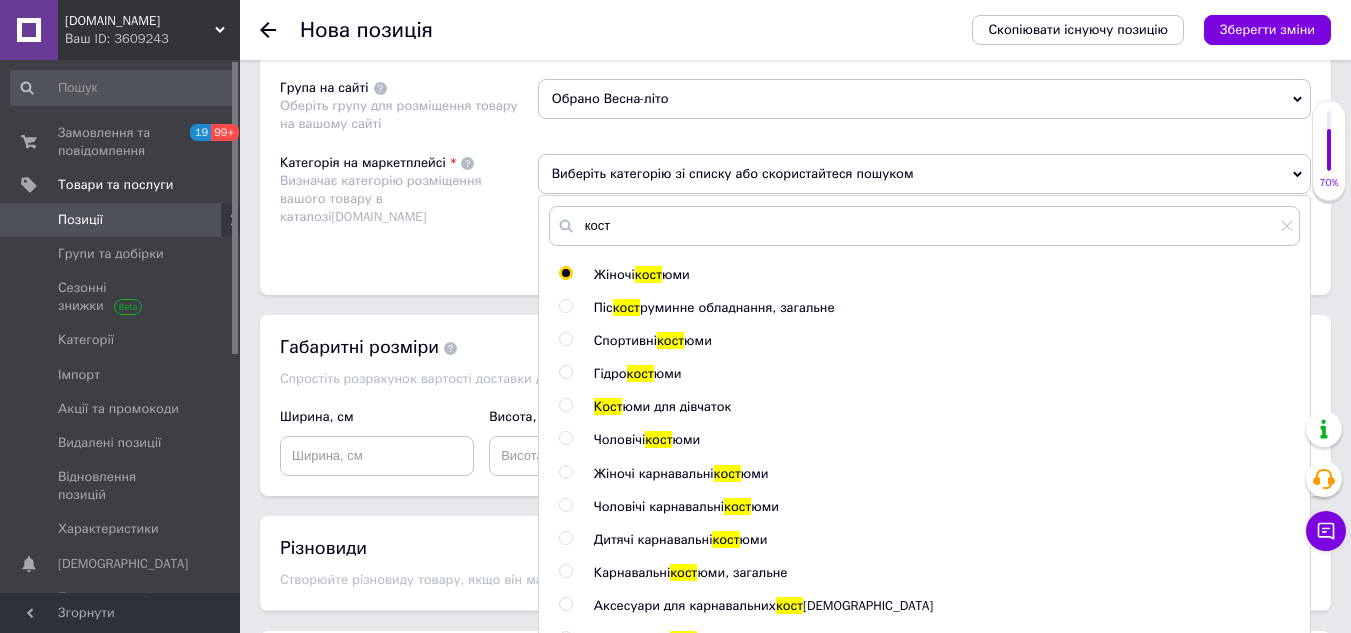 radio on "true" 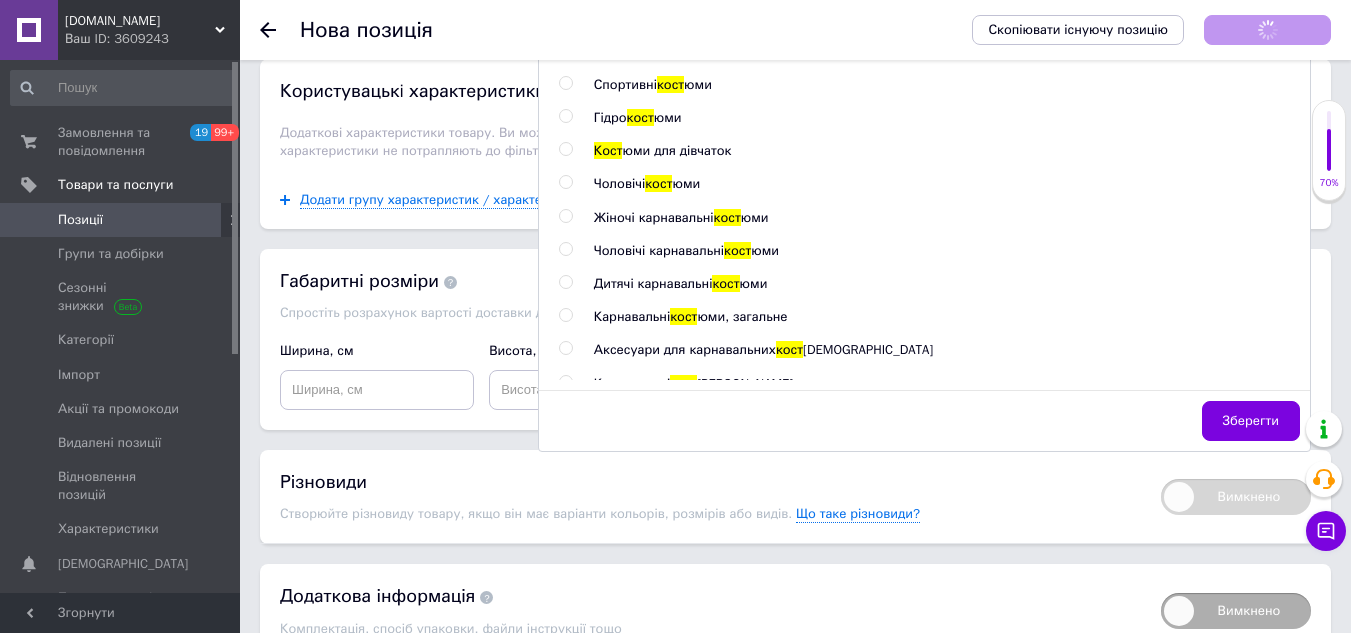 scroll, scrollTop: 1600, scrollLeft: 0, axis: vertical 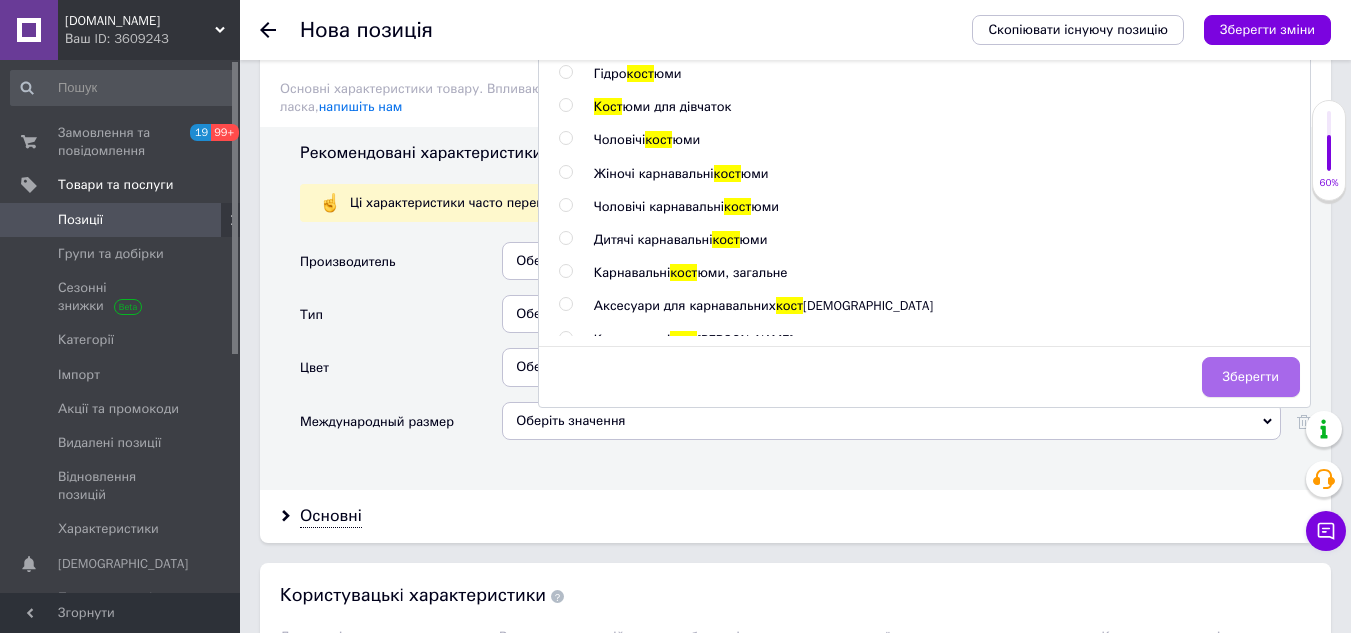 click on "Зберегти" at bounding box center [1251, 377] 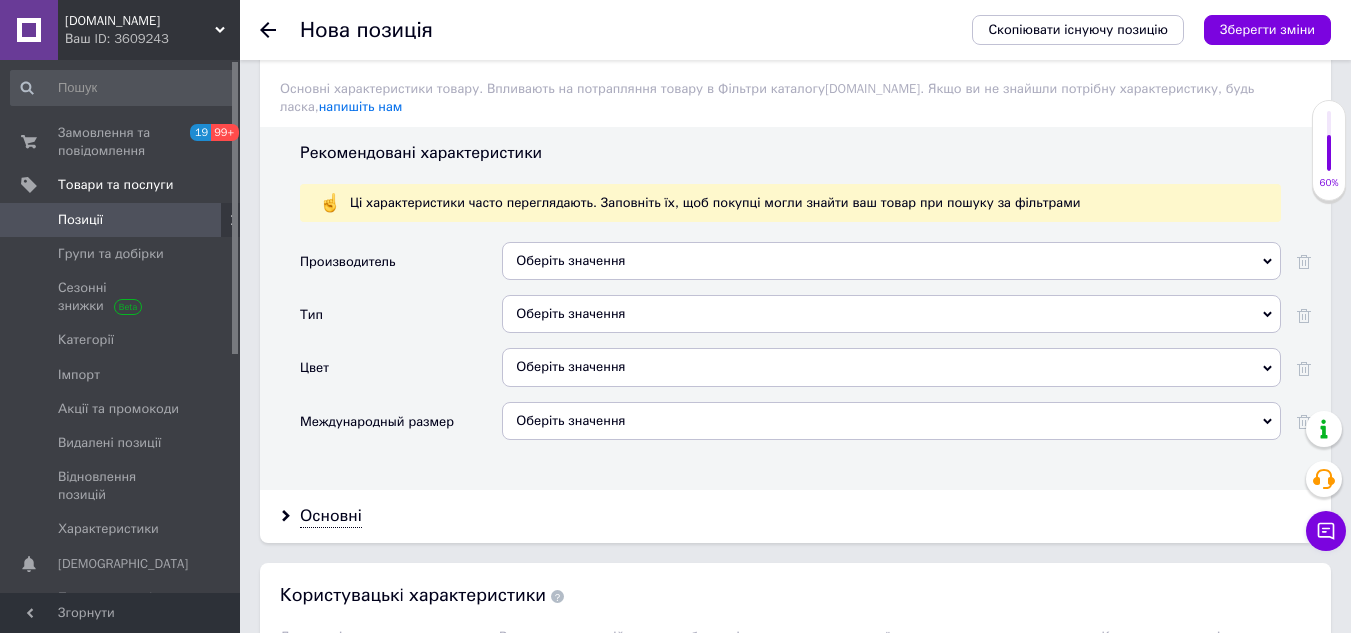 click on "Оберіть значення" at bounding box center (891, 314) 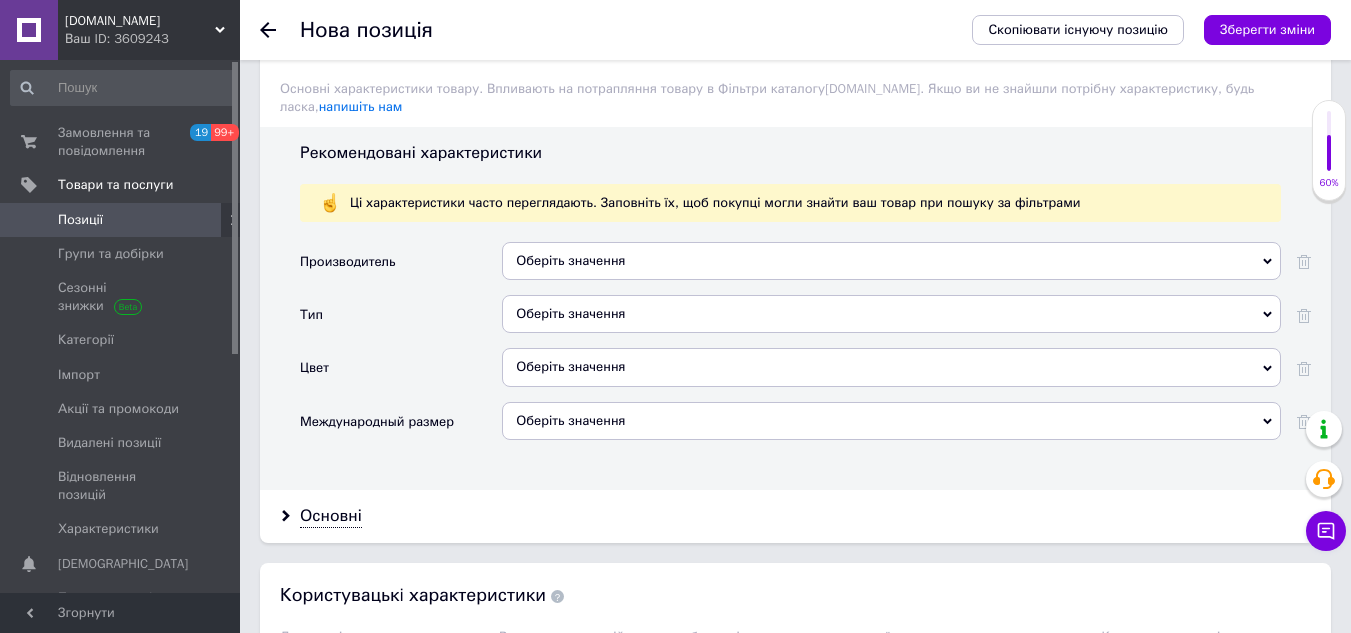 drag, startPoint x: 406, startPoint y: 323, endPoint x: 501, endPoint y: 341, distance: 96.69022 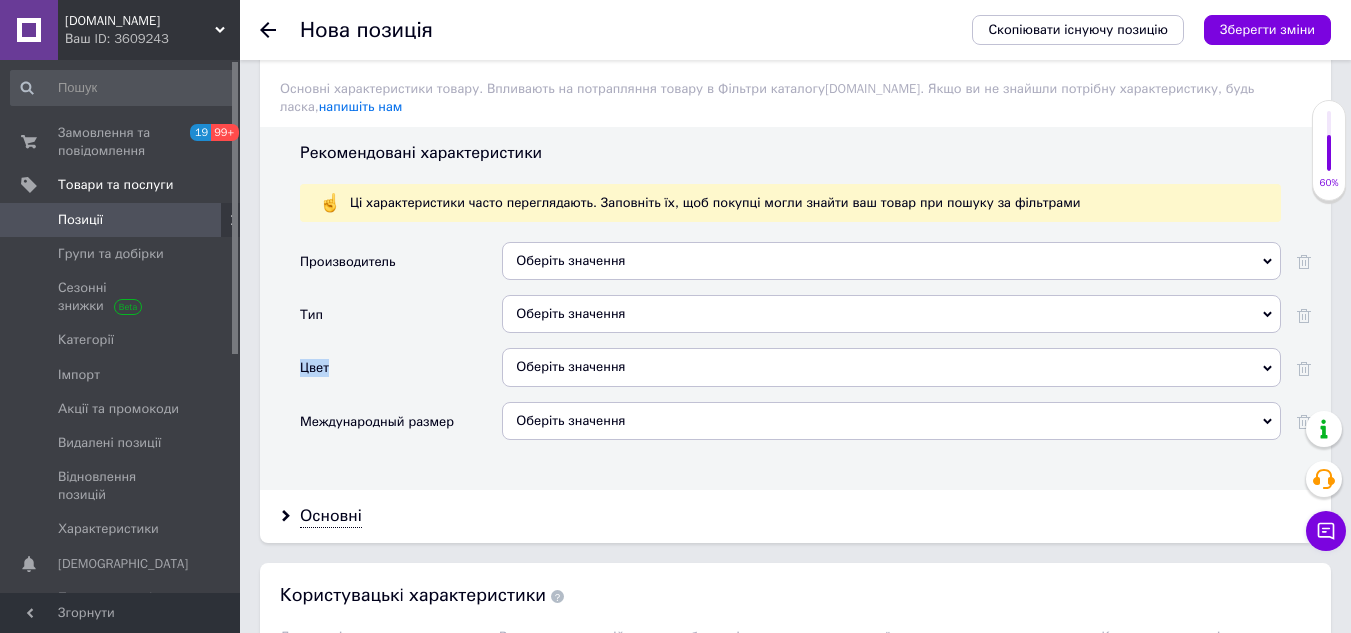 click on "Оберіть значення" at bounding box center (891, 367) 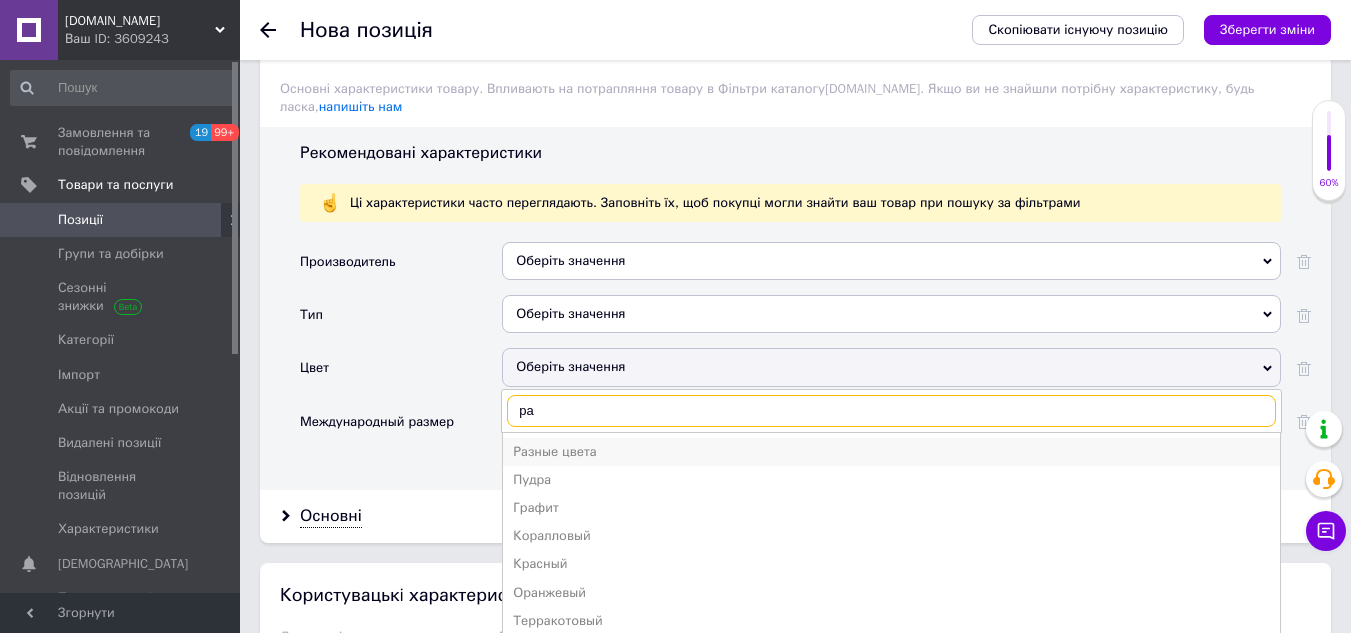 type on "ра" 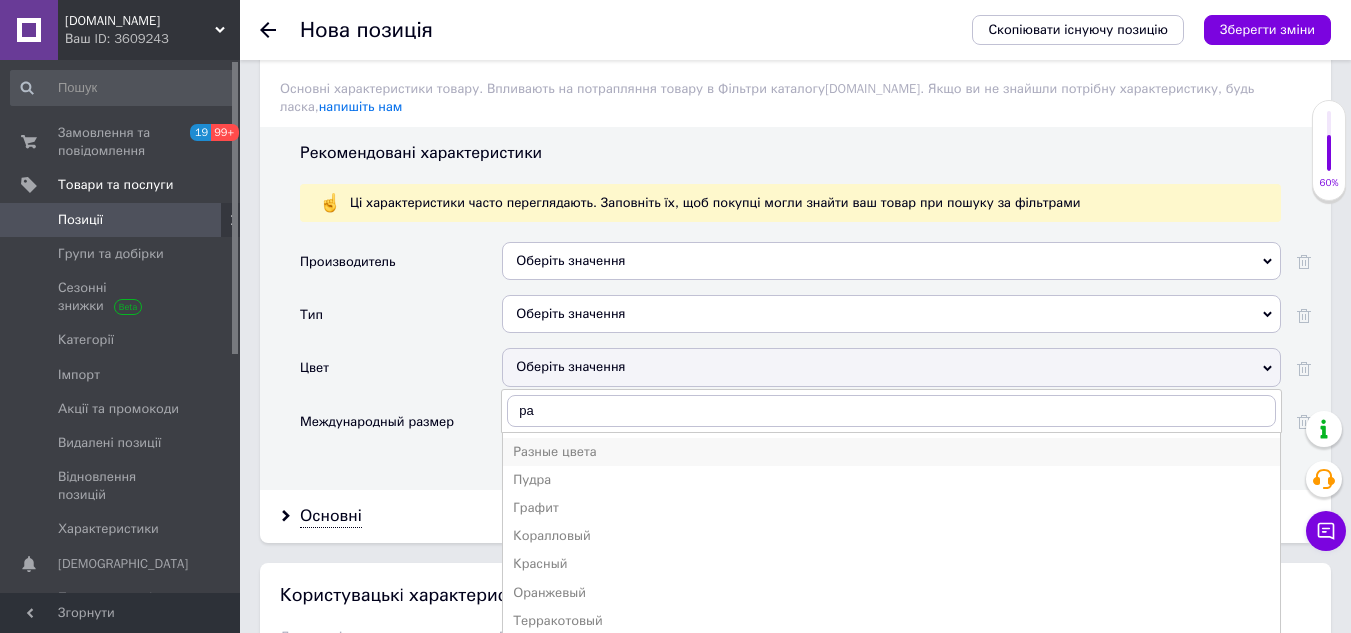 click on "Разные цвета" at bounding box center [891, 452] 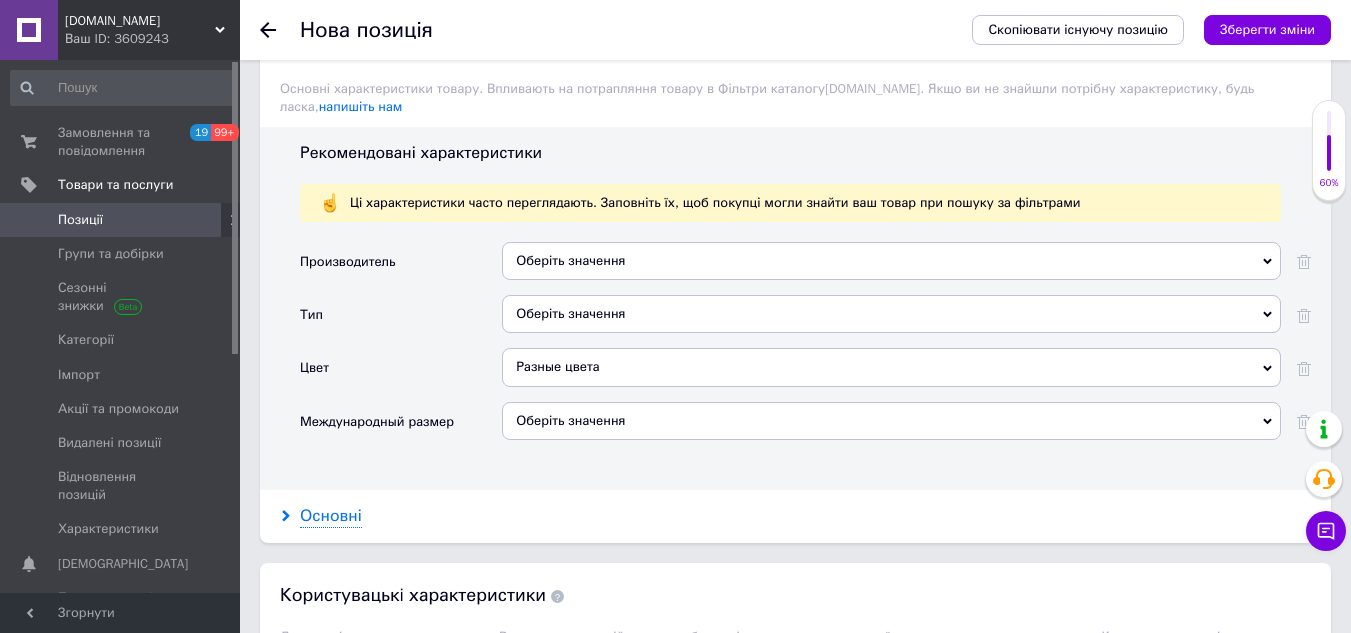 click on "Основні" at bounding box center (331, 516) 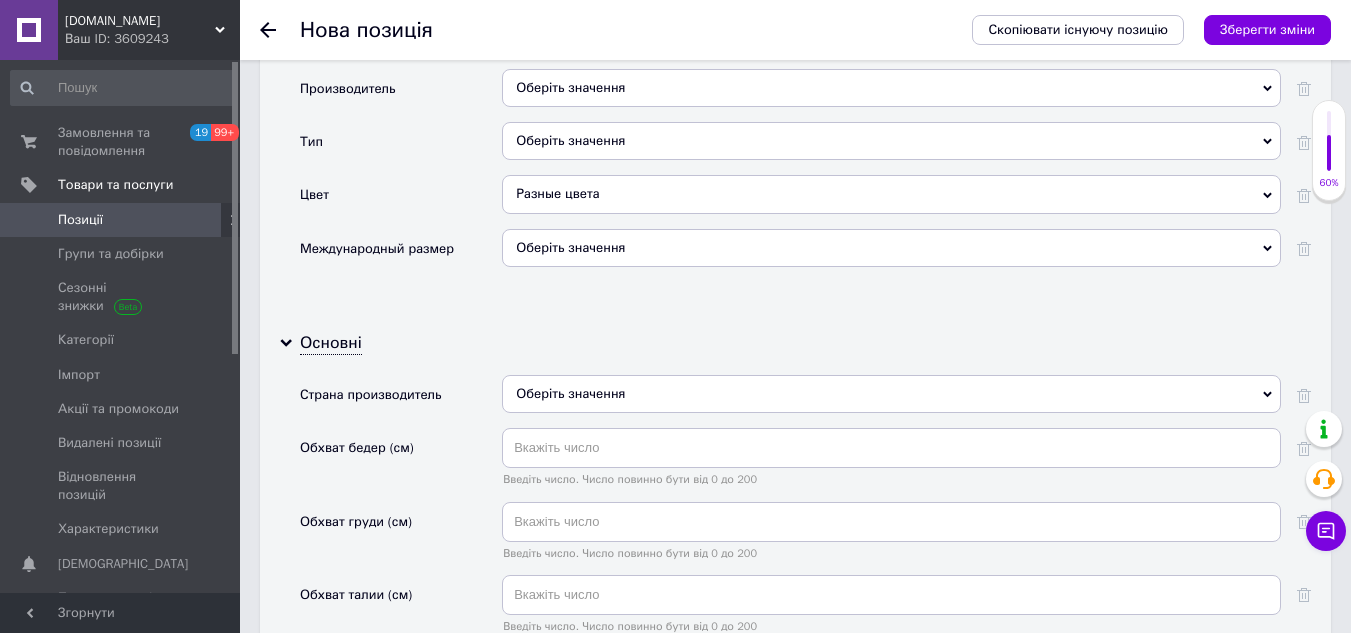 scroll, scrollTop: 1900, scrollLeft: 0, axis: vertical 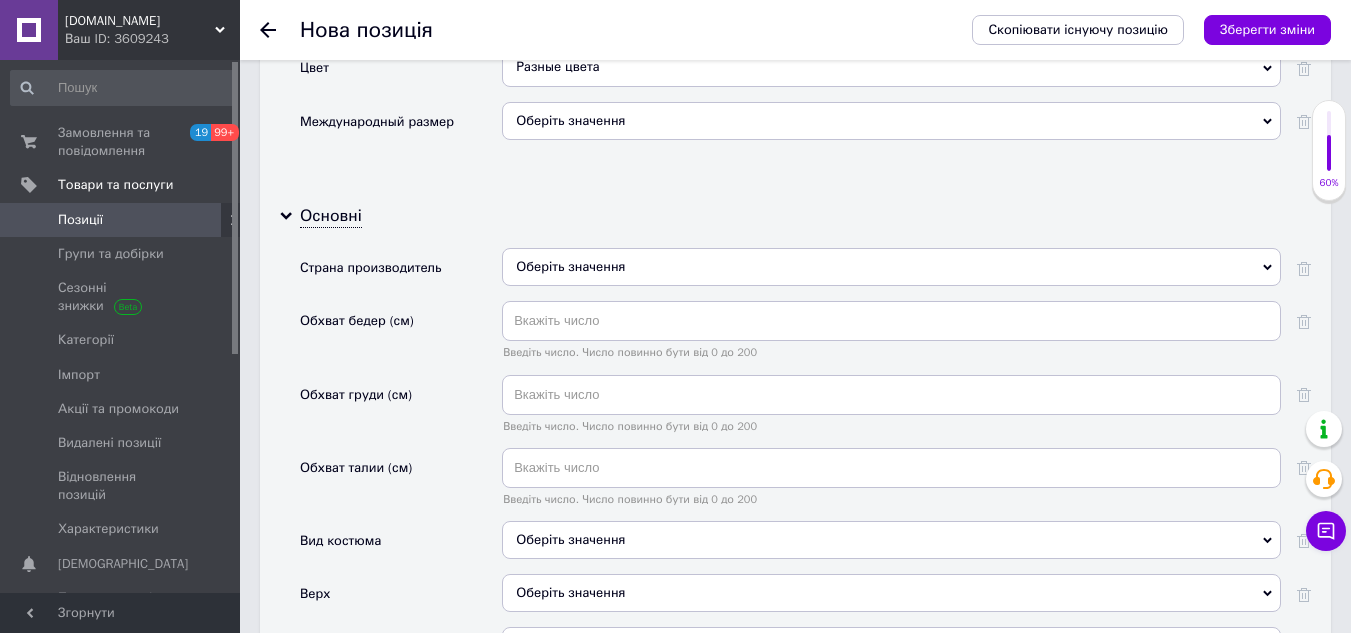 click on "Оберіть значення" at bounding box center [891, 267] 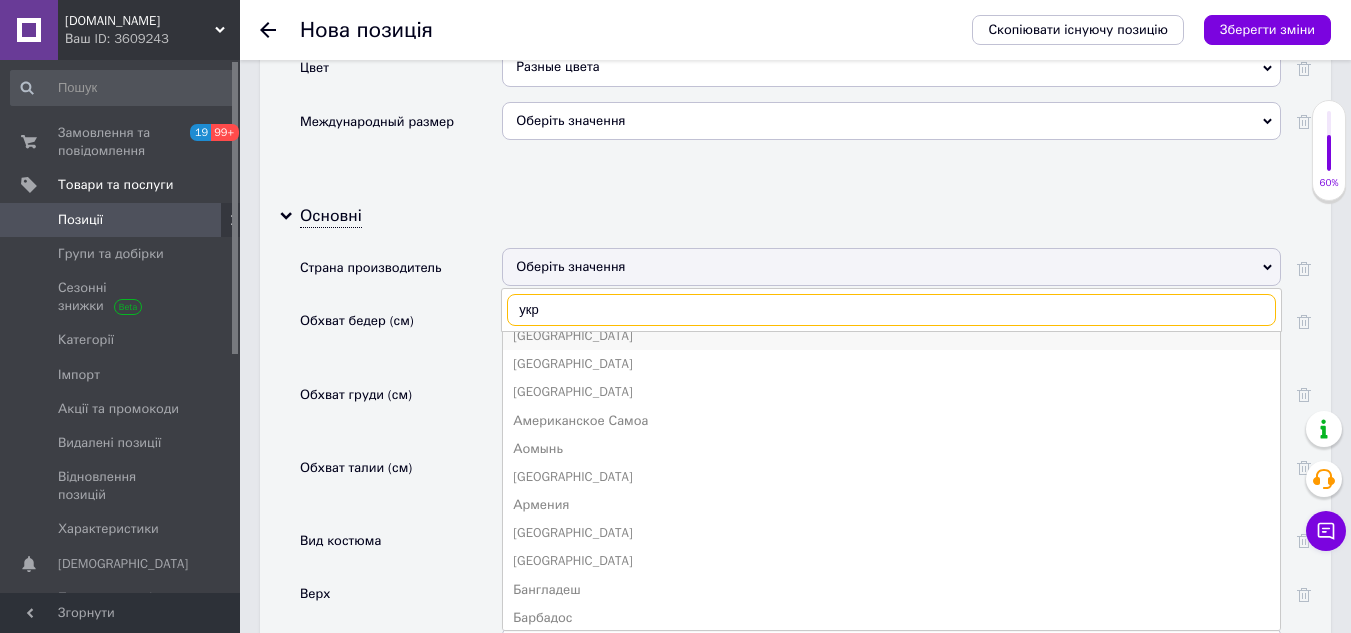 scroll, scrollTop: 0, scrollLeft: 0, axis: both 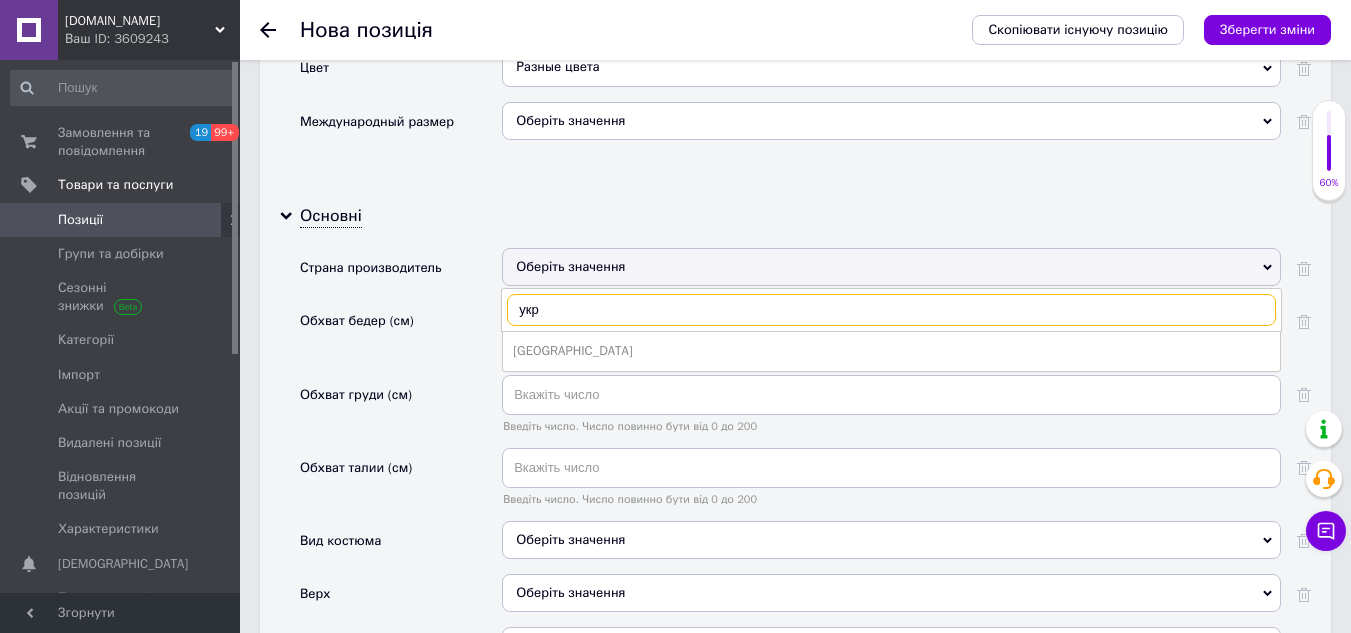 type on "укр" 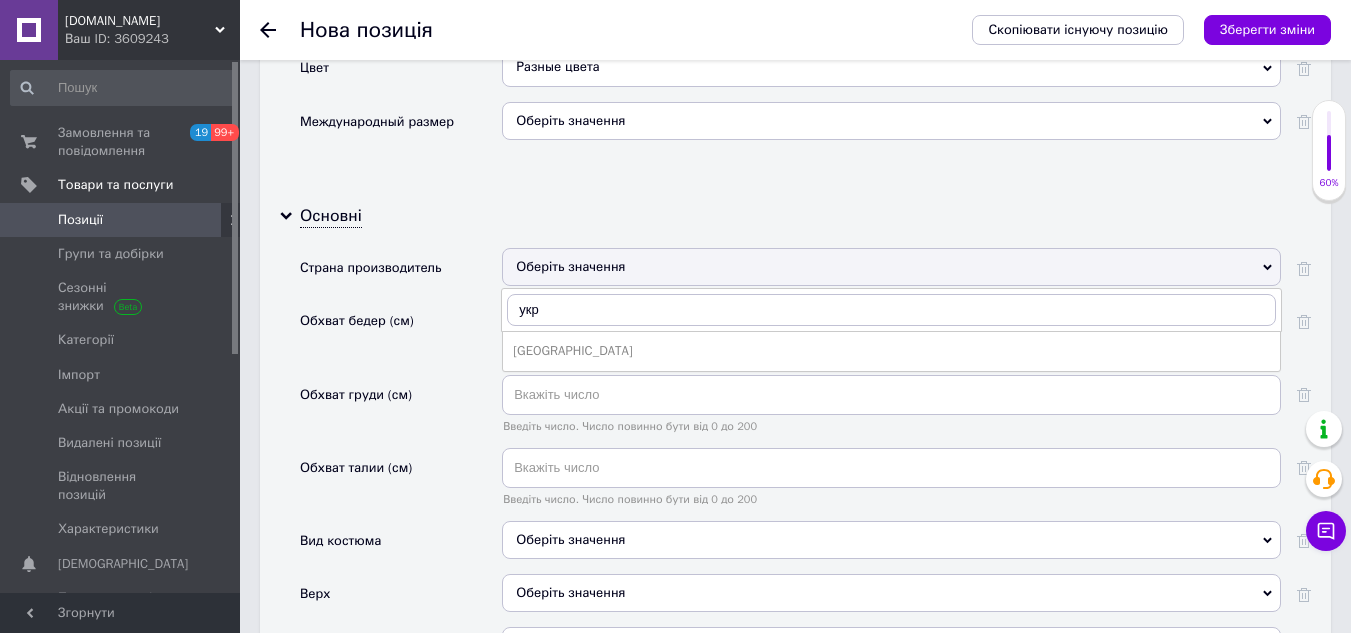 click on "[GEOGRAPHIC_DATA]" at bounding box center [891, 351] 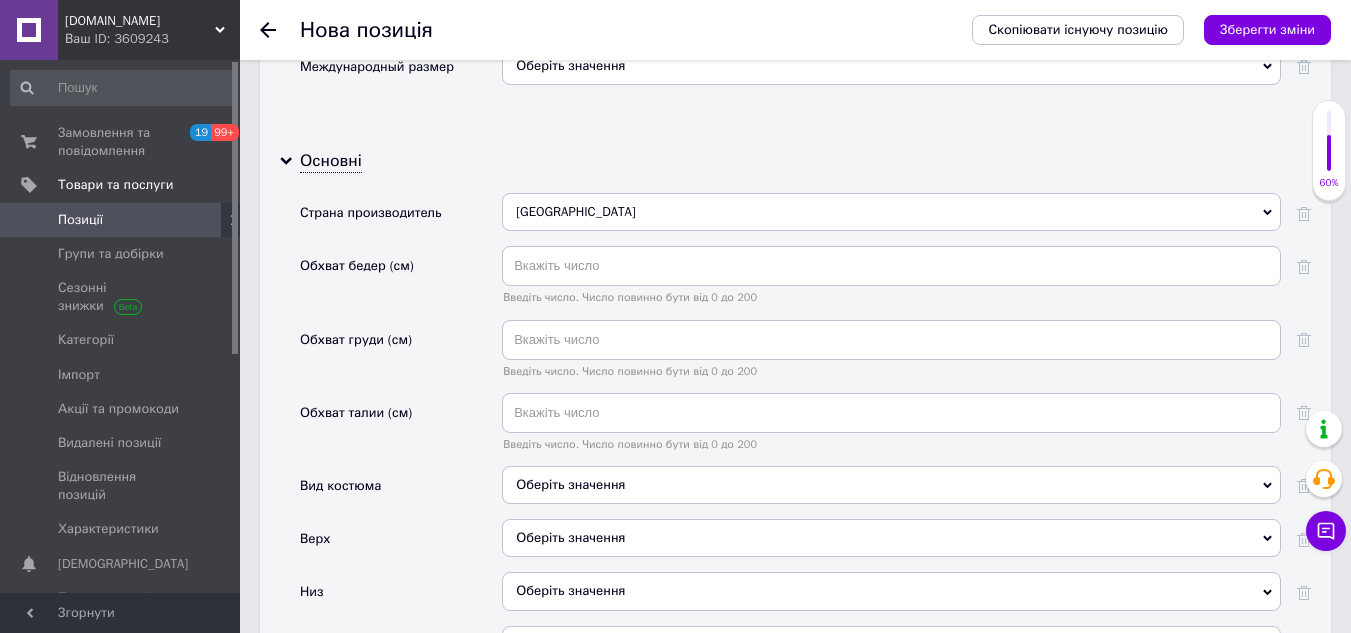 scroll, scrollTop: 2100, scrollLeft: 0, axis: vertical 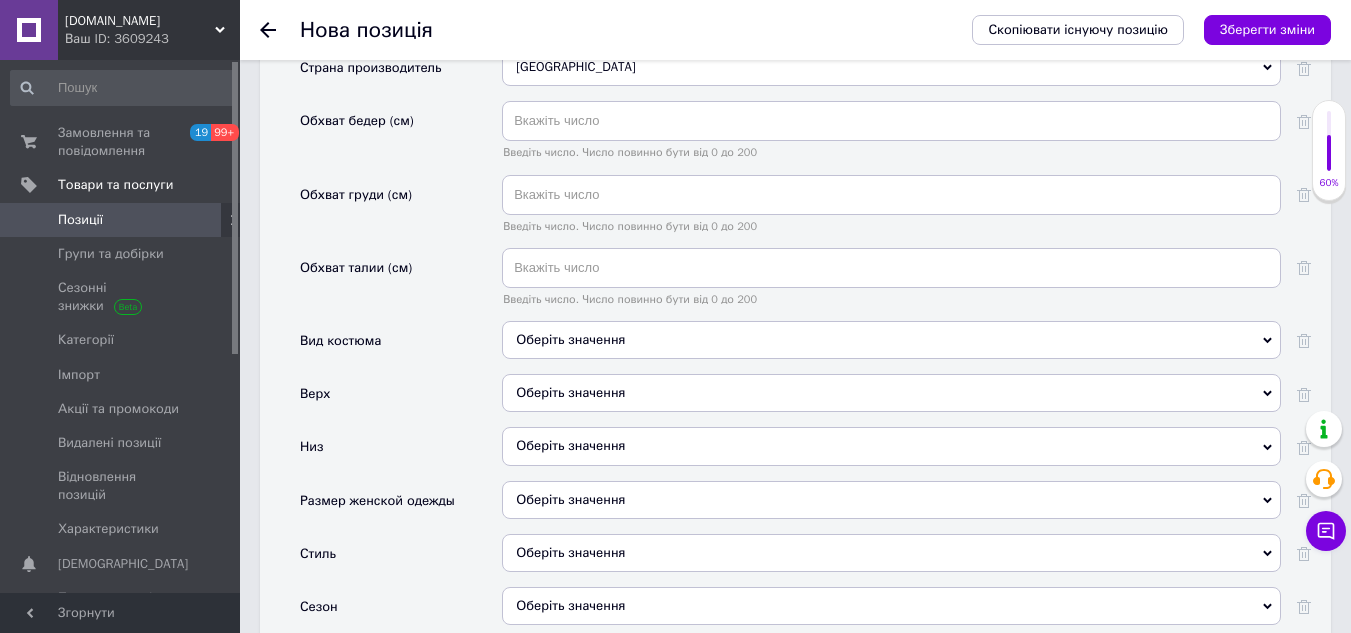 click on "Оберіть значення" at bounding box center (891, 340) 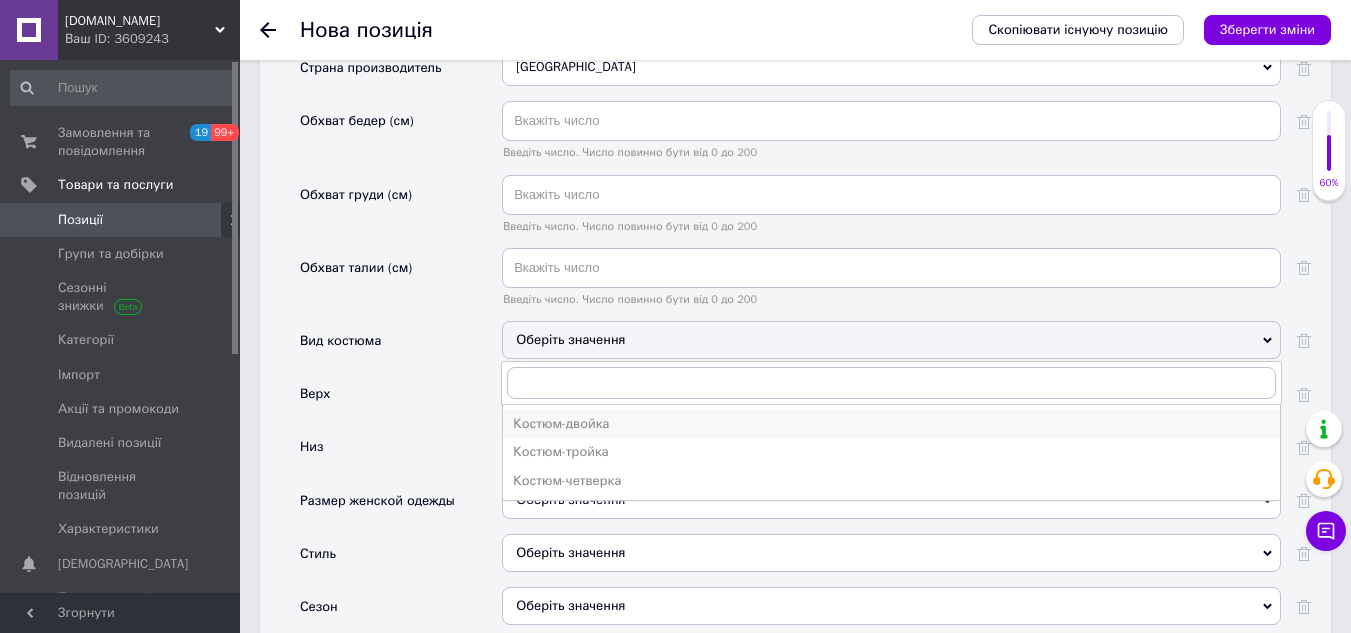 click on "Костюм-двойка" at bounding box center (891, 424) 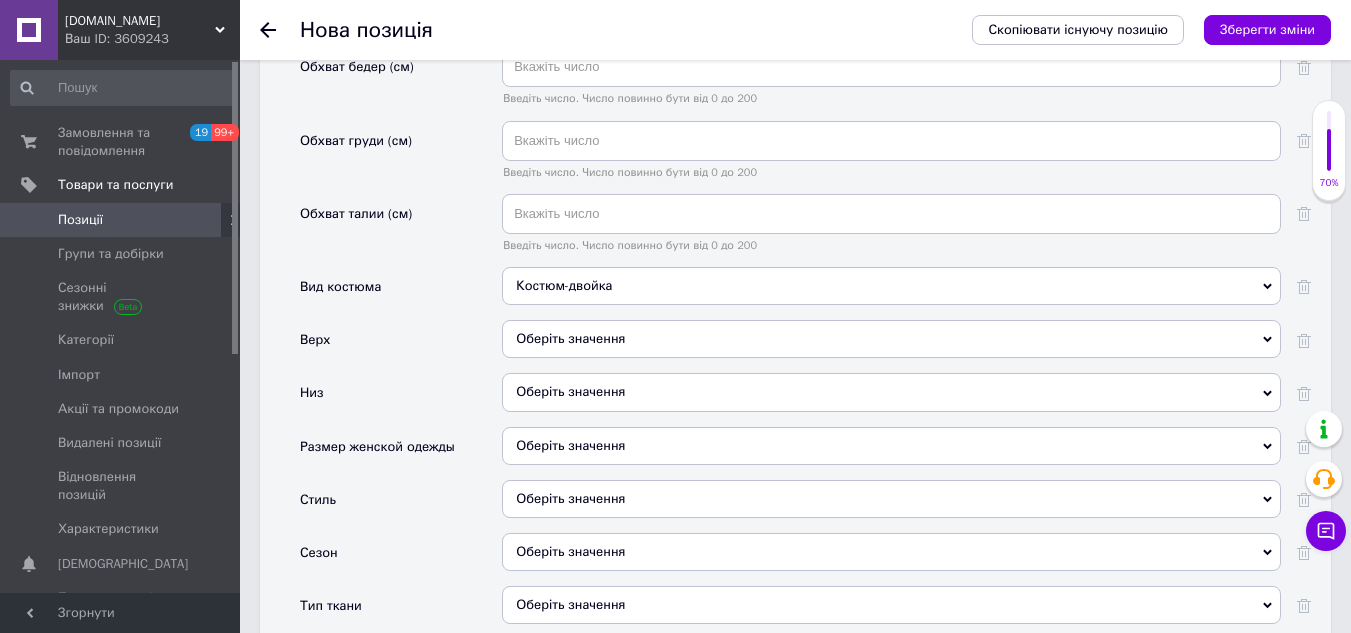 scroll, scrollTop: 2200, scrollLeft: 0, axis: vertical 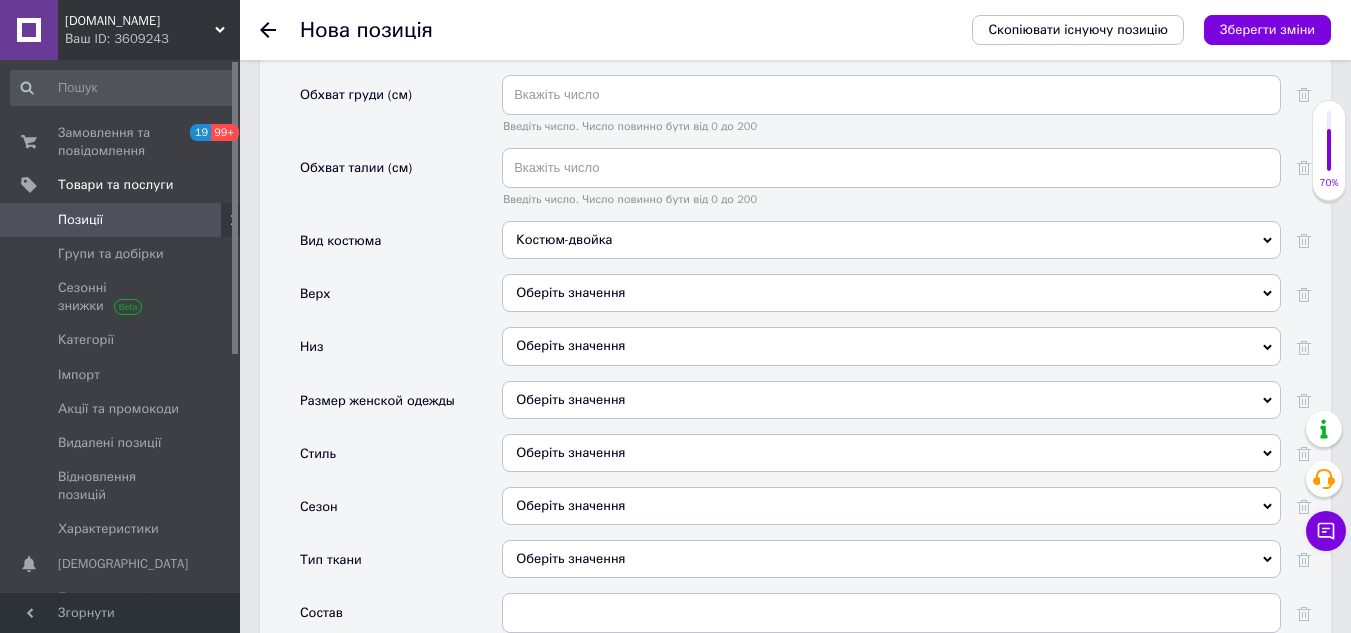 click on "Оберіть значення" at bounding box center [891, 506] 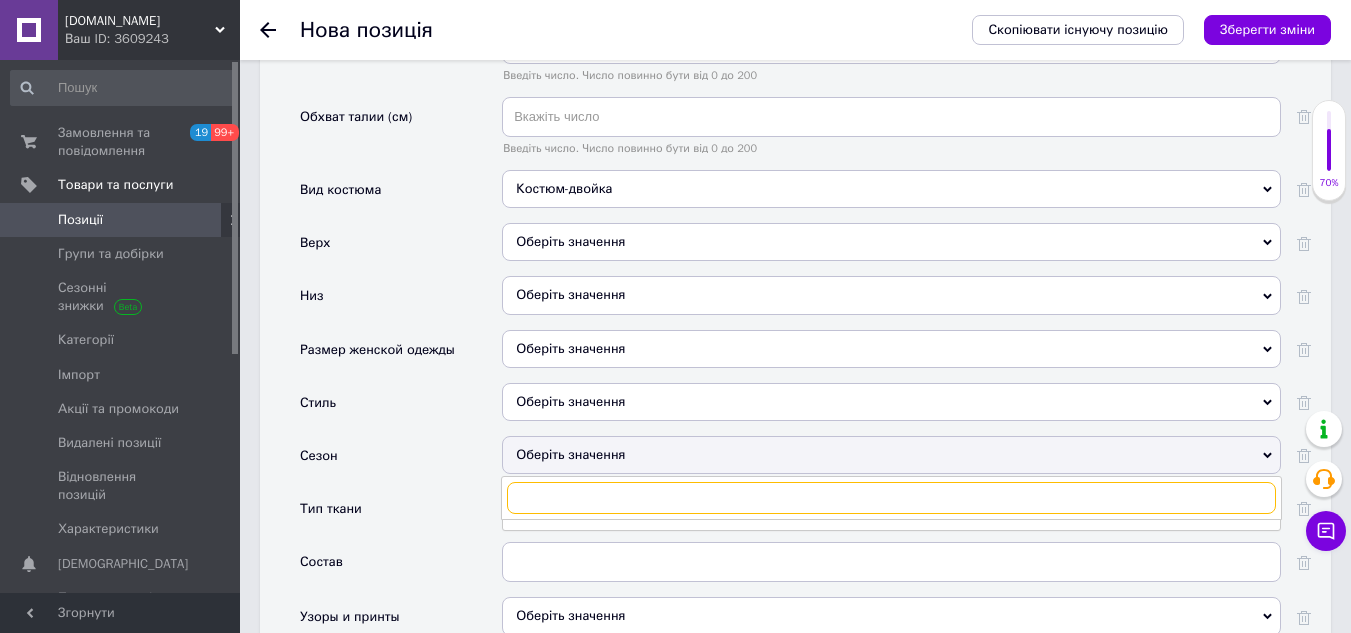 scroll, scrollTop: 2300, scrollLeft: 0, axis: vertical 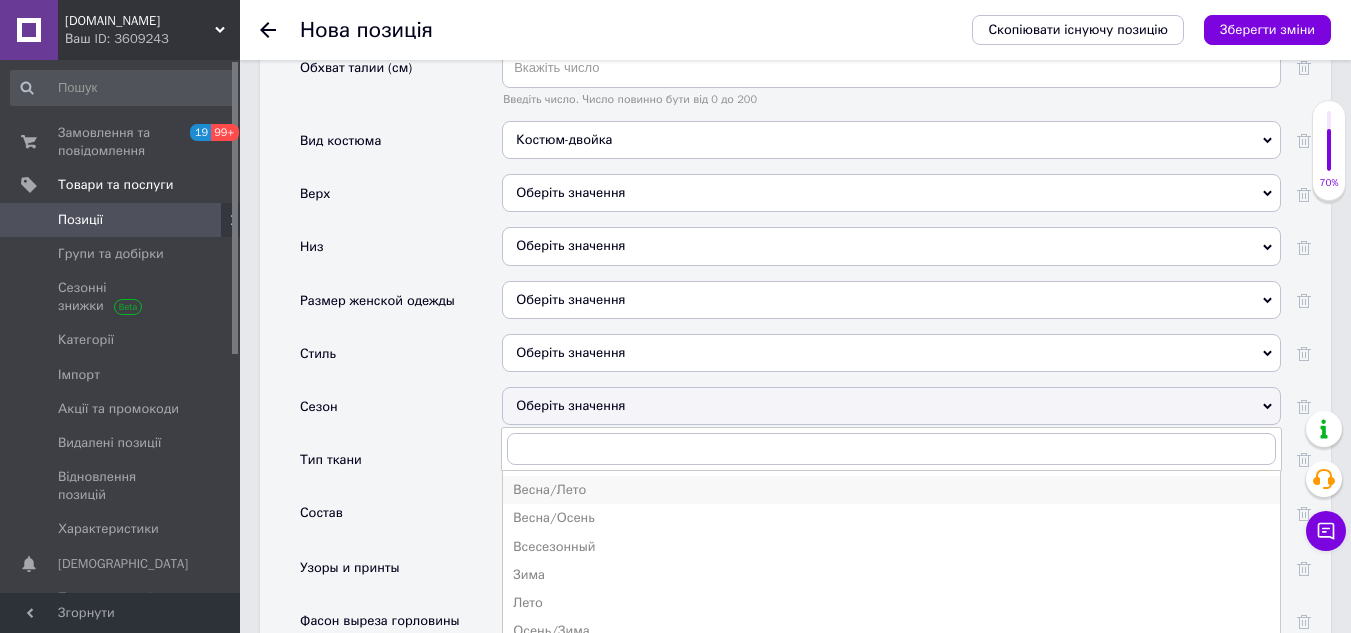 click on "Весна/Лето" at bounding box center (891, 490) 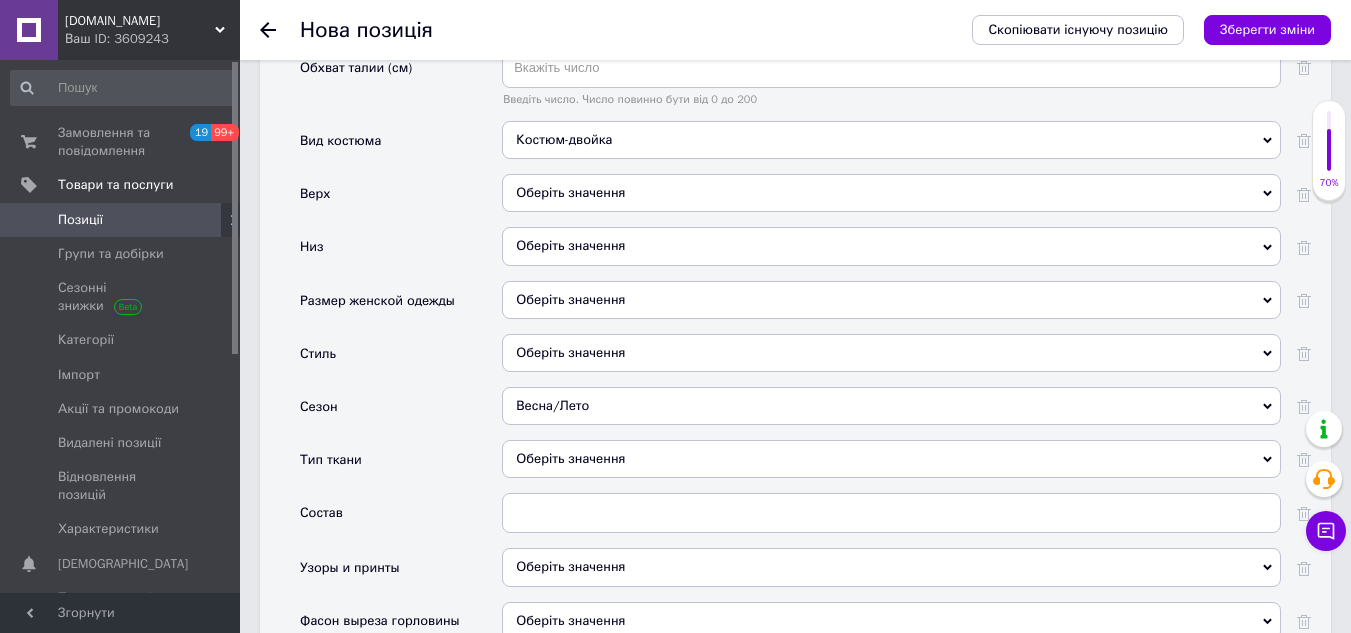 click on "Оберіть значення" at bounding box center [891, 459] 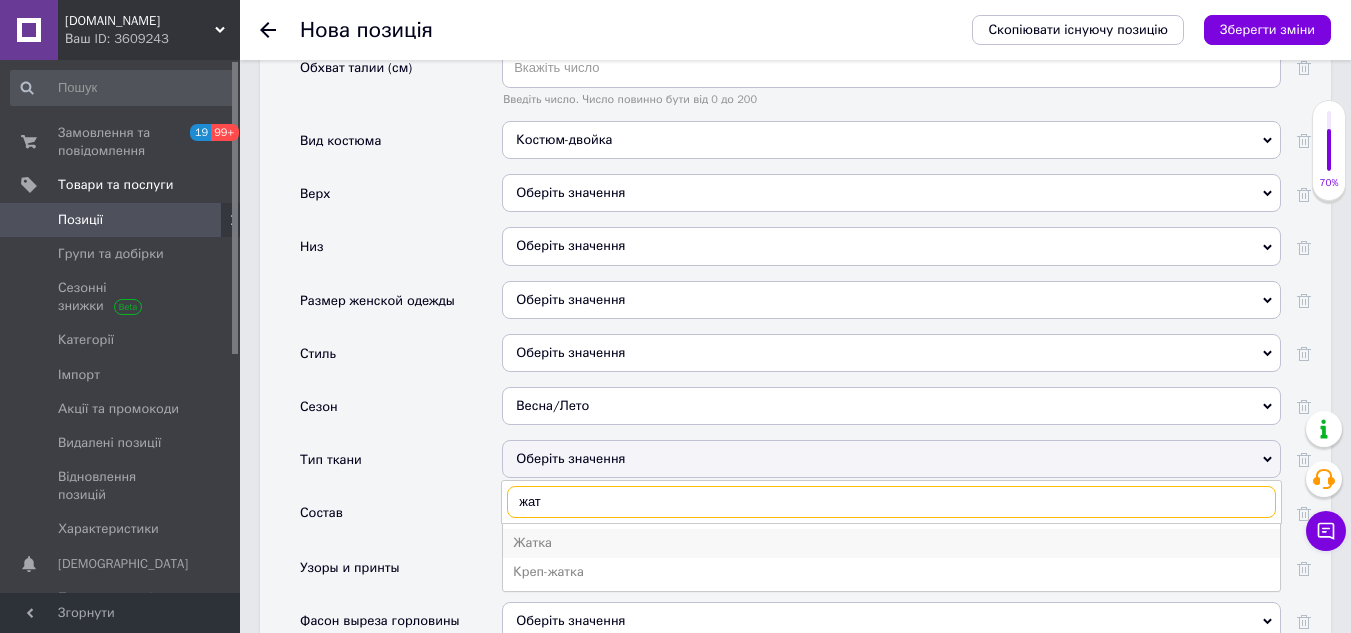 type on "жат" 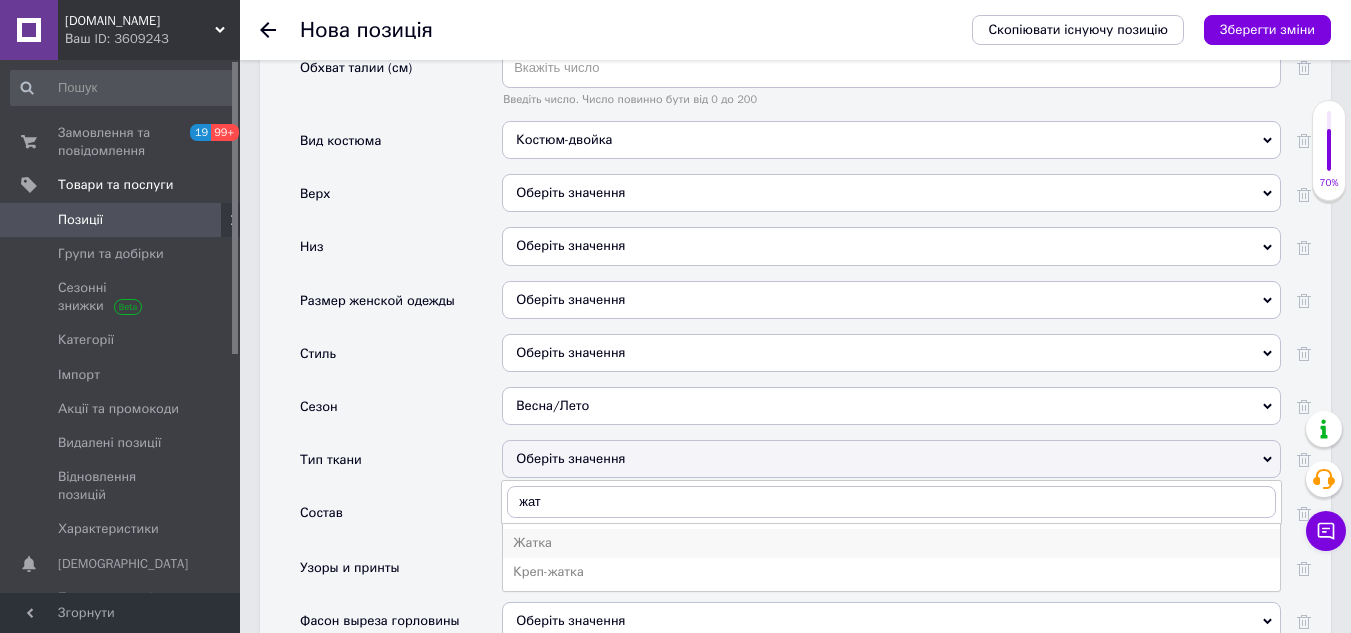 click on "Жатка" at bounding box center [891, 543] 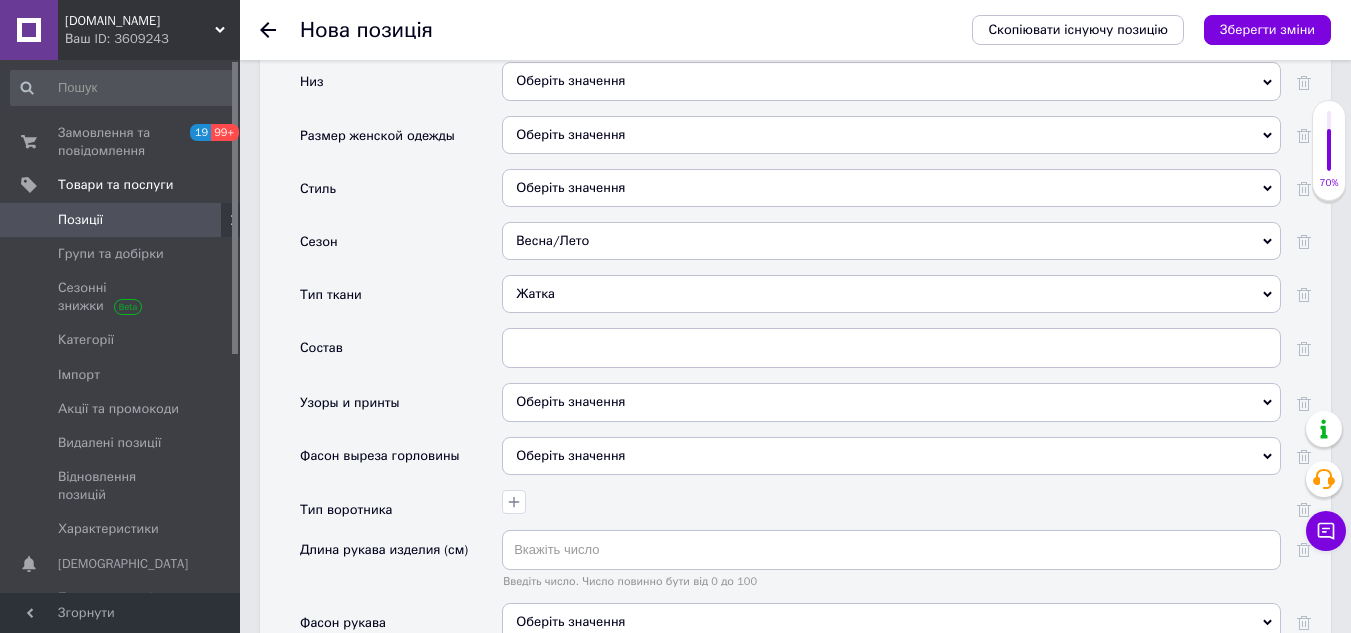 scroll, scrollTop: 2500, scrollLeft: 0, axis: vertical 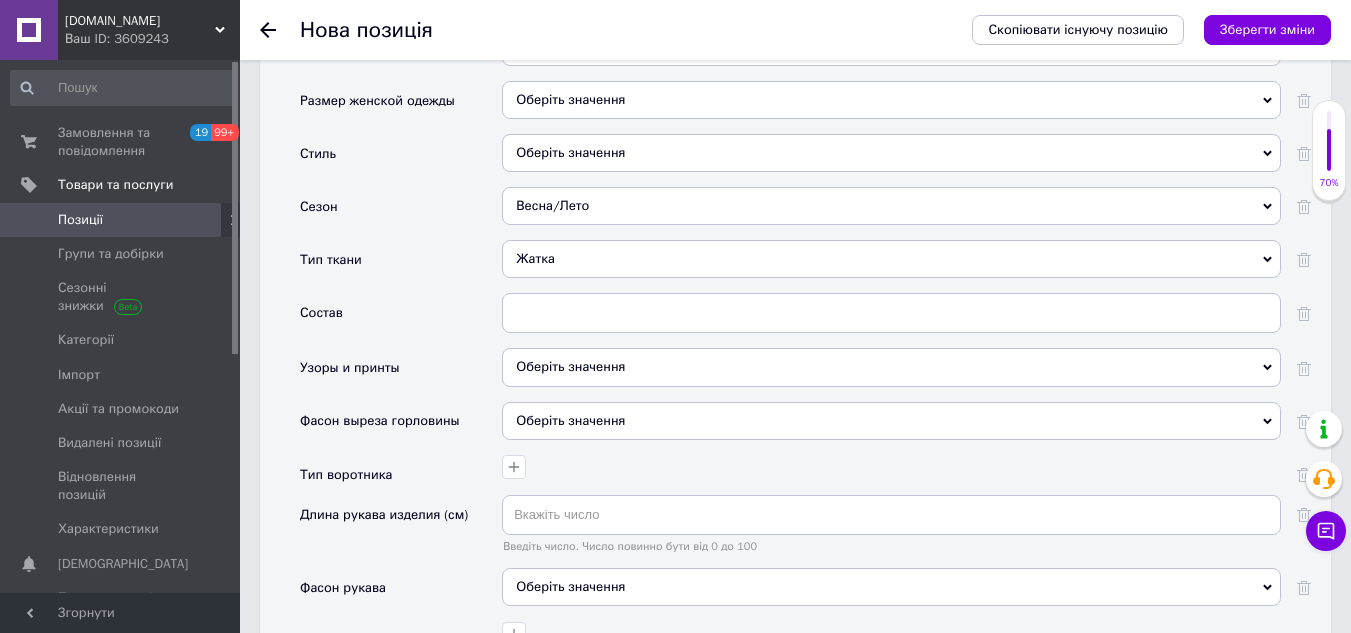 drag, startPoint x: 596, startPoint y: 344, endPoint x: 595, endPoint y: 368, distance: 24.020824 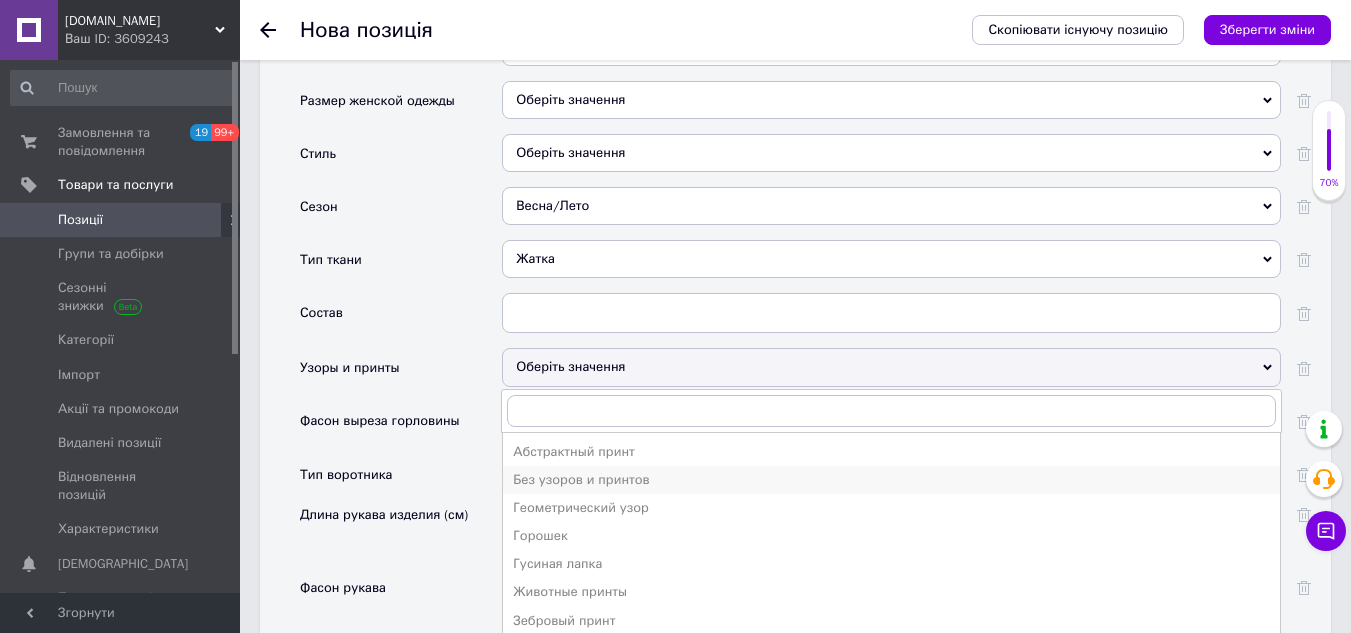 click on "Без узоров и принтов" at bounding box center [891, 480] 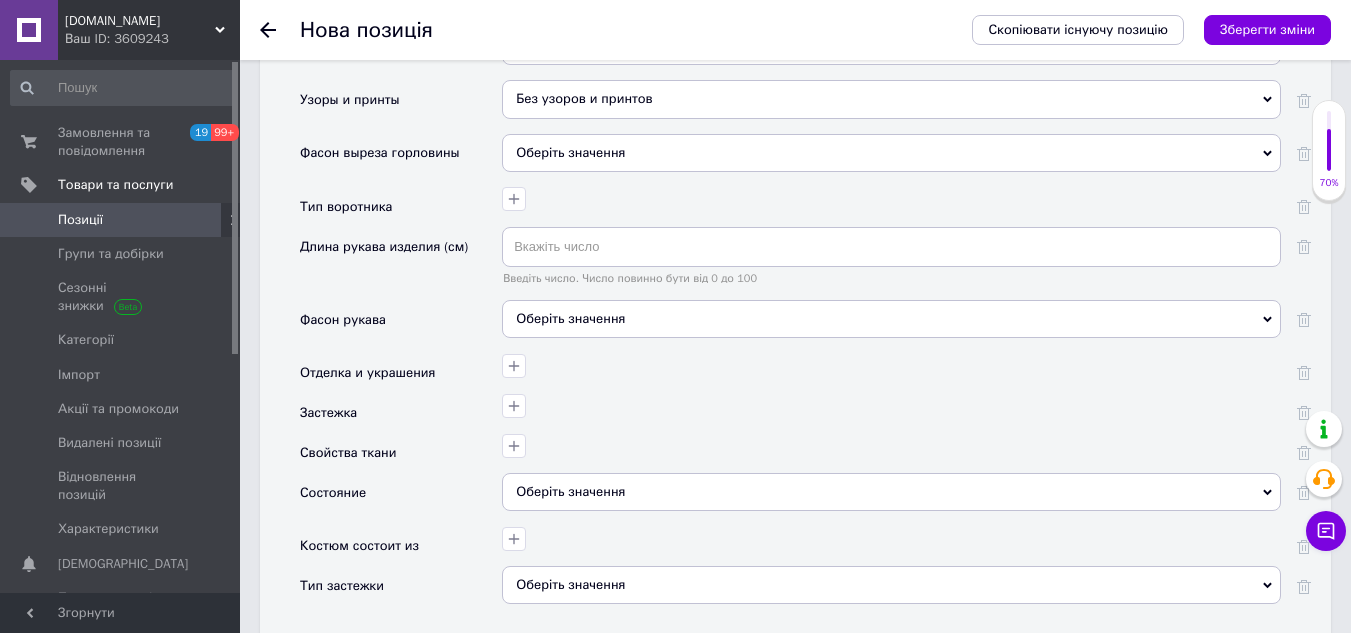 scroll, scrollTop: 2900, scrollLeft: 0, axis: vertical 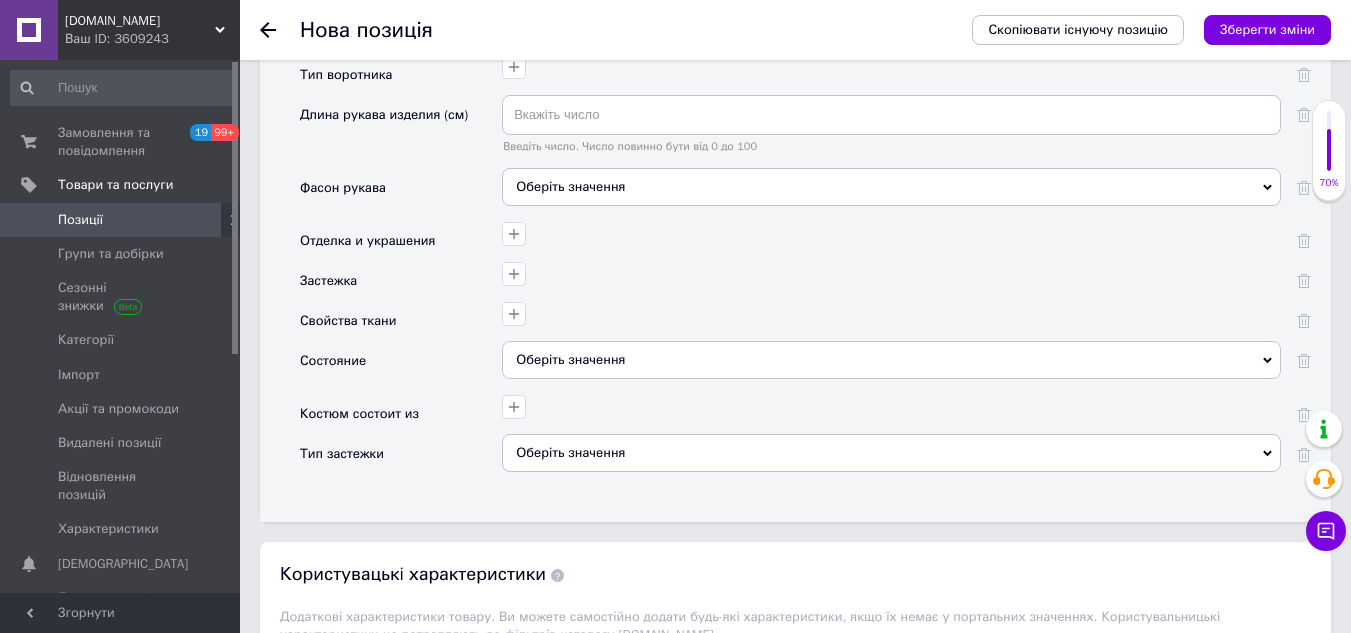click on "Оберіть значення" at bounding box center (891, 360) 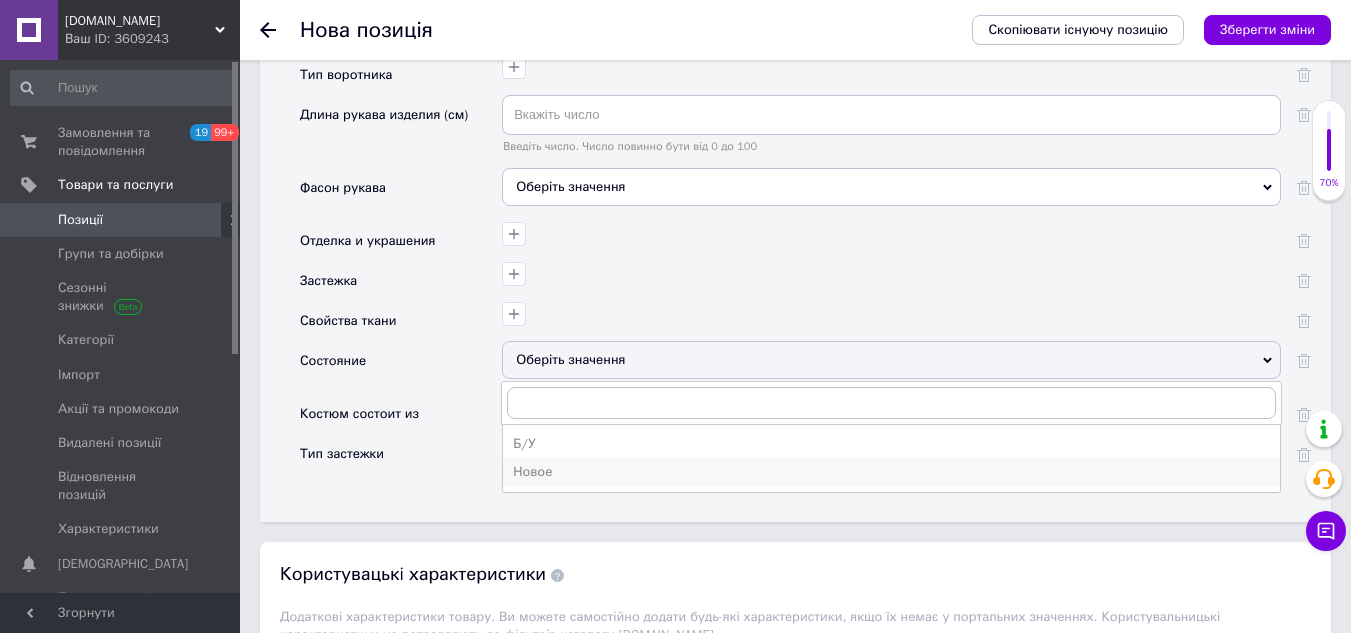 click on "Новое" at bounding box center [891, 472] 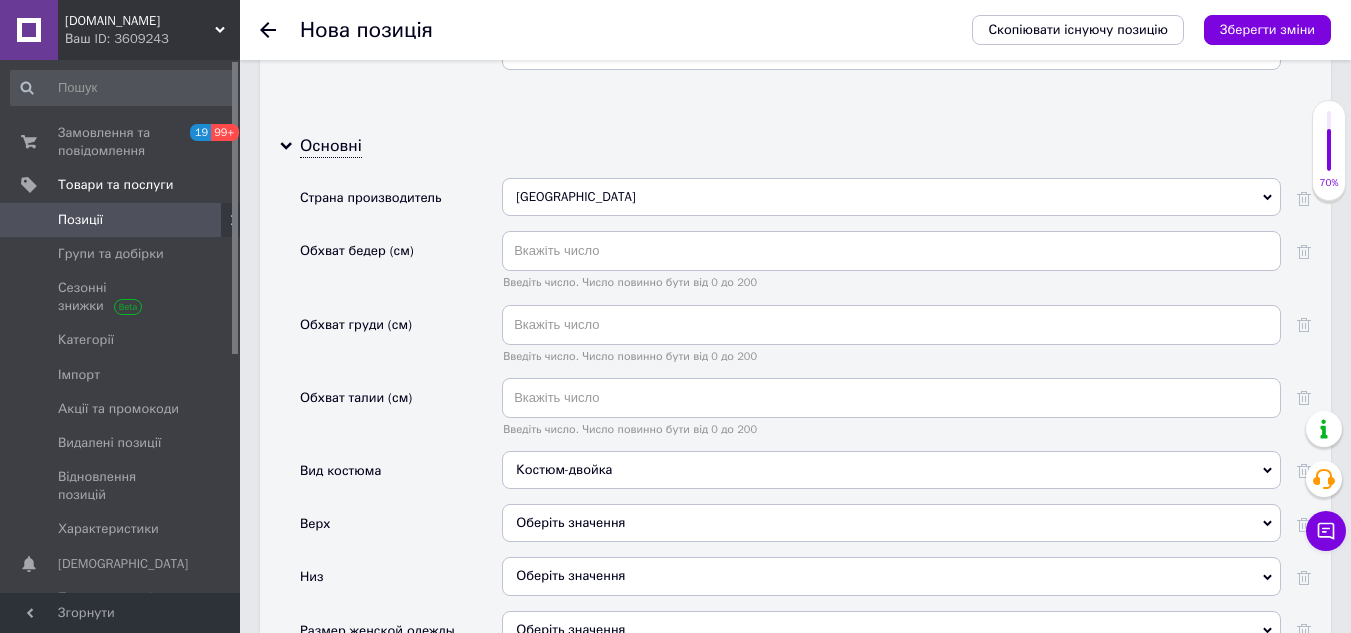 scroll, scrollTop: 1900, scrollLeft: 0, axis: vertical 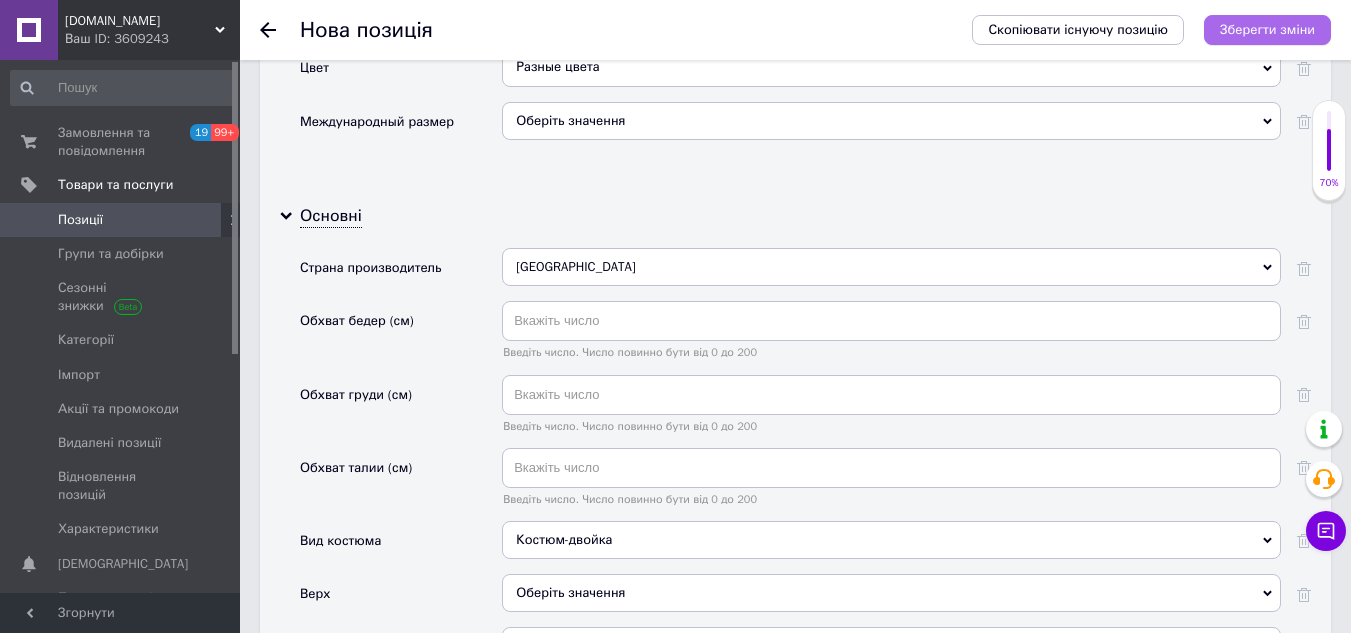 click on "Зберегти зміни" at bounding box center (1267, 29) 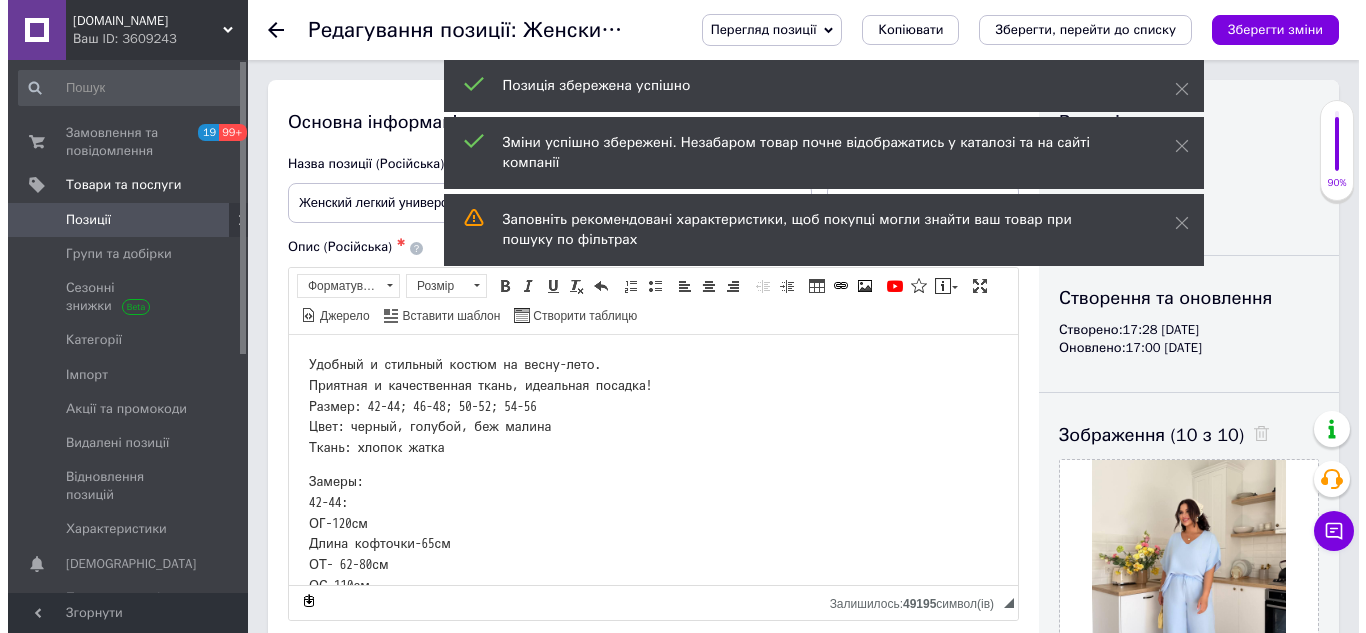 scroll, scrollTop: 0, scrollLeft: 0, axis: both 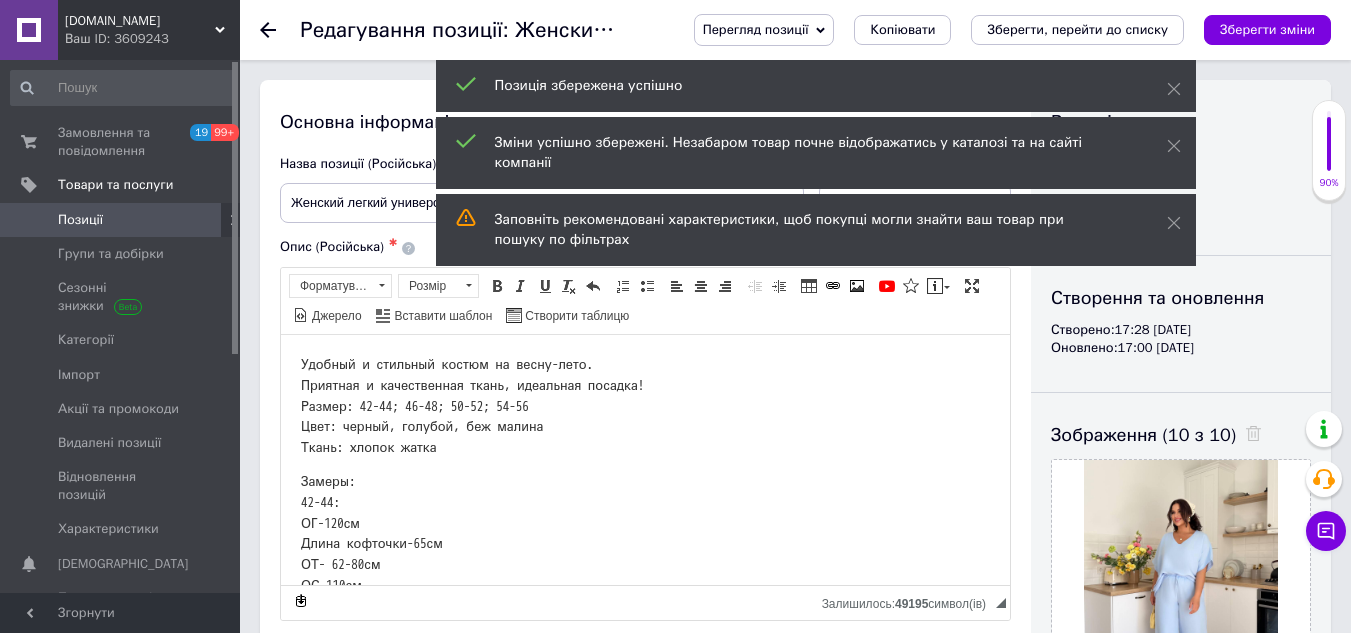 click on "Позиції" at bounding box center (121, 220) 